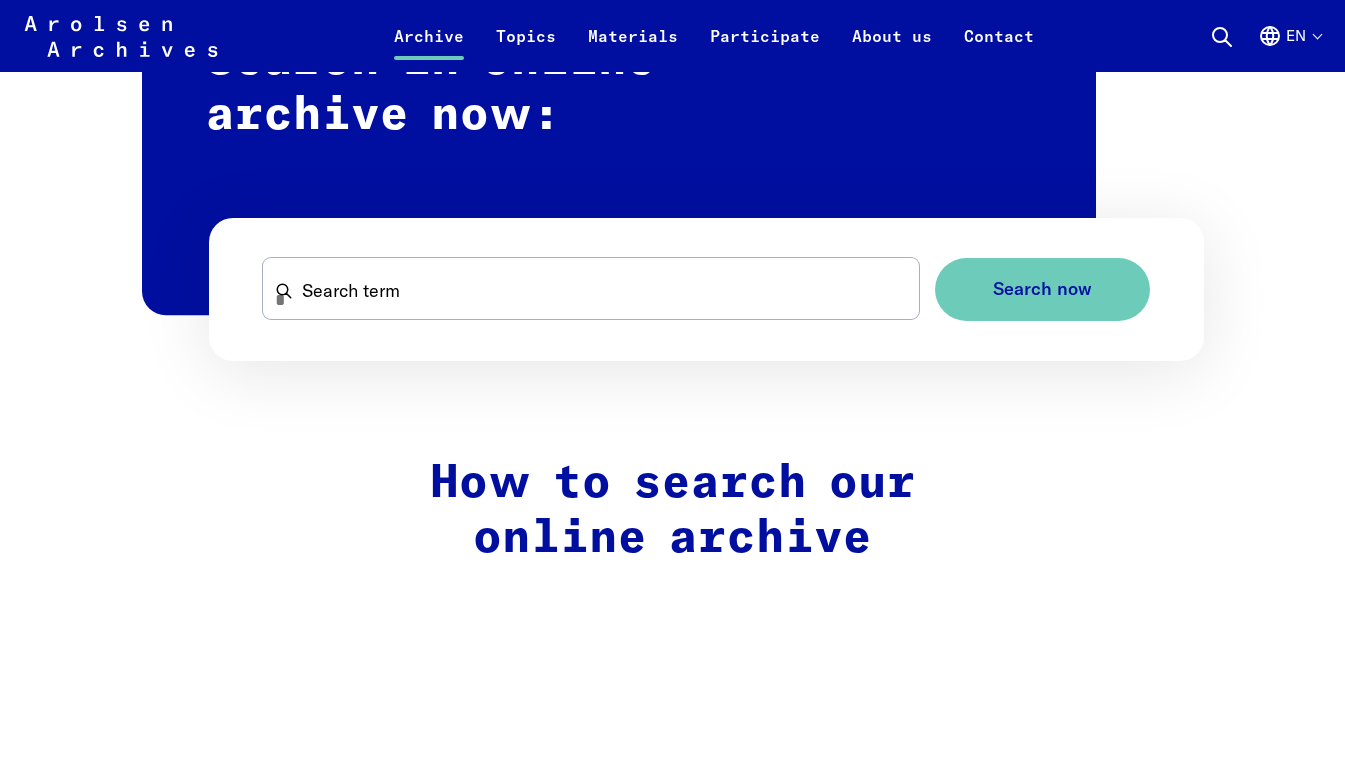 scroll, scrollTop: 1198, scrollLeft: 0, axis: vertical 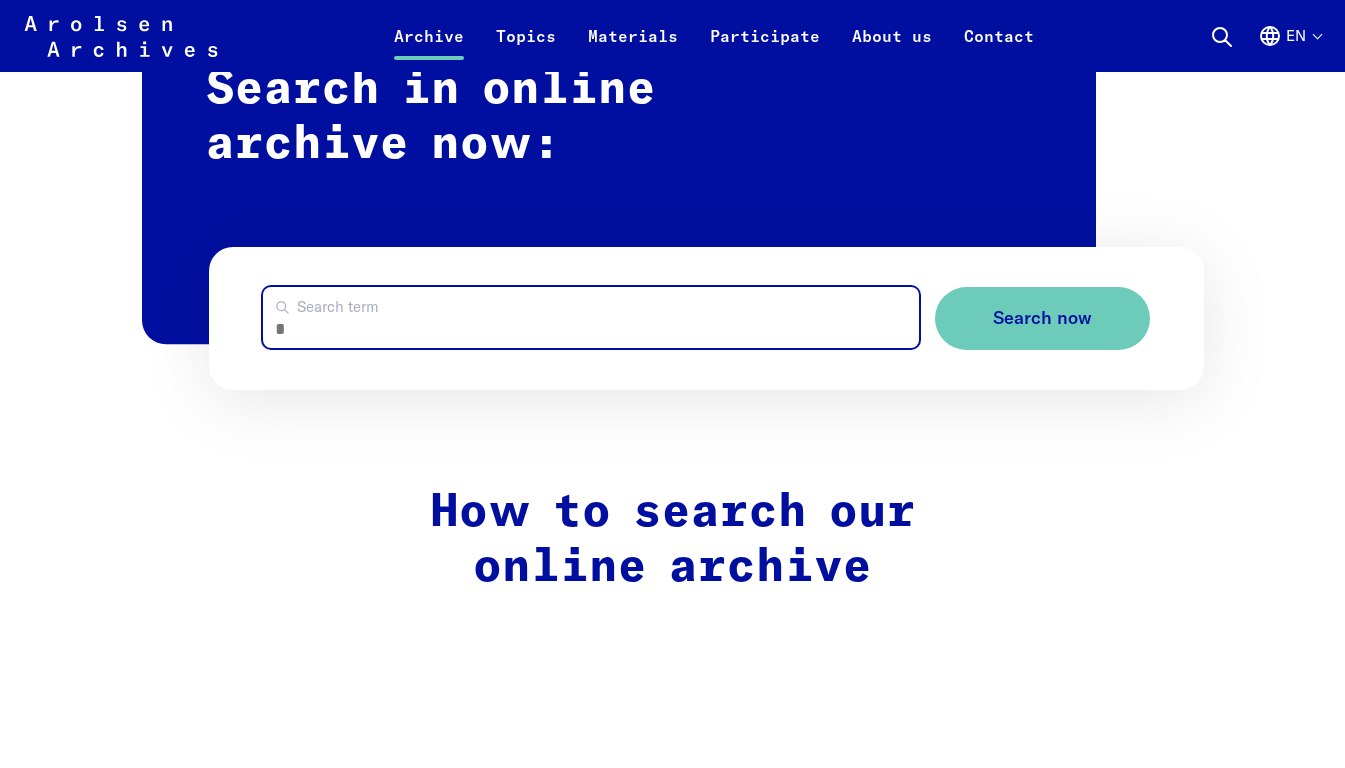 click on "Search term" at bounding box center [591, 317] 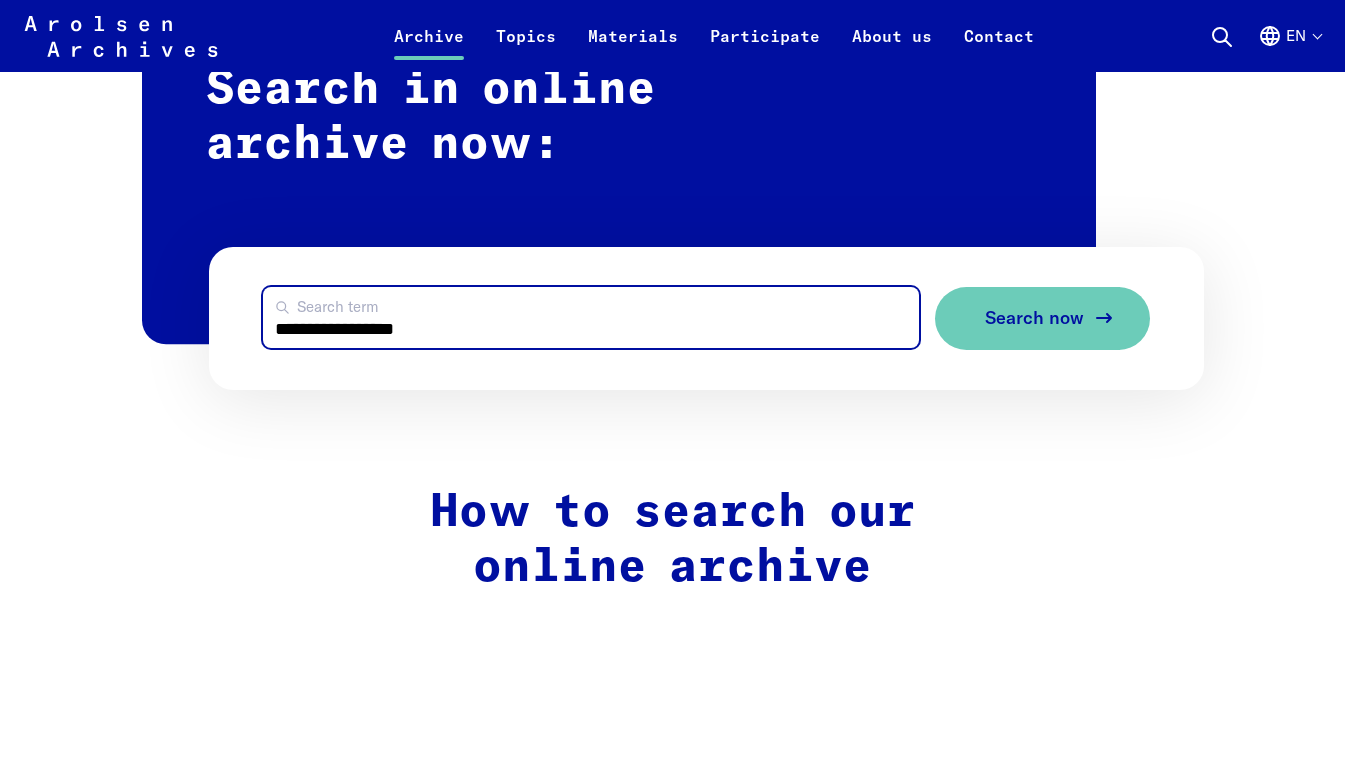 type on "**********" 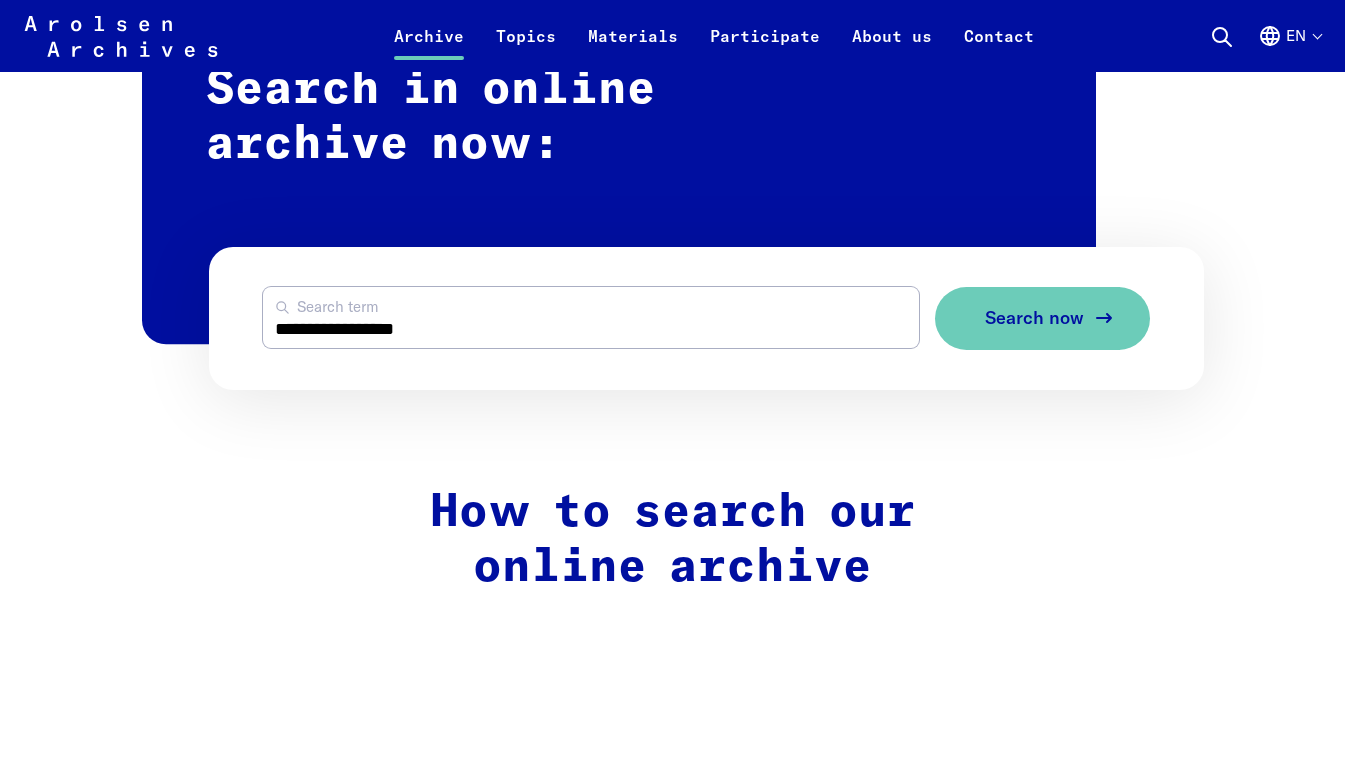 click on "Search now" at bounding box center (1034, 318) 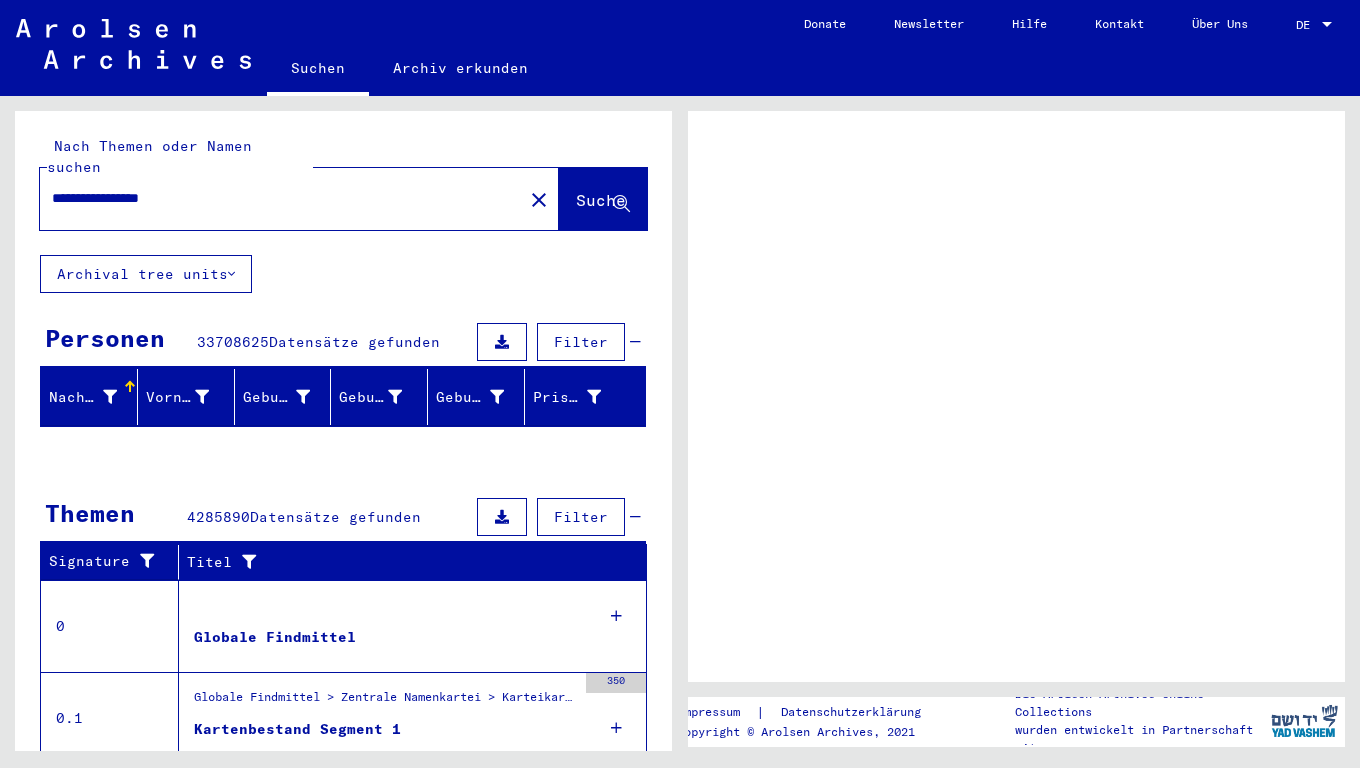 scroll, scrollTop: 0, scrollLeft: 0, axis: both 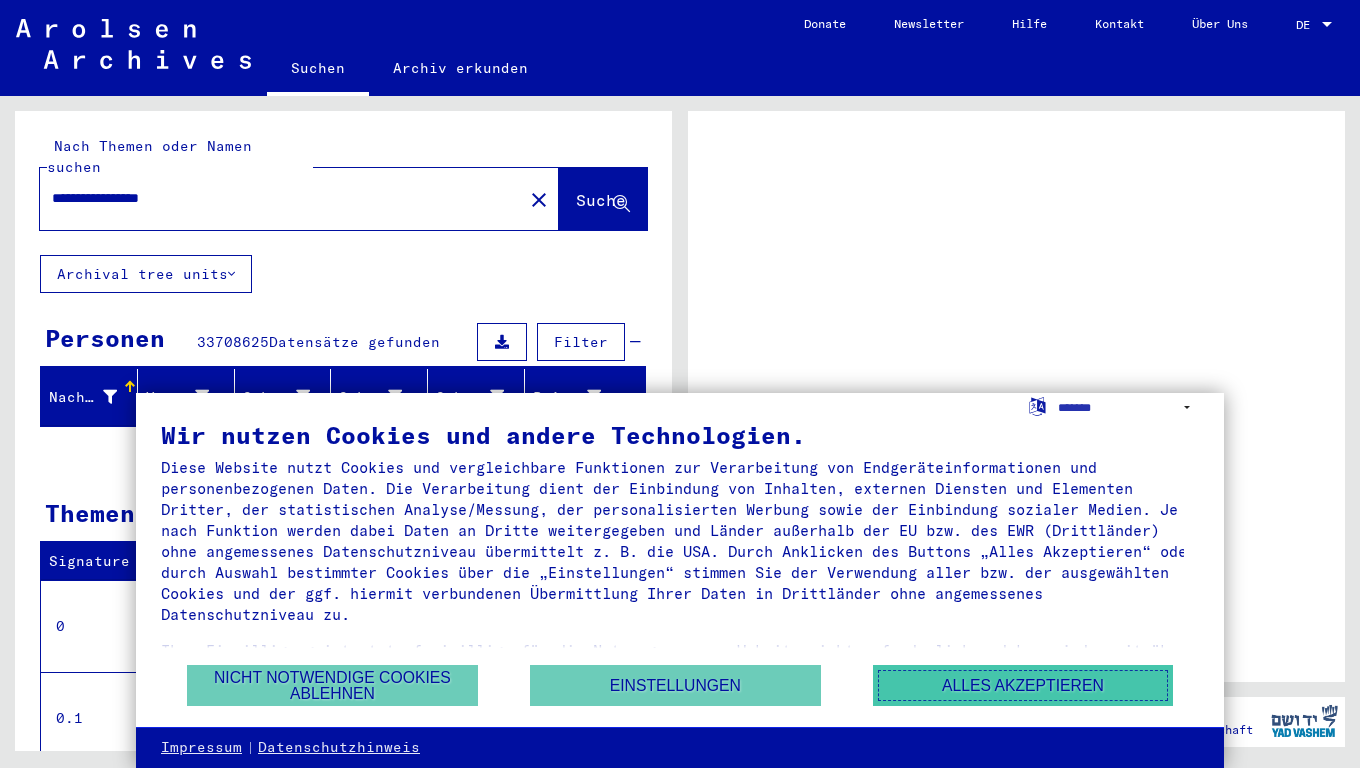 click on "Alles akzeptieren" at bounding box center [1023, 685] 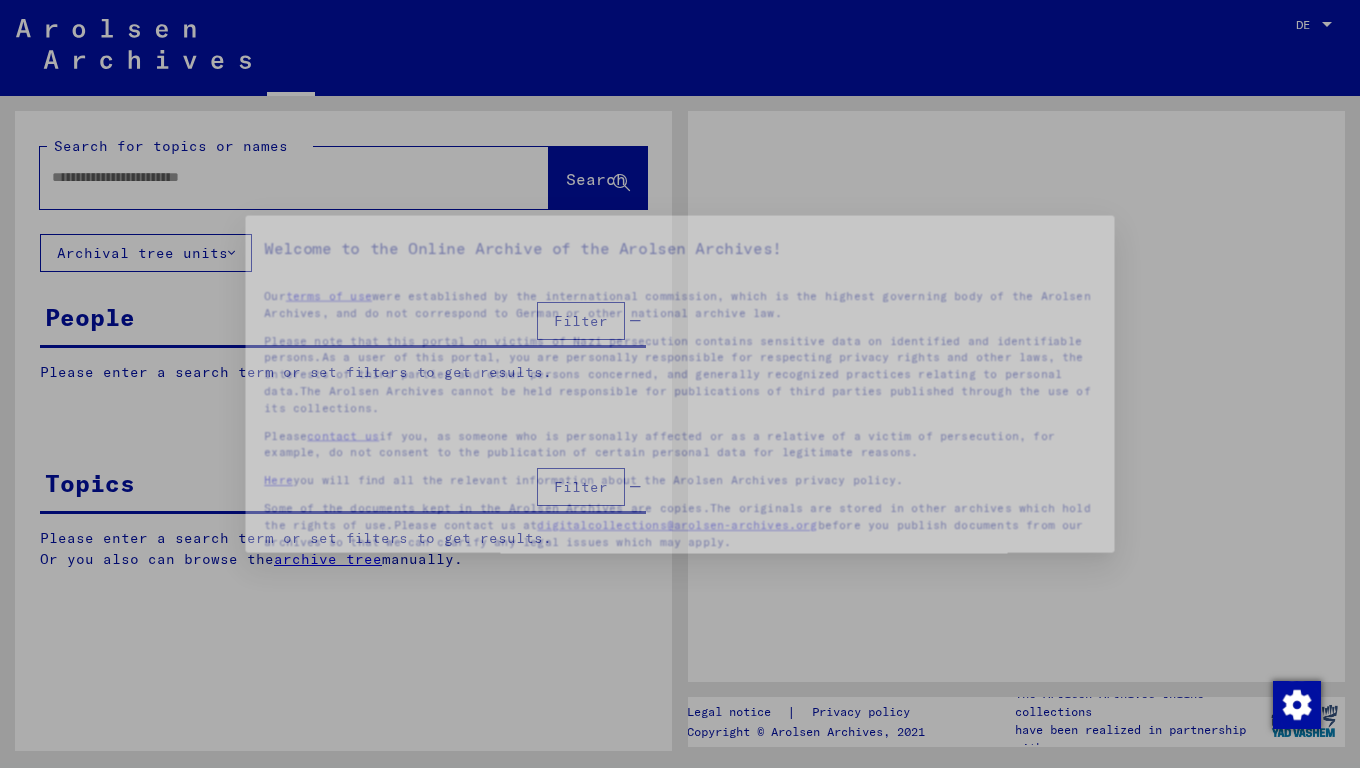 type on "**********" 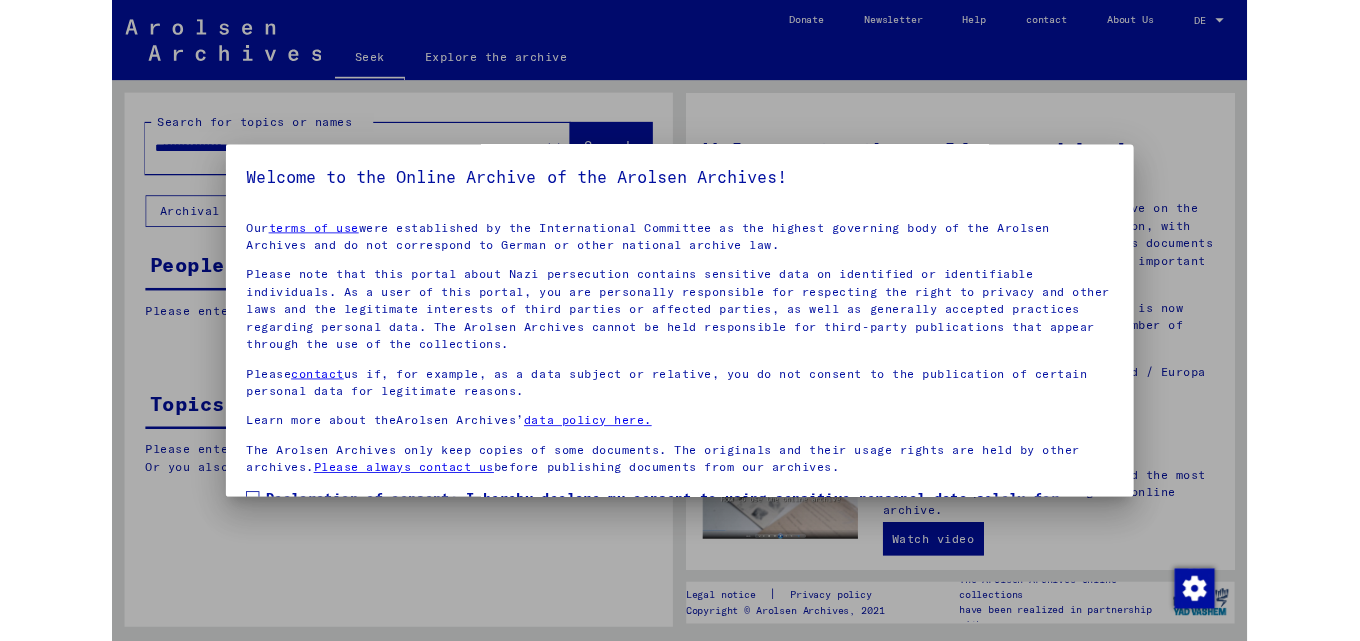 scroll, scrollTop: 134, scrollLeft: 0, axis: vertical 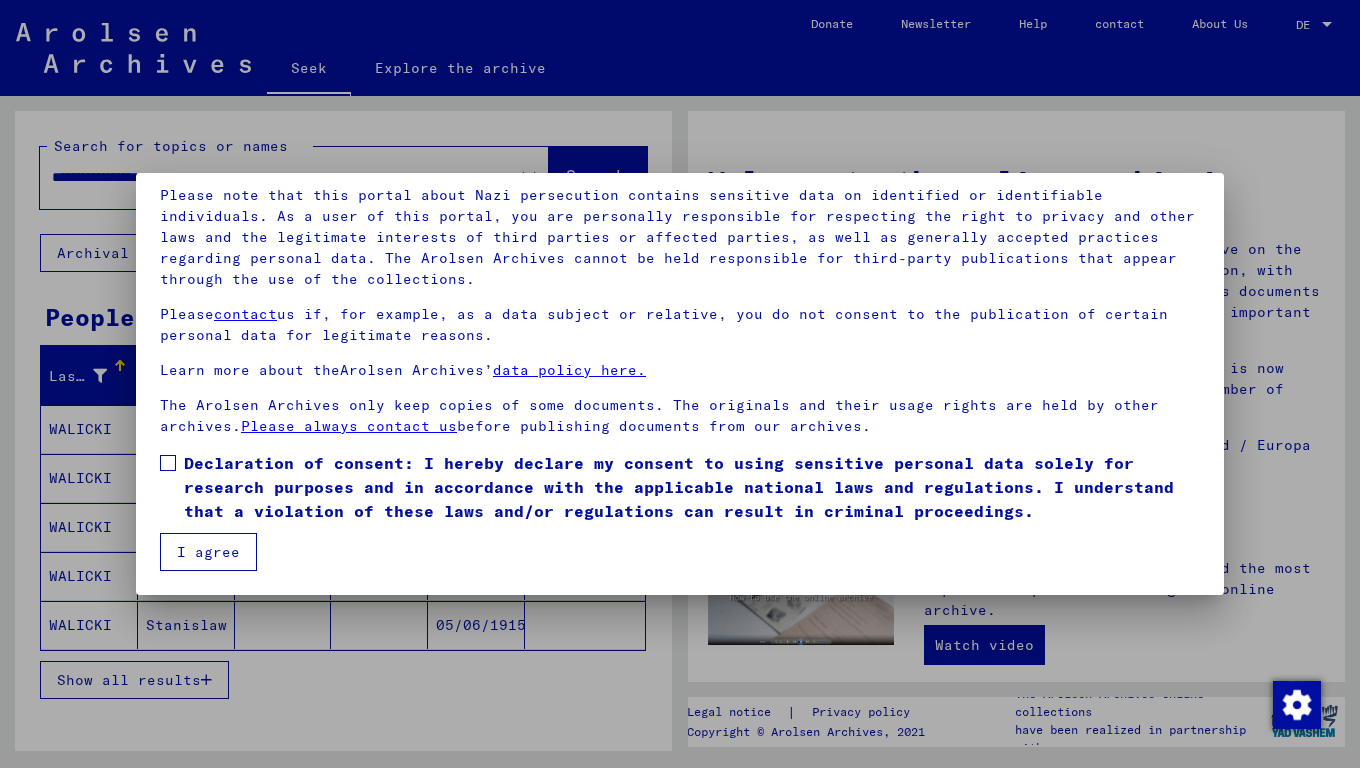 click at bounding box center (168, 463) 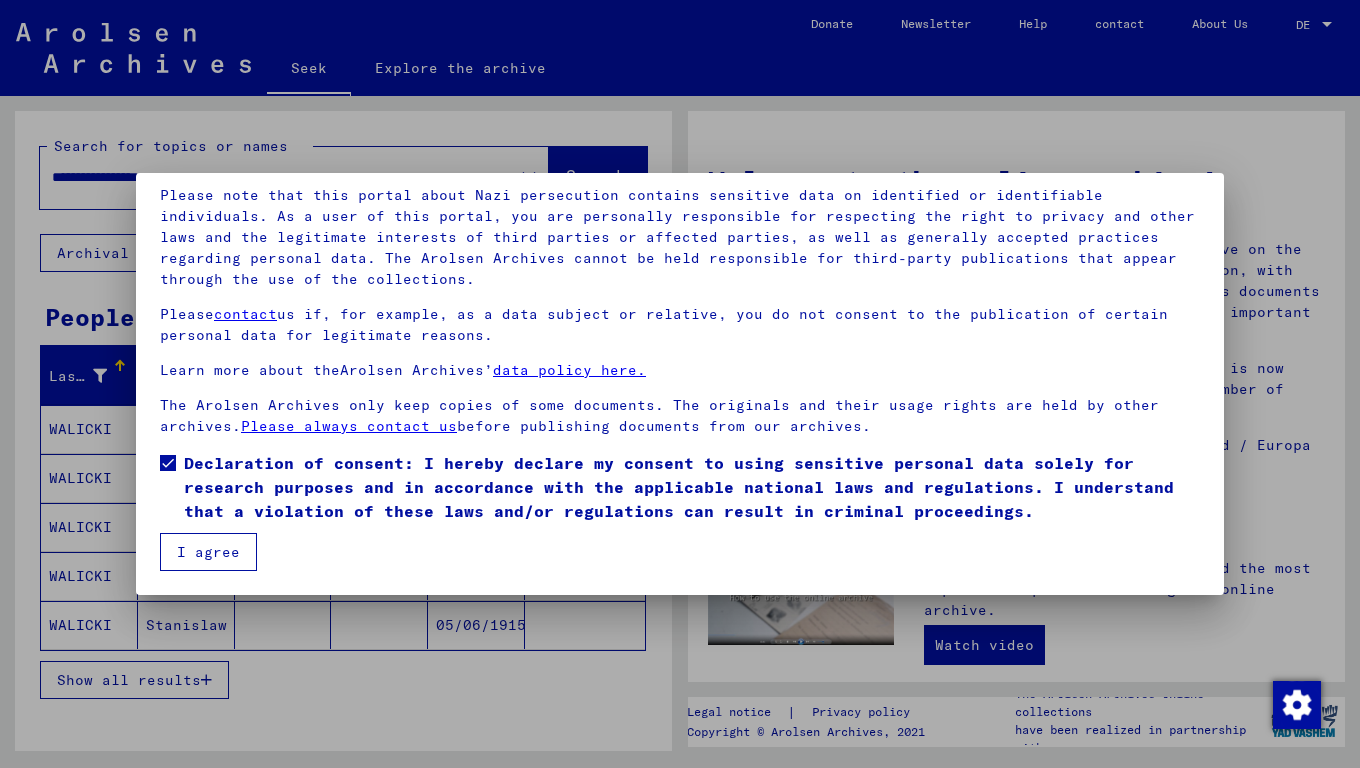 click on "I agree" at bounding box center (208, 552) 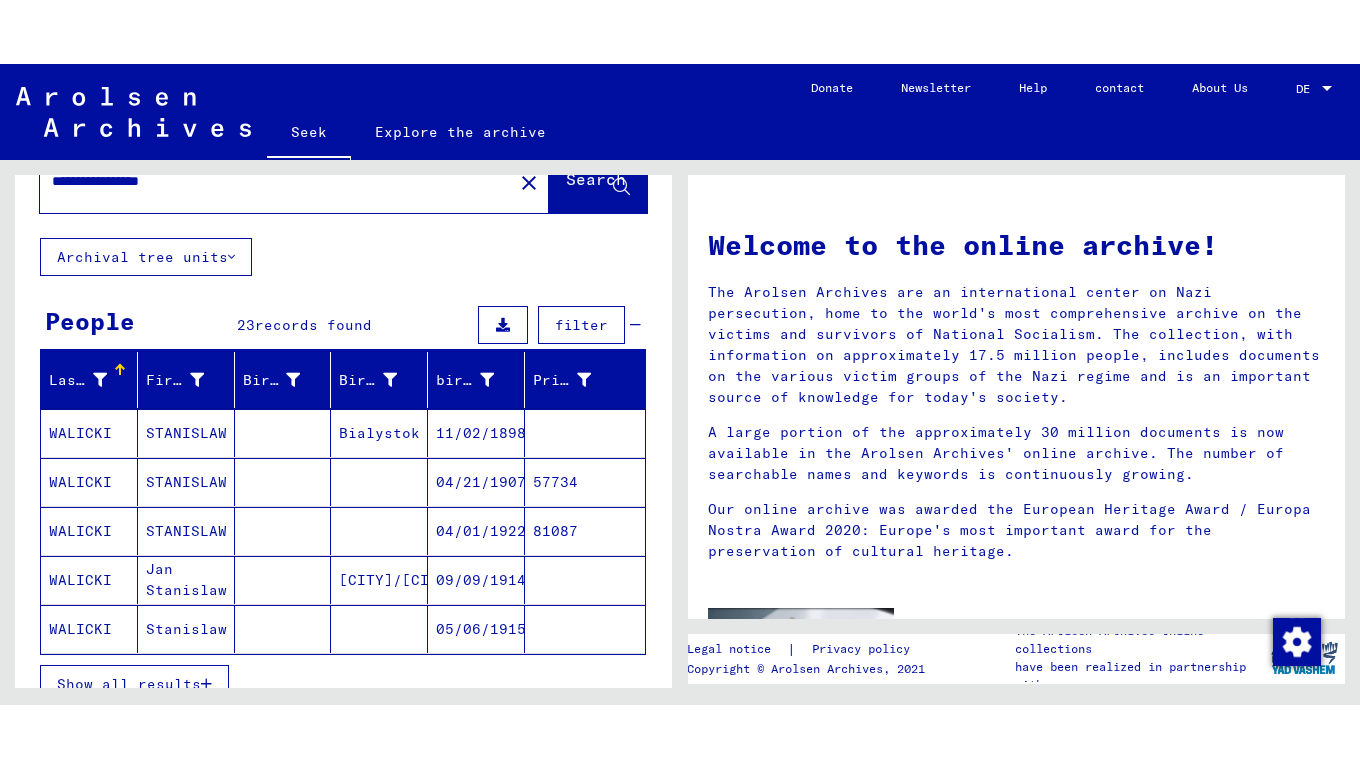 scroll, scrollTop: 84, scrollLeft: 0, axis: vertical 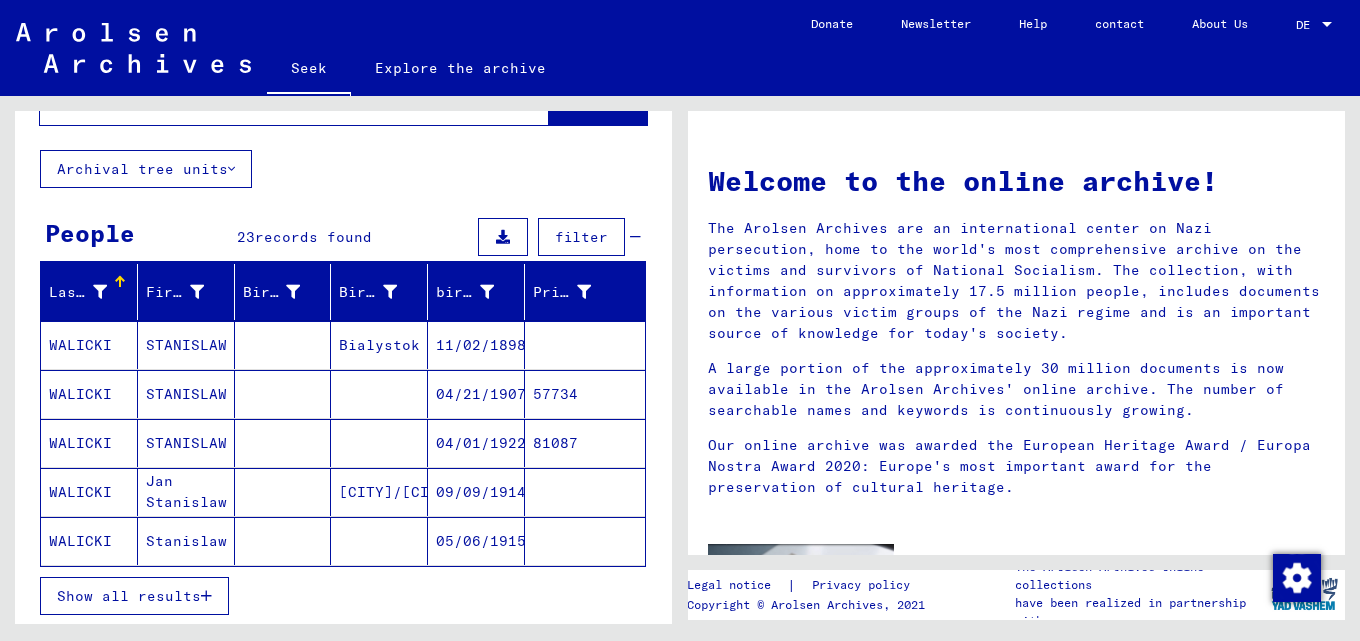 click on "Show all results" at bounding box center (129, 596) 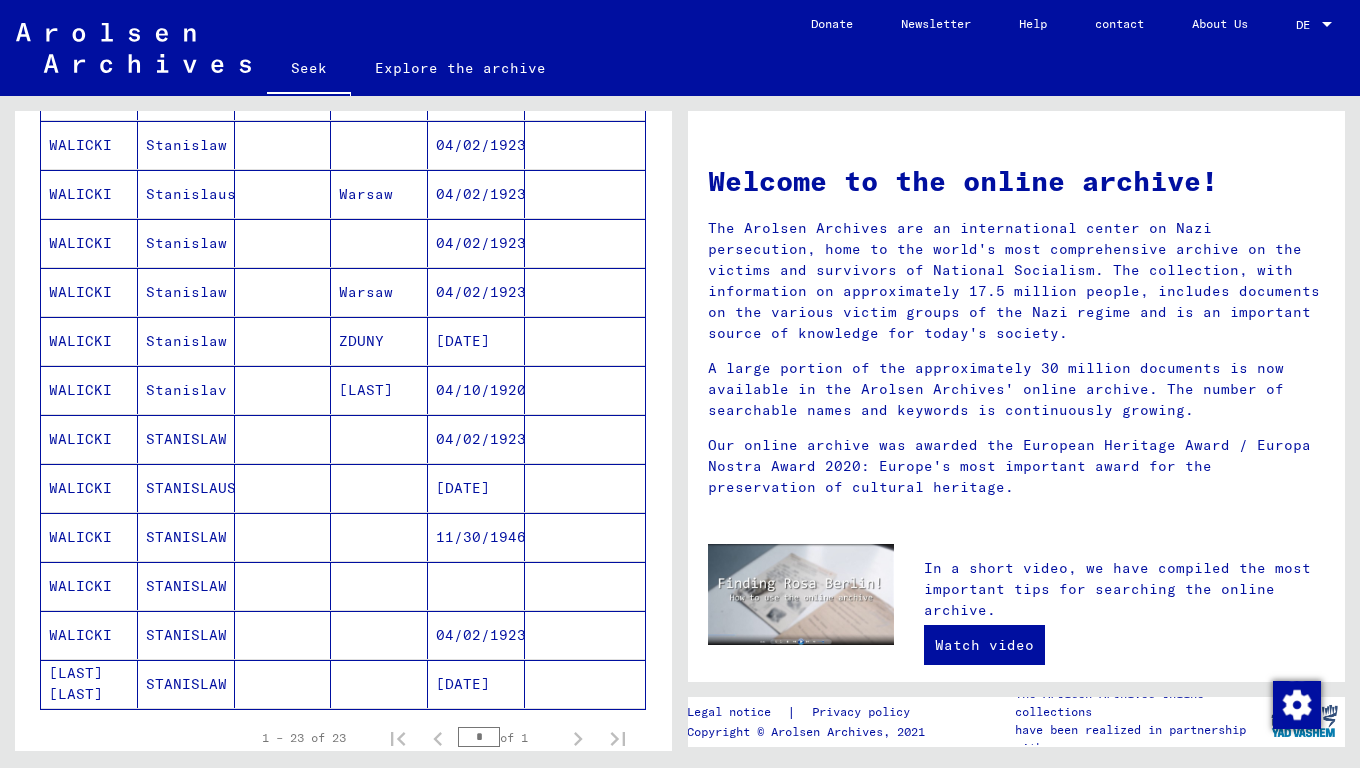 scroll, scrollTop: 833, scrollLeft: 0, axis: vertical 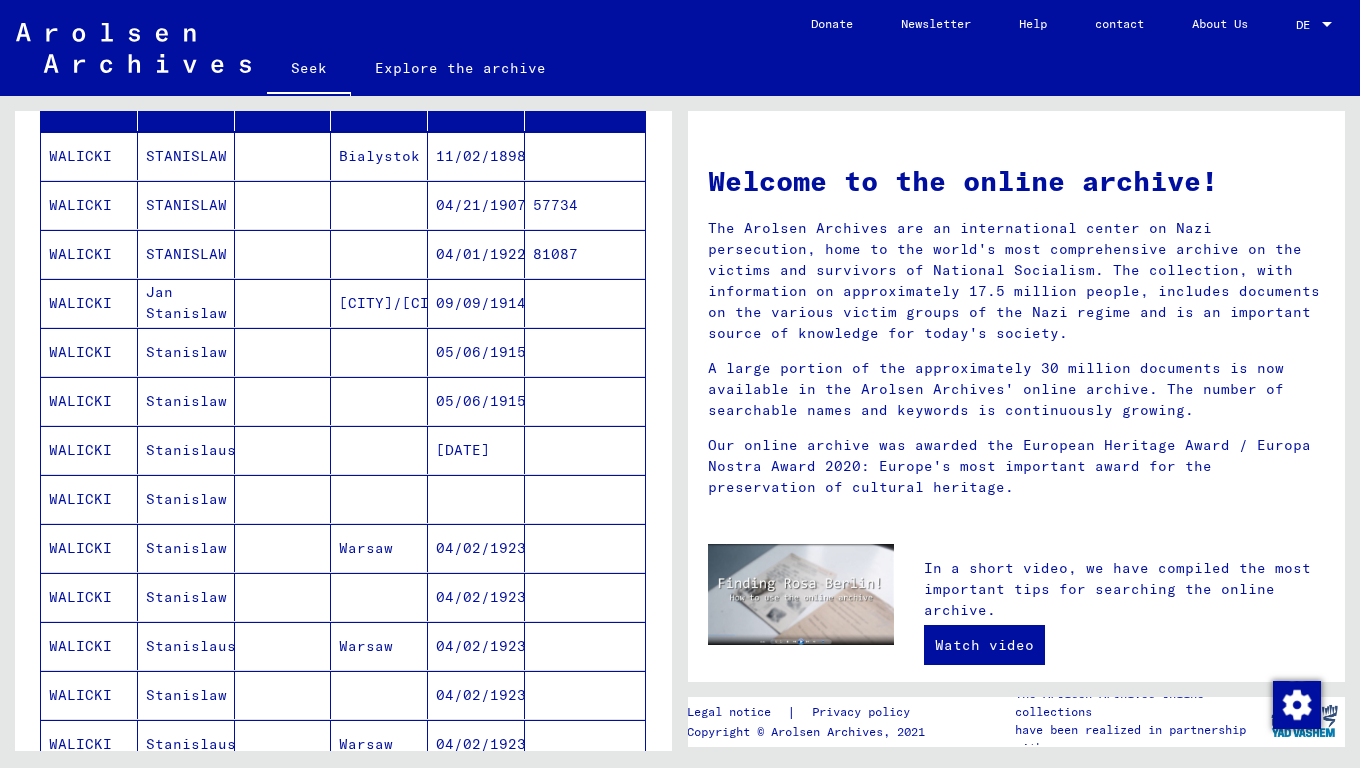 click on "WALICKI" at bounding box center (80, 352) 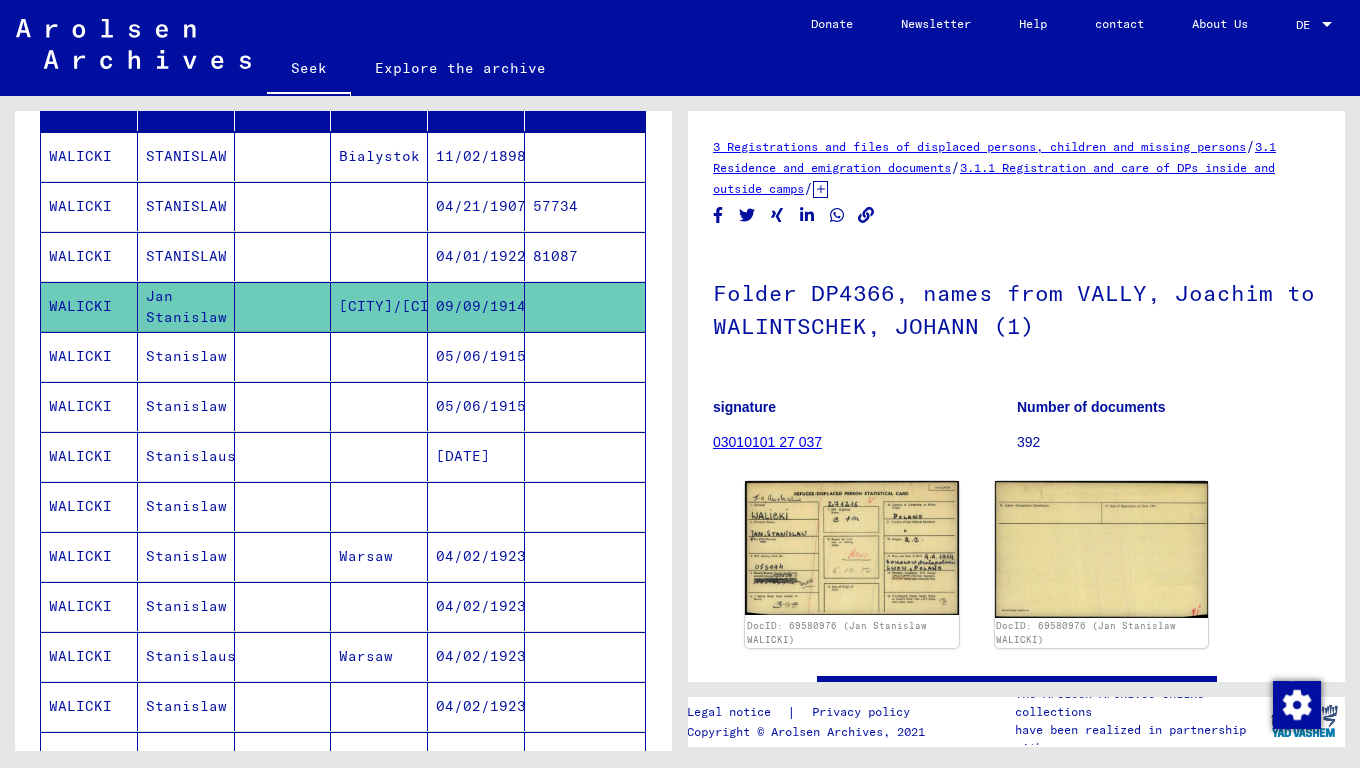 scroll, scrollTop: 0, scrollLeft: 0, axis: both 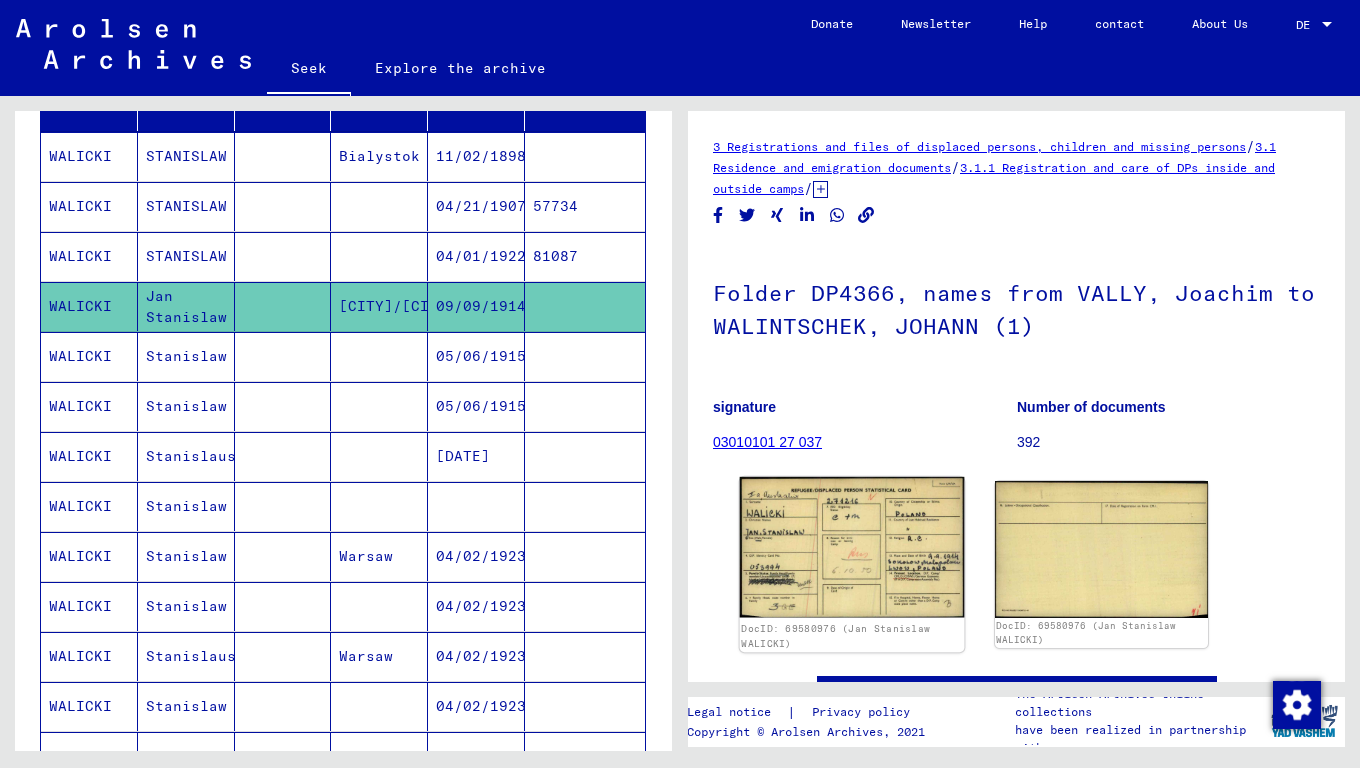 click 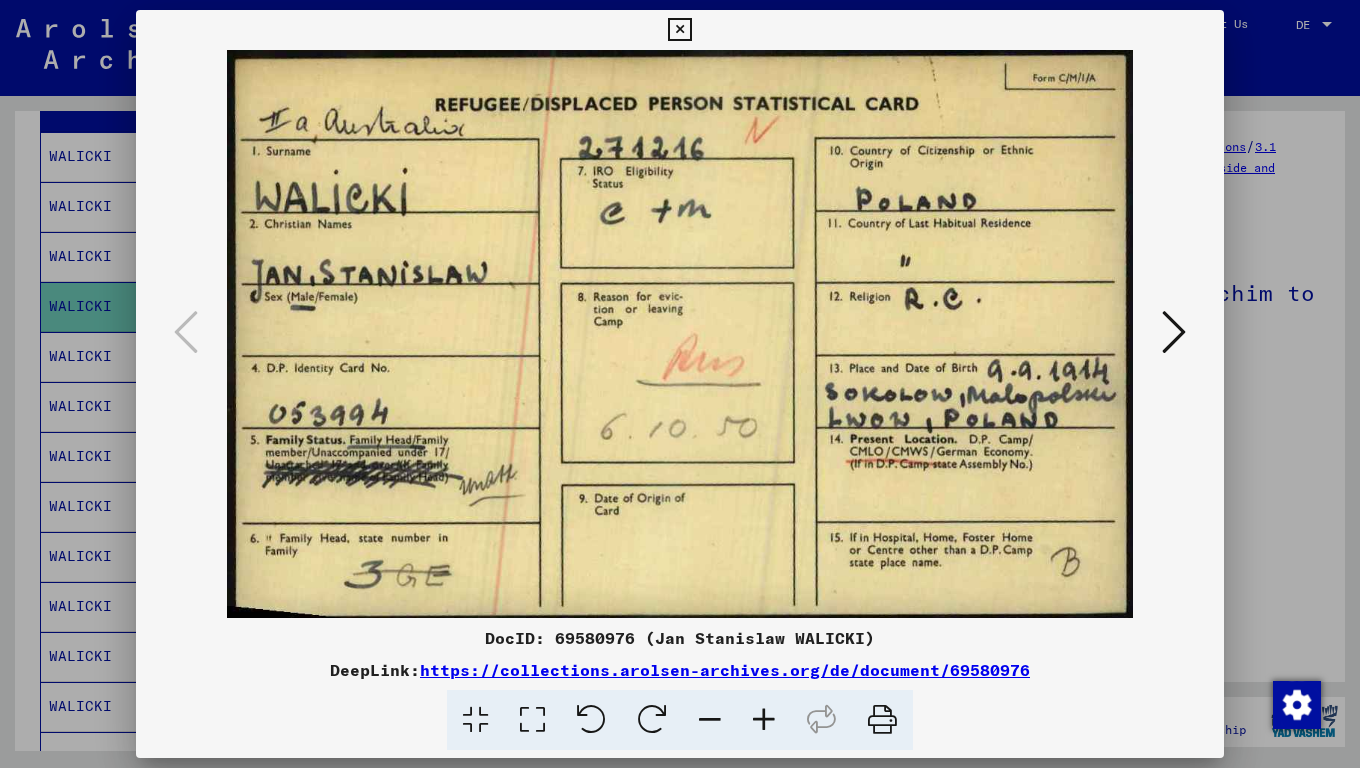 click at bounding box center (679, 30) 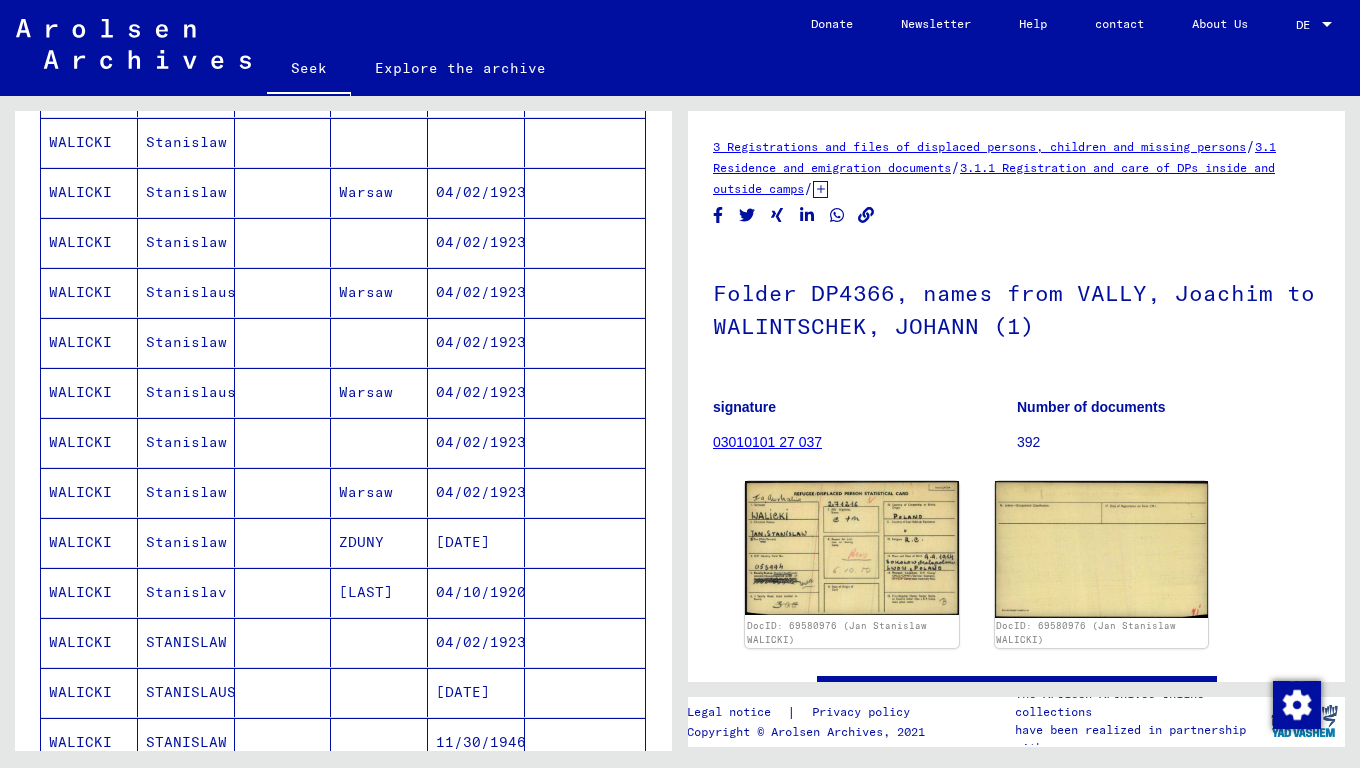 scroll, scrollTop: 641, scrollLeft: 0, axis: vertical 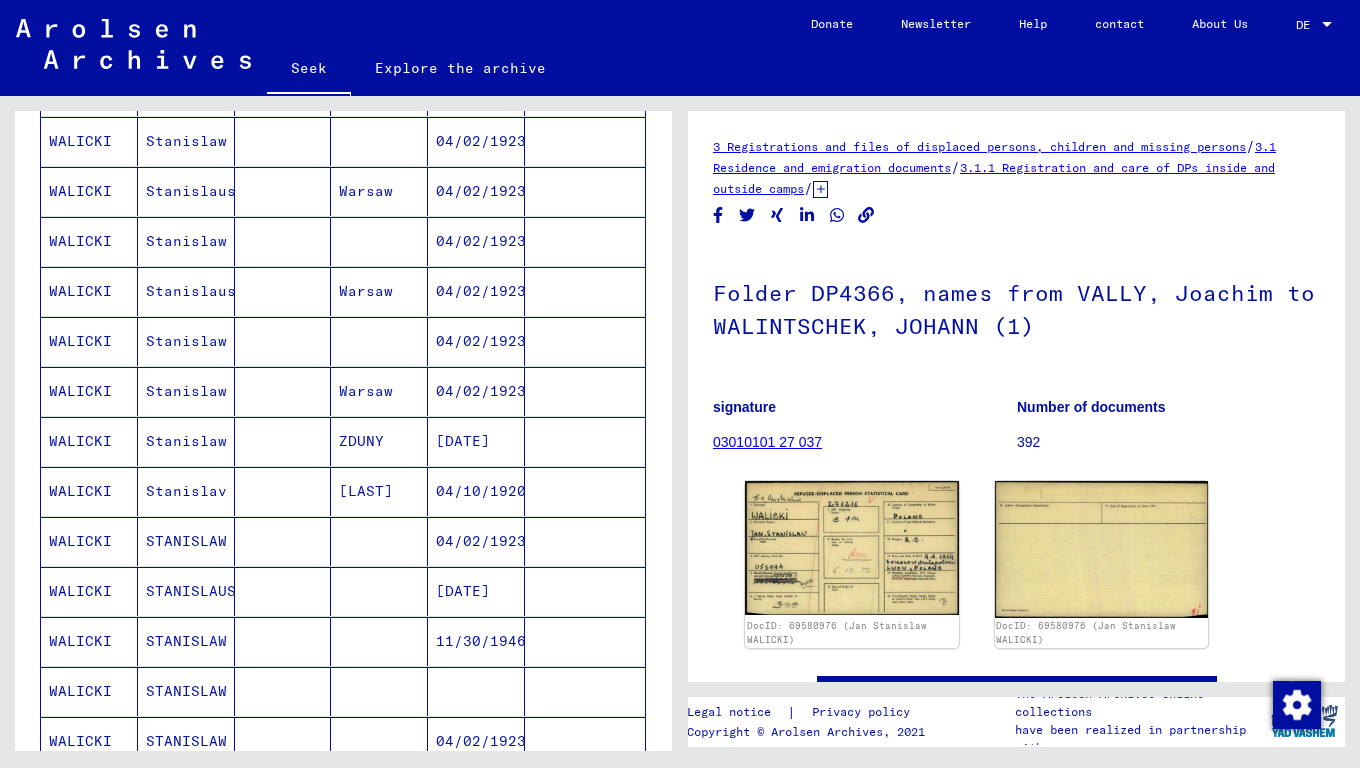 click on "STANISLAW" at bounding box center (191, 591) 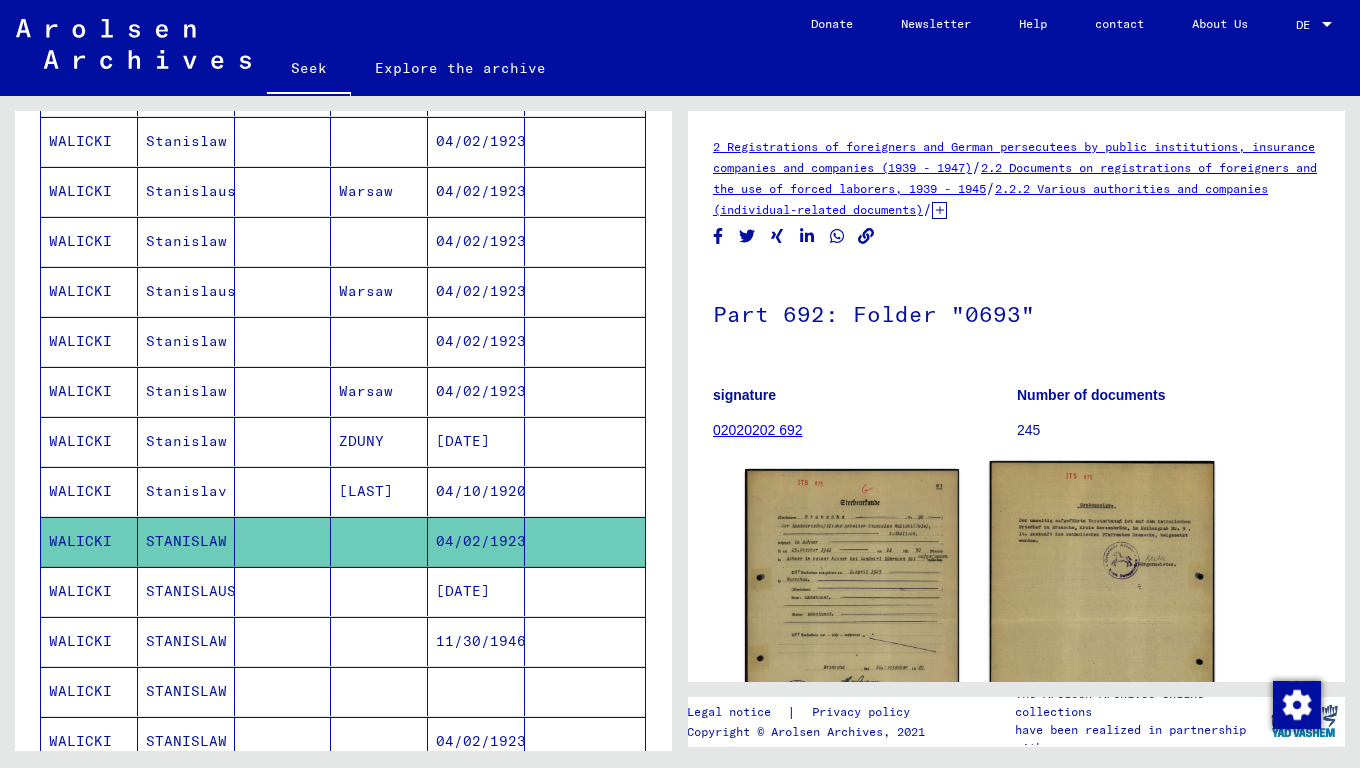scroll, scrollTop: 0, scrollLeft: 0, axis: both 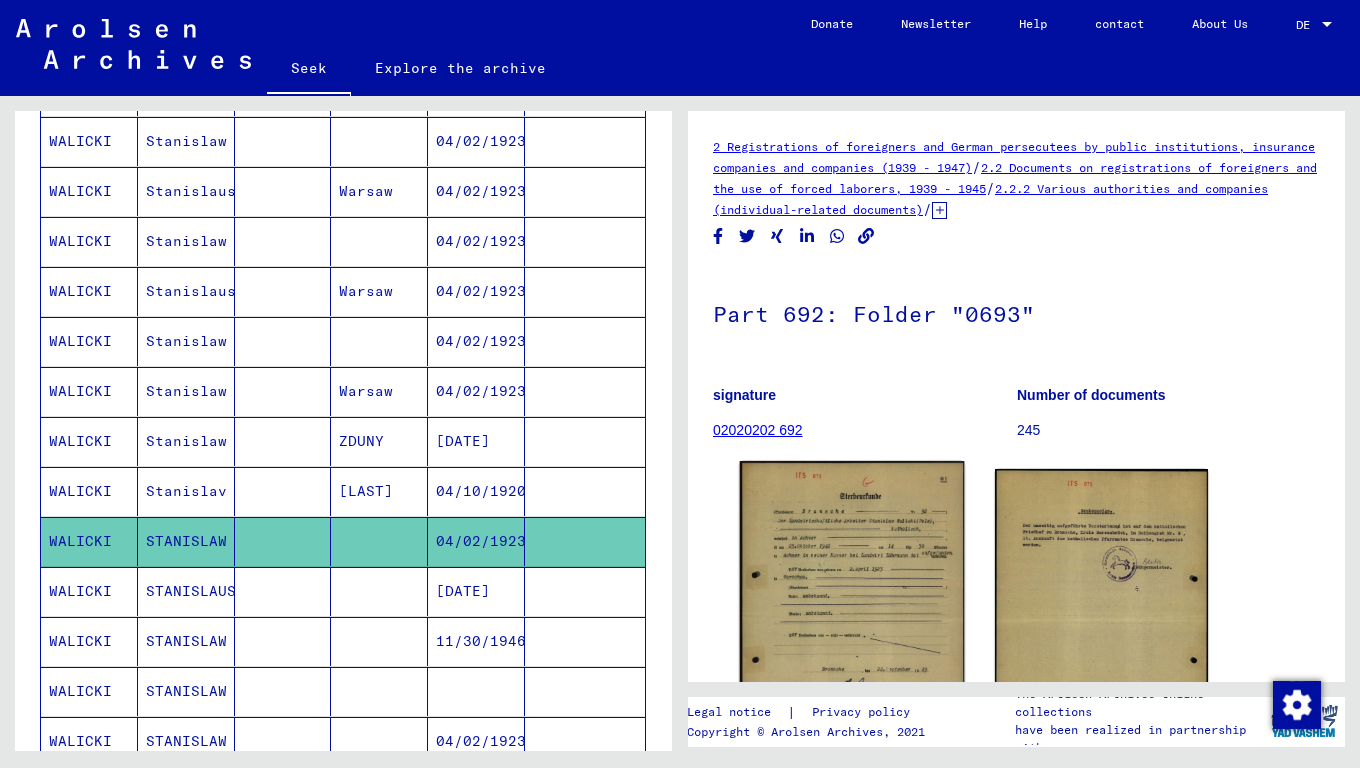 click 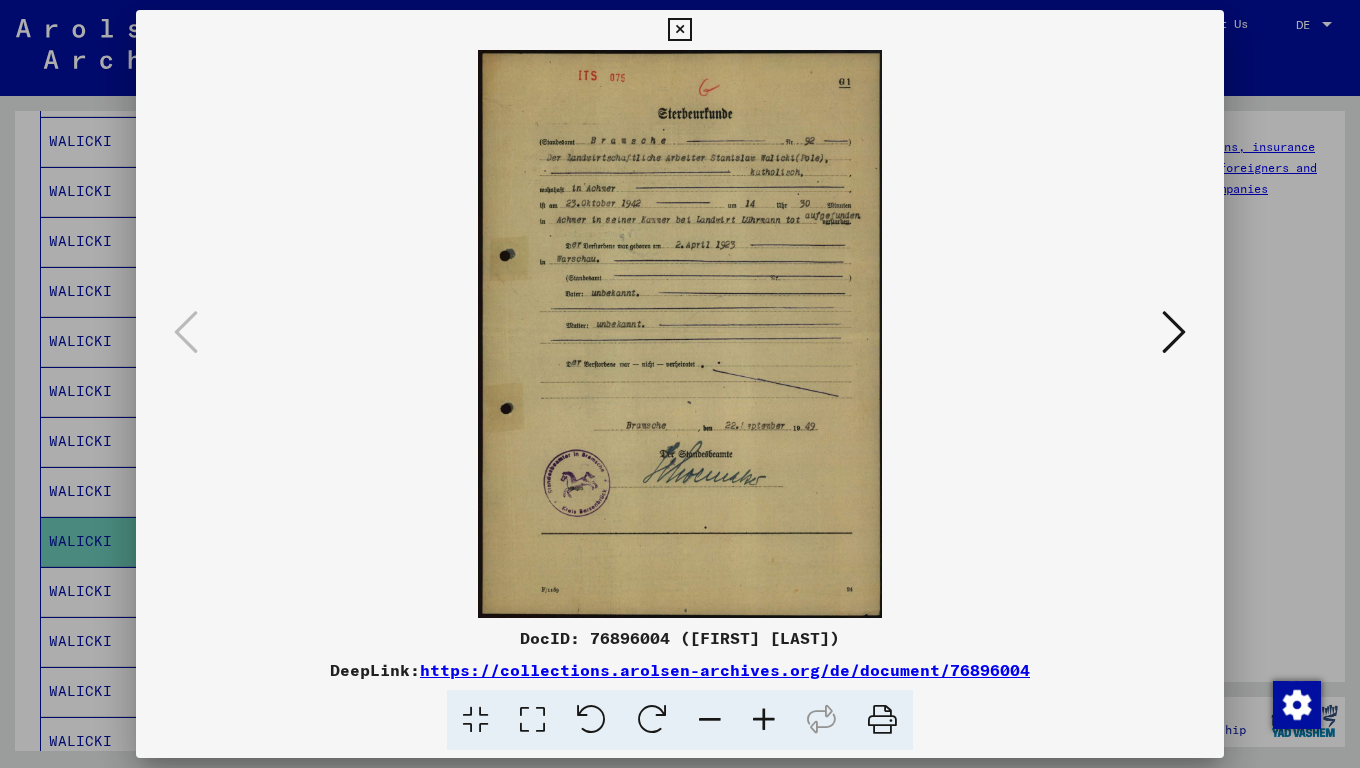 click at bounding box center [764, 720] 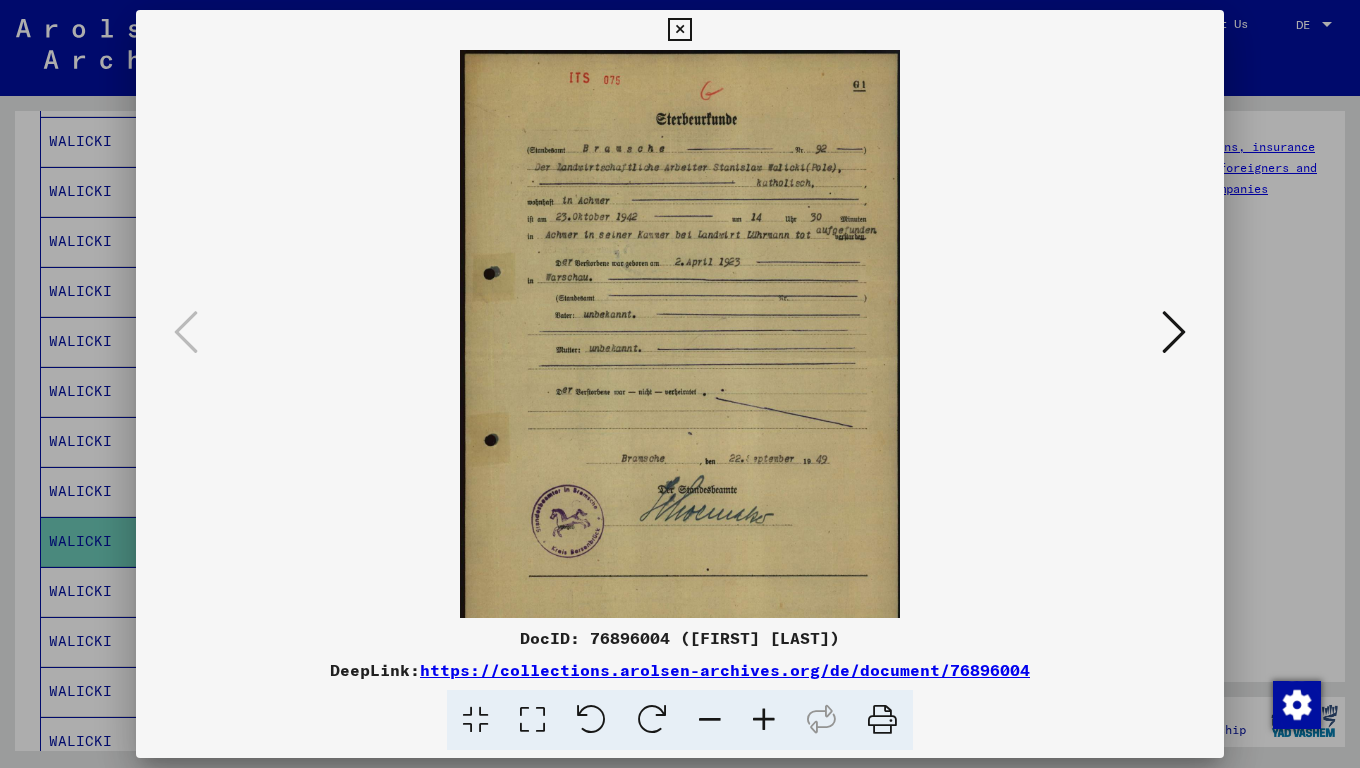 click at bounding box center [764, 720] 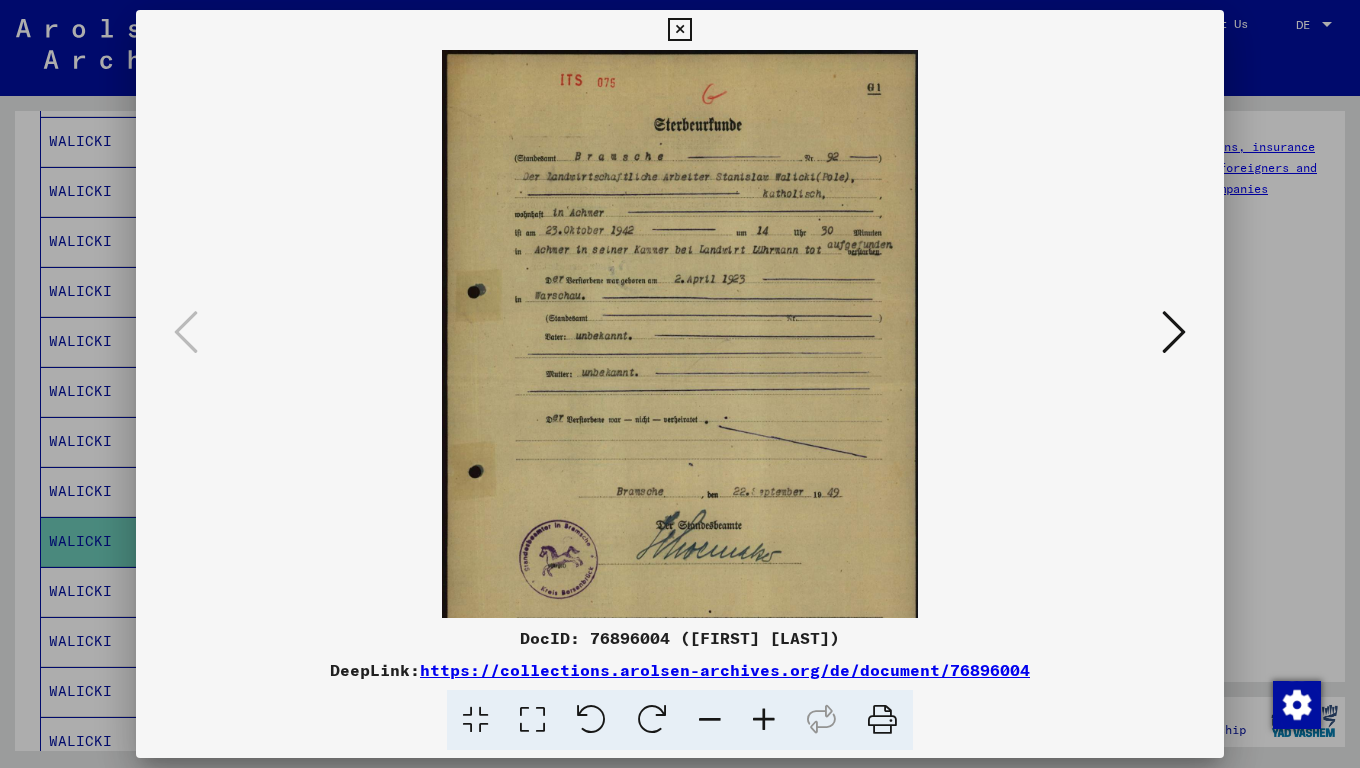 click at bounding box center [764, 720] 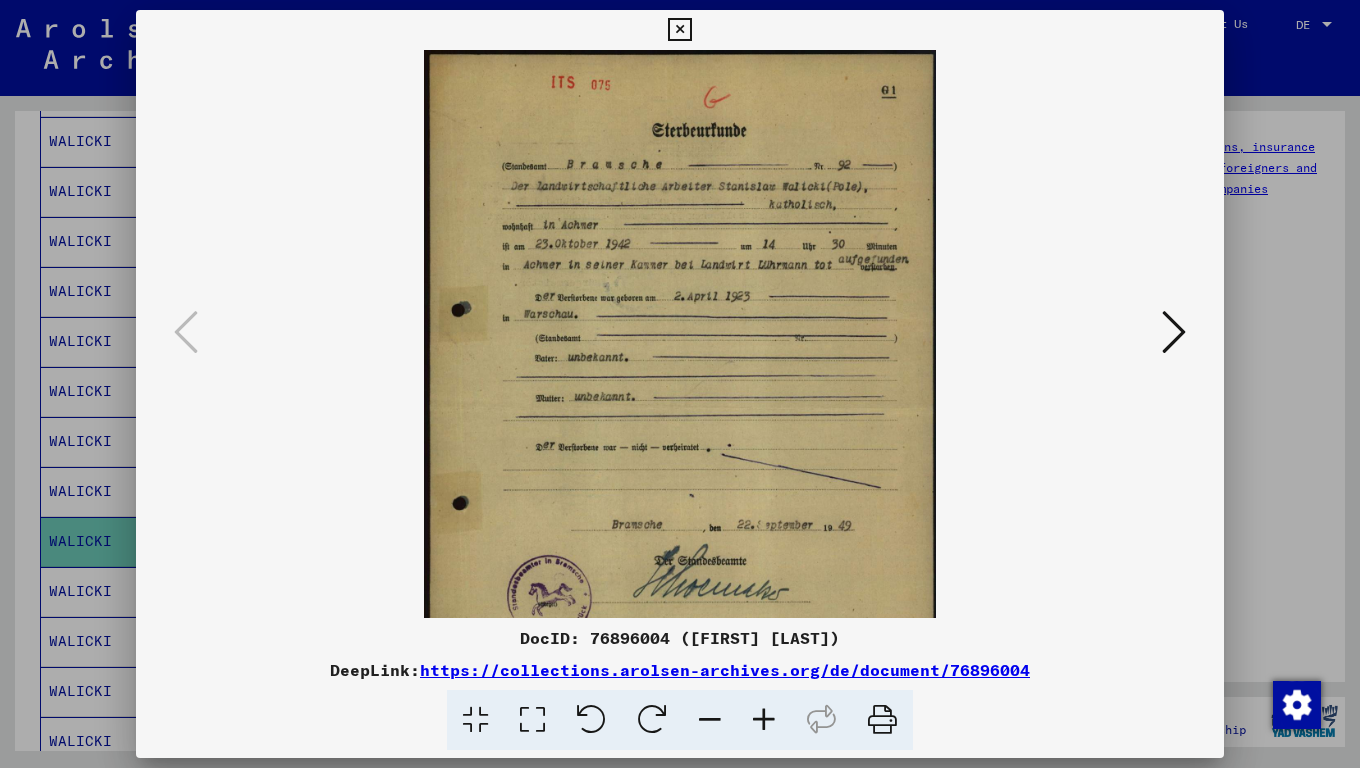 click at bounding box center [764, 720] 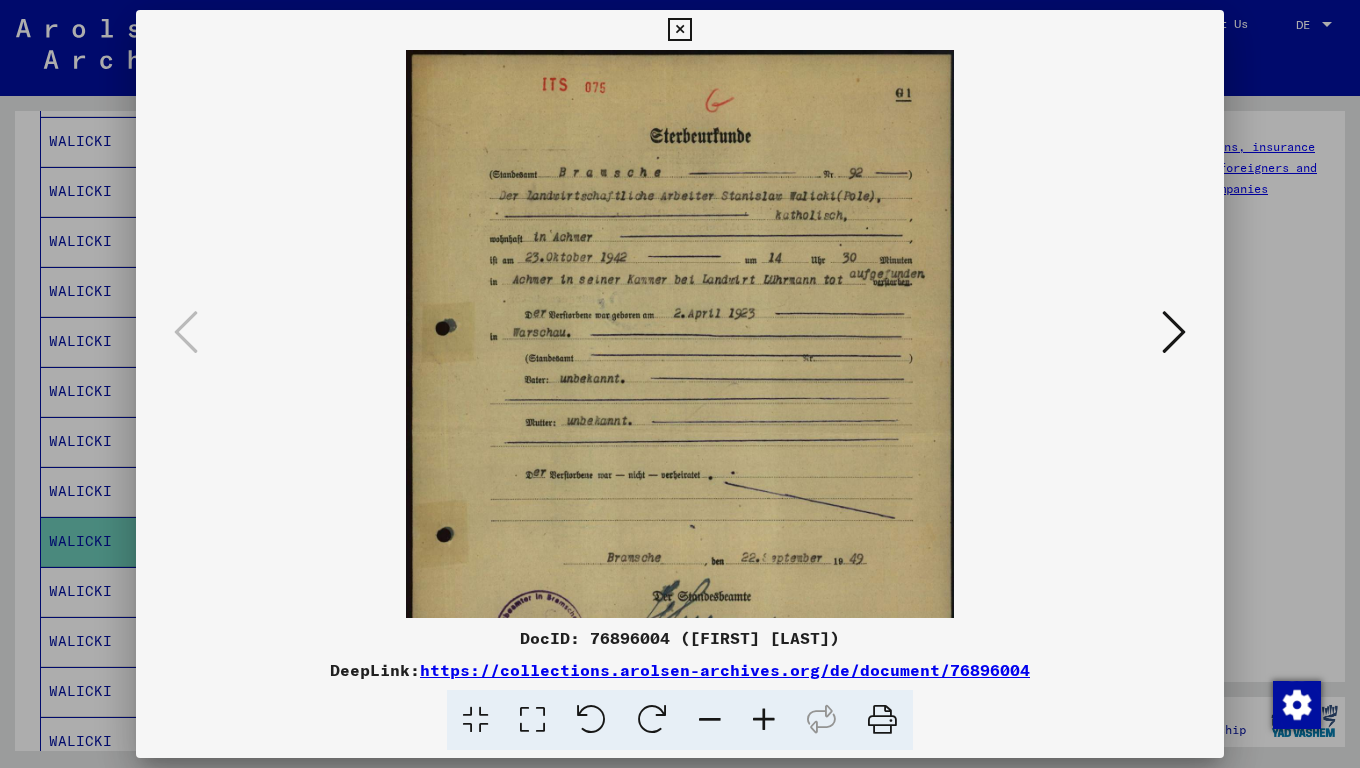 click at bounding box center [764, 720] 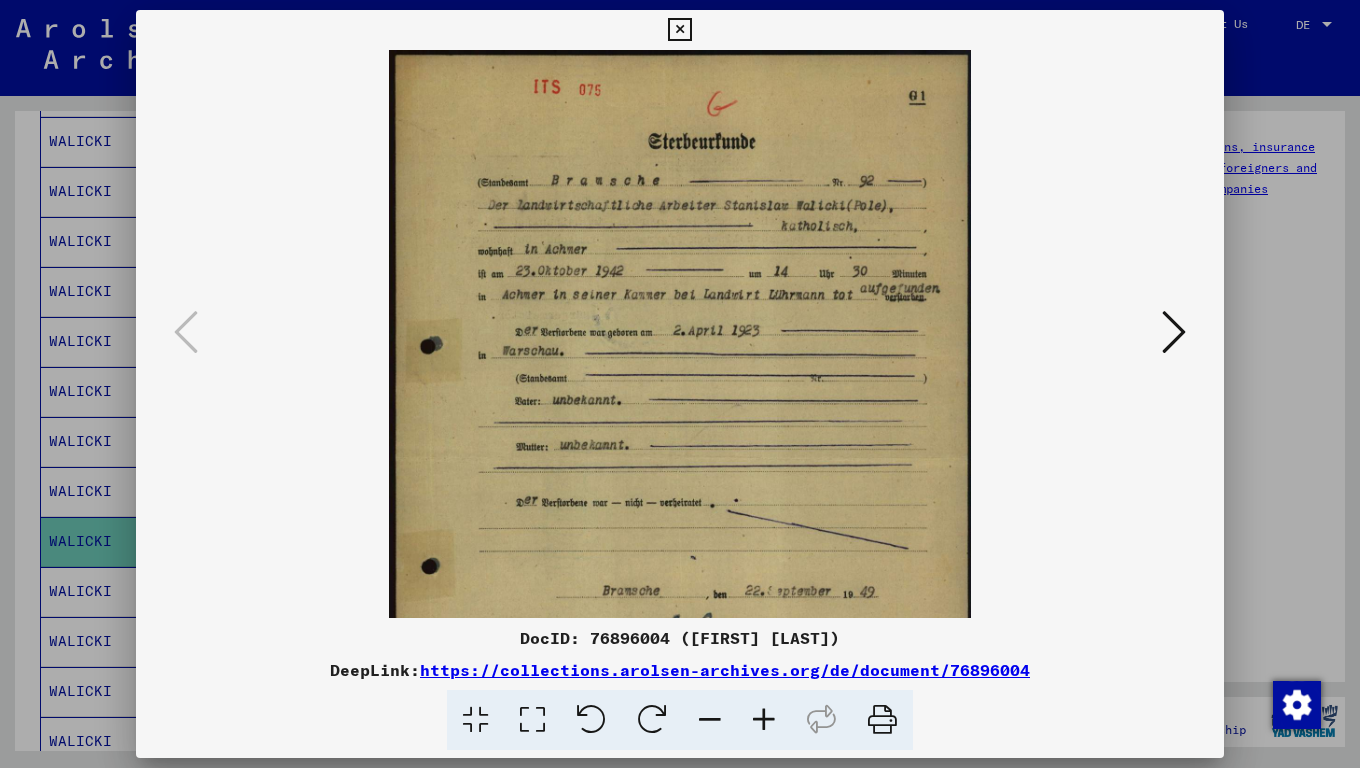 click at bounding box center (764, 720) 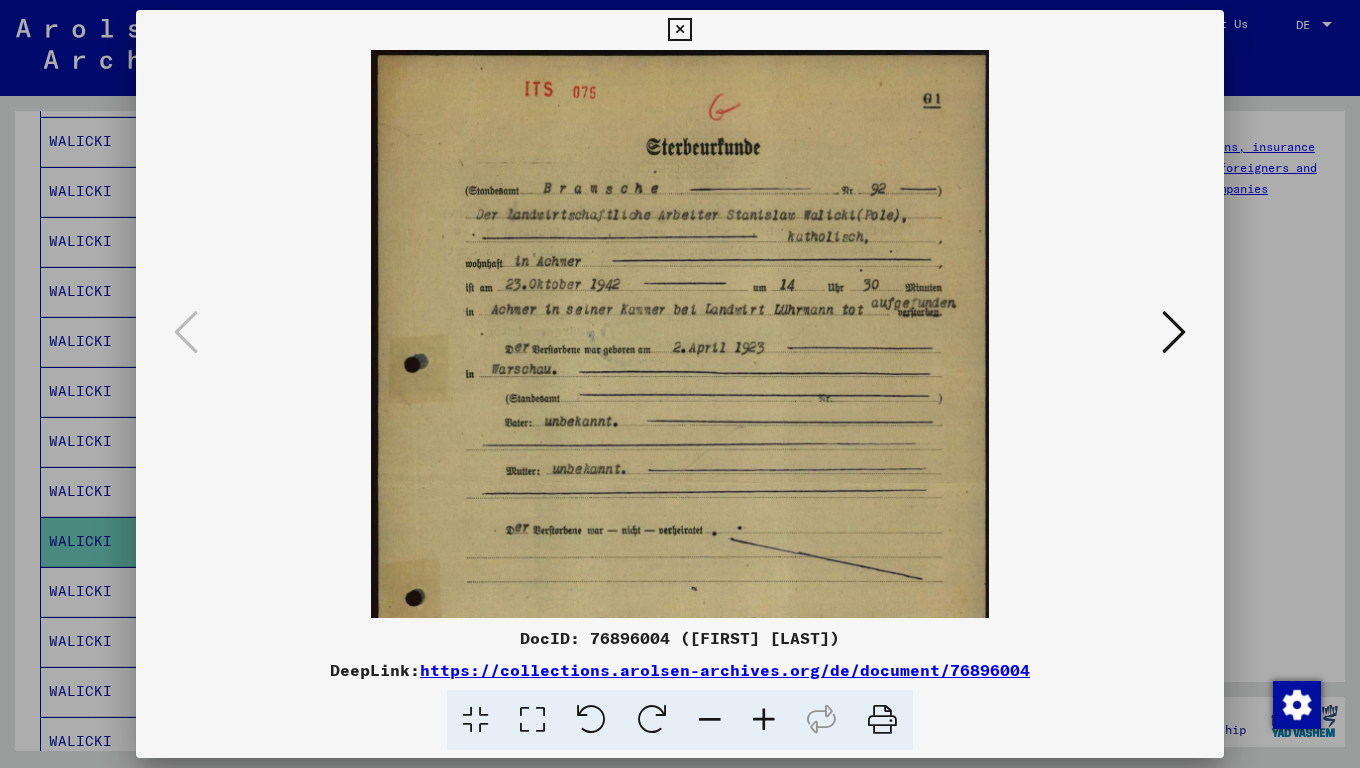 click at bounding box center (764, 720) 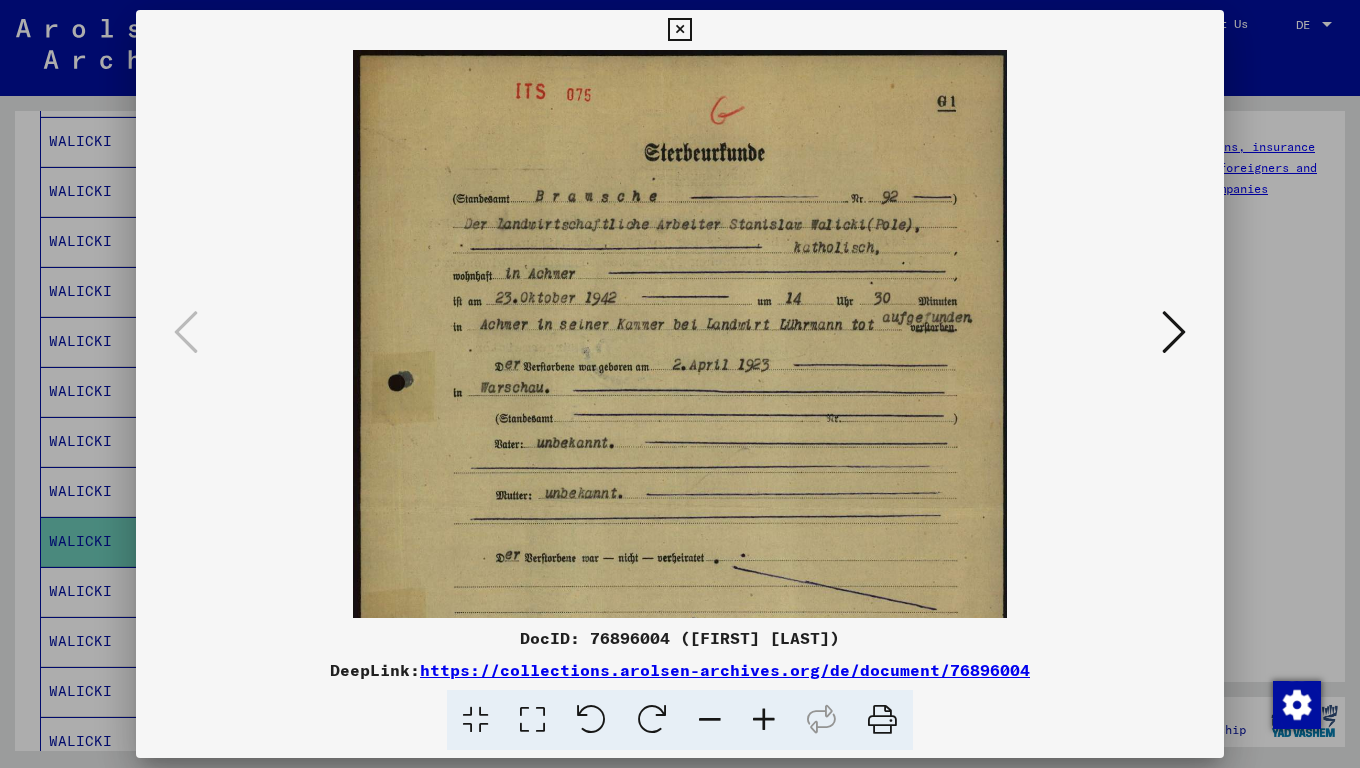 click at bounding box center [764, 720] 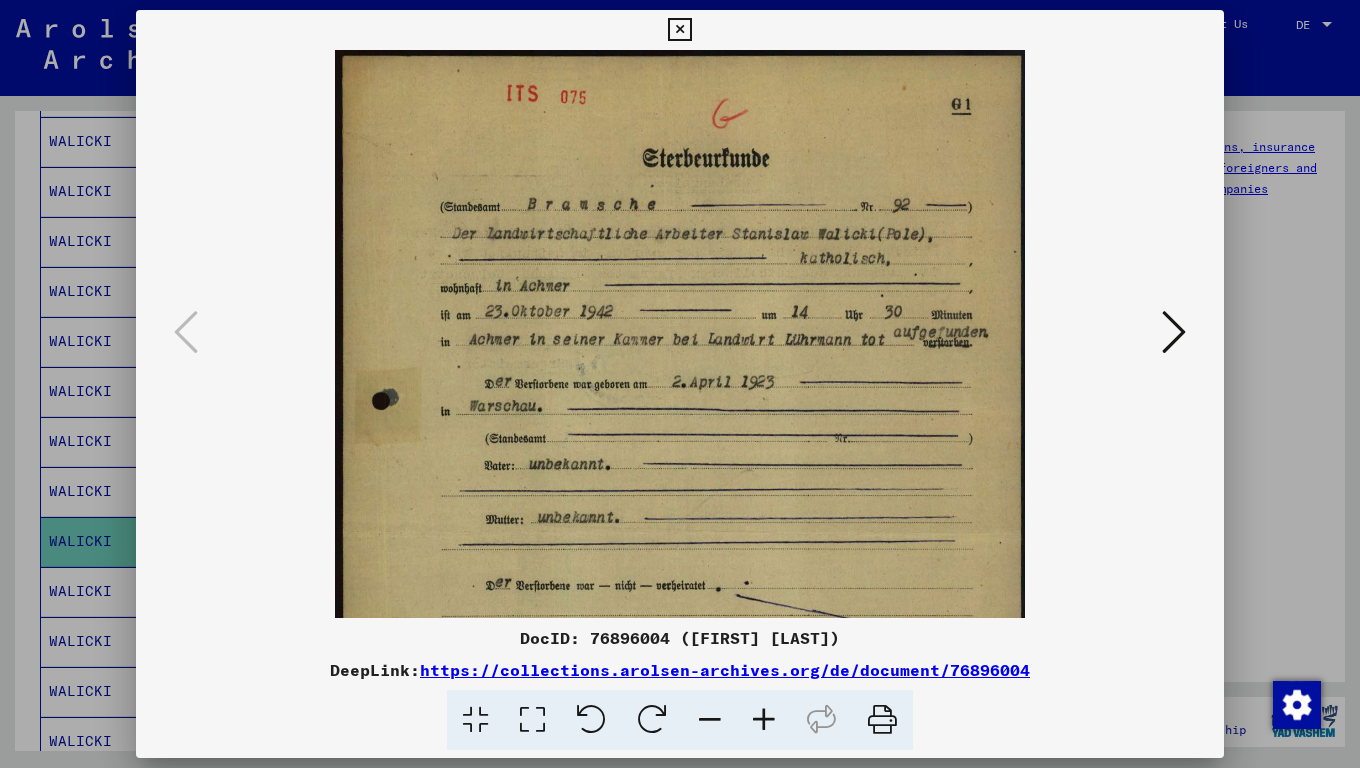 click at bounding box center (764, 720) 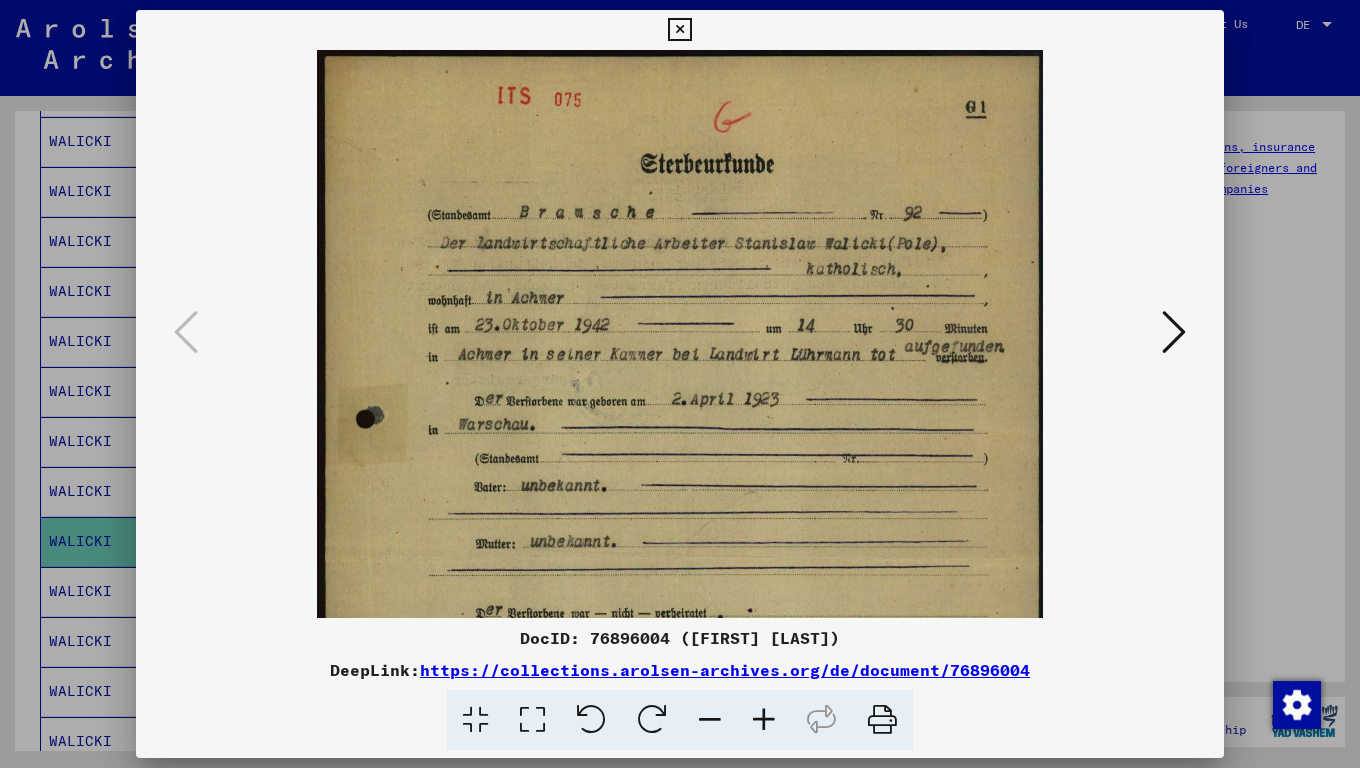 click at bounding box center (764, 720) 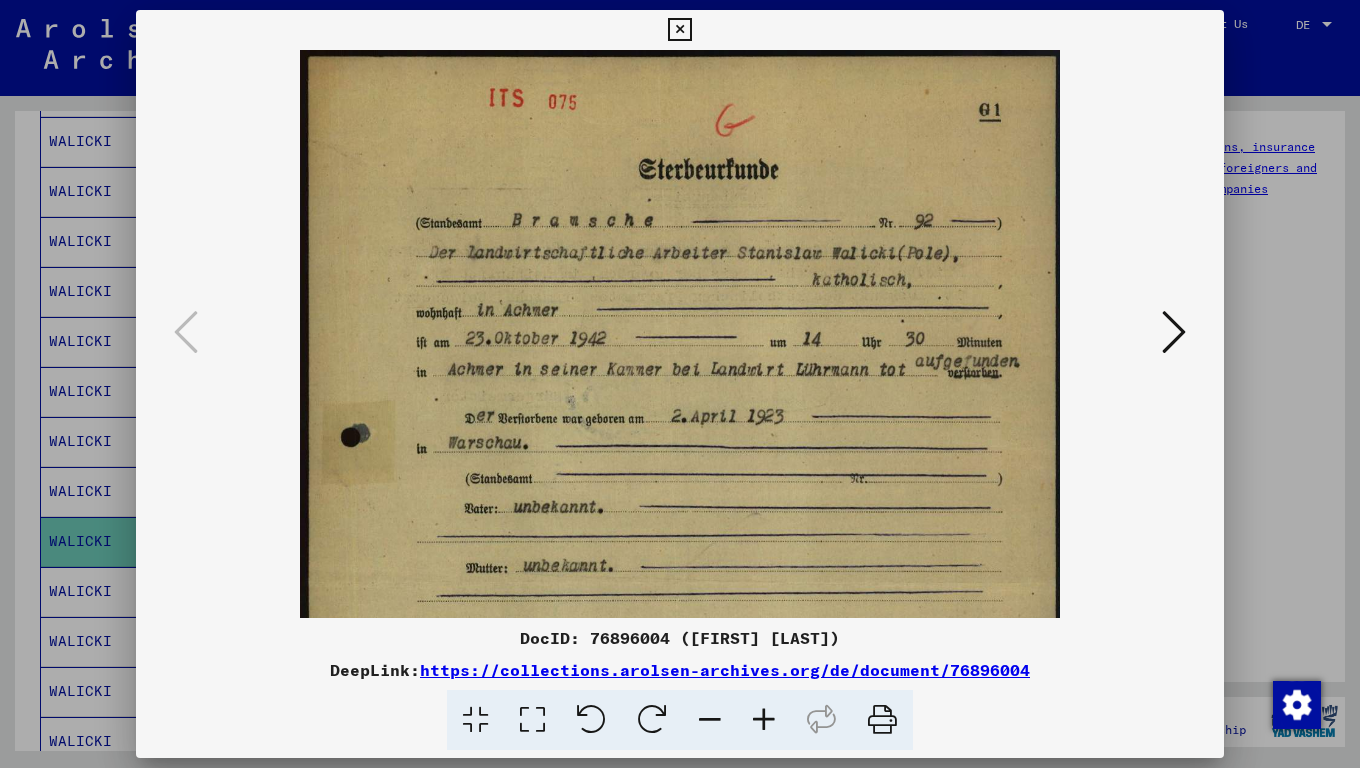 click at bounding box center [764, 720] 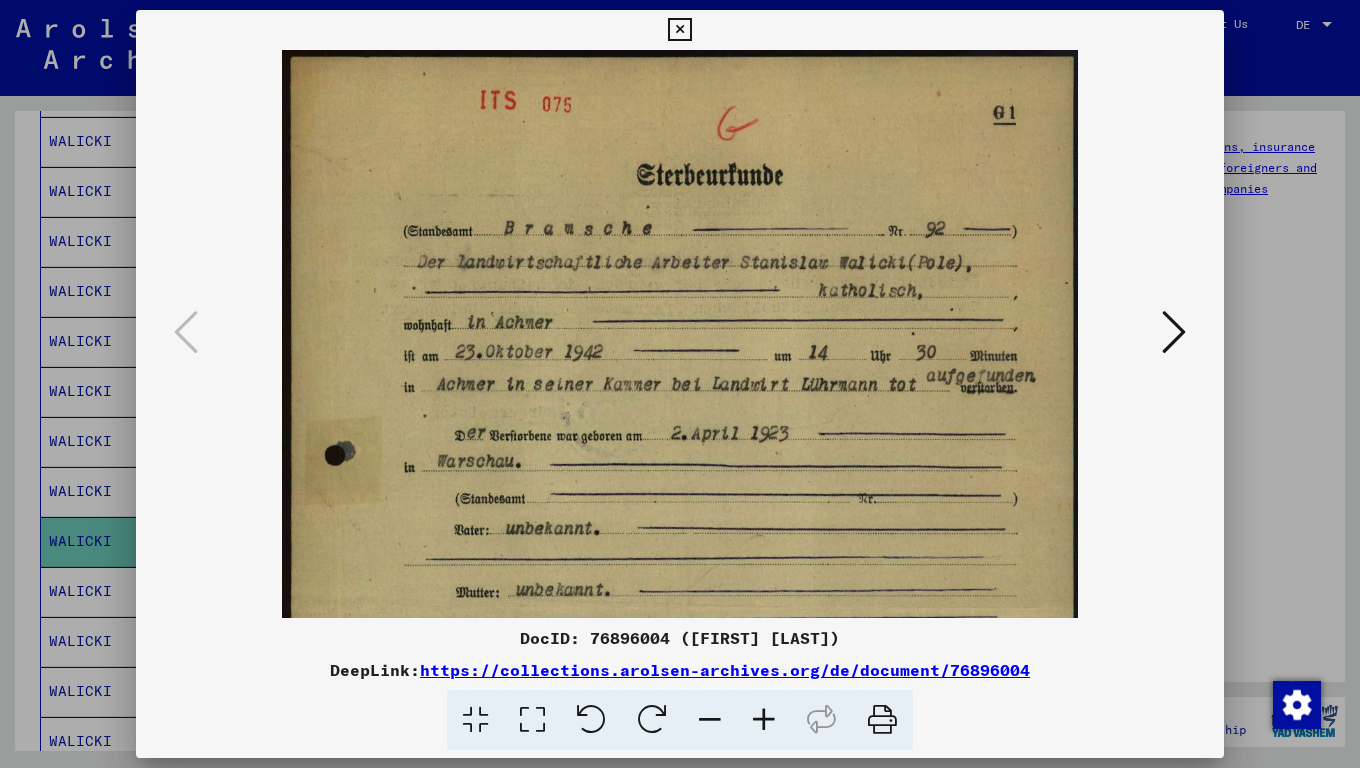 click at bounding box center [764, 720] 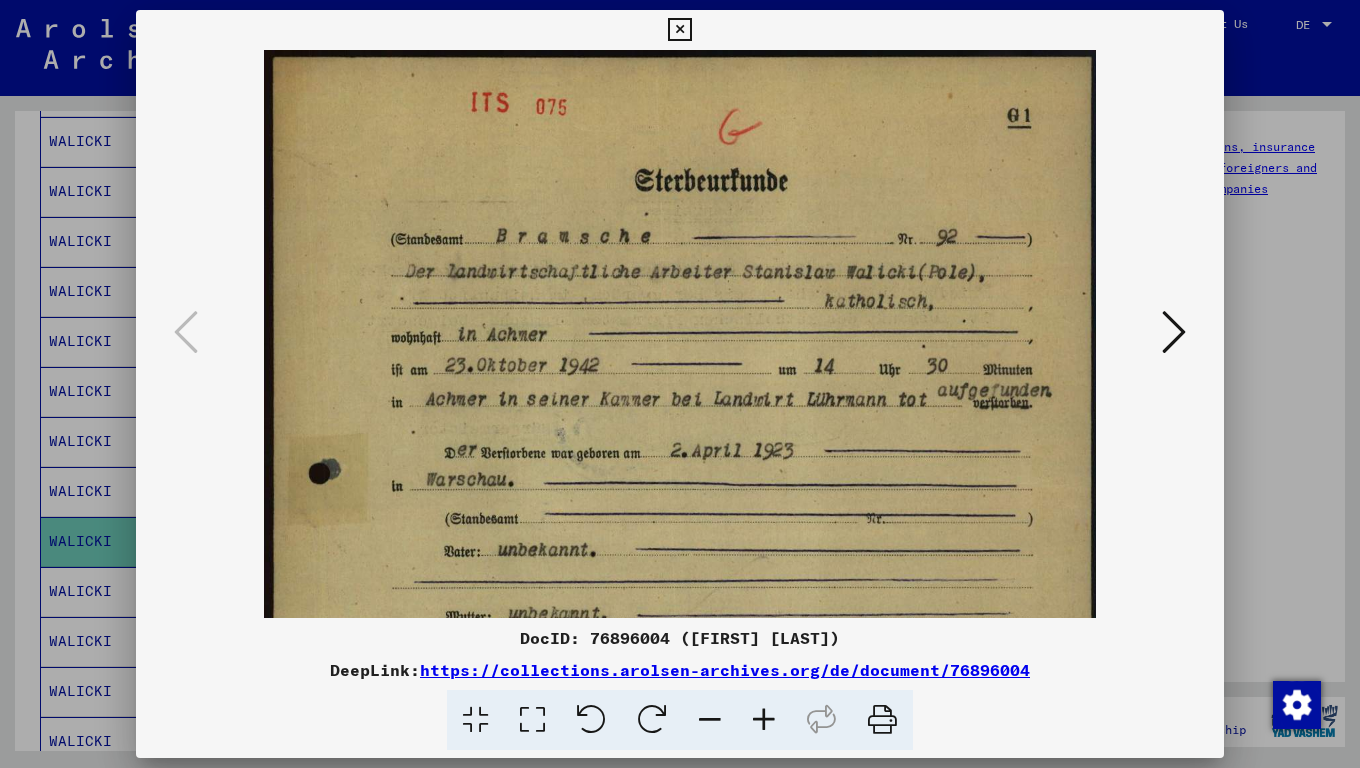 click at bounding box center (679, 30) 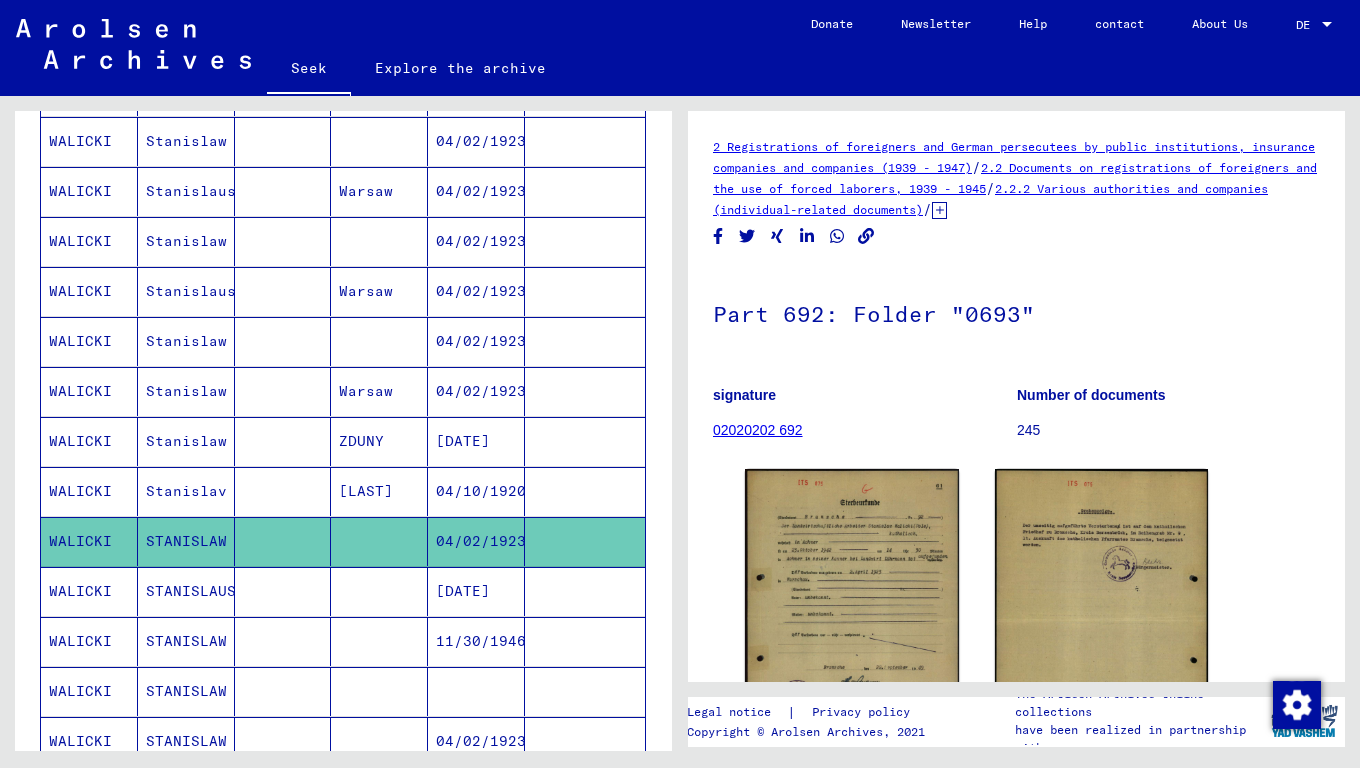 click on "Stanislav" at bounding box center (186, 541) 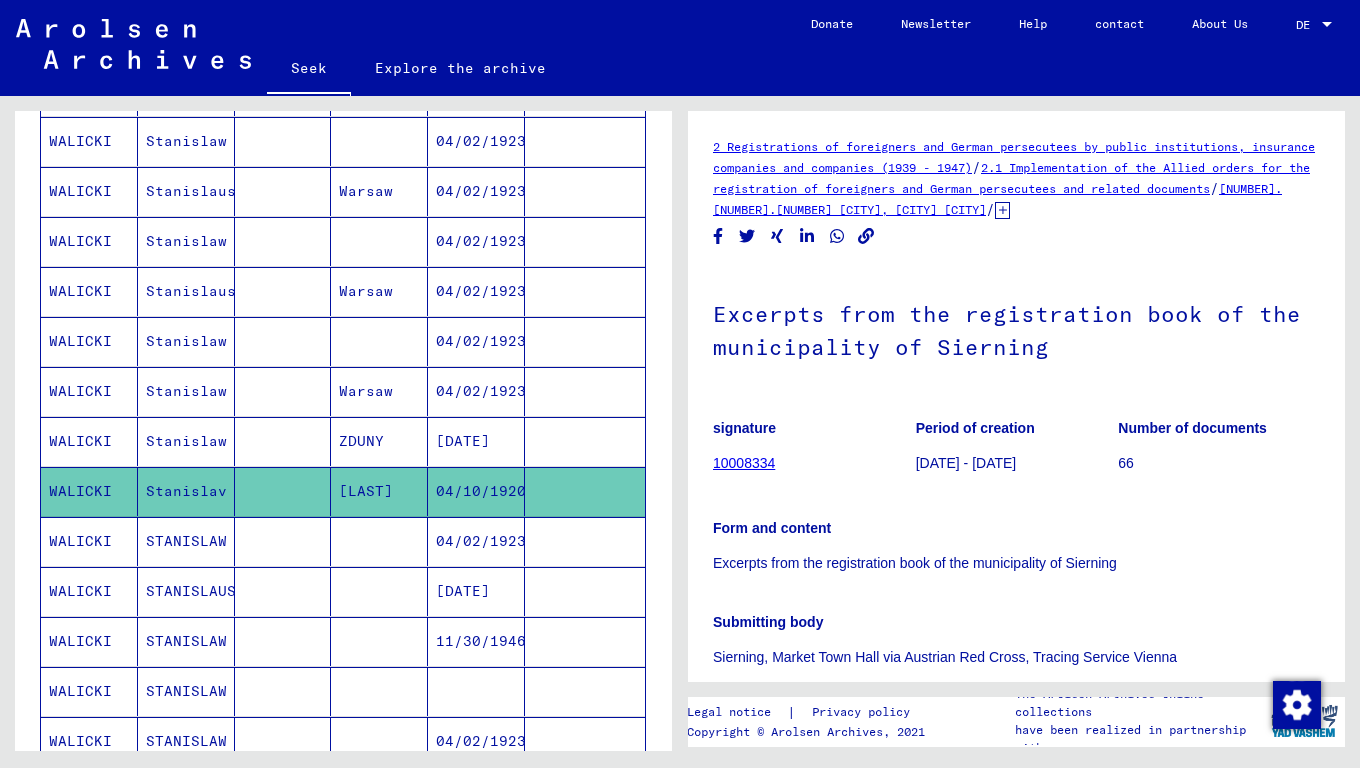 scroll, scrollTop: 0, scrollLeft: 0, axis: both 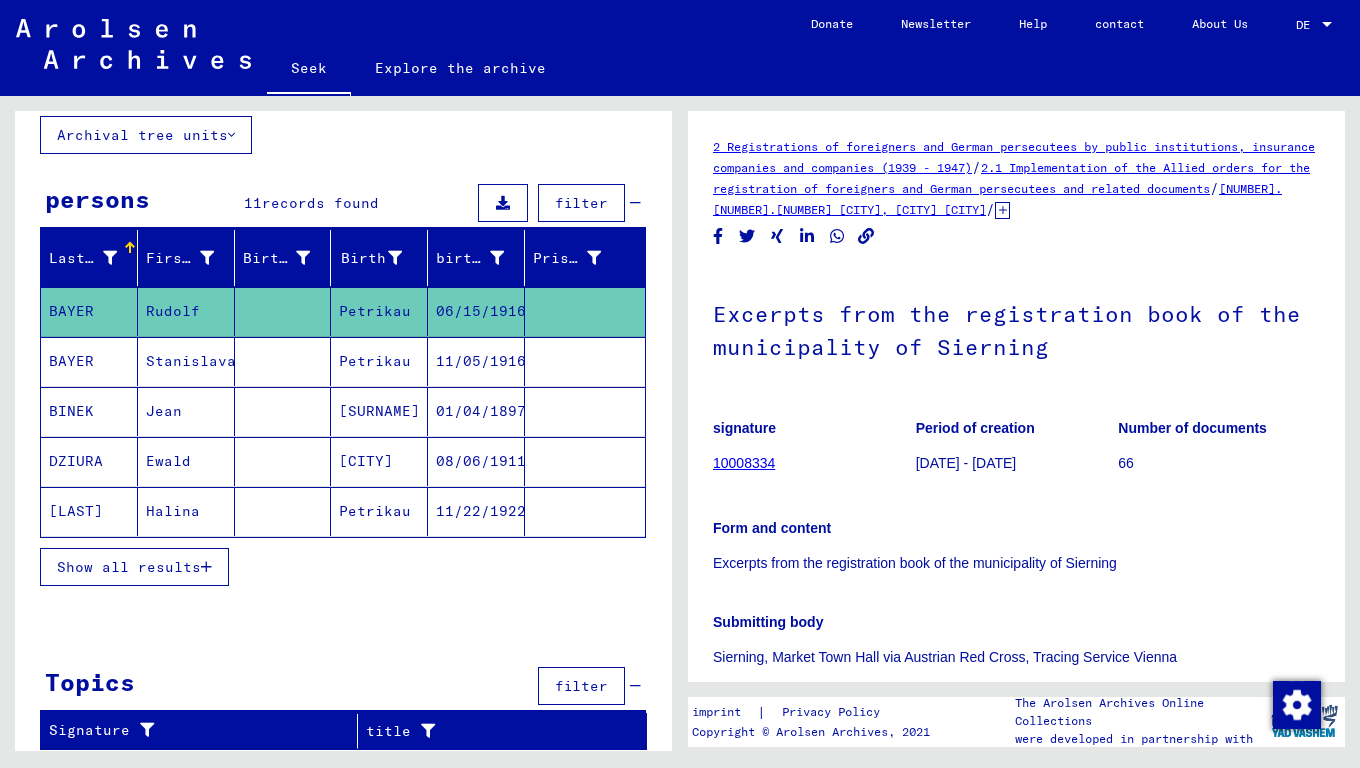 click on "Show all results" at bounding box center [129, 567] 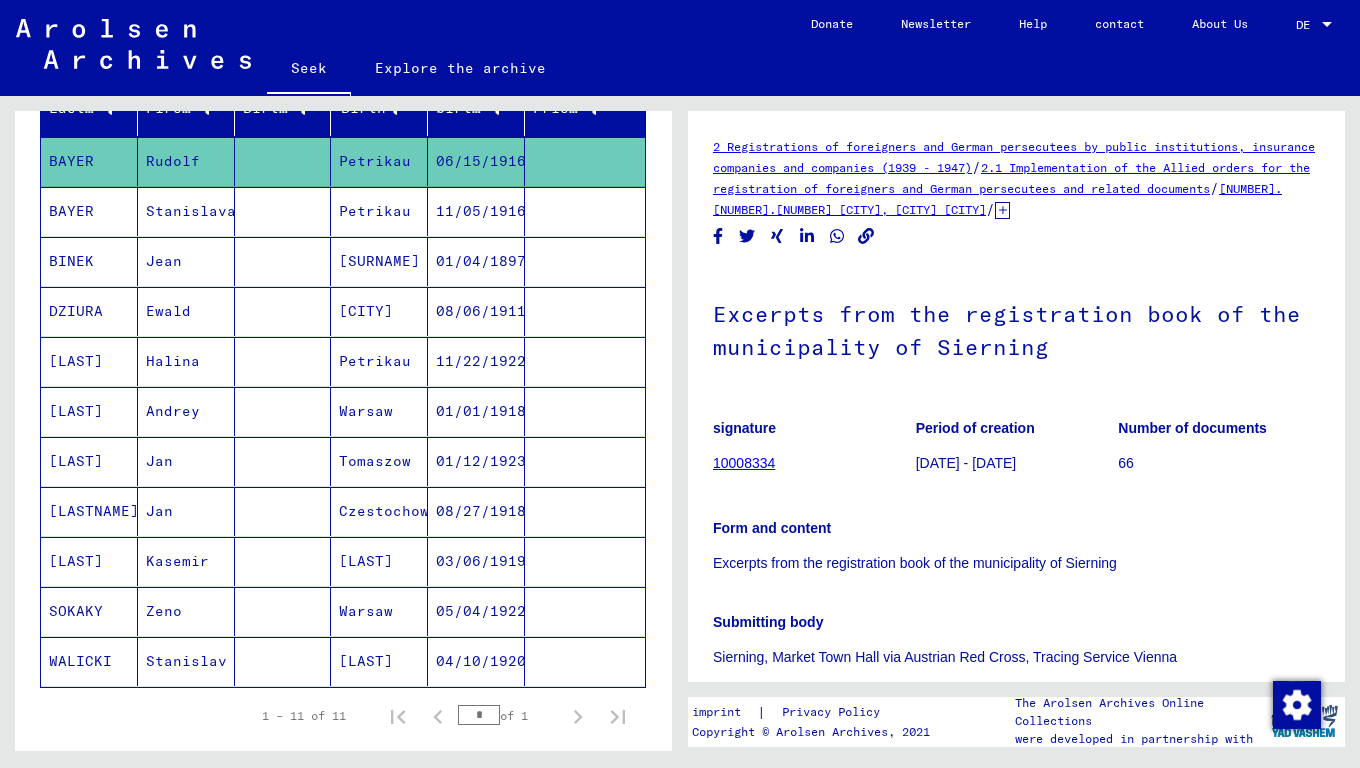 scroll, scrollTop: 0, scrollLeft: 0, axis: both 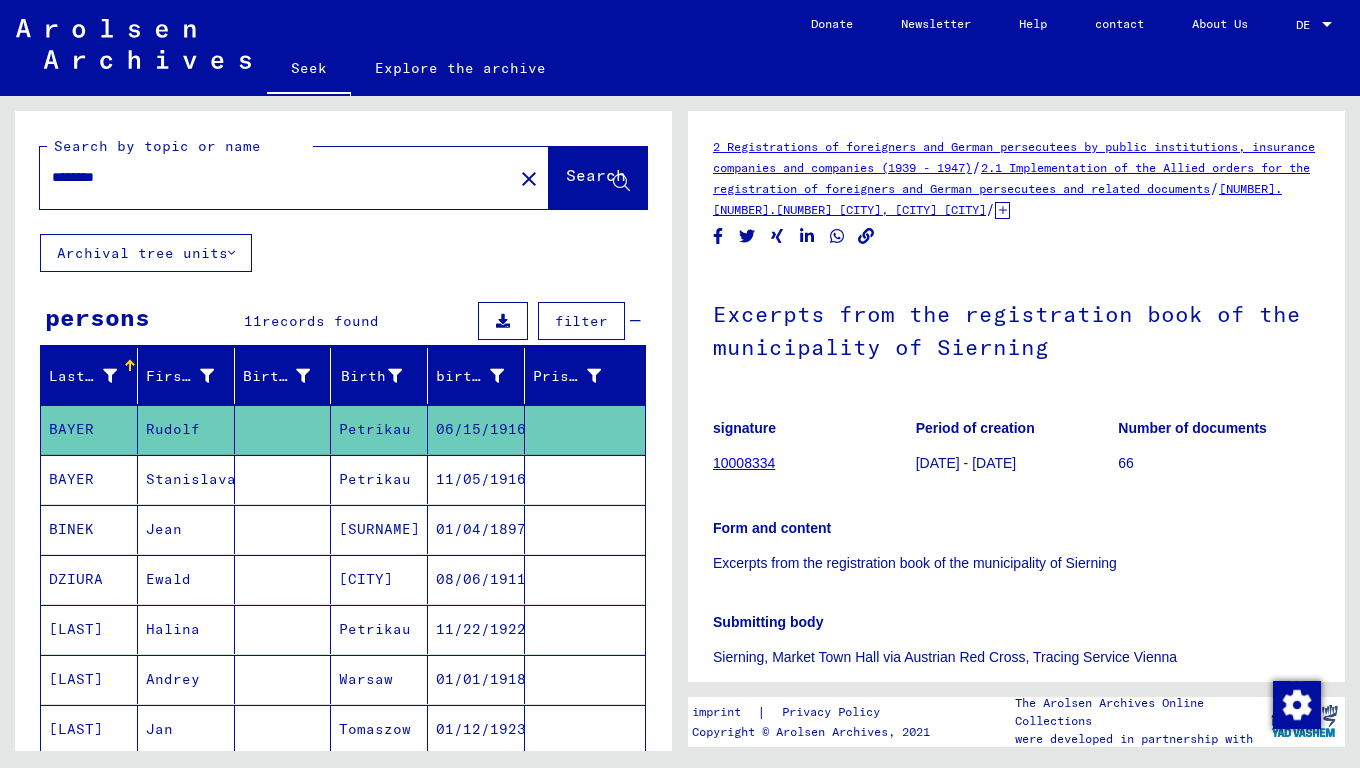 drag, startPoint x: 138, startPoint y: 178, endPoint x: 2, endPoint y: 187, distance: 136.29747 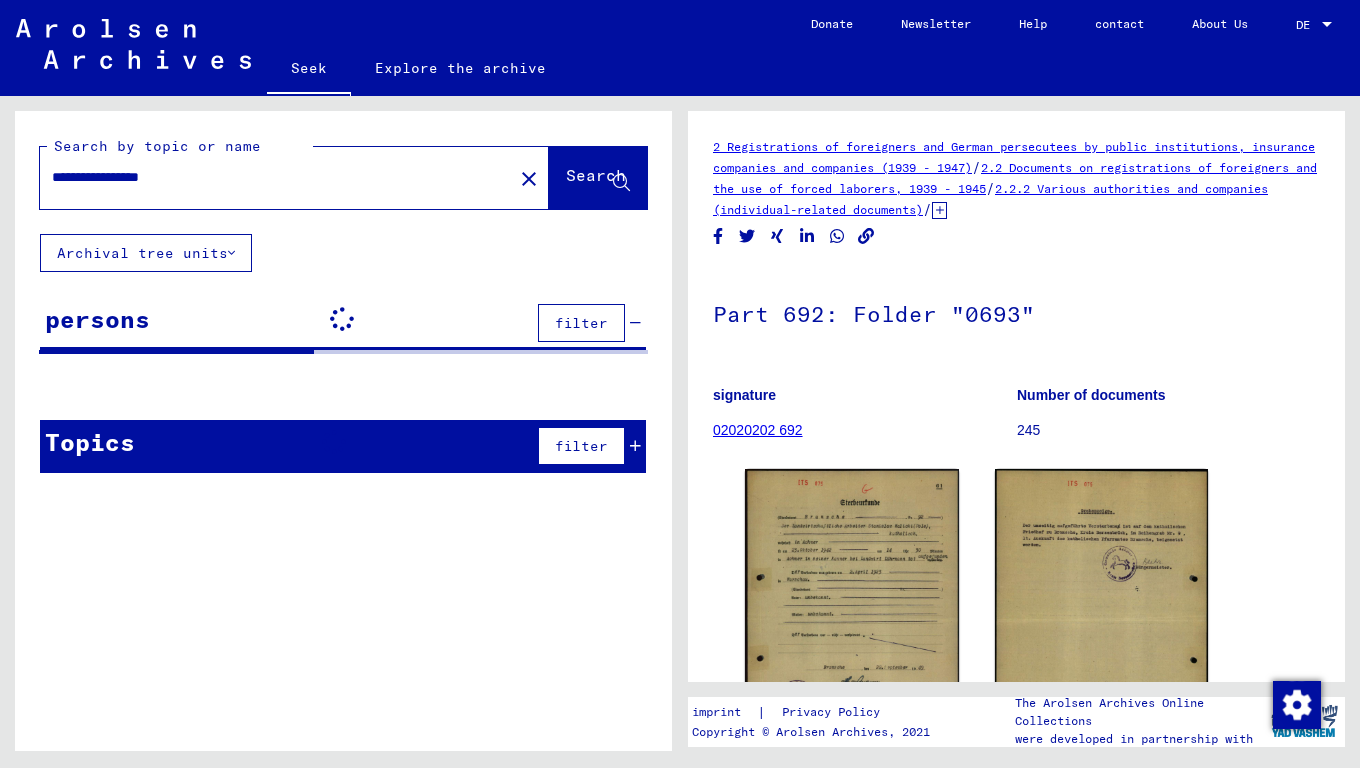 scroll, scrollTop: 0, scrollLeft: 0, axis: both 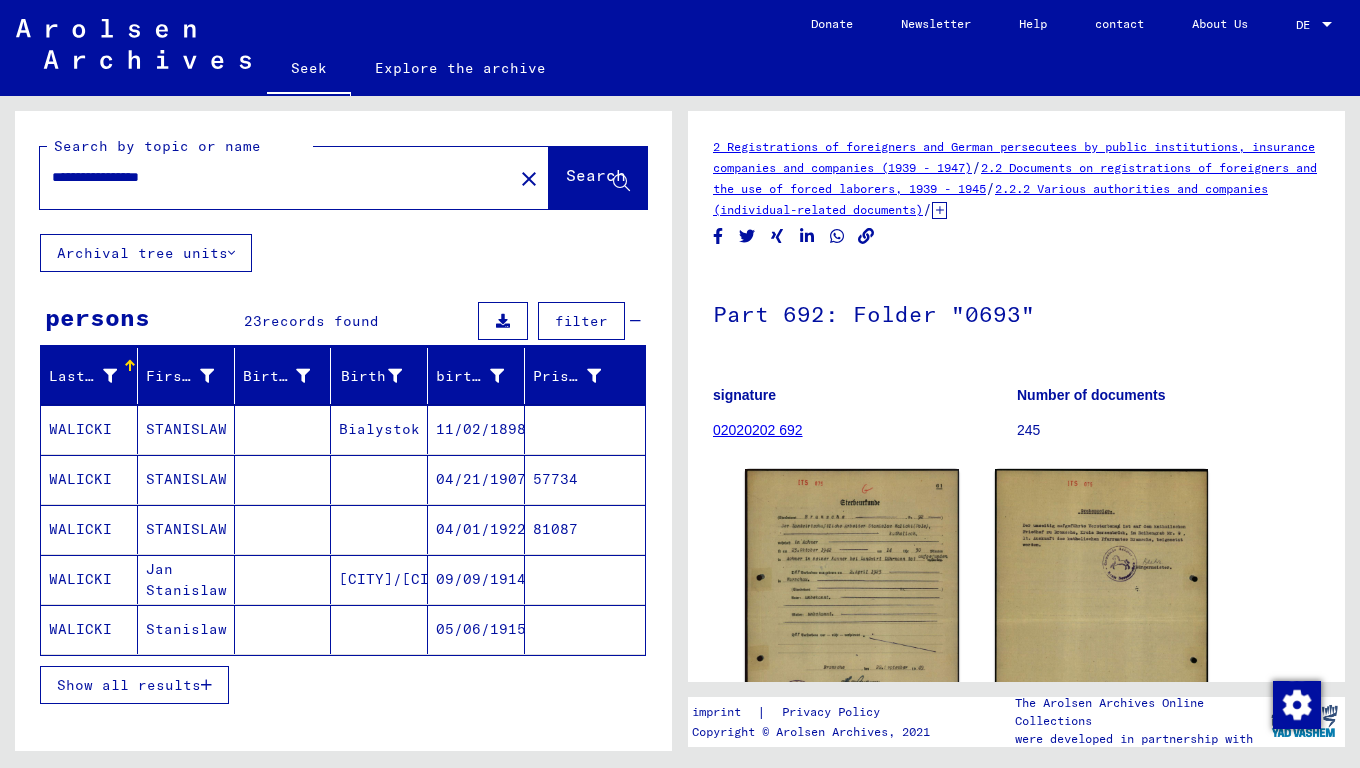 click on "Show all results" at bounding box center [129, 685] 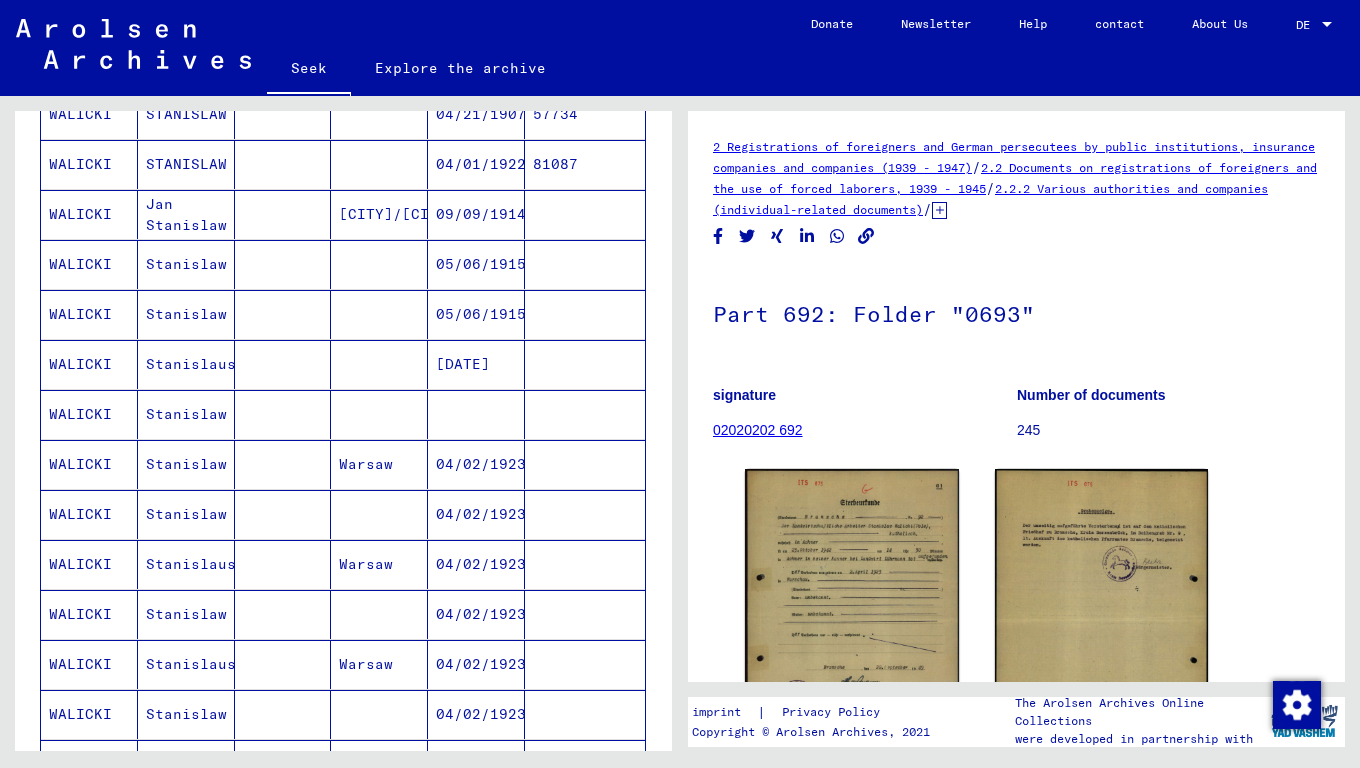 scroll, scrollTop: 400, scrollLeft: 0, axis: vertical 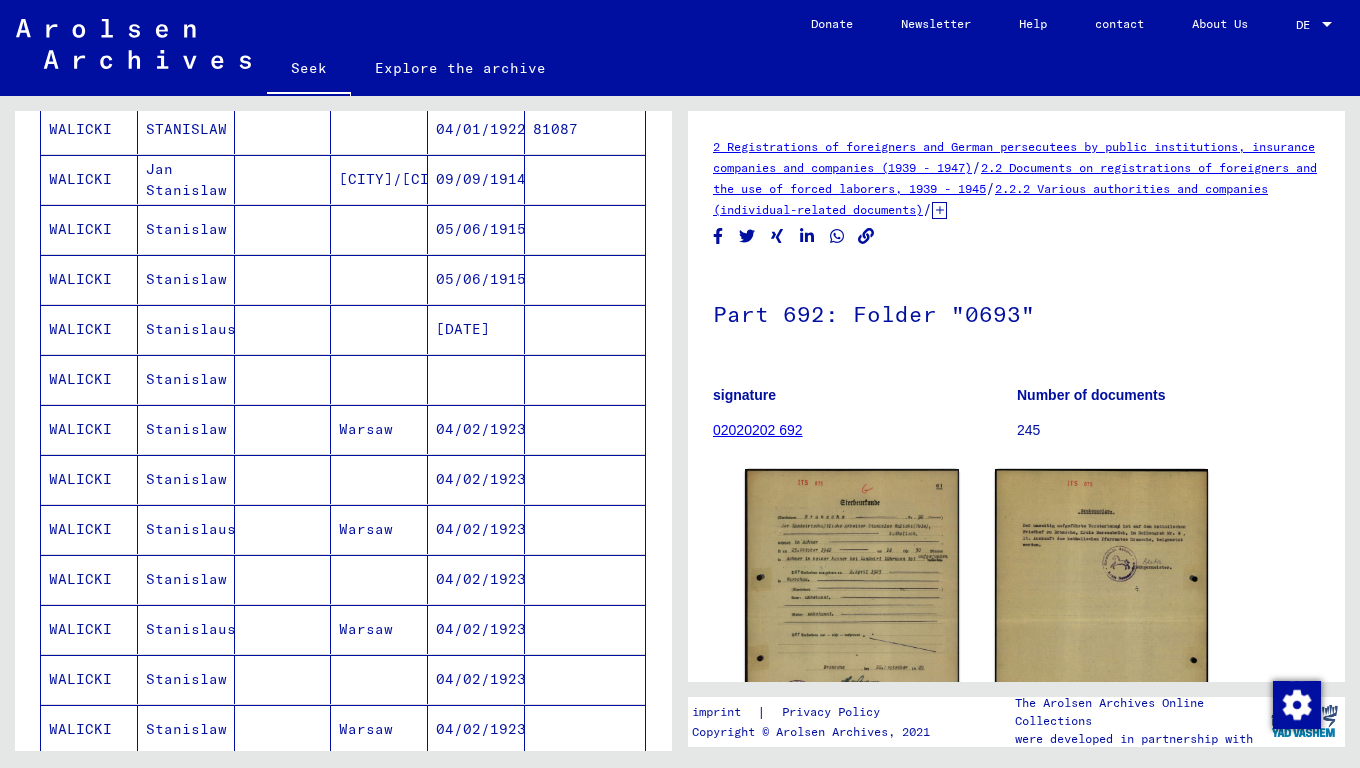 click on "Stanislaw" at bounding box center (186, 429) 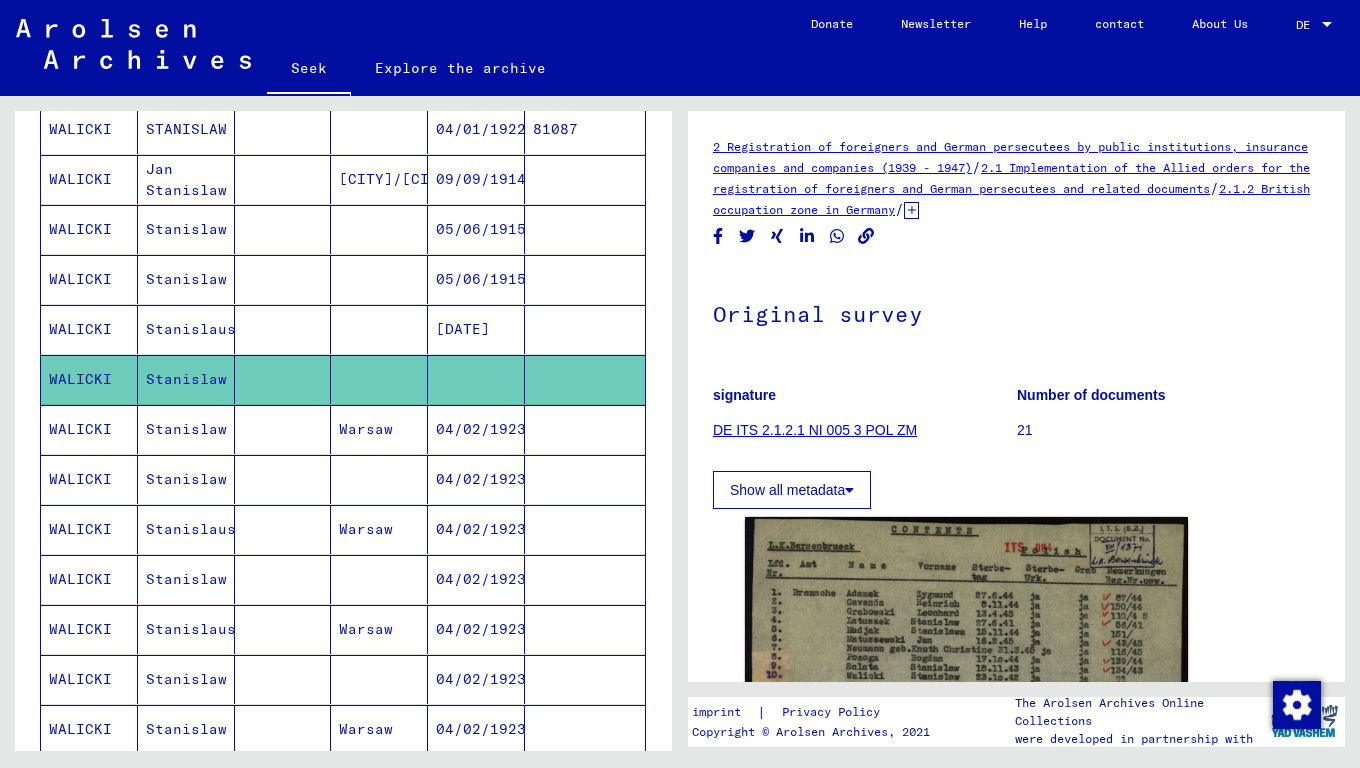 scroll, scrollTop: 0, scrollLeft: 0, axis: both 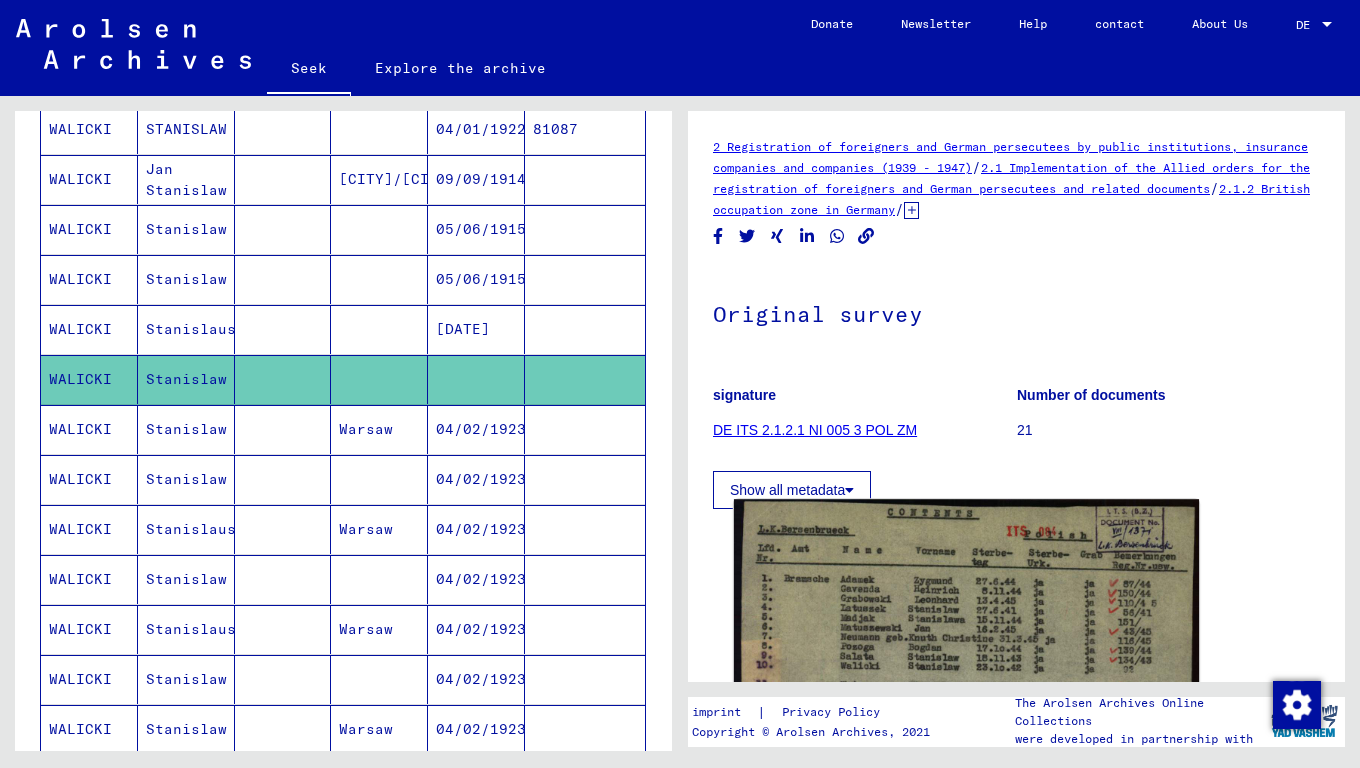 click 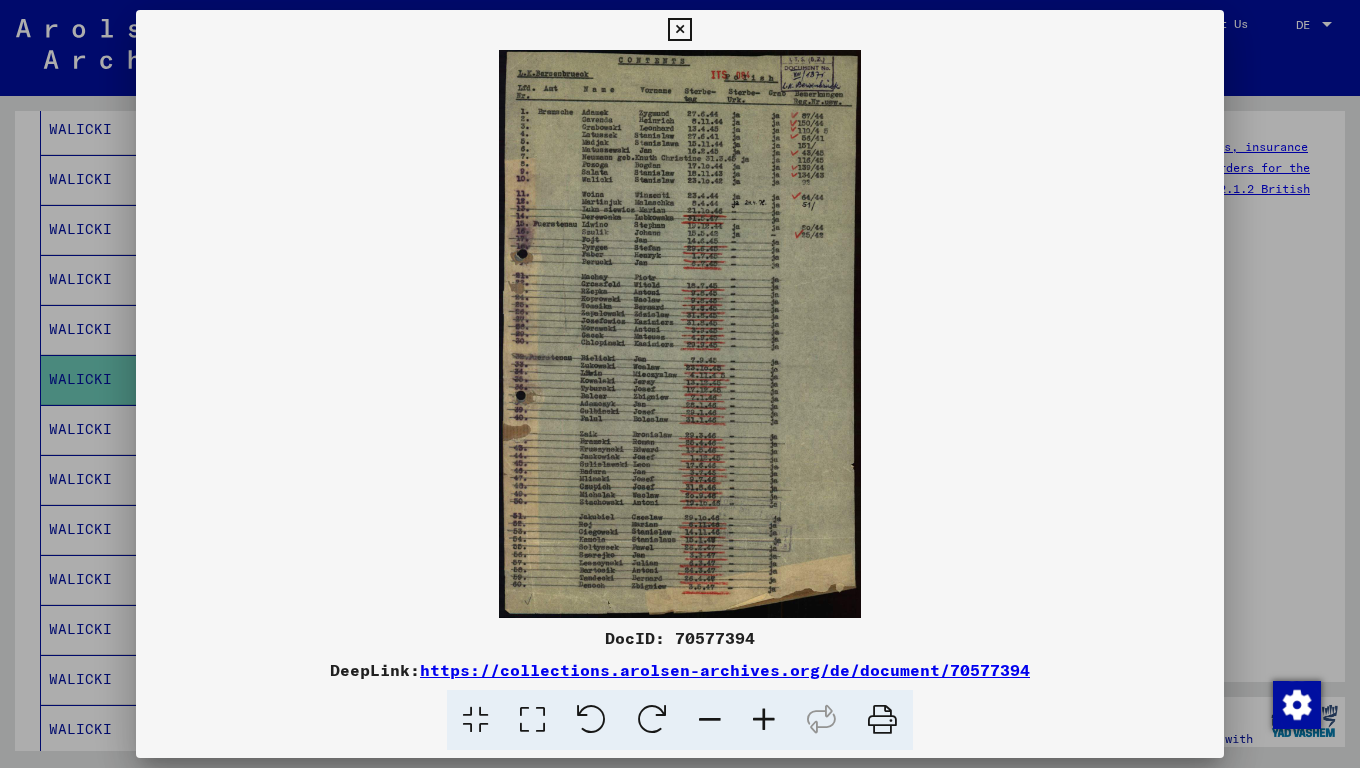 click at bounding box center [764, 720] 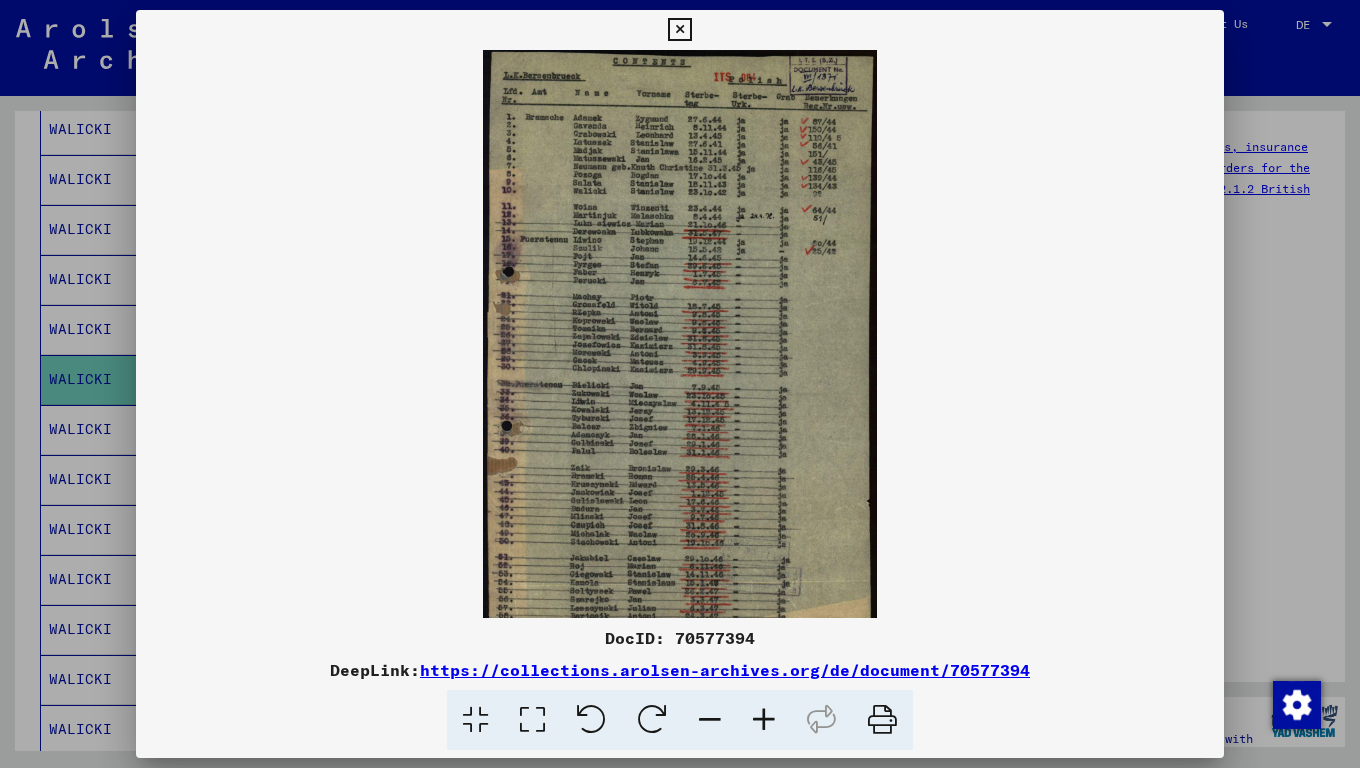 click at bounding box center (764, 720) 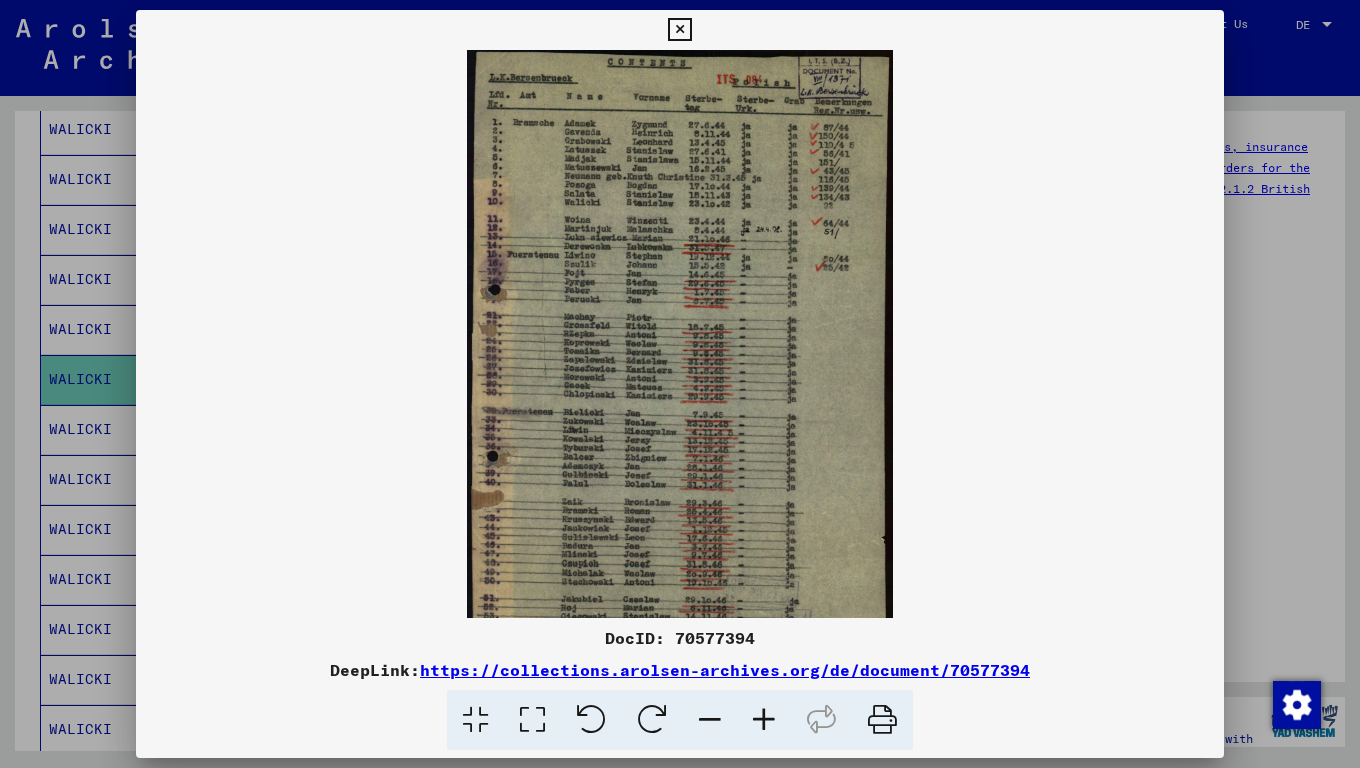 click at bounding box center (764, 720) 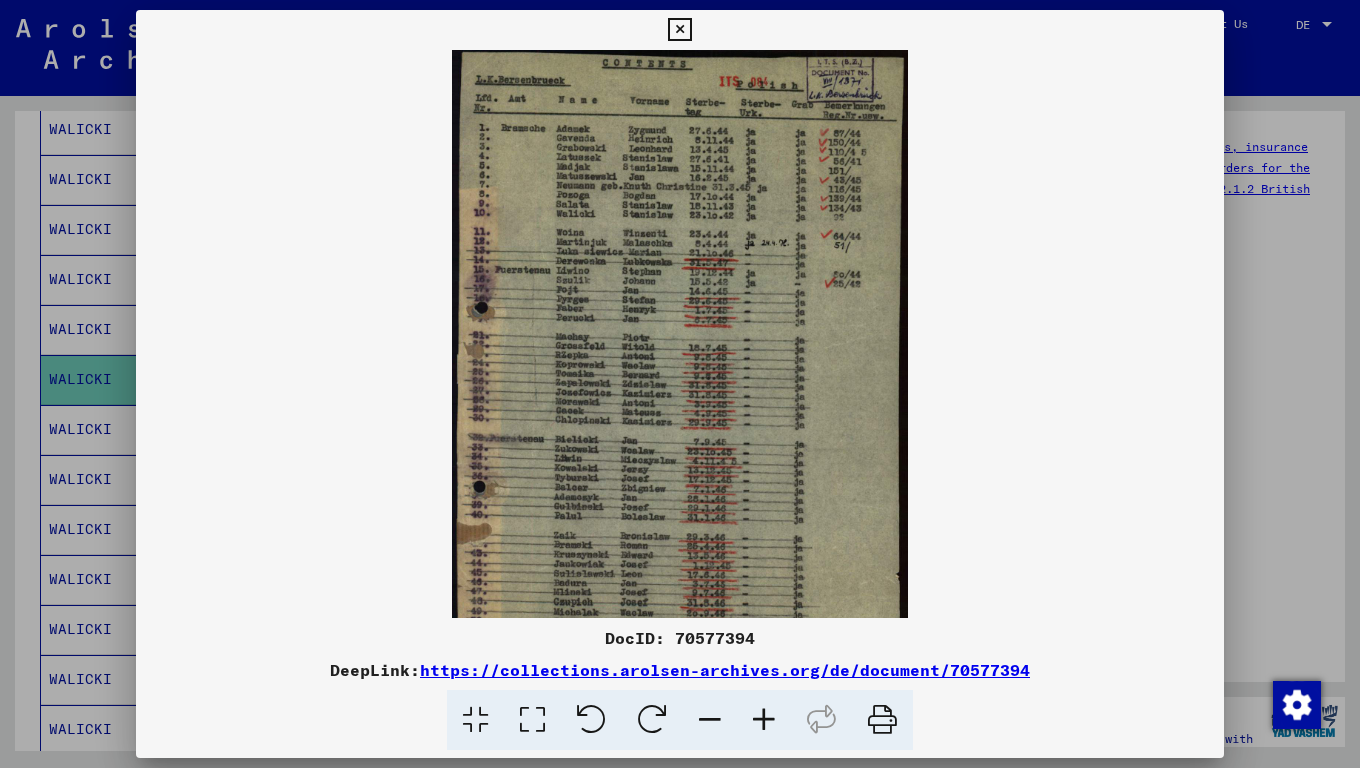 click at bounding box center [764, 720] 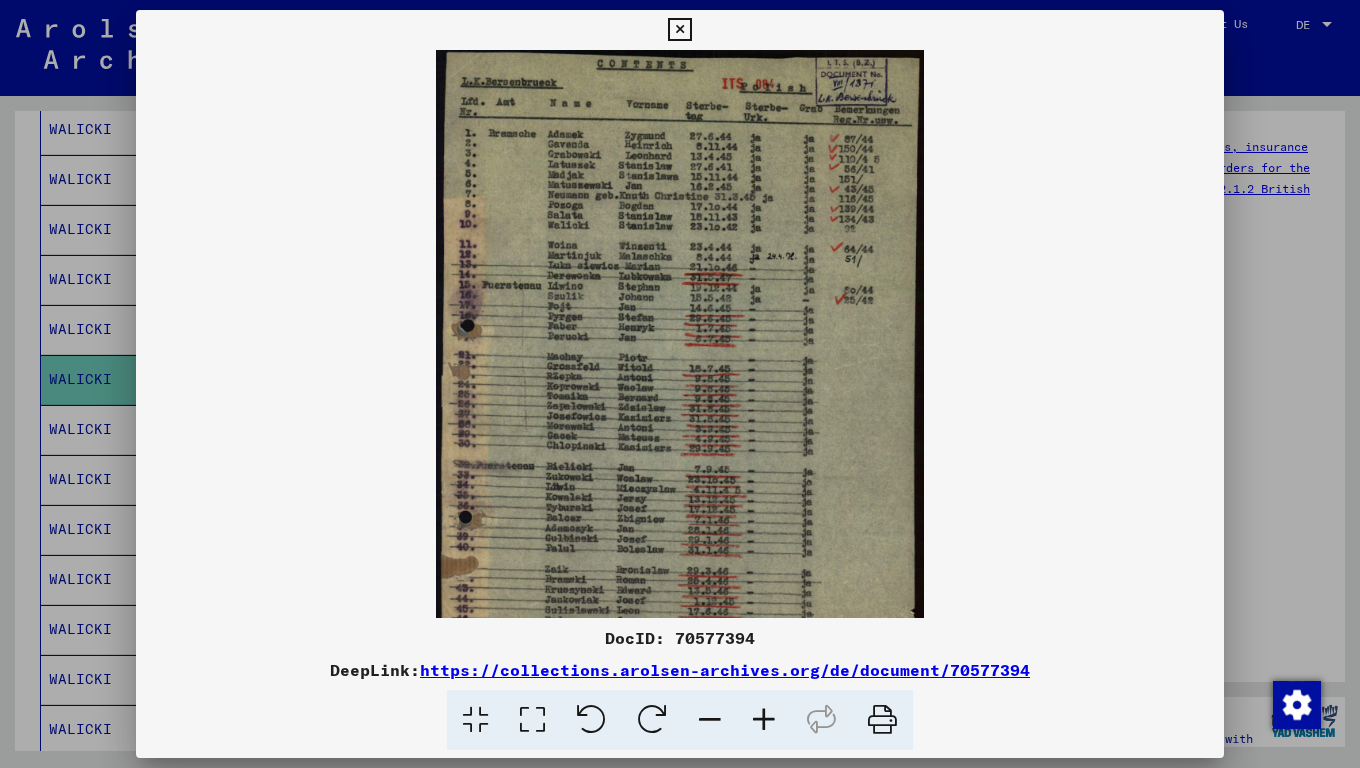 click at bounding box center [764, 720] 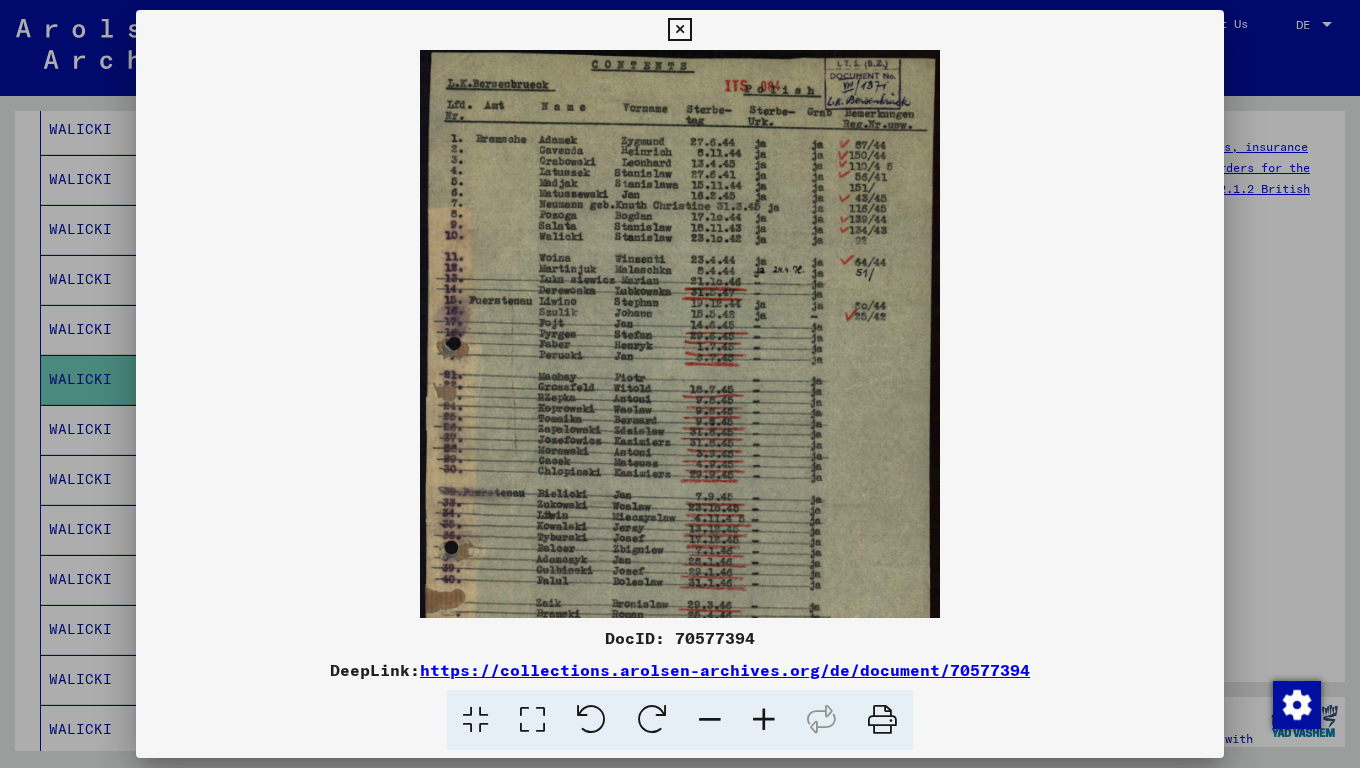 click at bounding box center (764, 720) 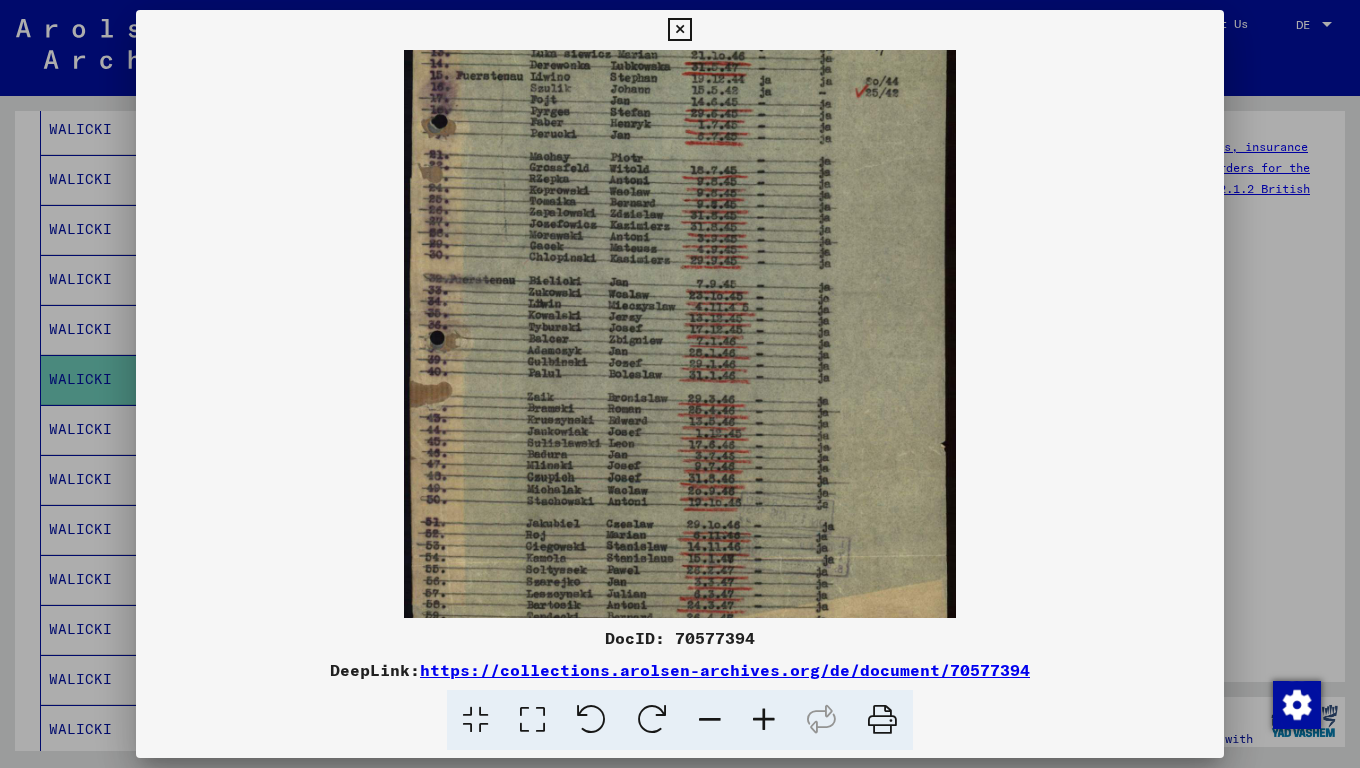 scroll, scrollTop: 300, scrollLeft: 0, axis: vertical 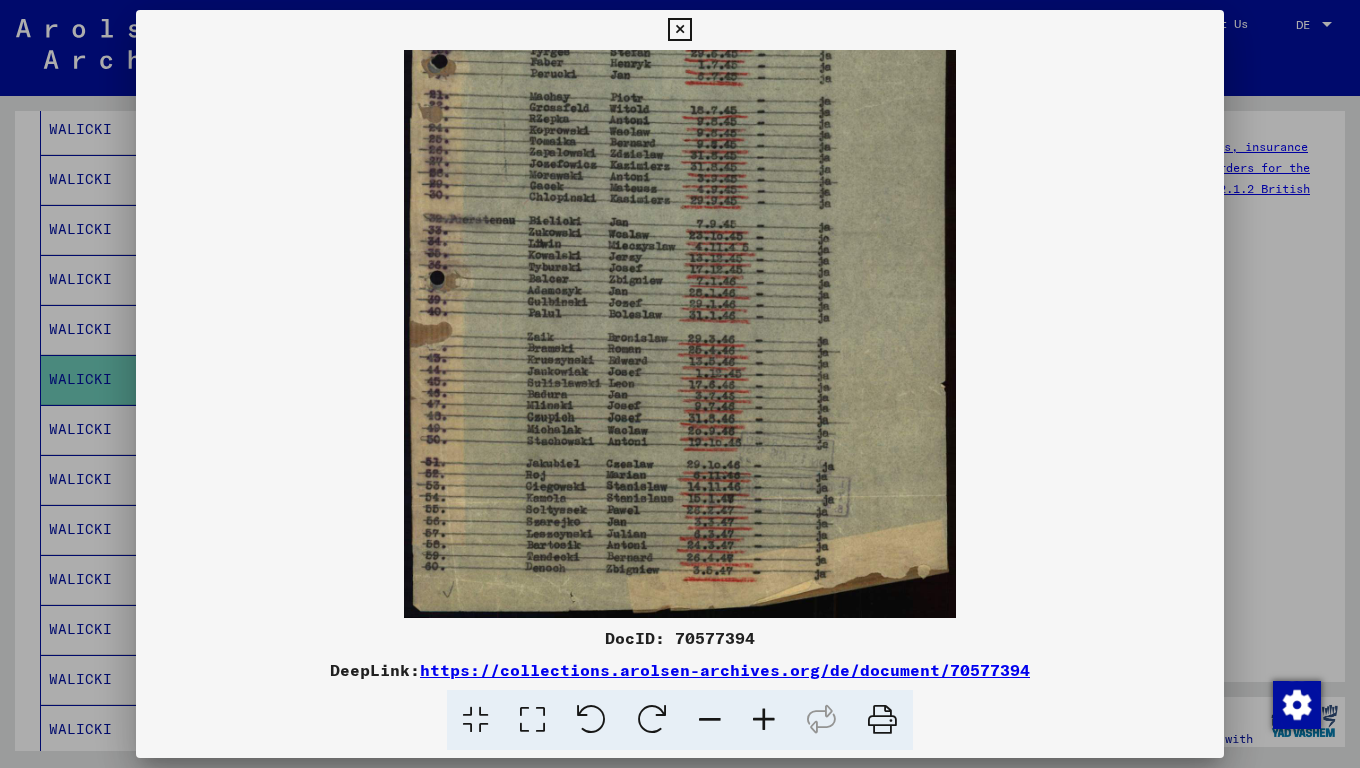 drag, startPoint x: 691, startPoint y: 528, endPoint x: 671, endPoint y: 178, distance: 350.57095 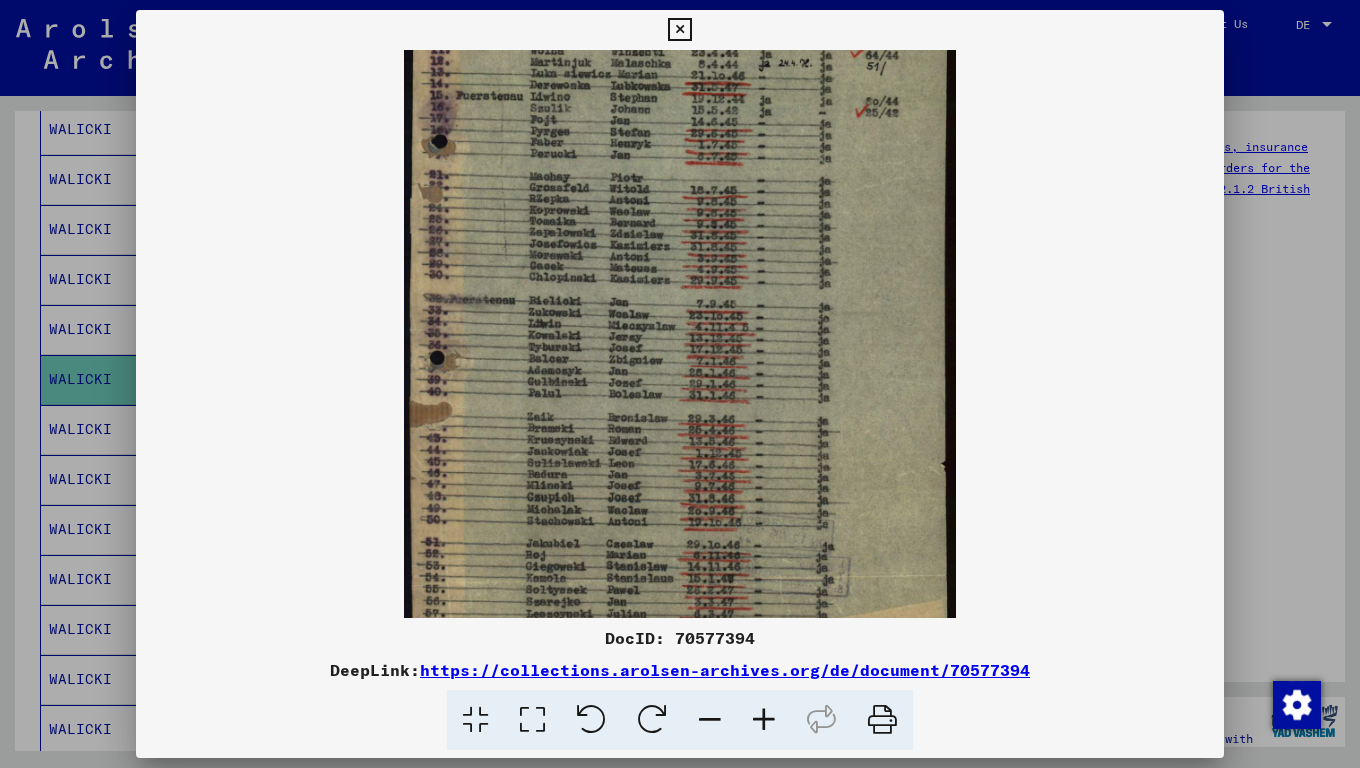 scroll, scrollTop: 216, scrollLeft: 0, axis: vertical 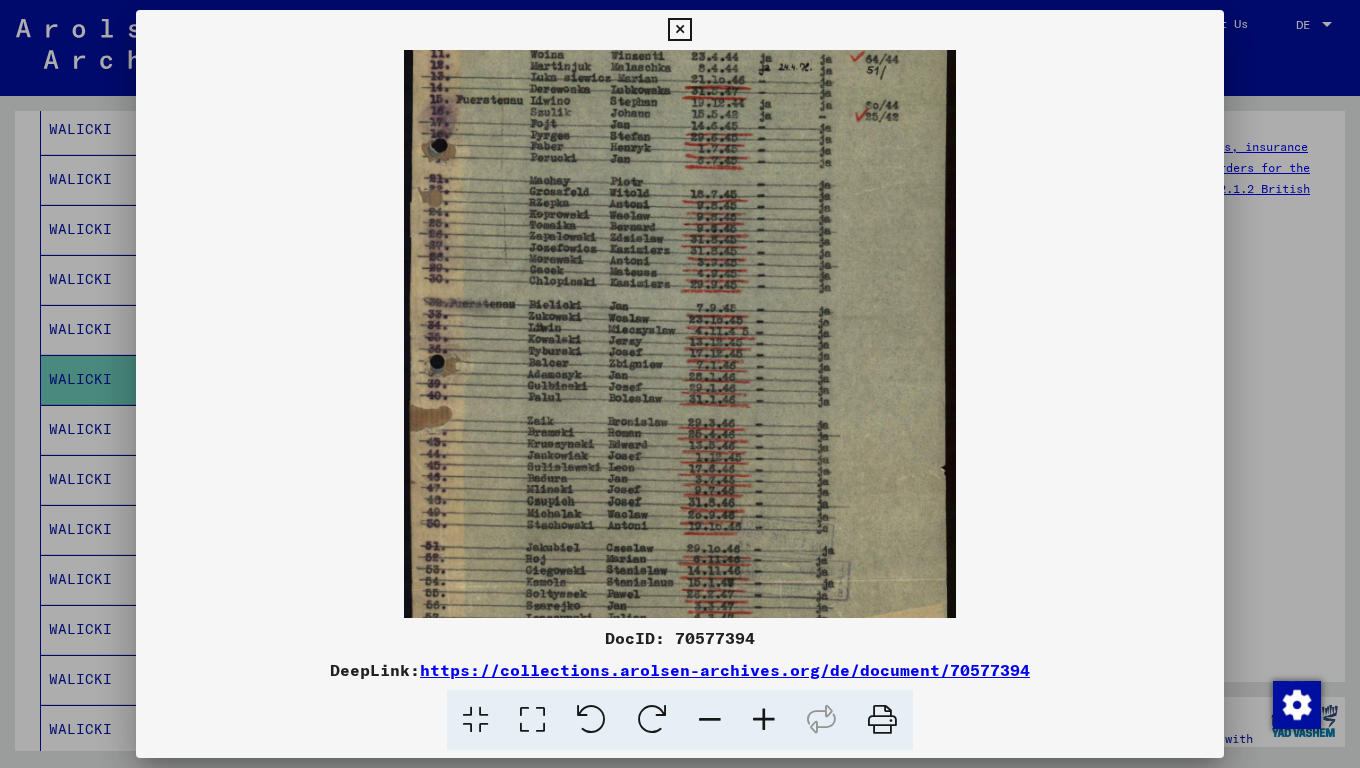 drag, startPoint x: 679, startPoint y: 188, endPoint x: 680, endPoint y: 272, distance: 84.00595 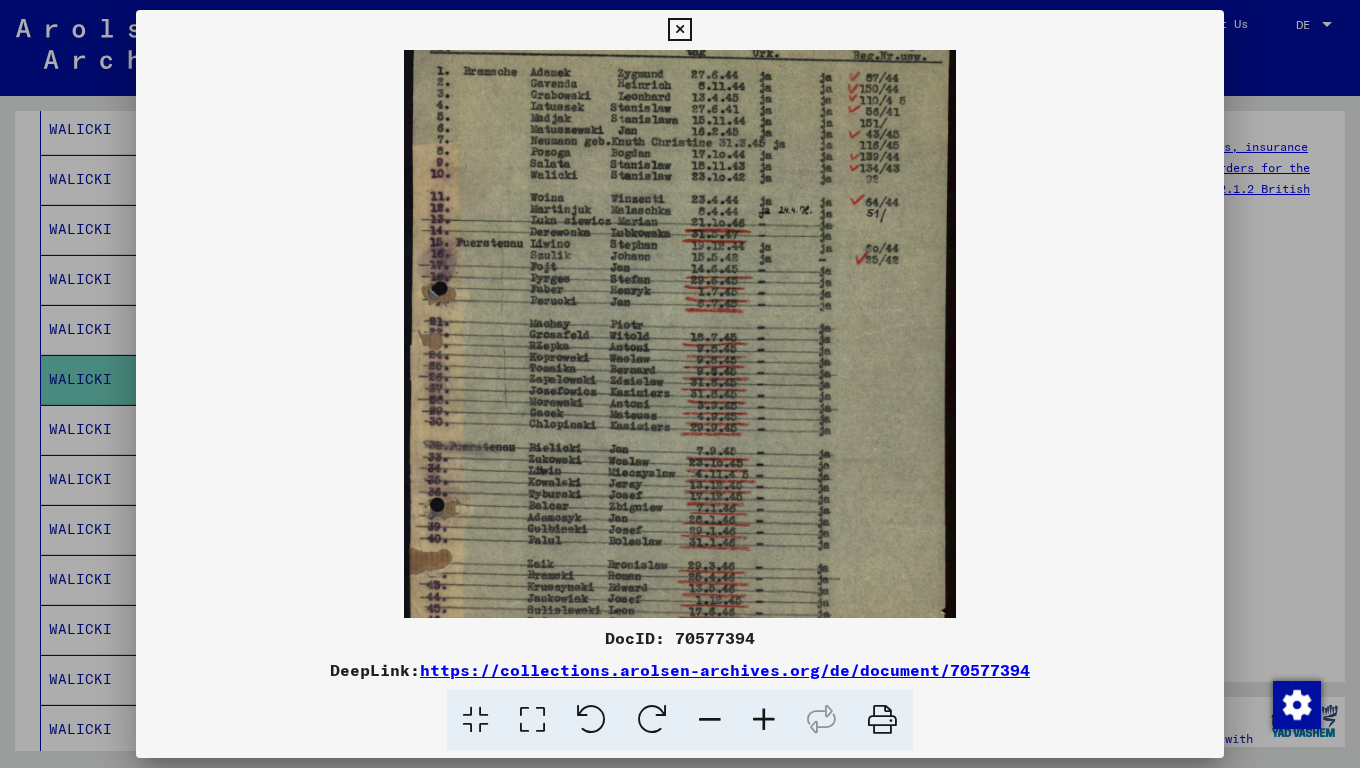 scroll, scrollTop: 71, scrollLeft: 0, axis: vertical 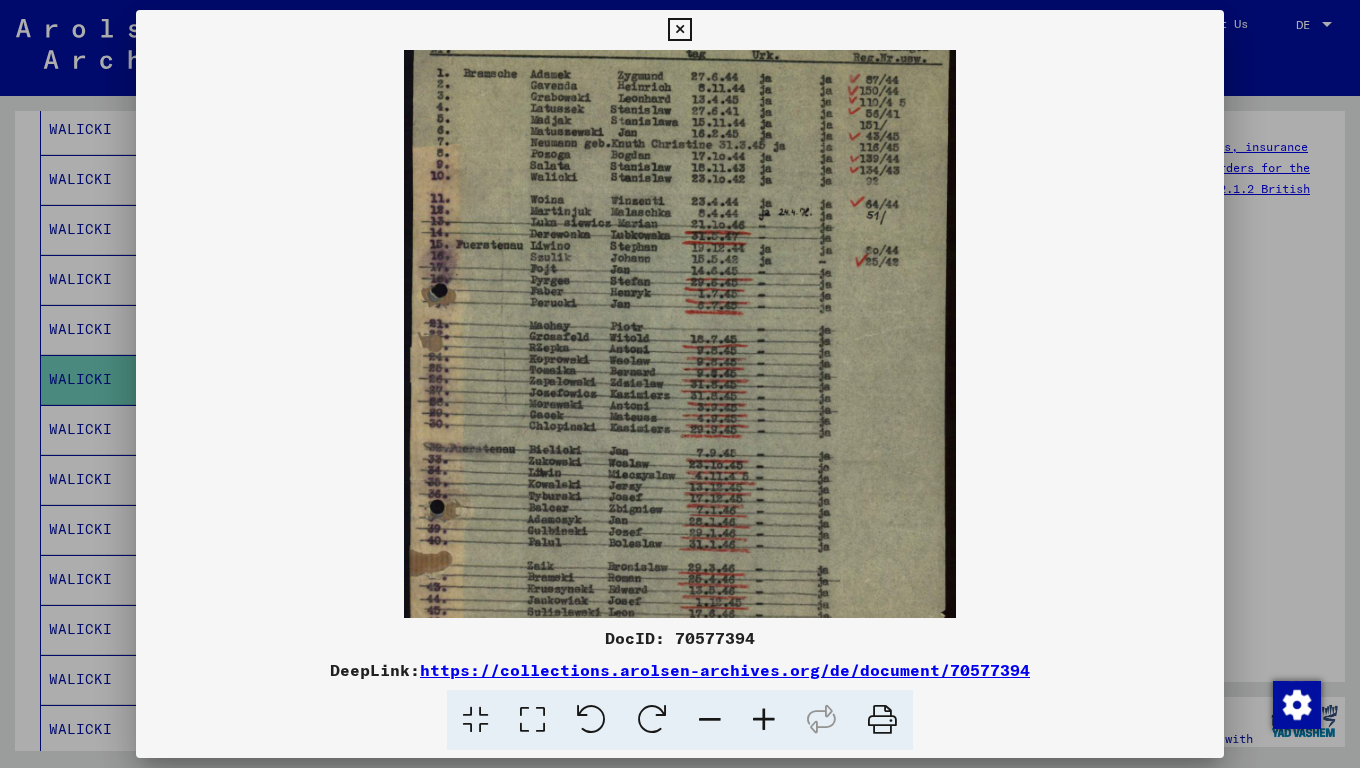 drag, startPoint x: 693, startPoint y: 188, endPoint x: 693, endPoint y: 333, distance: 145 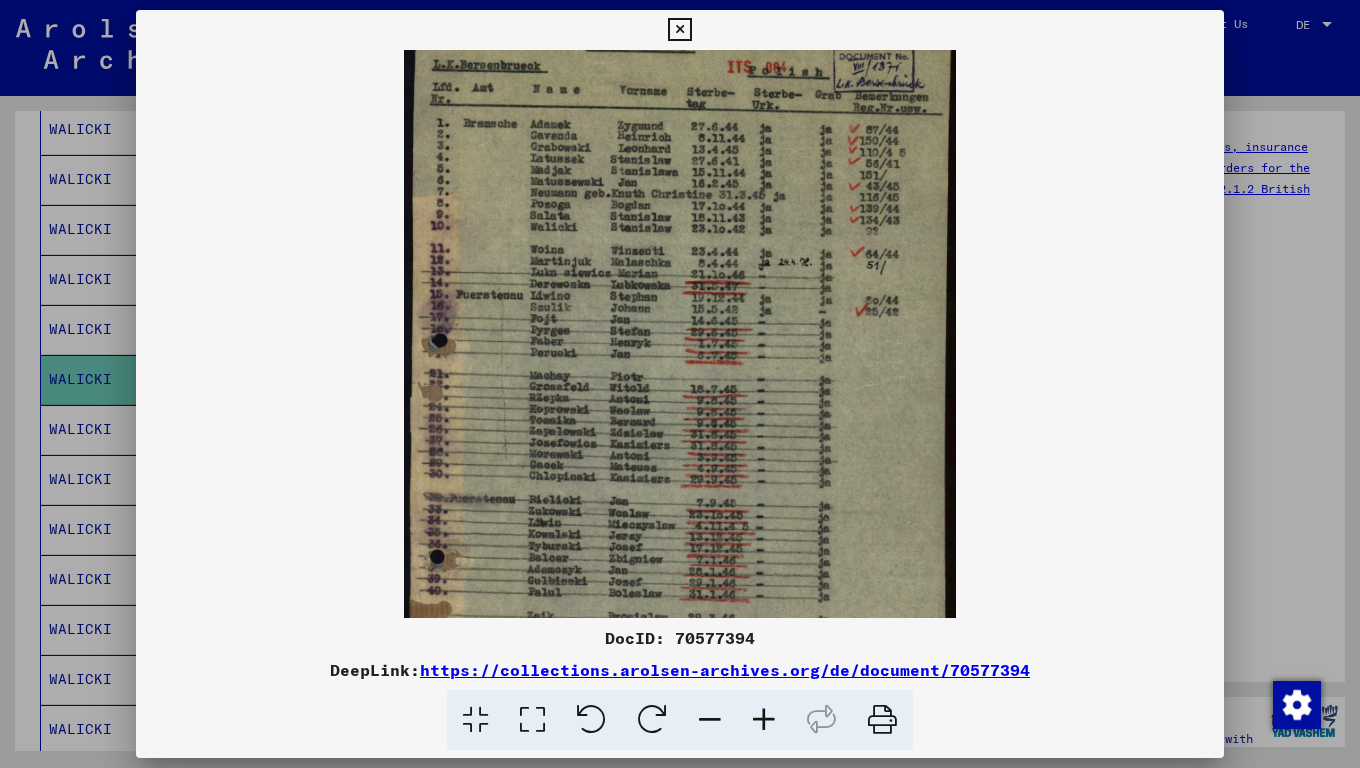 scroll, scrollTop: 0, scrollLeft: 0, axis: both 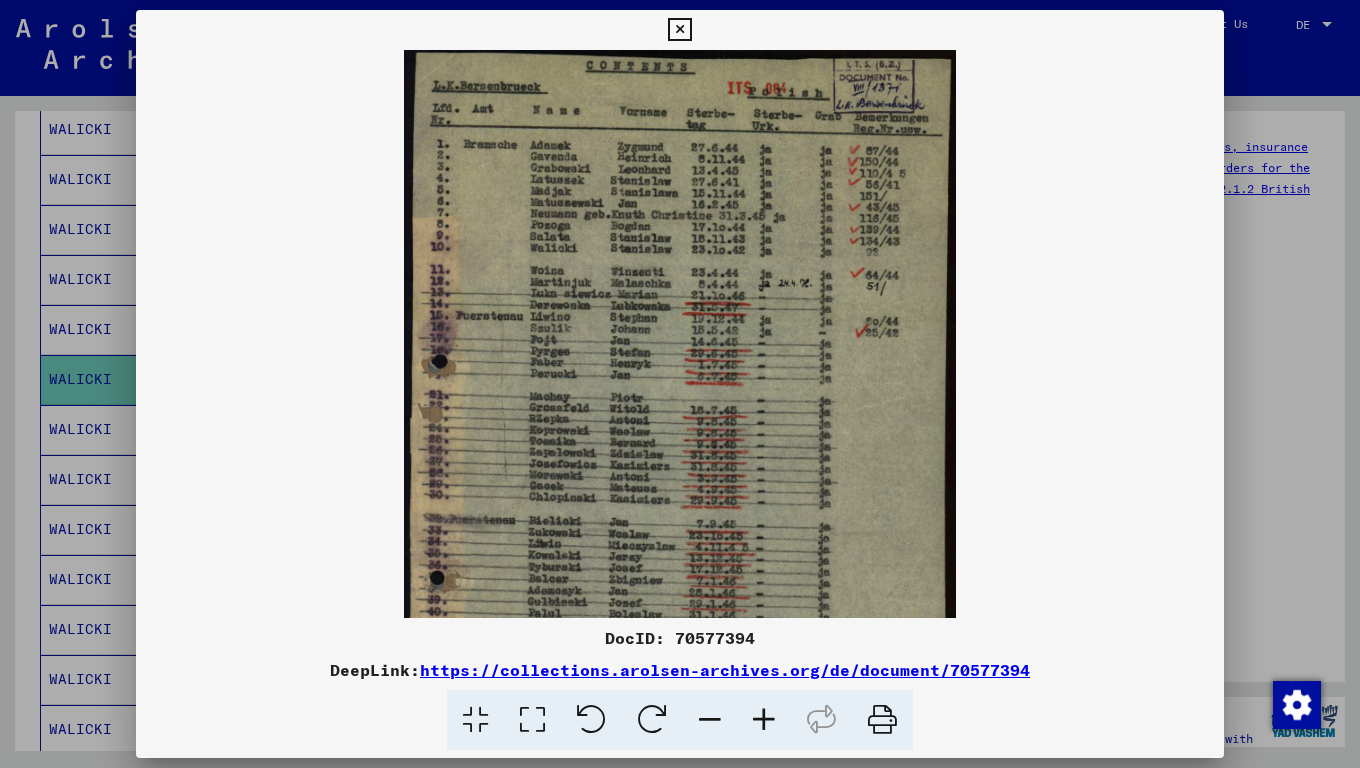 drag, startPoint x: 719, startPoint y: 215, endPoint x: 716, endPoint y: 306, distance: 91.04944 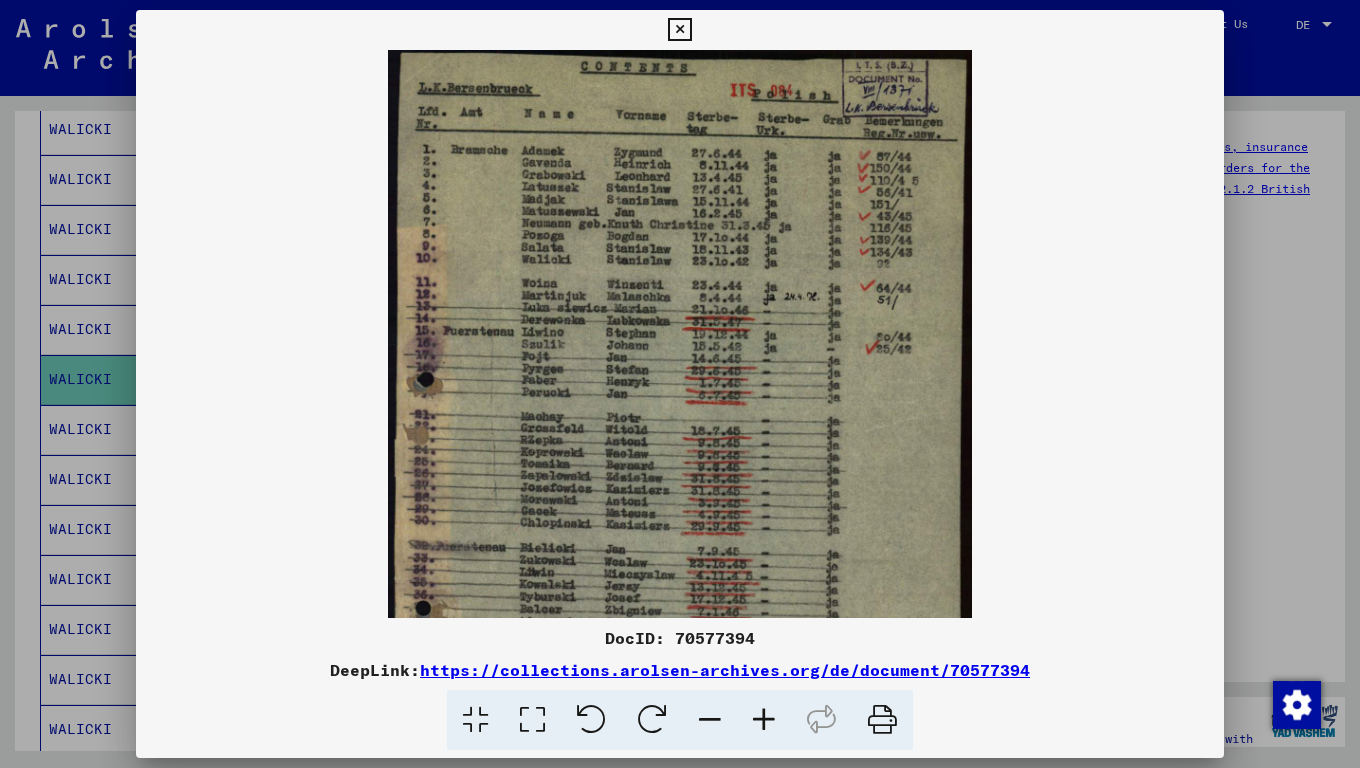 click at bounding box center (764, 720) 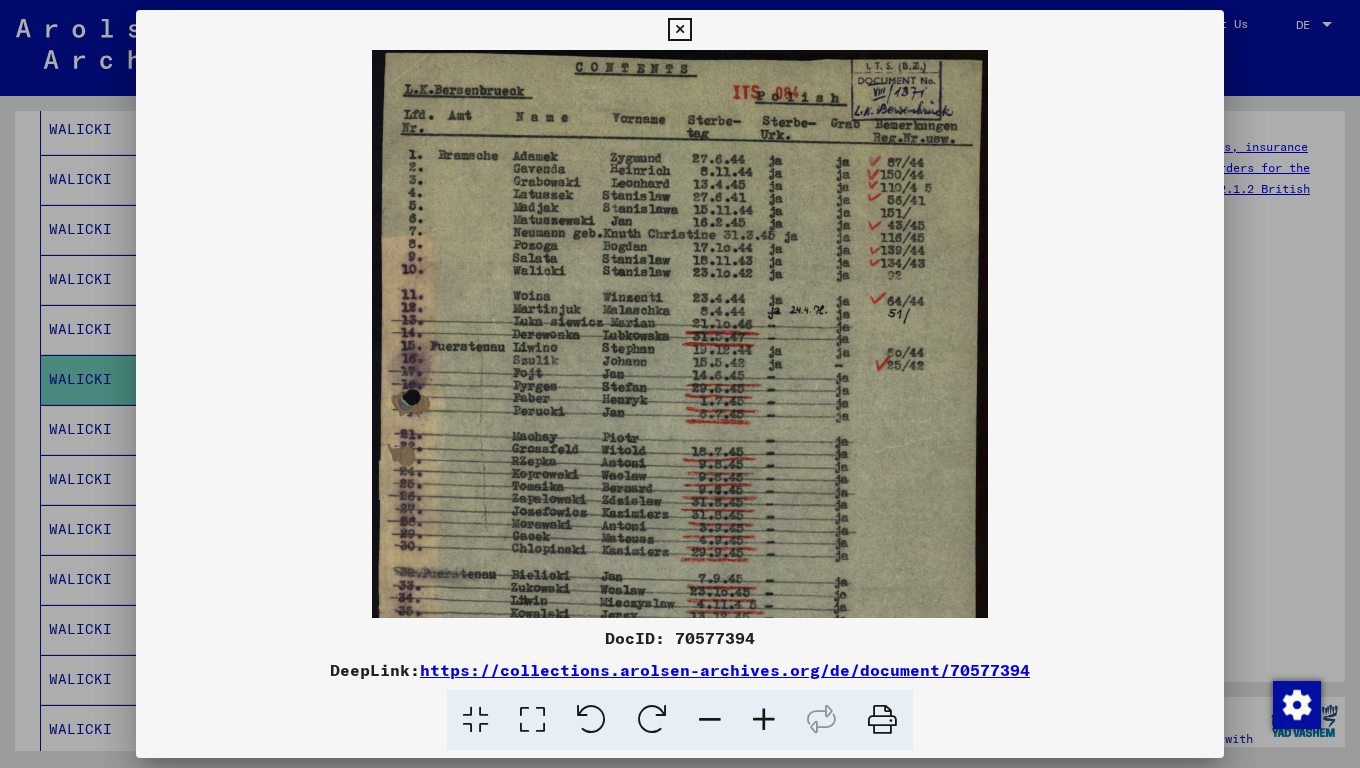 click at bounding box center (764, 720) 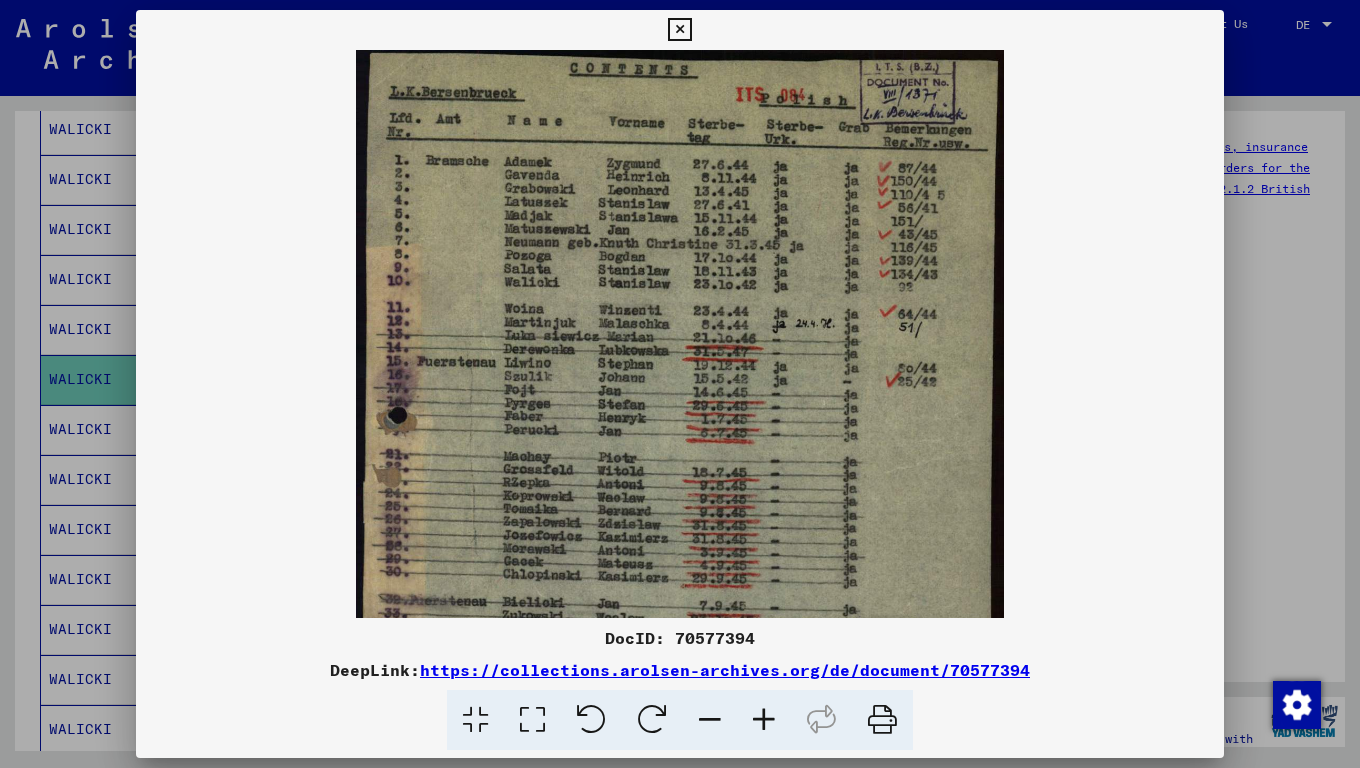 click at bounding box center (764, 720) 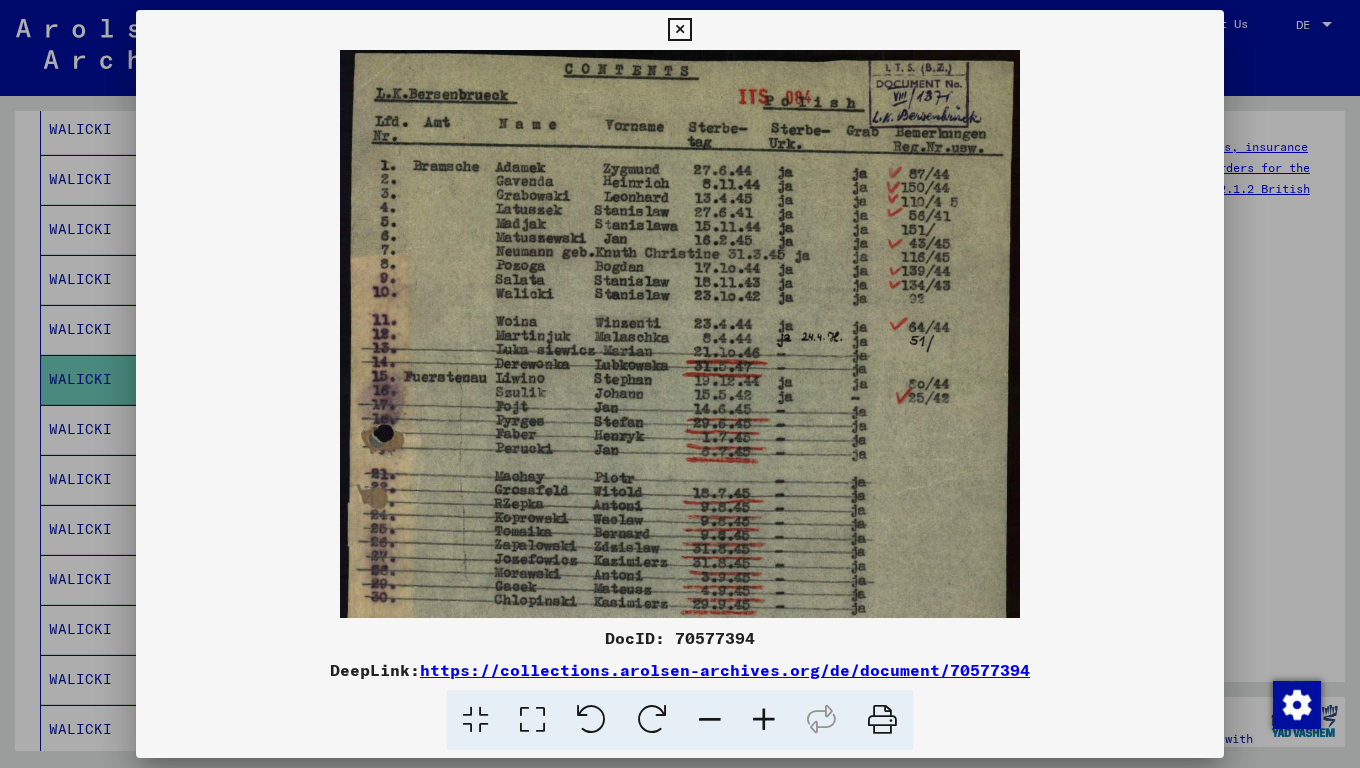 click at bounding box center [710, 720] 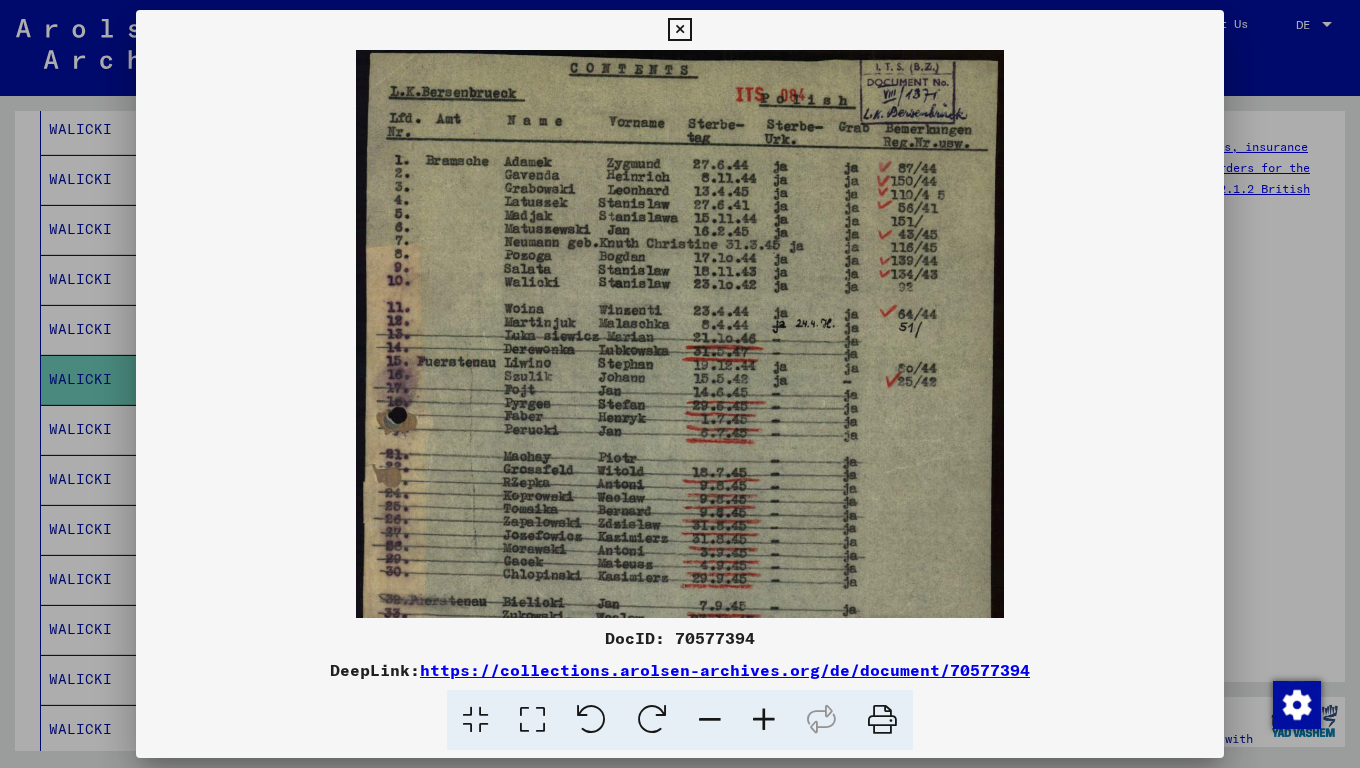 click at bounding box center [710, 720] 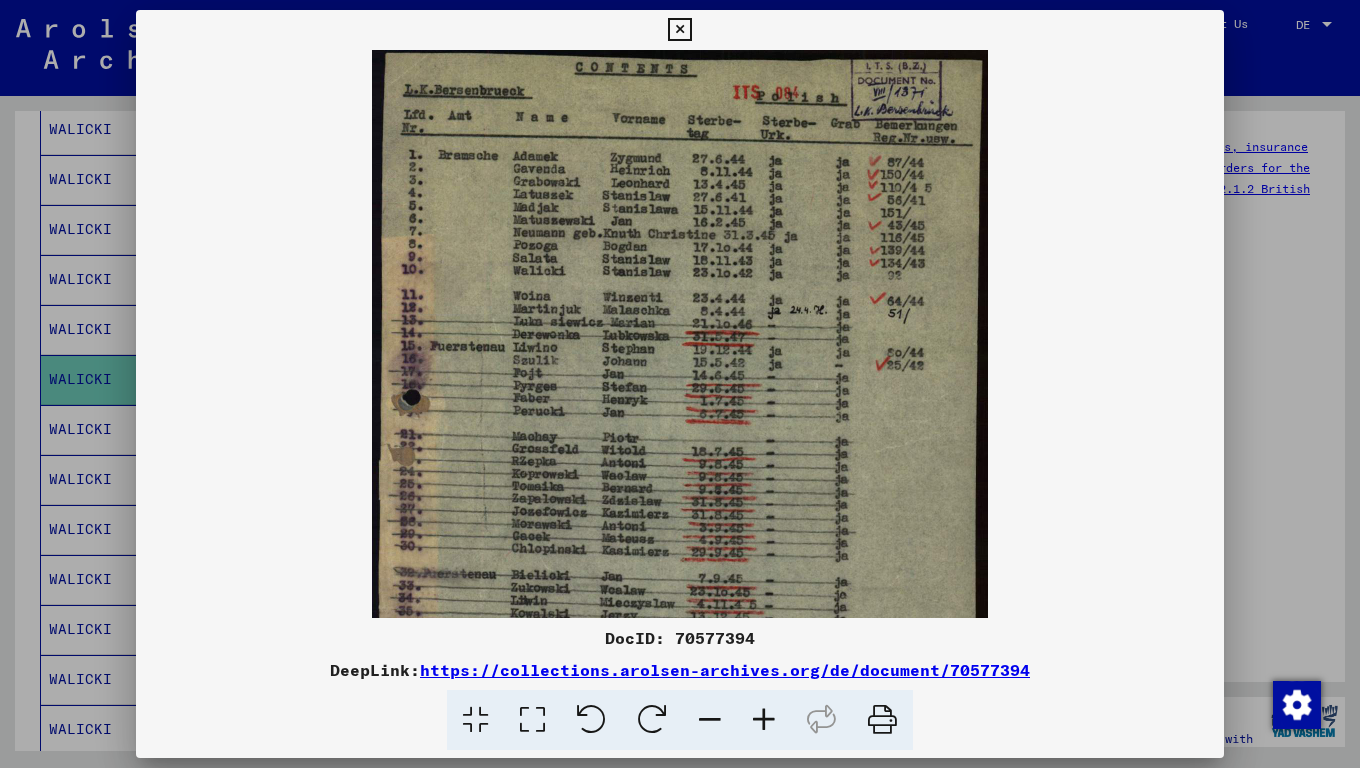 click at bounding box center [710, 720] 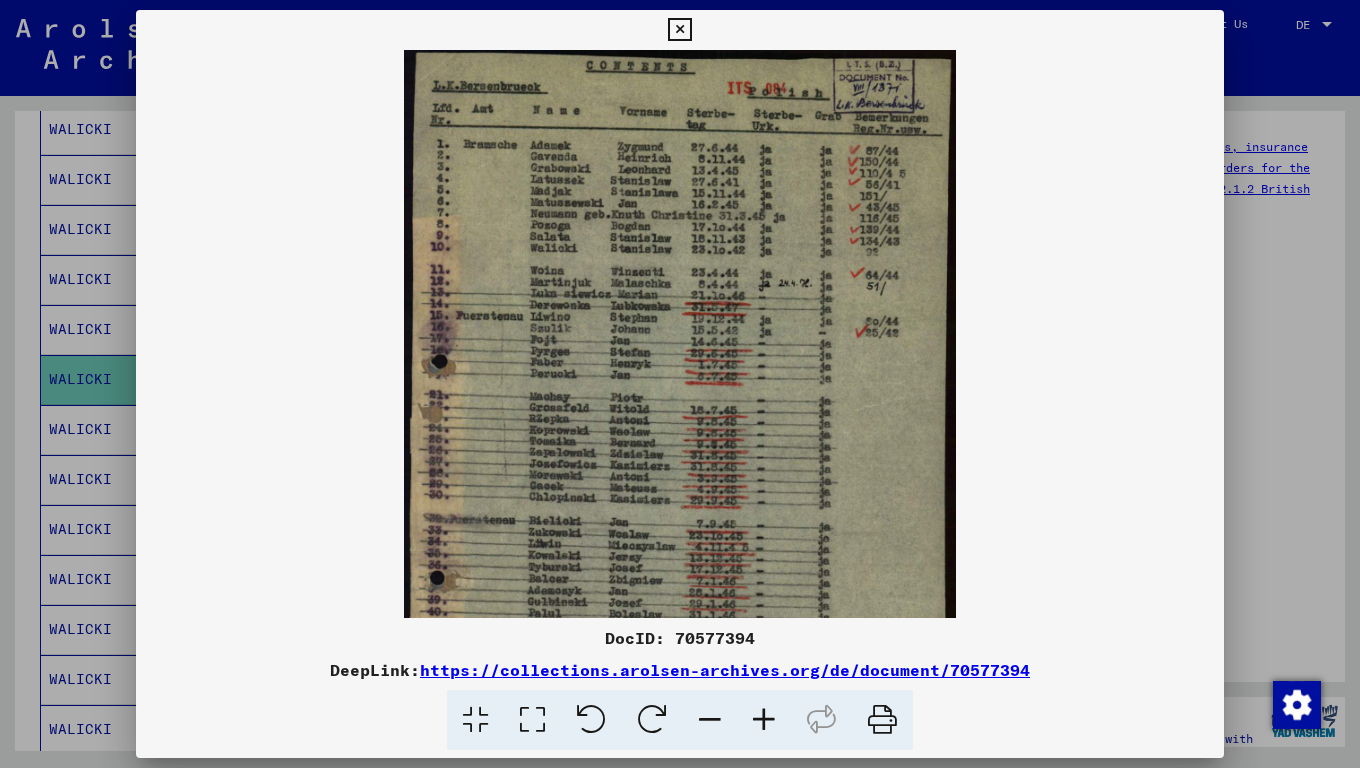 click at bounding box center (710, 720) 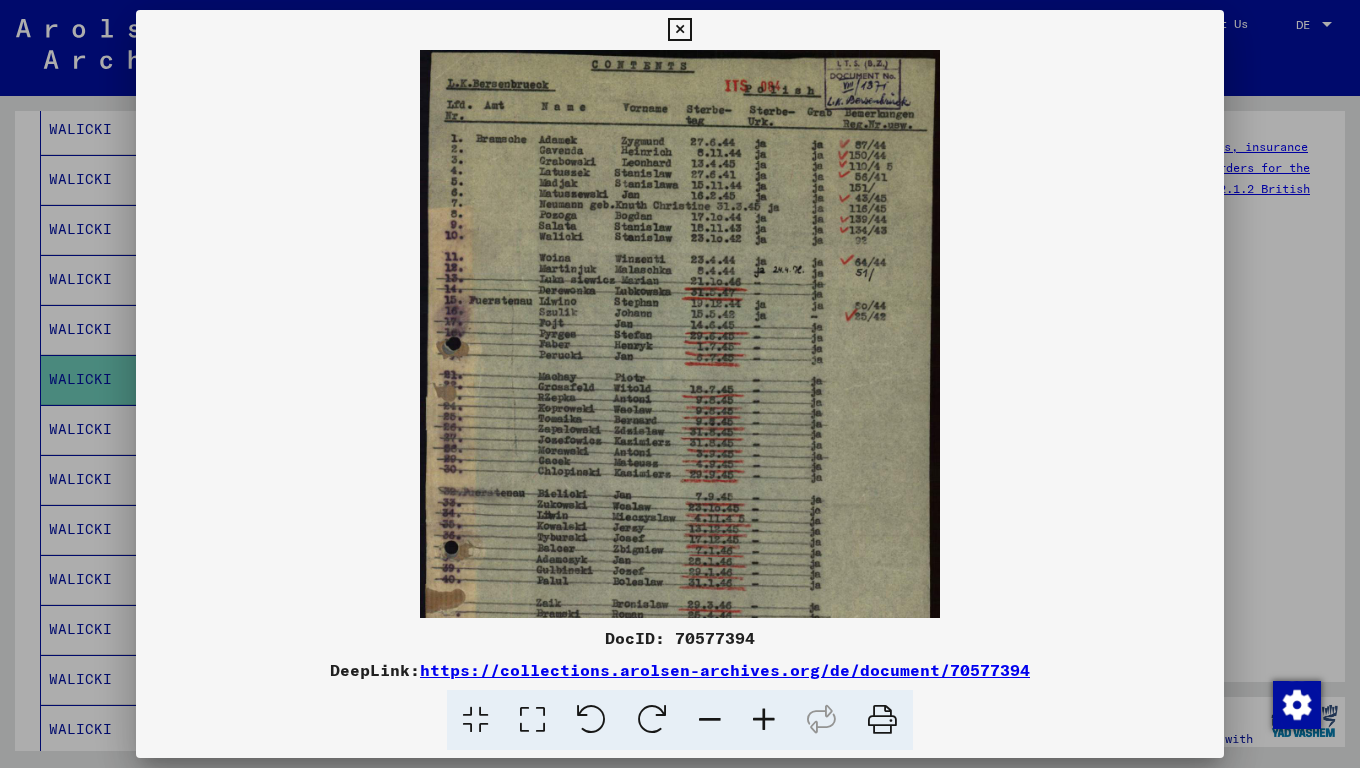 click at bounding box center (710, 720) 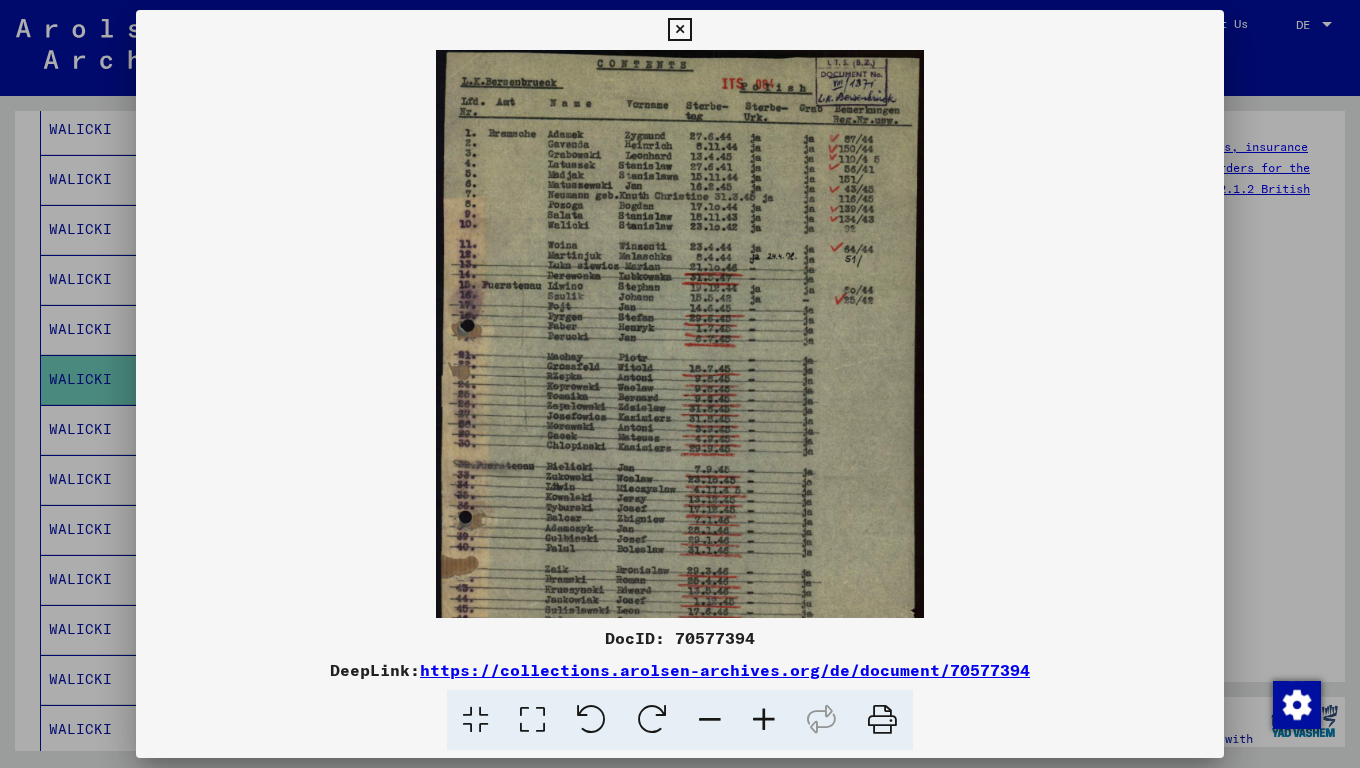 click at bounding box center [710, 720] 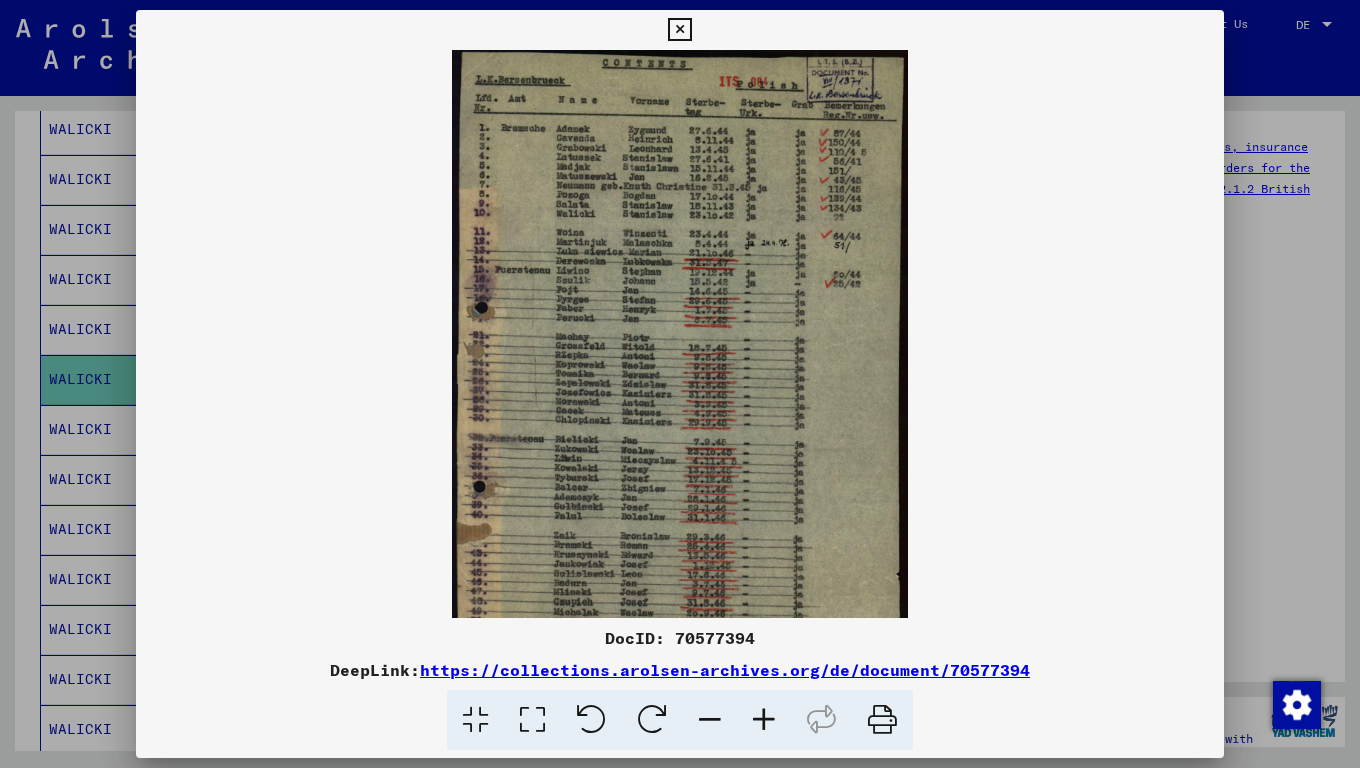 click at bounding box center (710, 720) 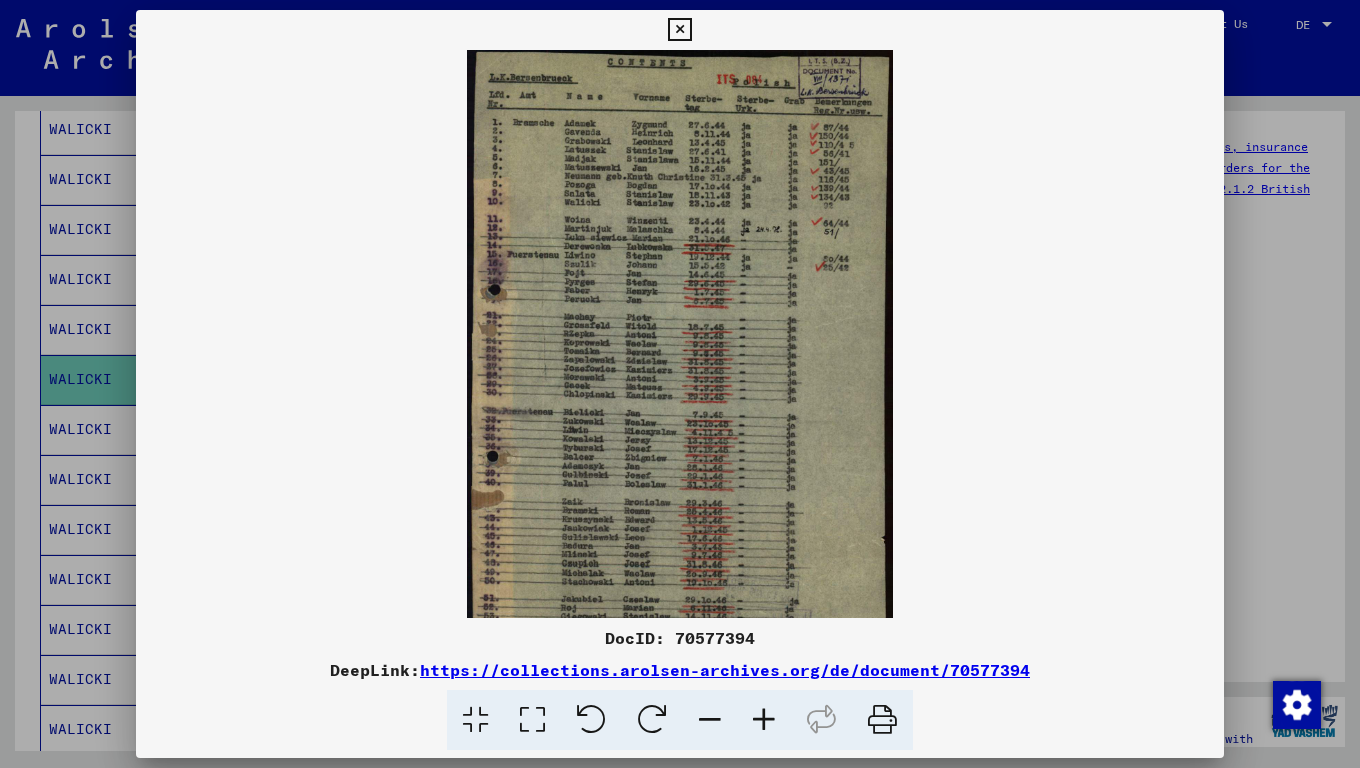 click at bounding box center (710, 720) 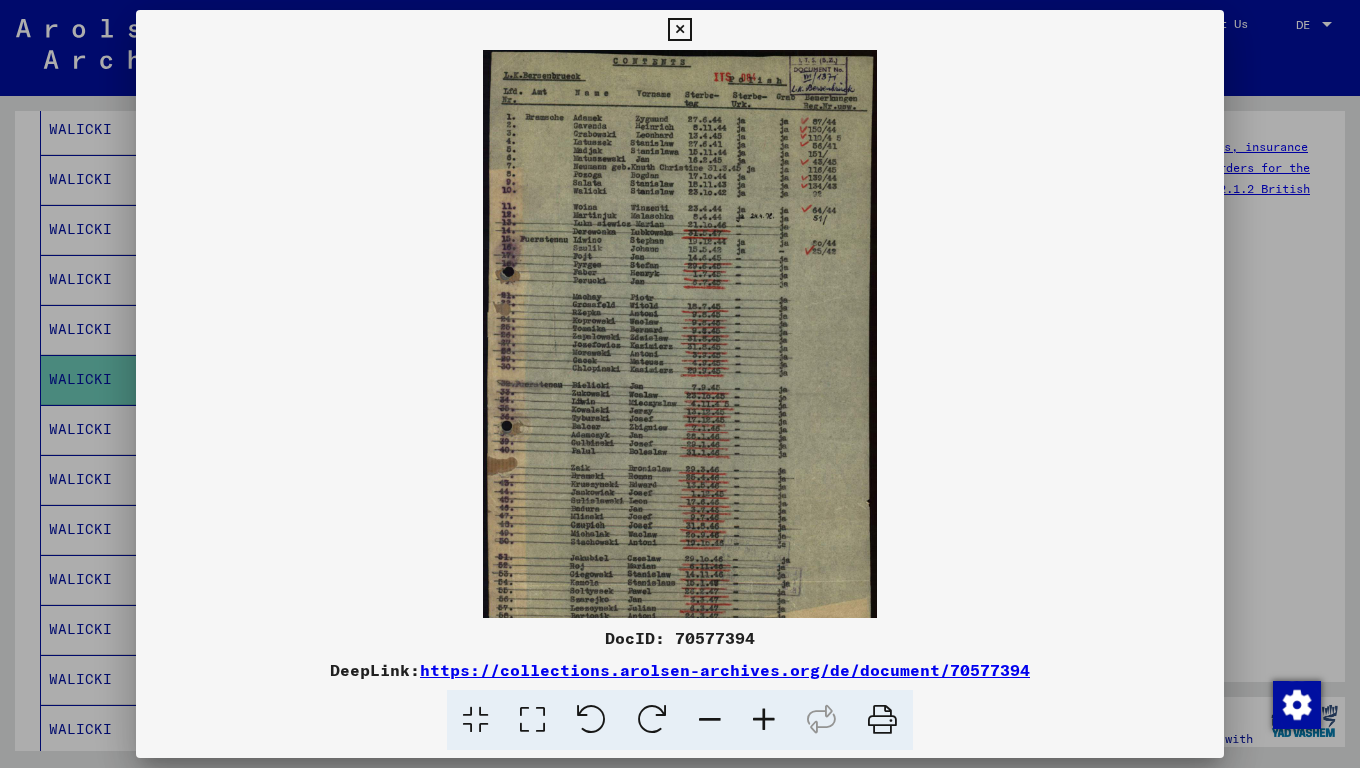 click at bounding box center (710, 720) 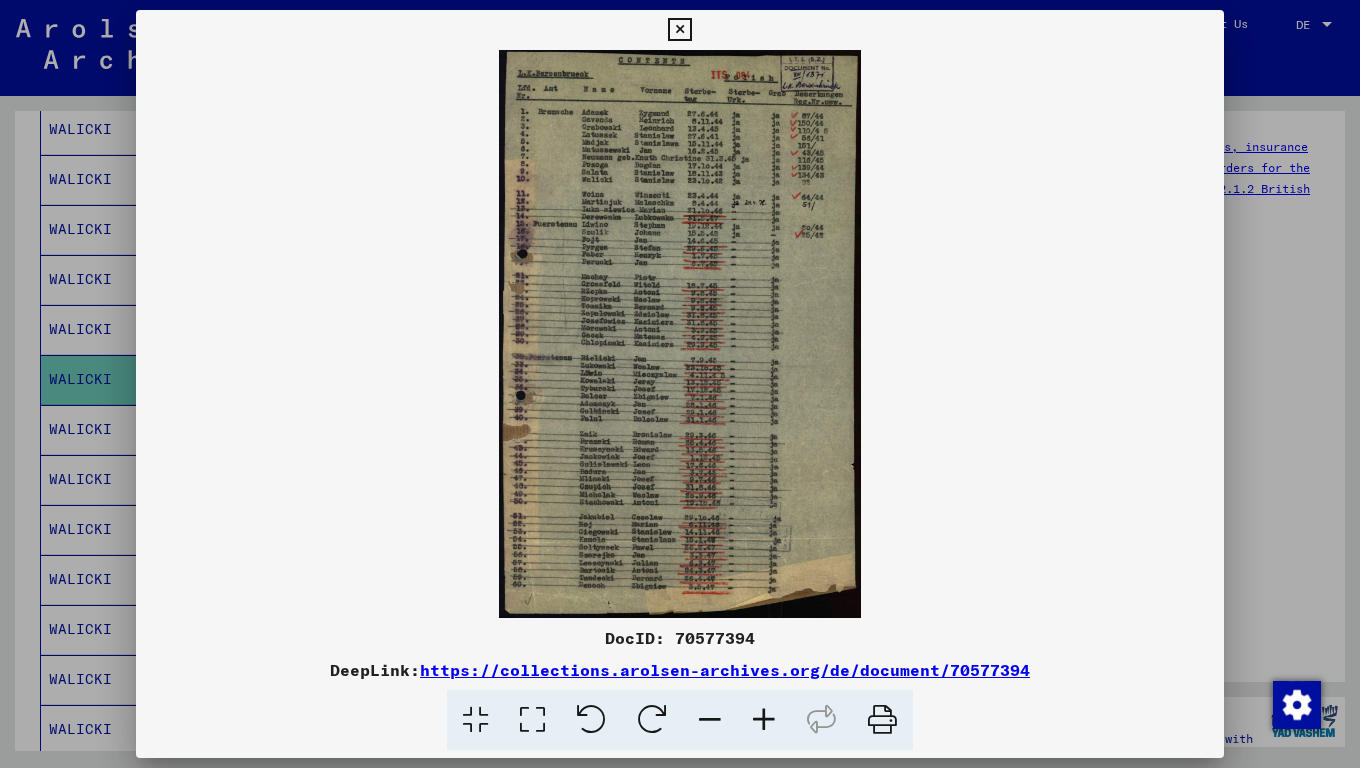 click at bounding box center (710, 720) 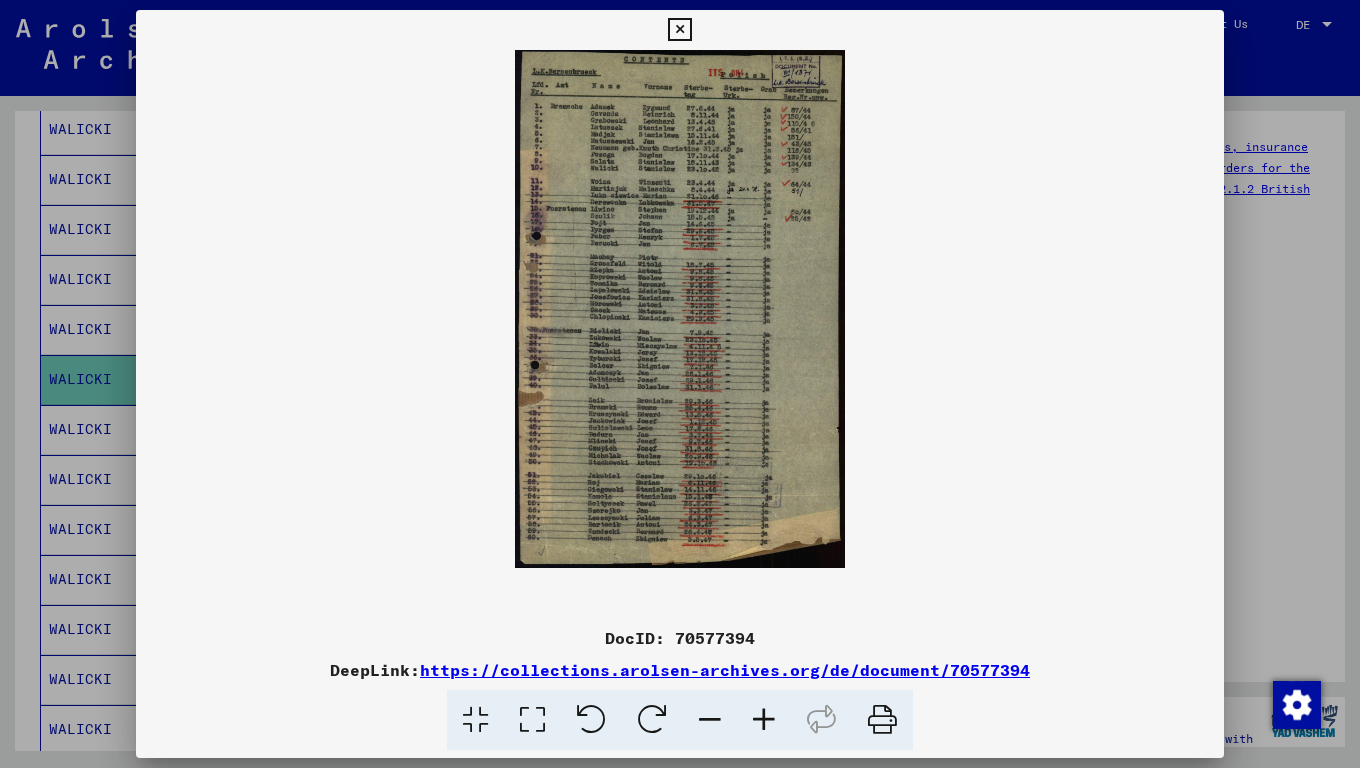click at bounding box center [679, 30] 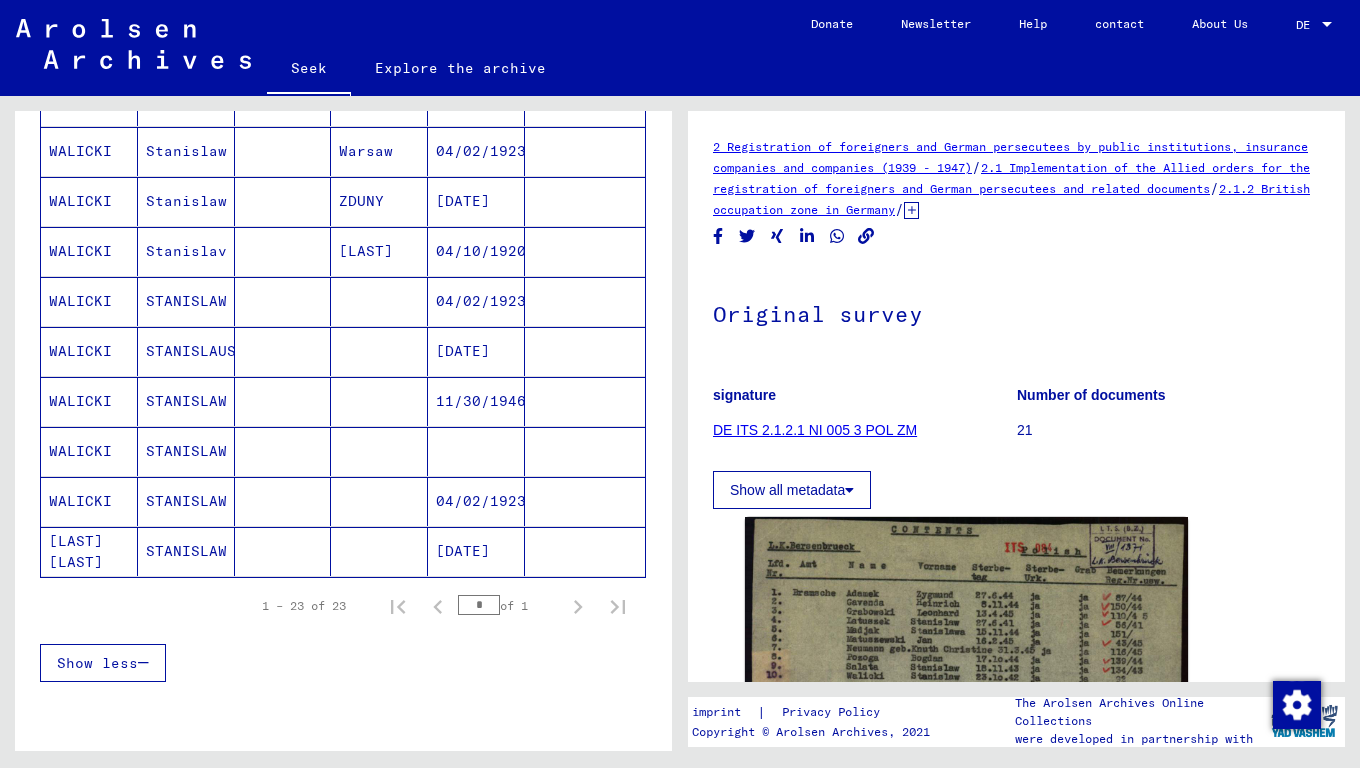 scroll, scrollTop: 1000, scrollLeft: 0, axis: vertical 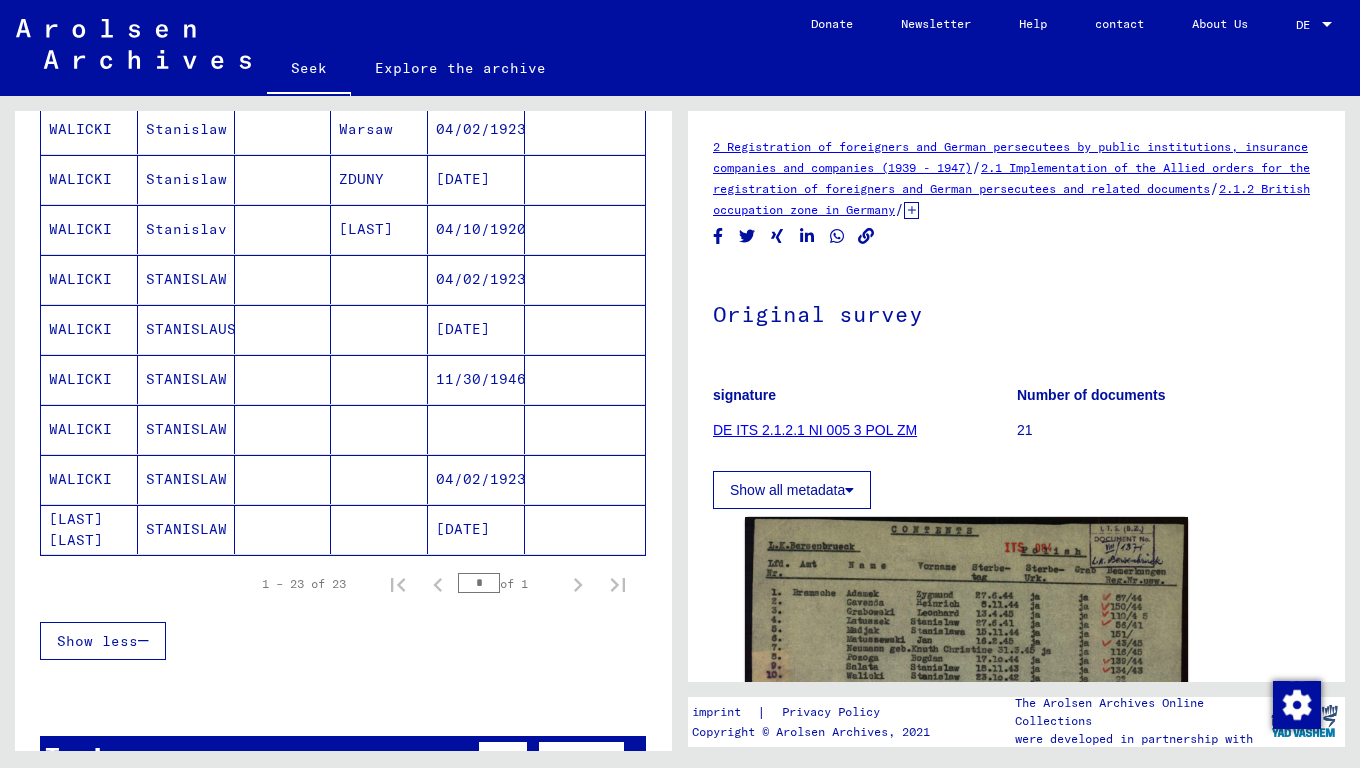 click on "STANISLAW" at bounding box center [186, 479] 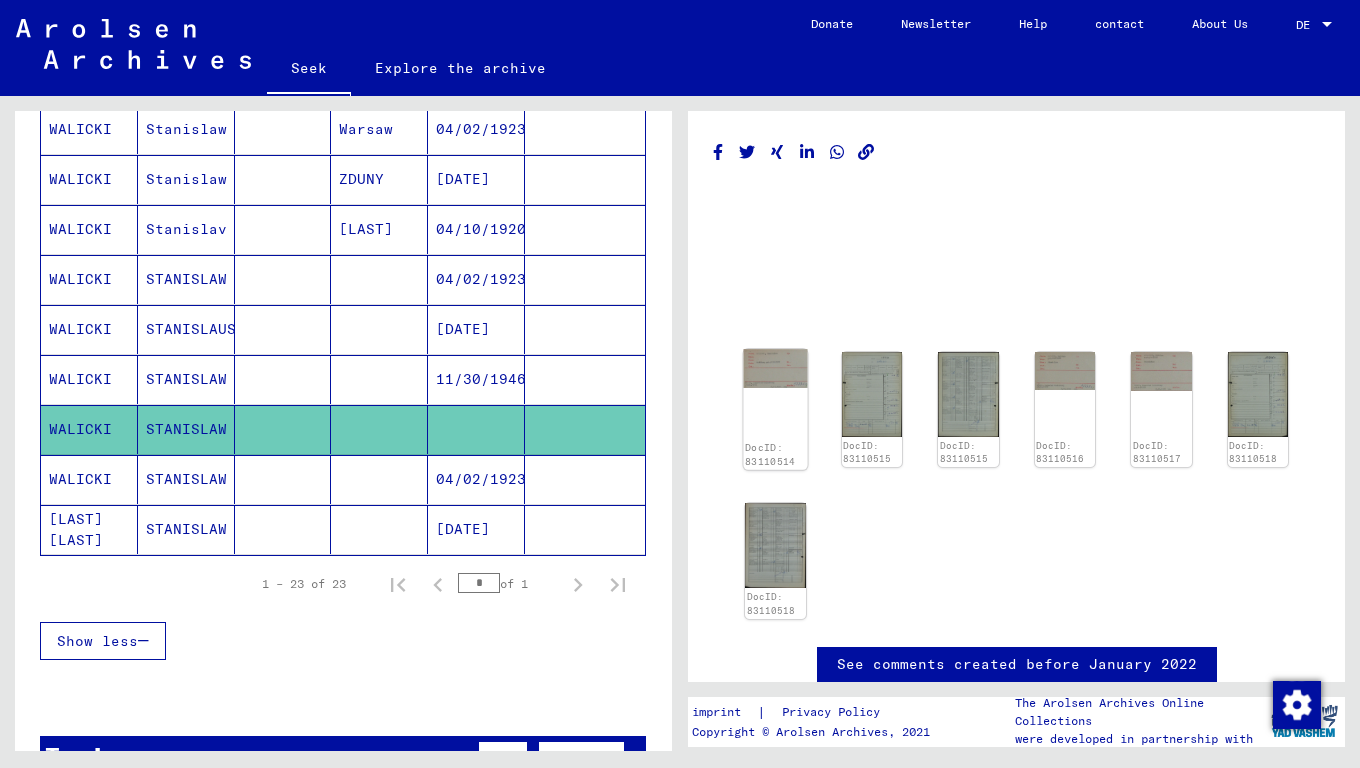 click 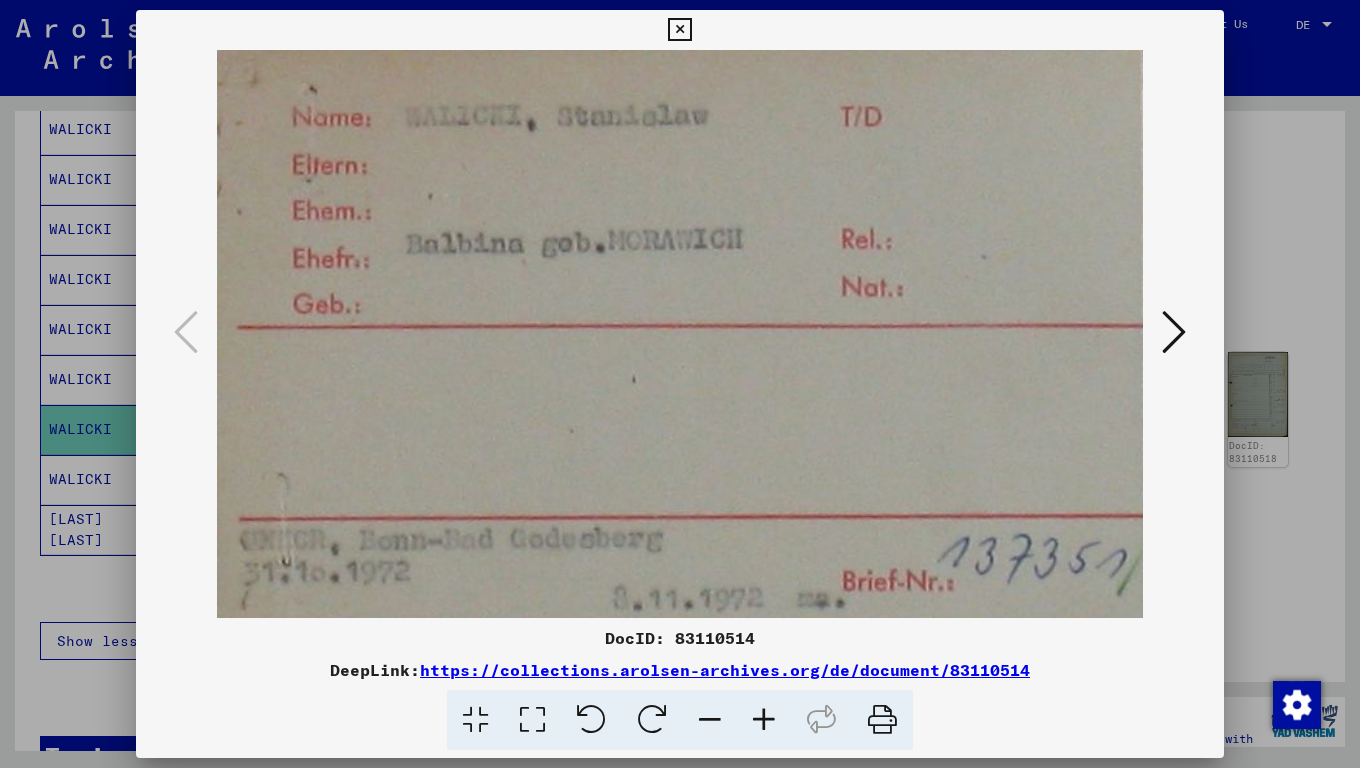 click at bounding box center (1174, 332) 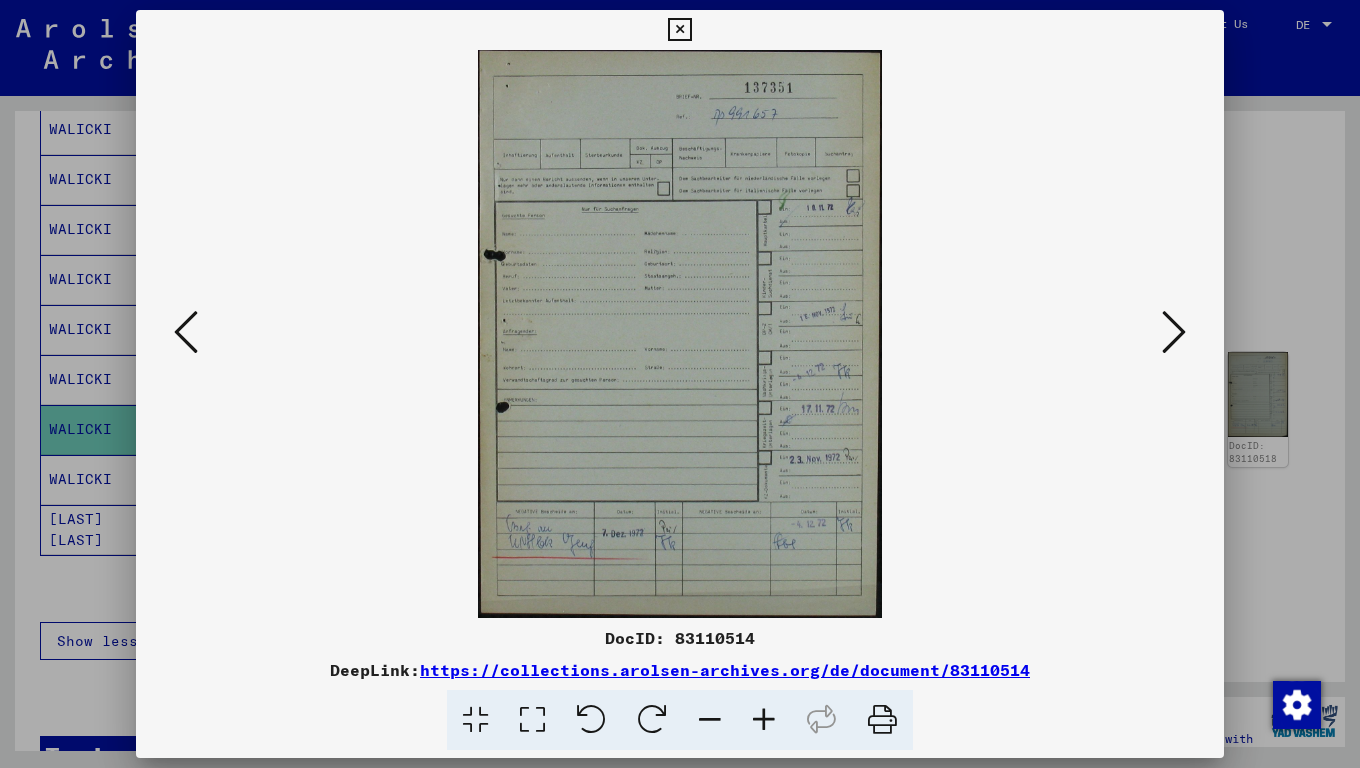 click at bounding box center [764, 720] 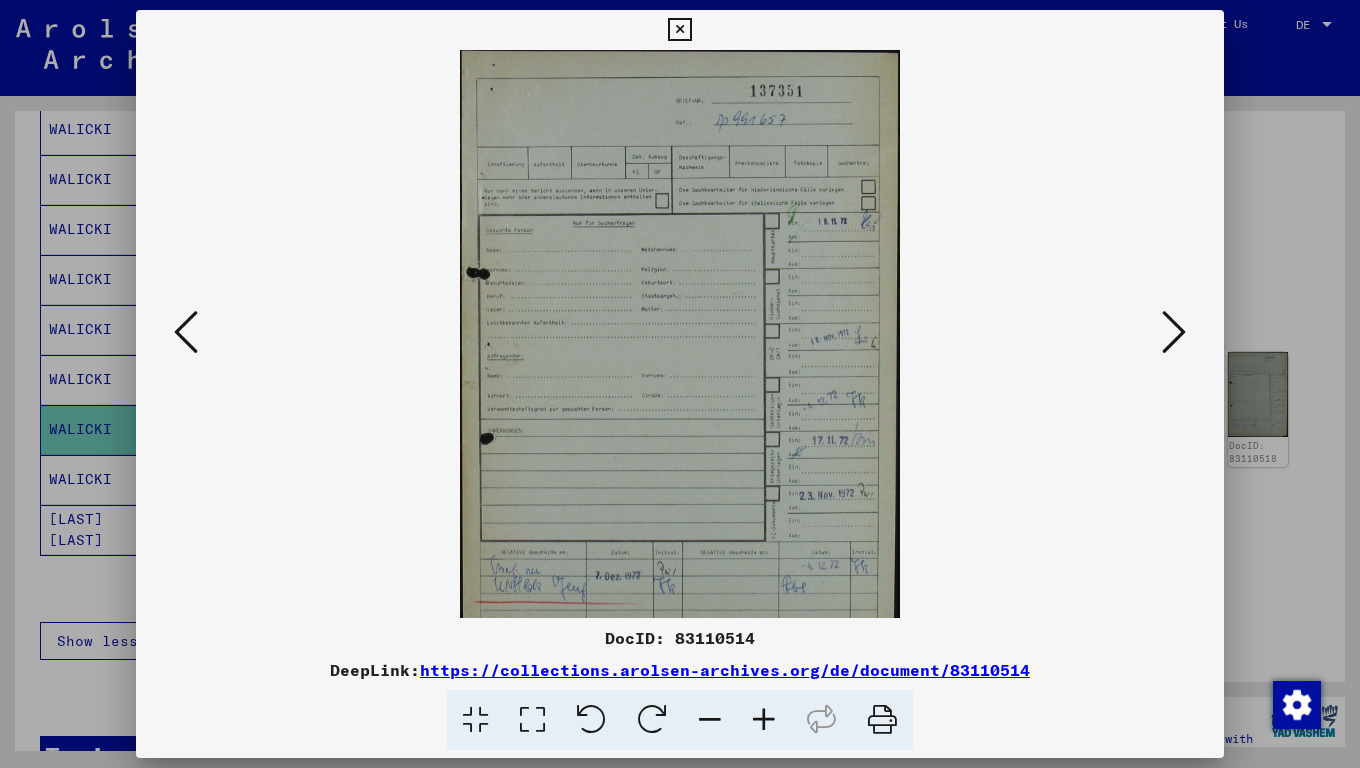click at bounding box center (764, 720) 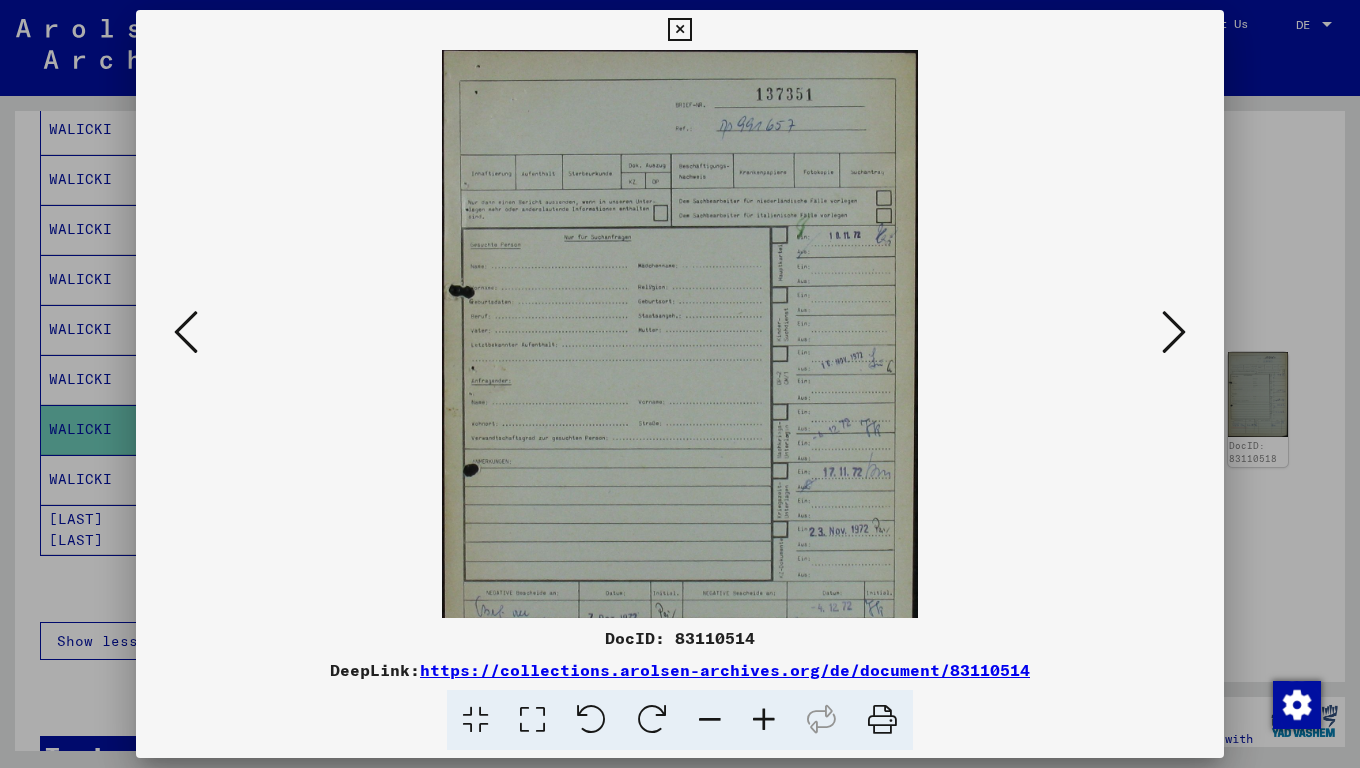 click at bounding box center (764, 720) 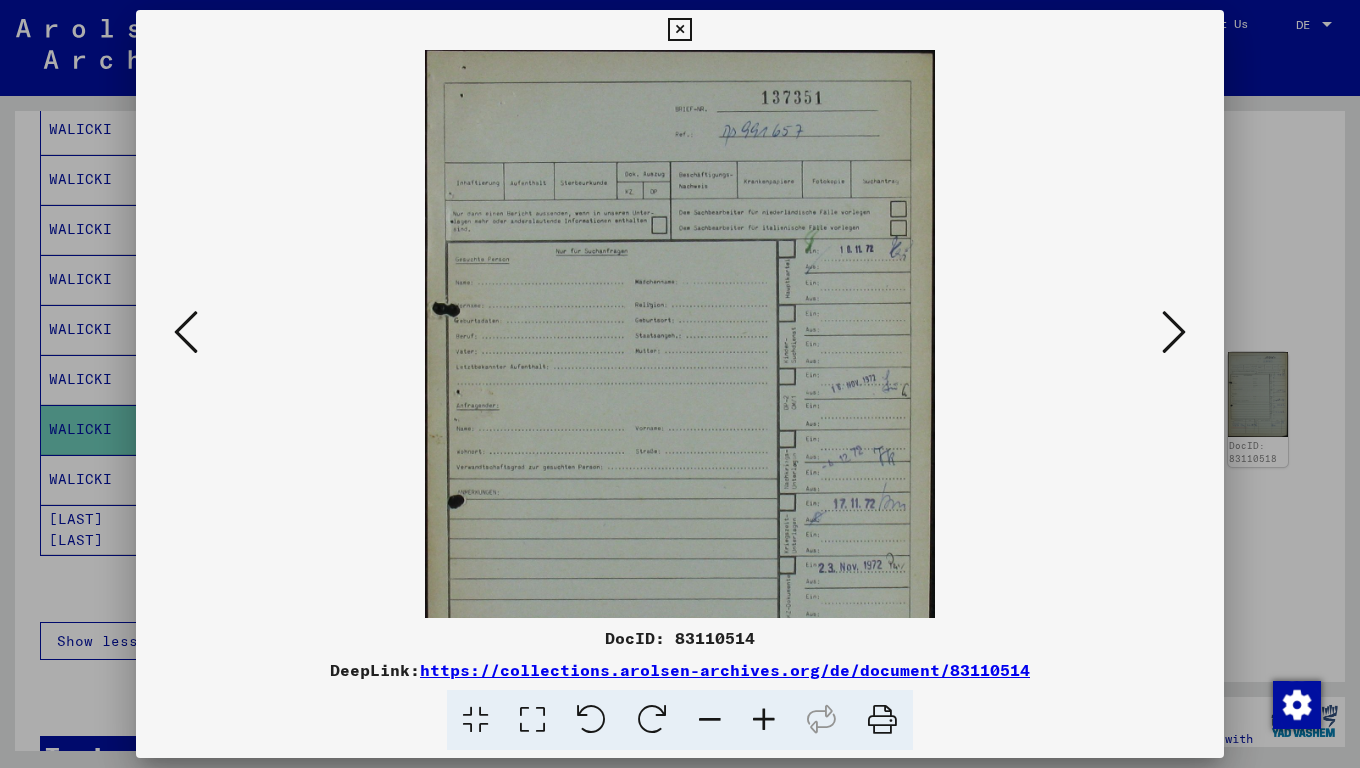 click at bounding box center [764, 720] 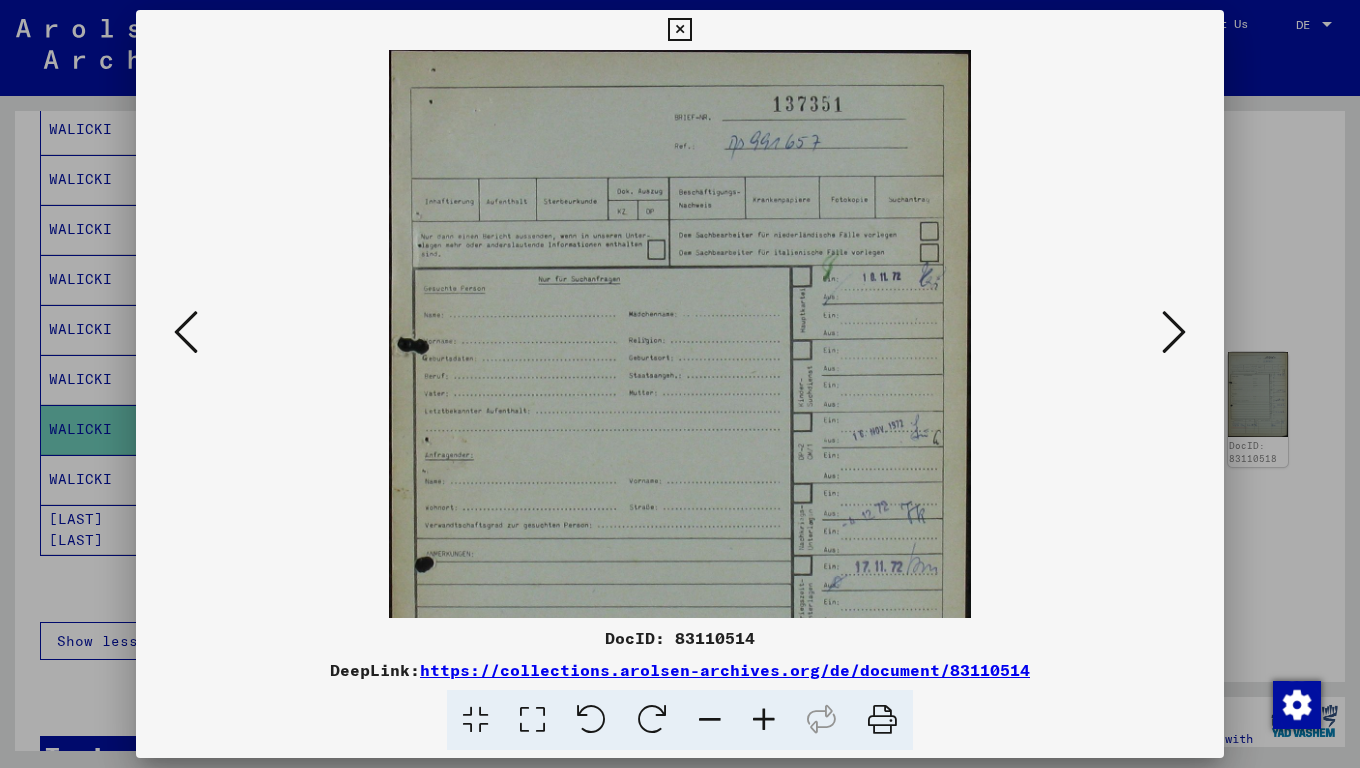 click at bounding box center (764, 720) 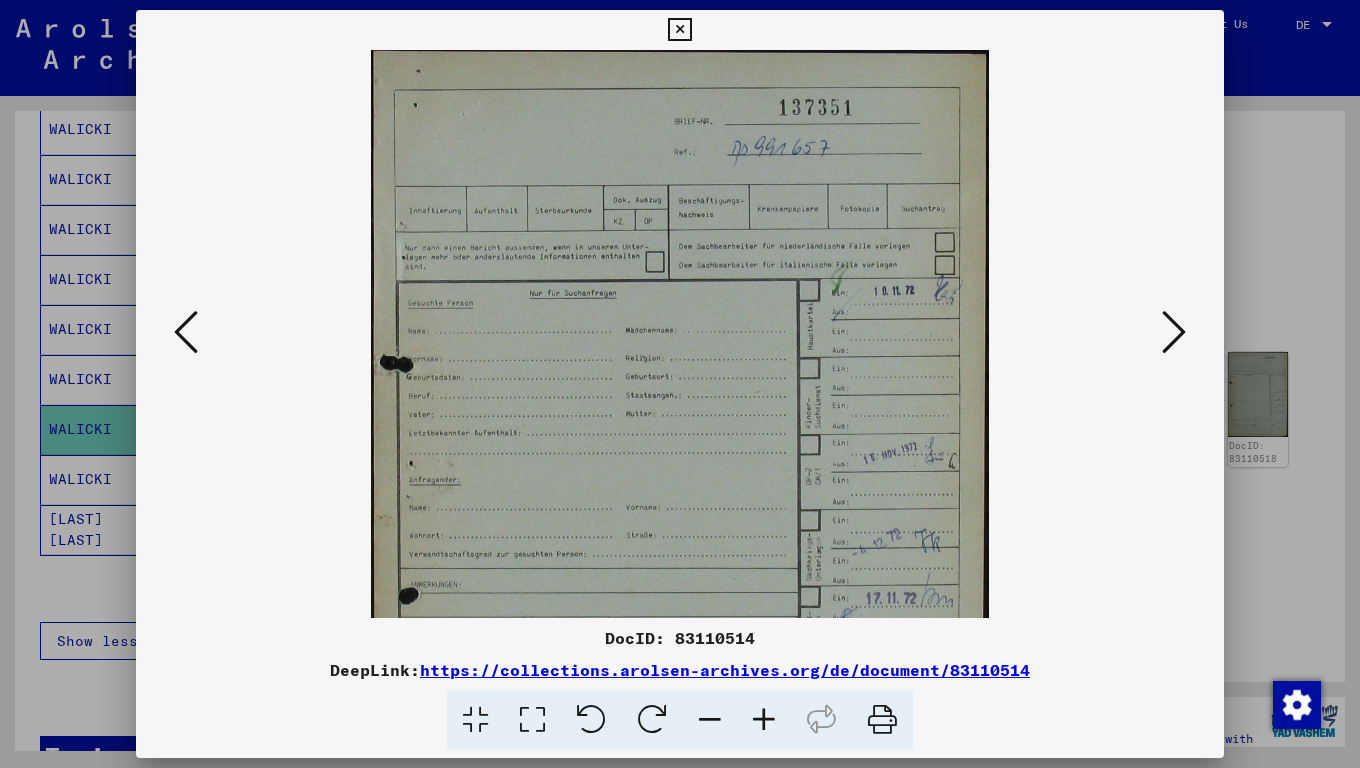 click at bounding box center (764, 720) 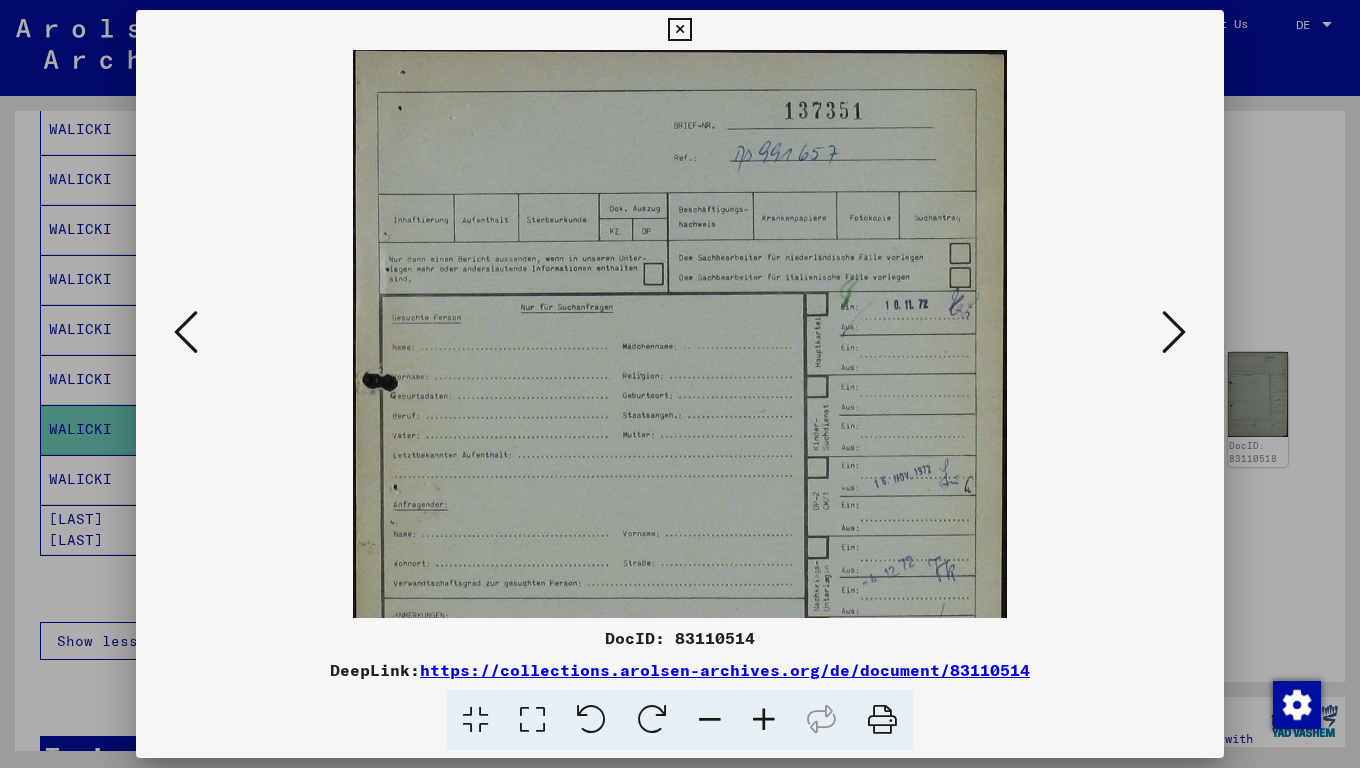 click at bounding box center [764, 720] 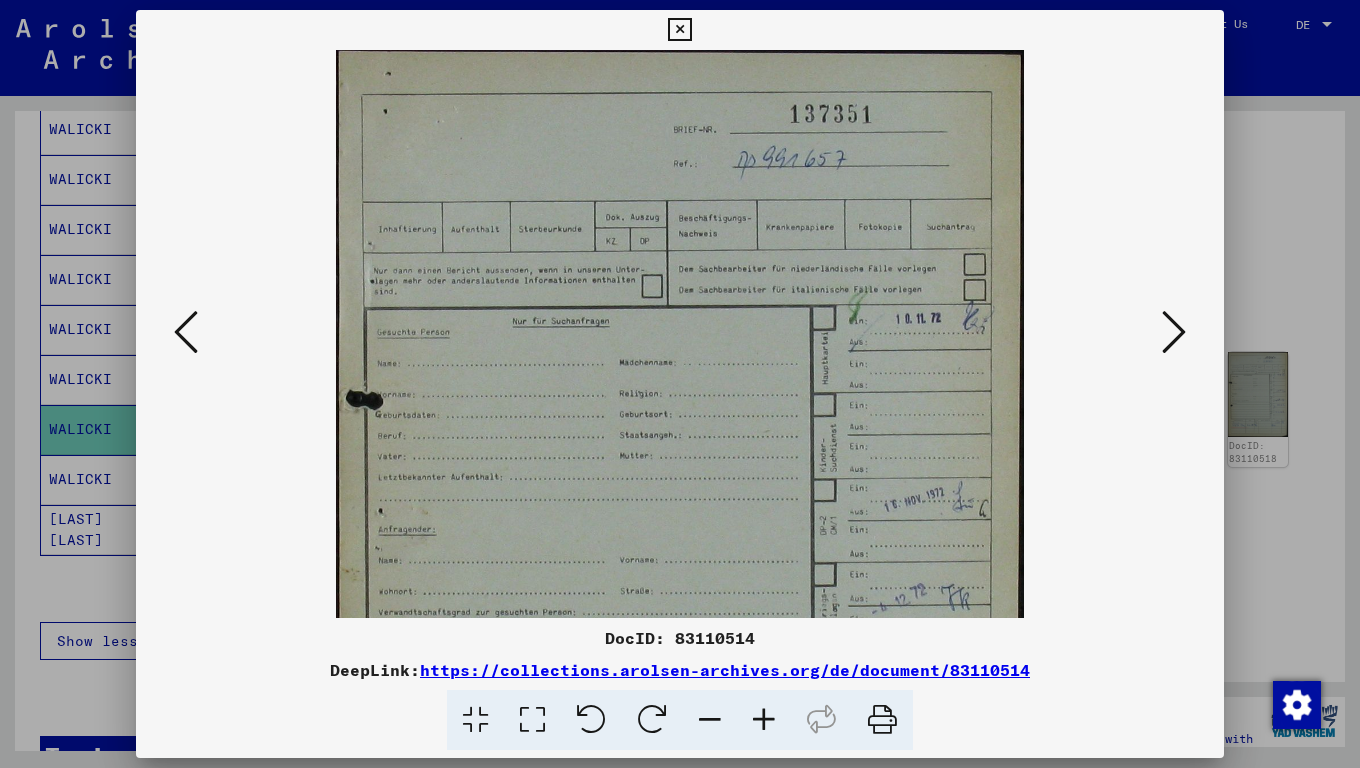 click at bounding box center [764, 720] 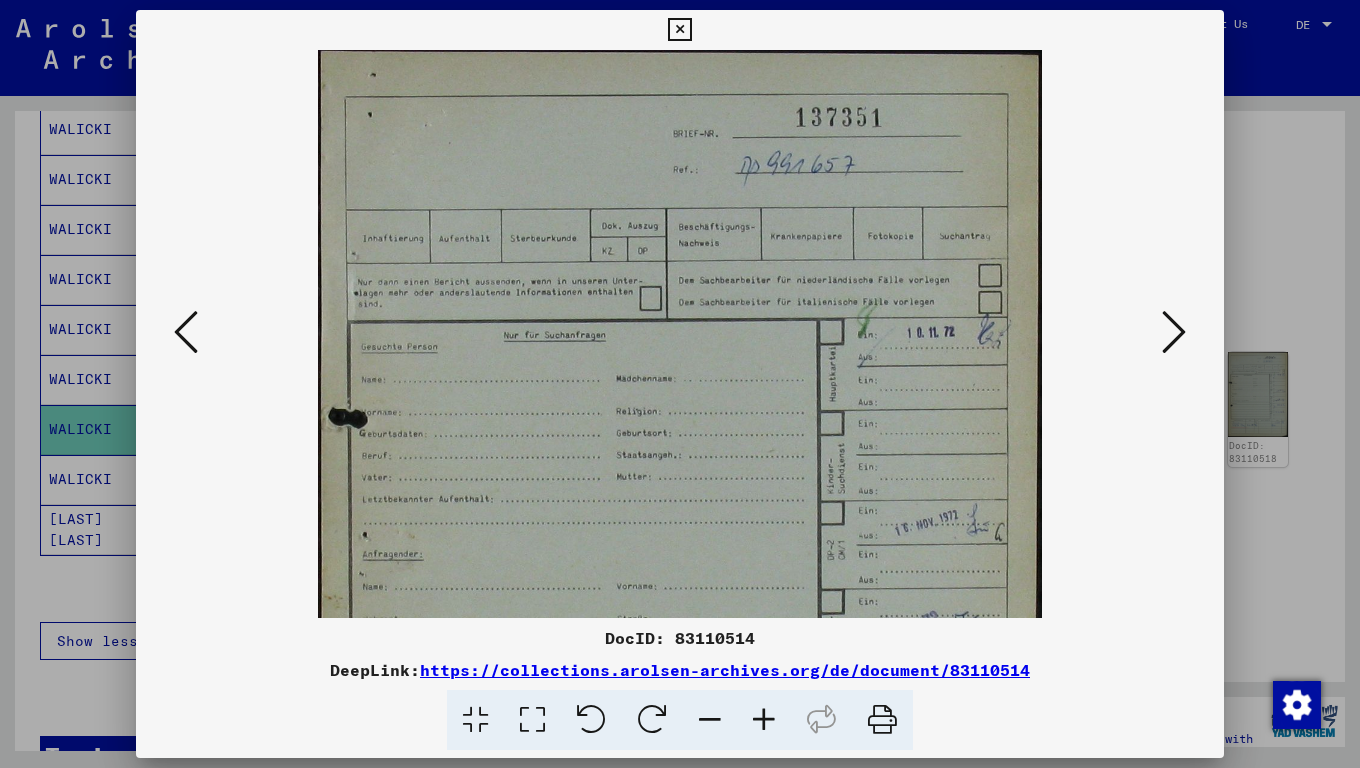 click at bounding box center [764, 720] 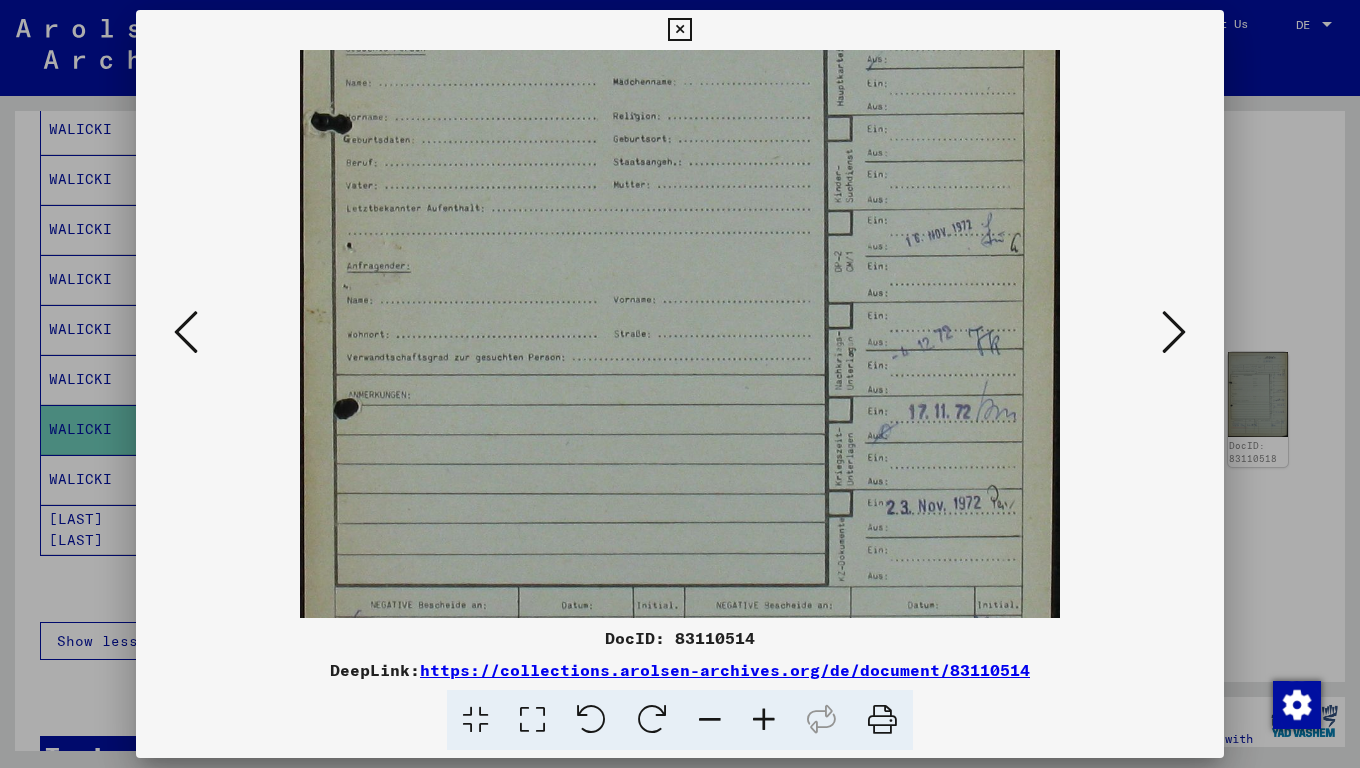 scroll, scrollTop: 500, scrollLeft: 0, axis: vertical 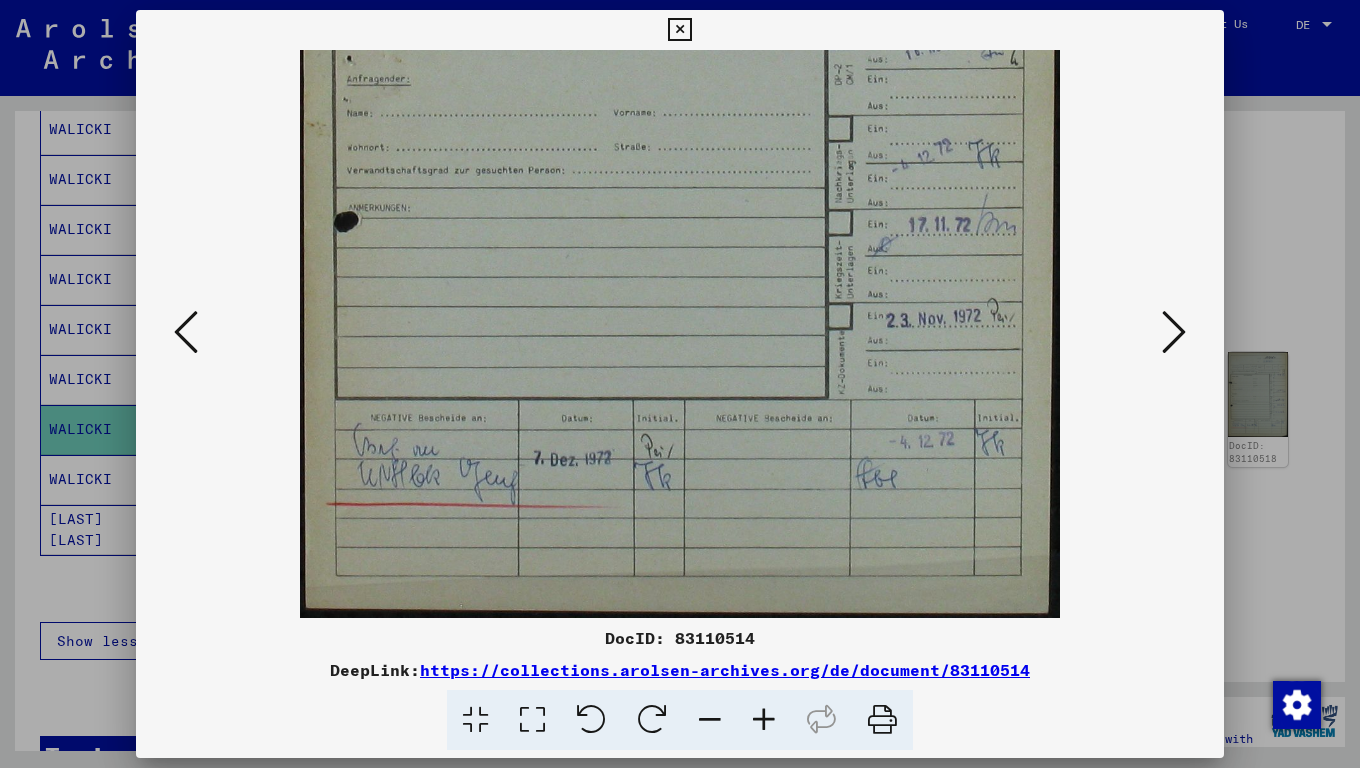 drag, startPoint x: 807, startPoint y: 541, endPoint x: 735, endPoint y: 9, distance: 536.8501 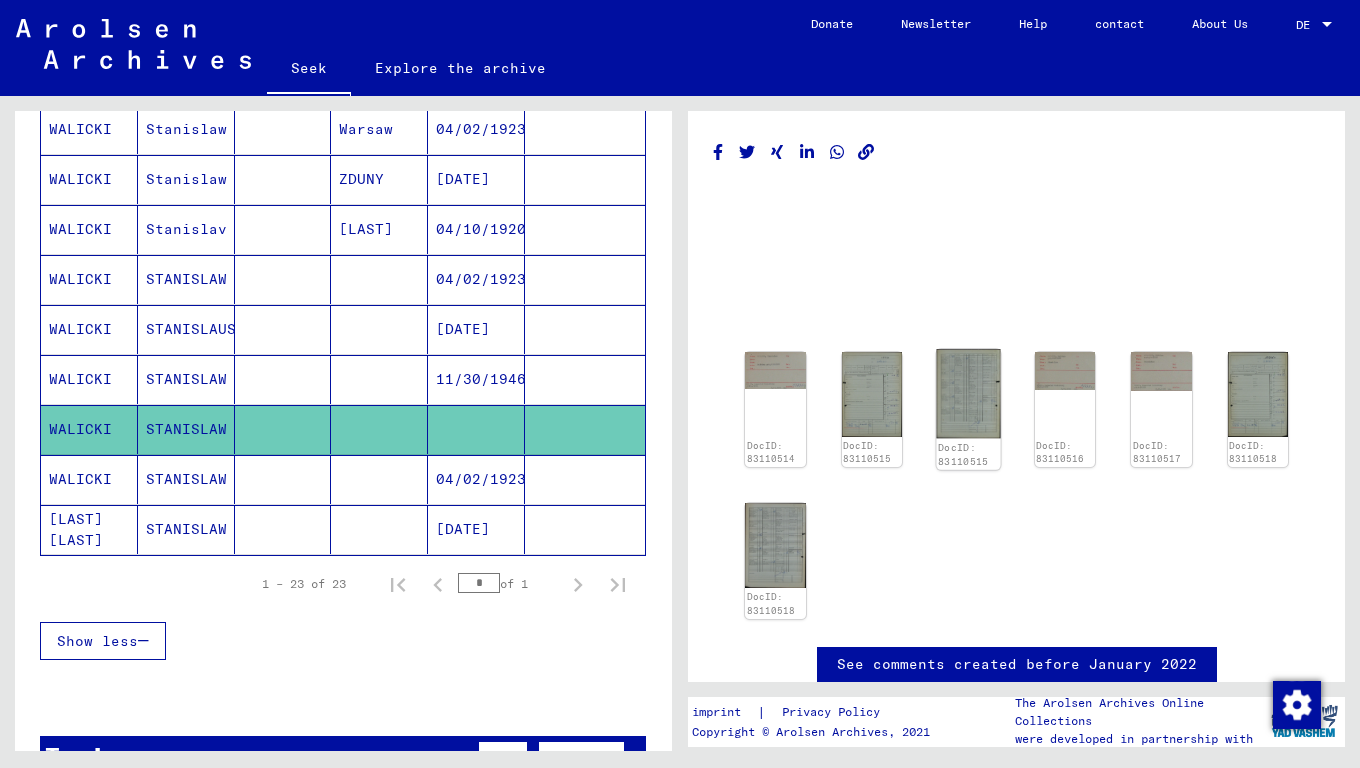 click 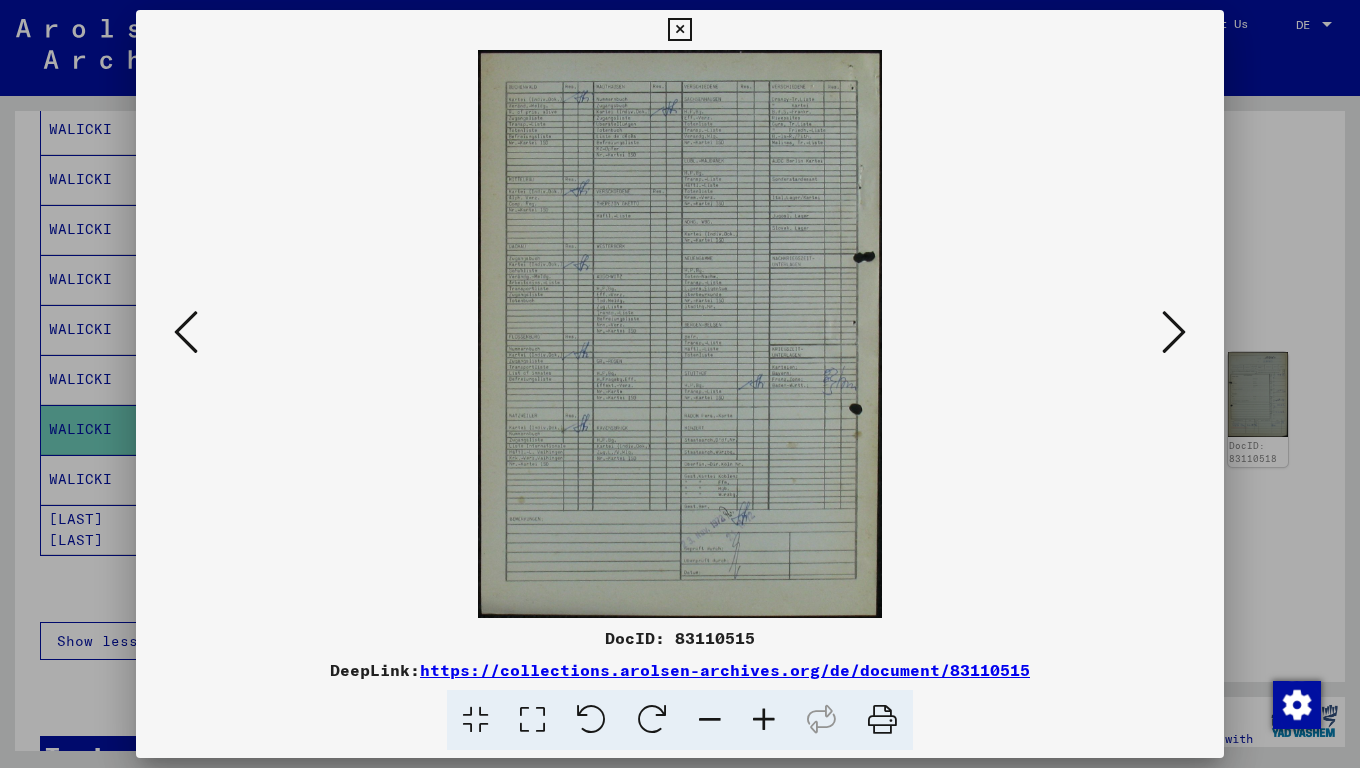 click at bounding box center (764, 720) 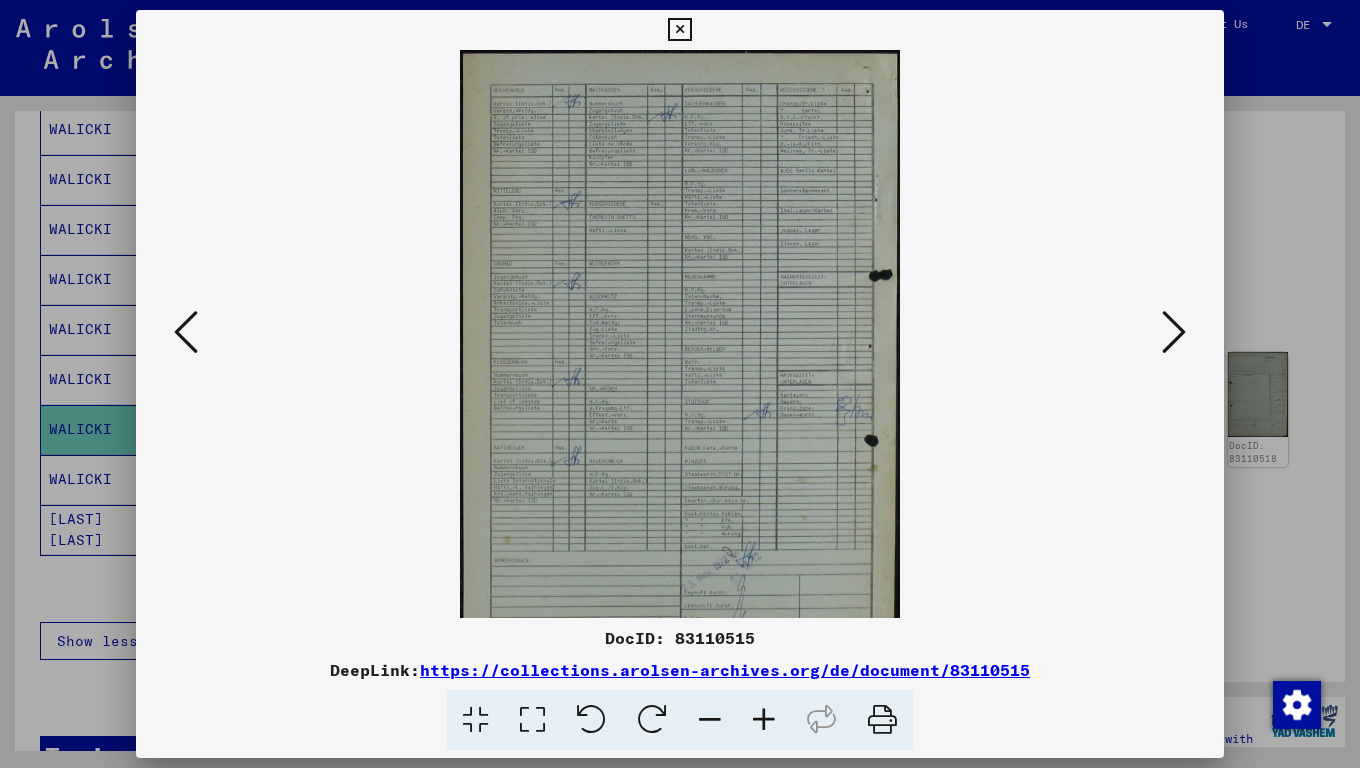 click at bounding box center (764, 720) 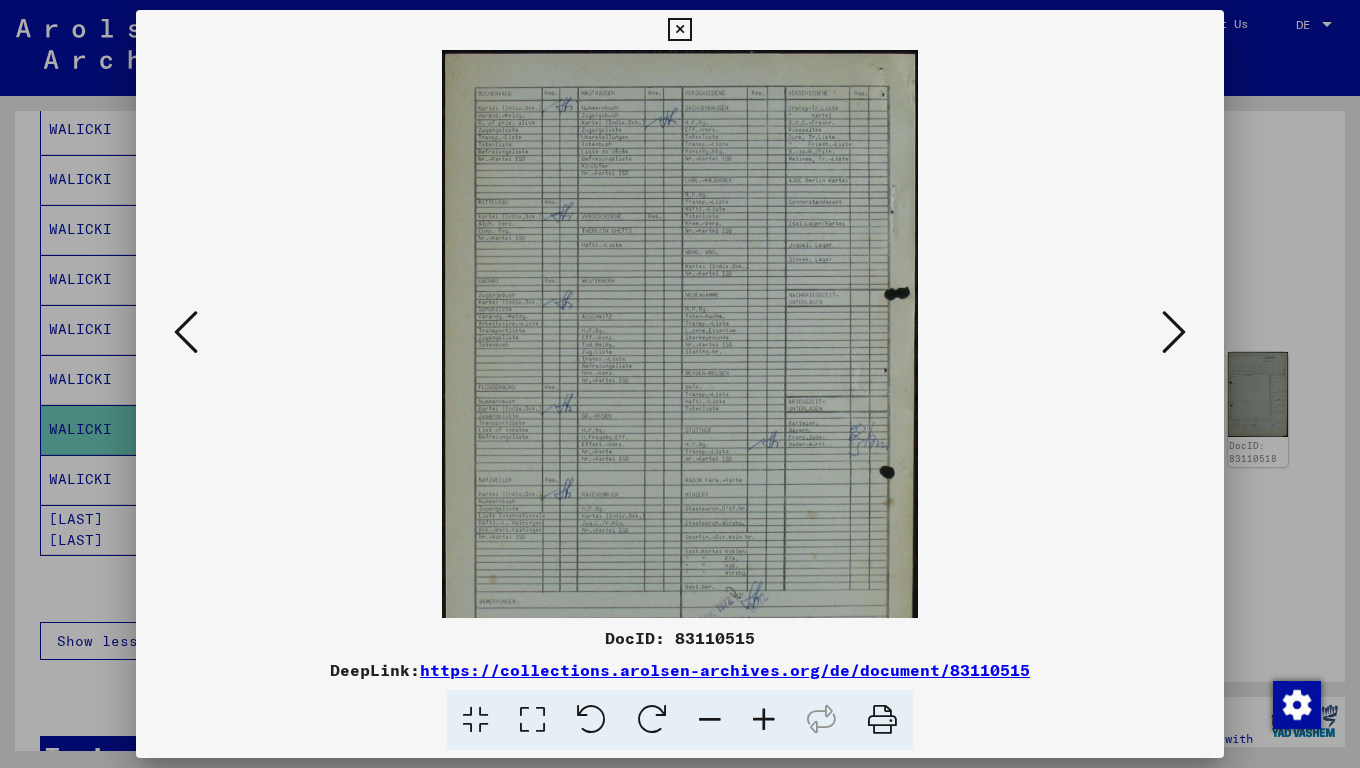 click at bounding box center [764, 720] 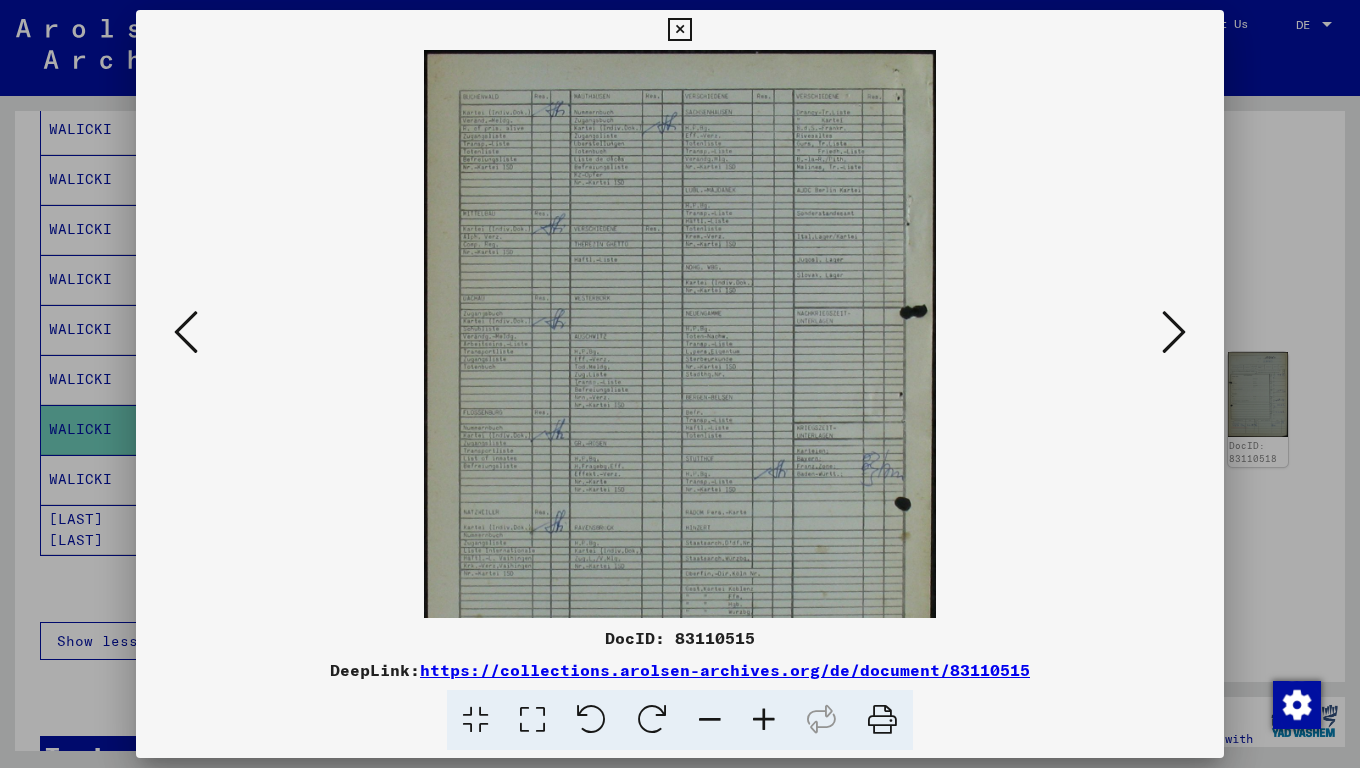 click at bounding box center [764, 720] 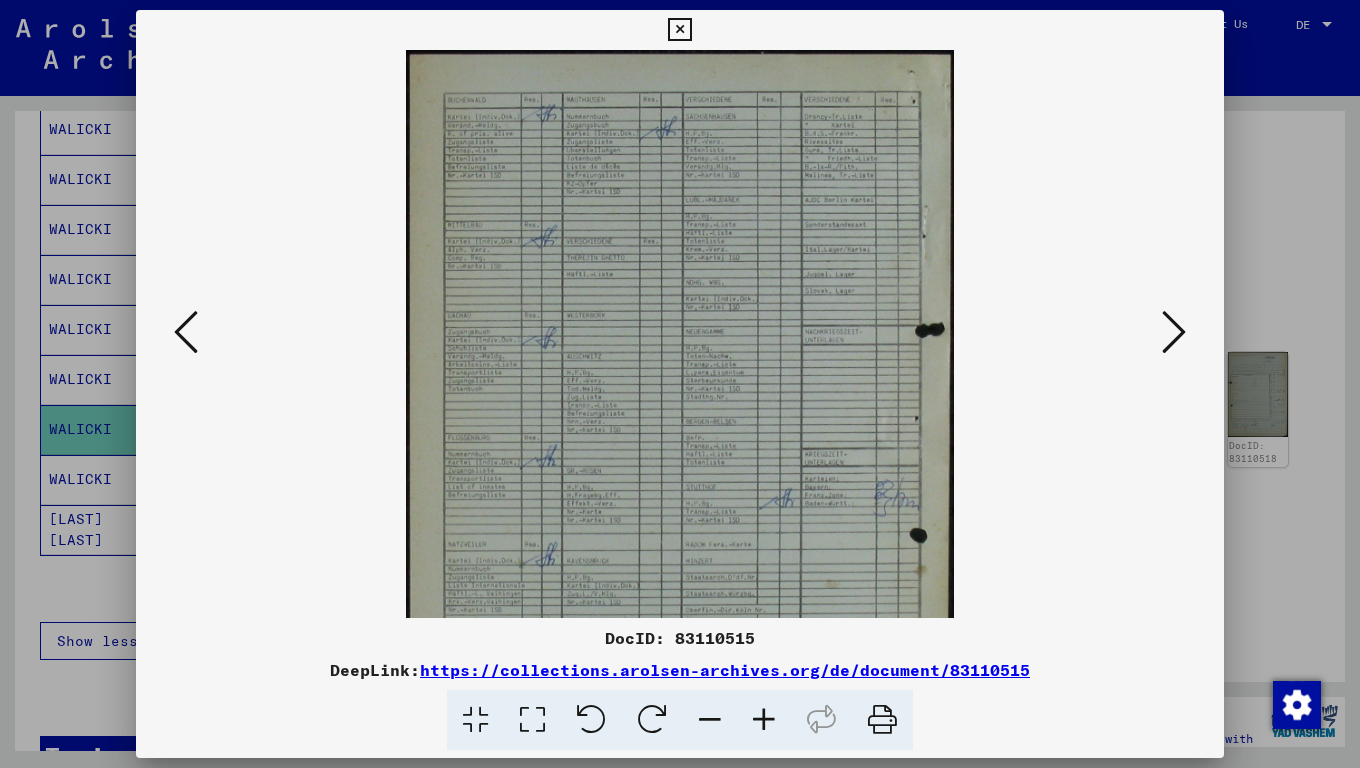 click at bounding box center (764, 720) 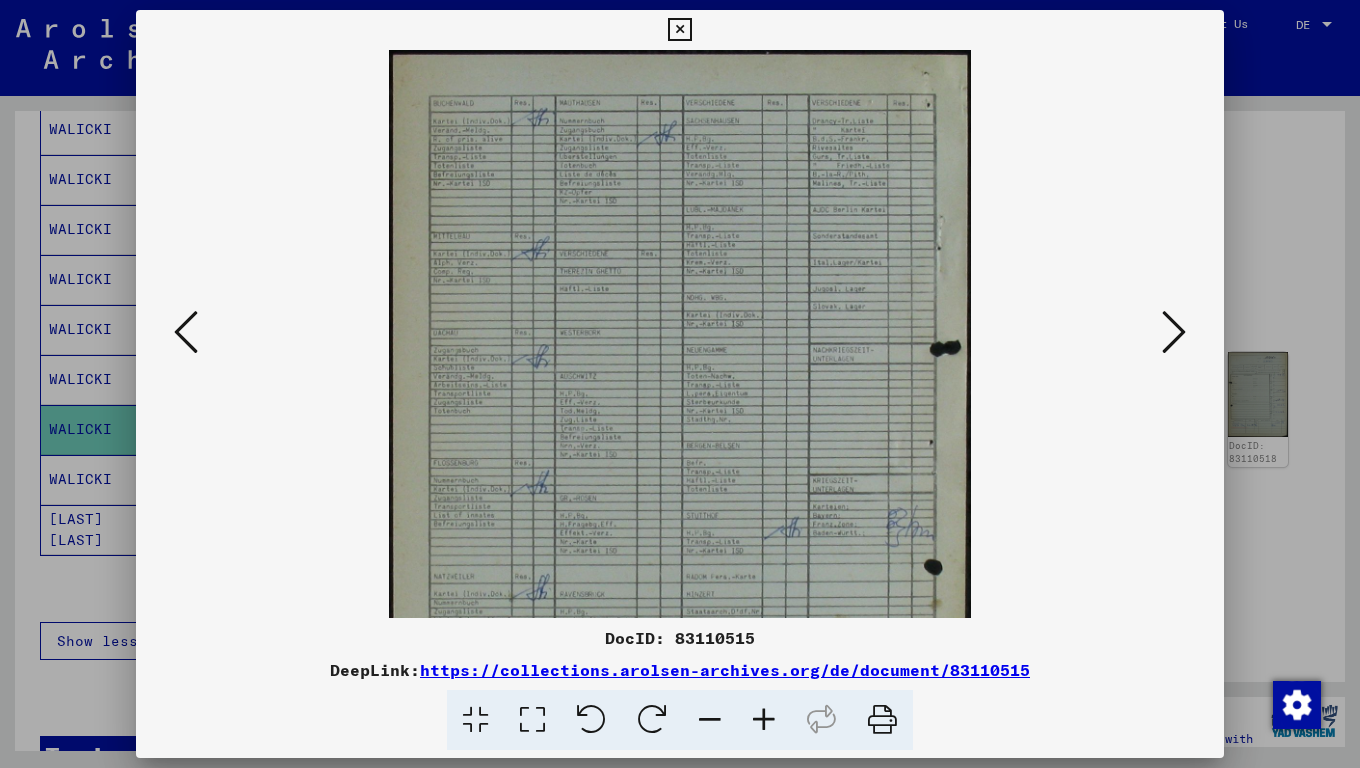 click at bounding box center (764, 720) 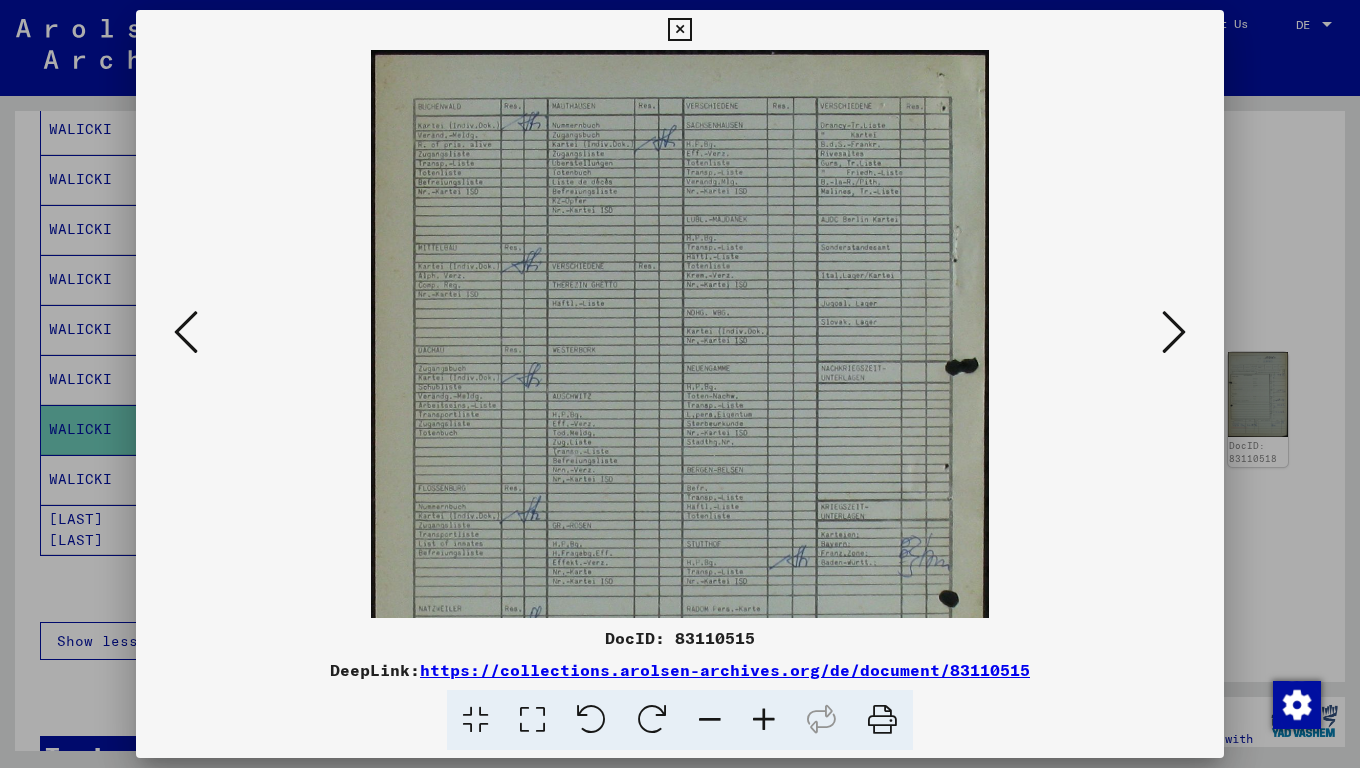 click at bounding box center [764, 720] 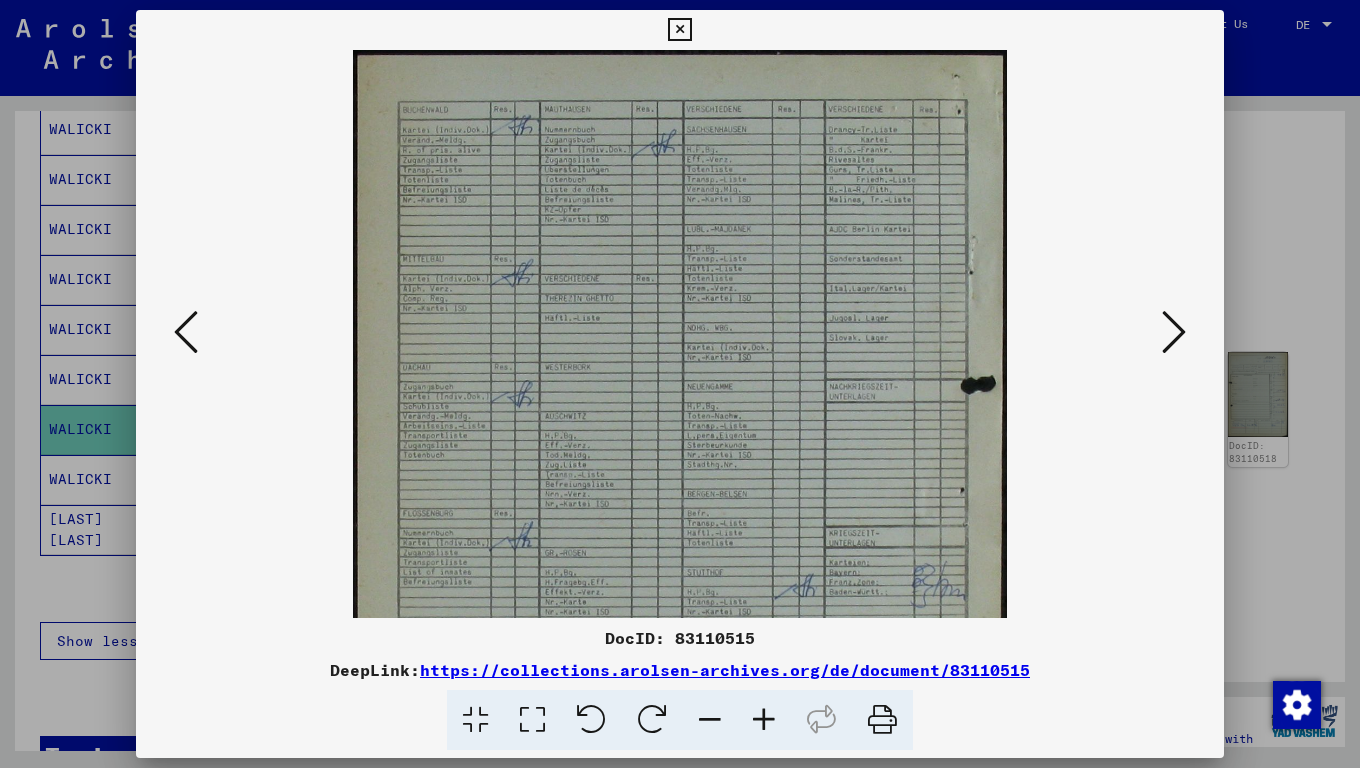 click at bounding box center (764, 720) 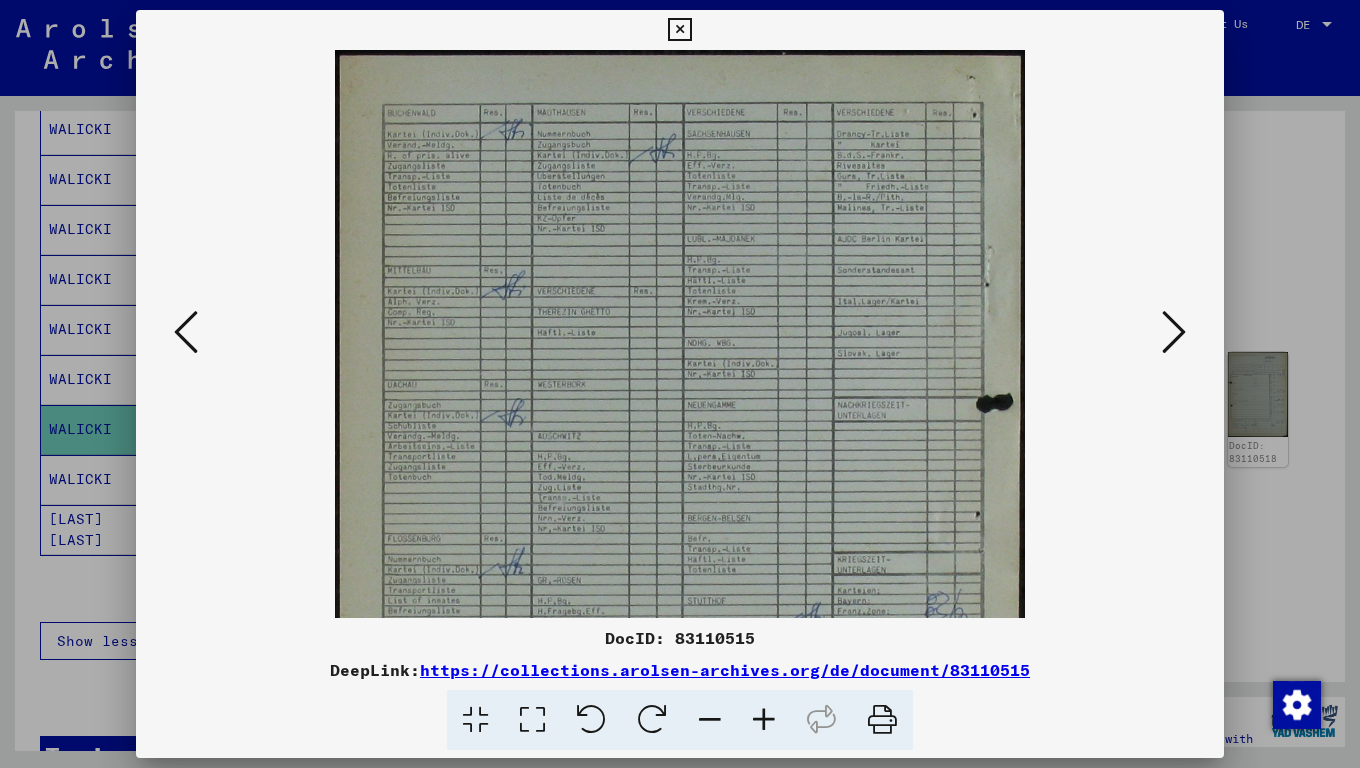 click at bounding box center (764, 720) 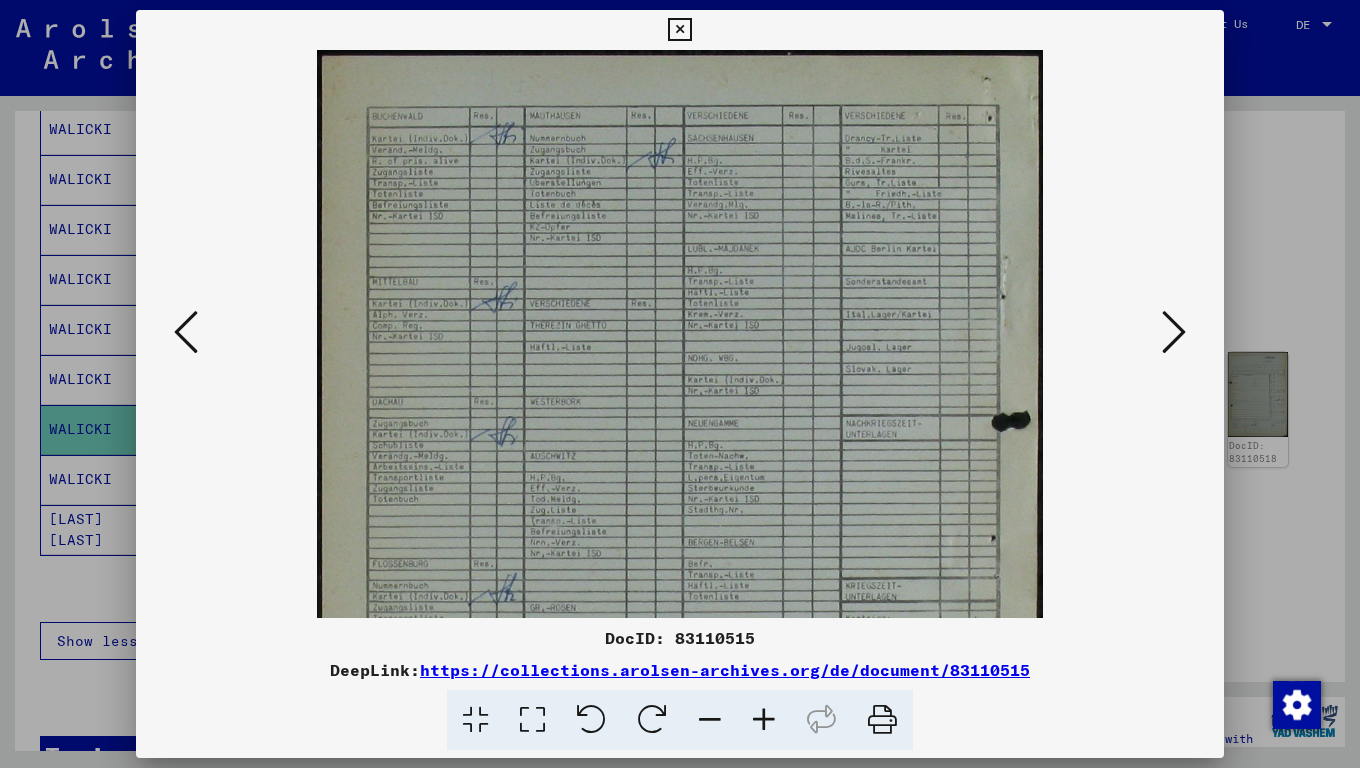 click at bounding box center (764, 720) 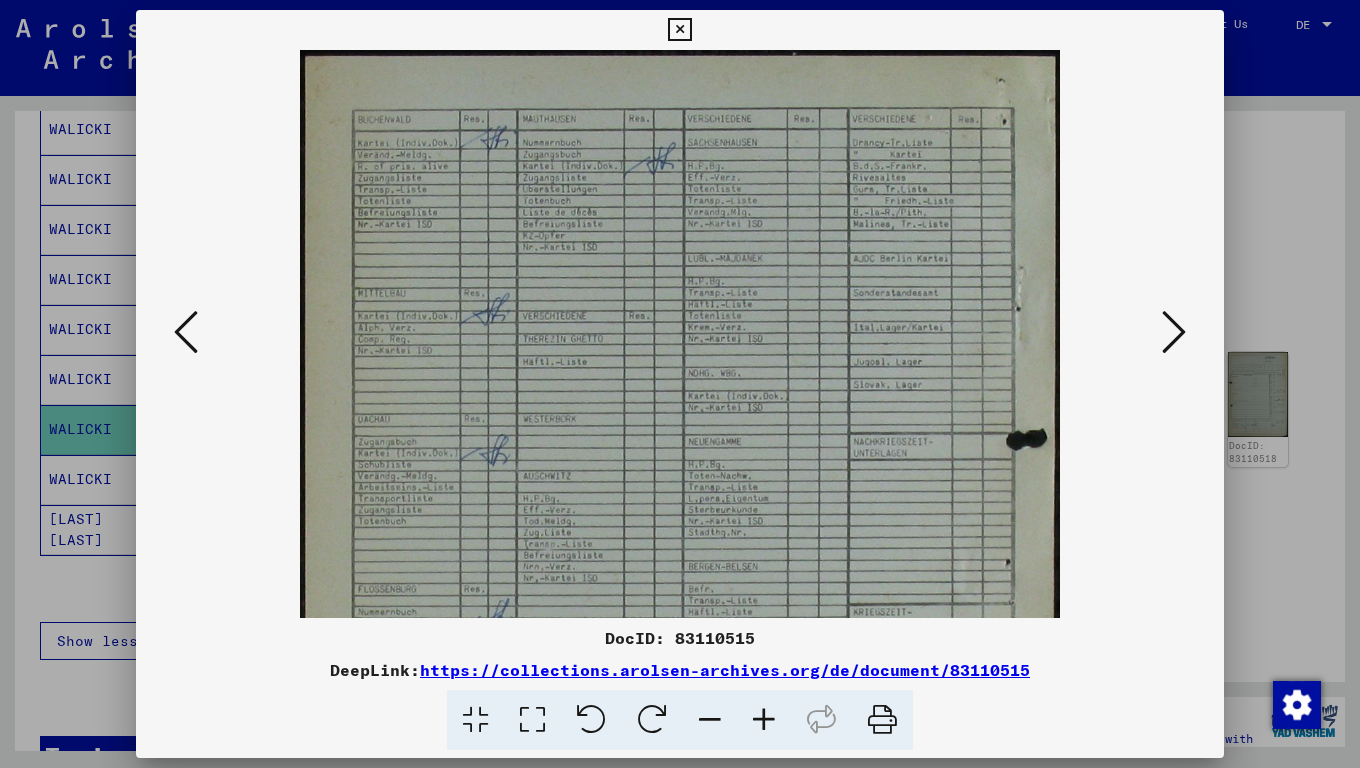 click at bounding box center [764, 720] 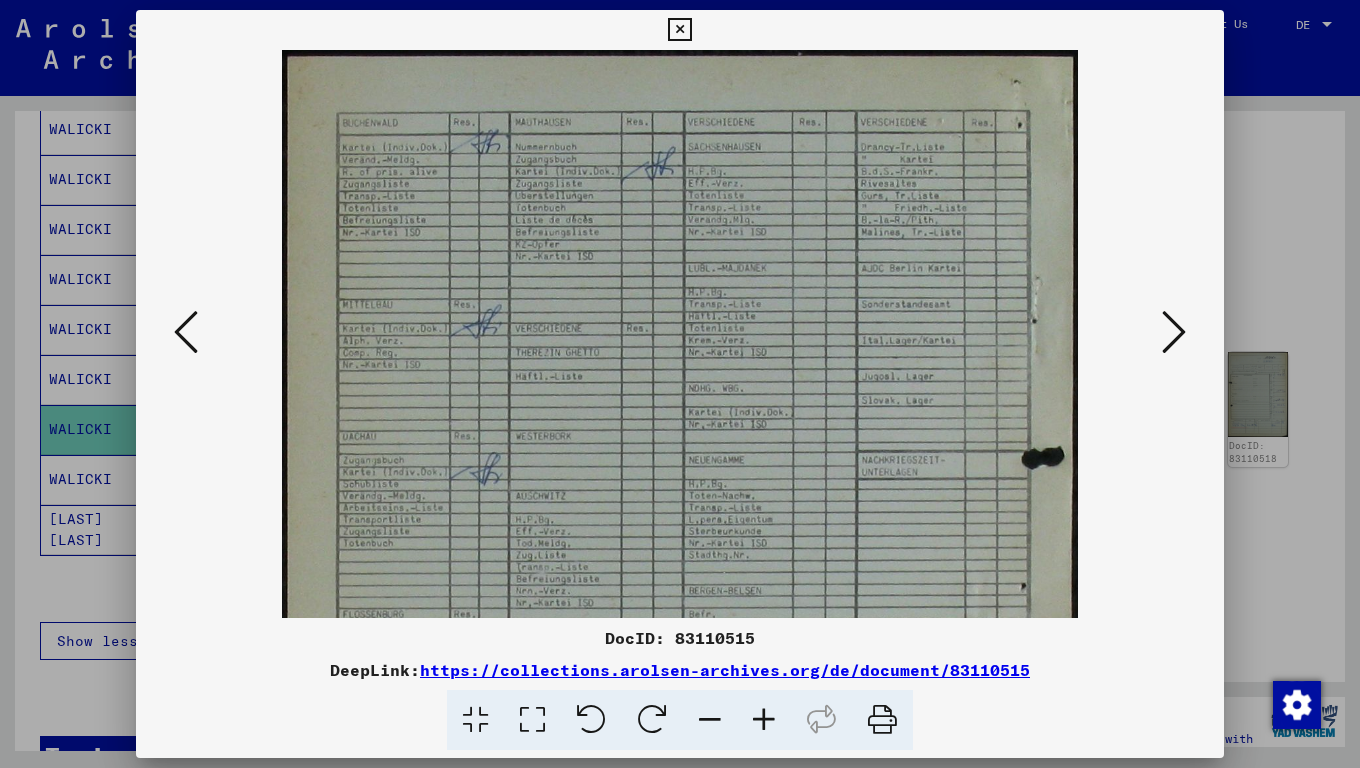 click at bounding box center (764, 720) 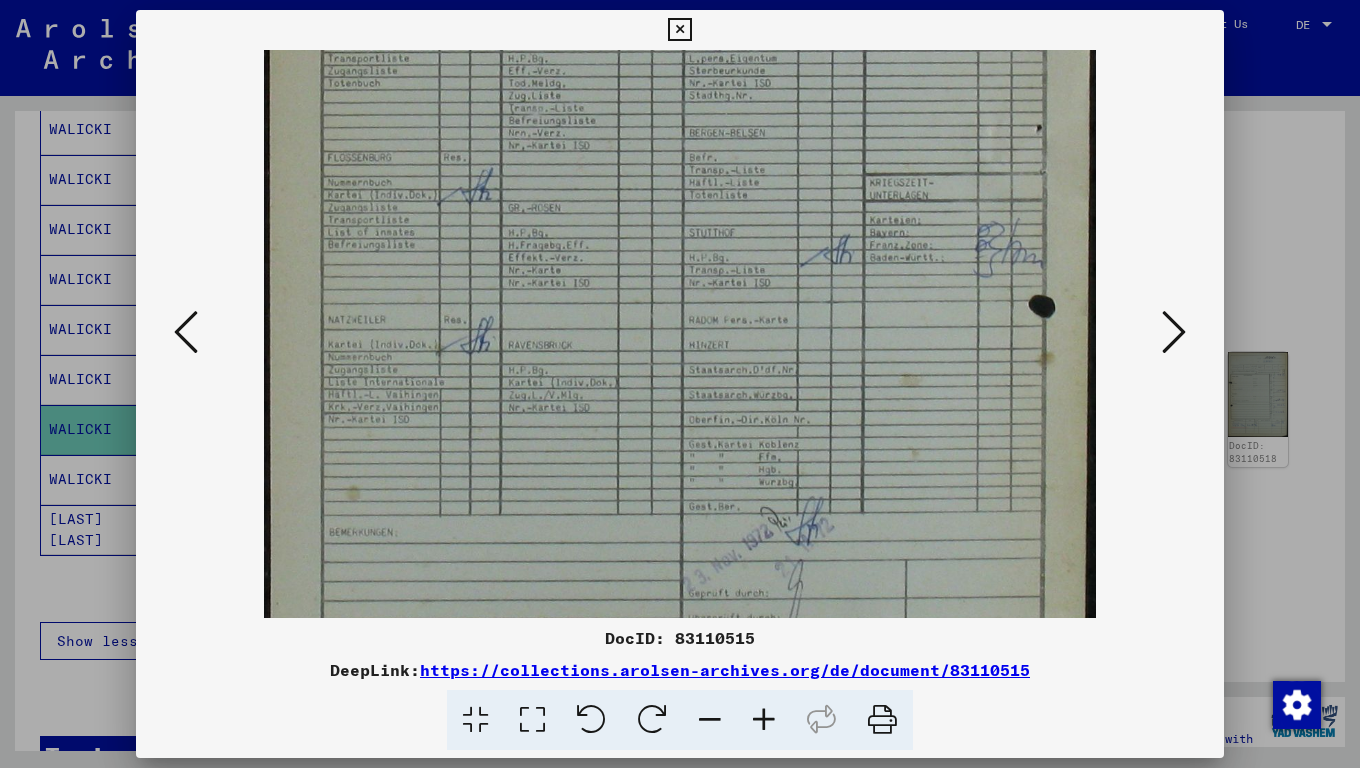 scroll, scrollTop: 491, scrollLeft: 0, axis: vertical 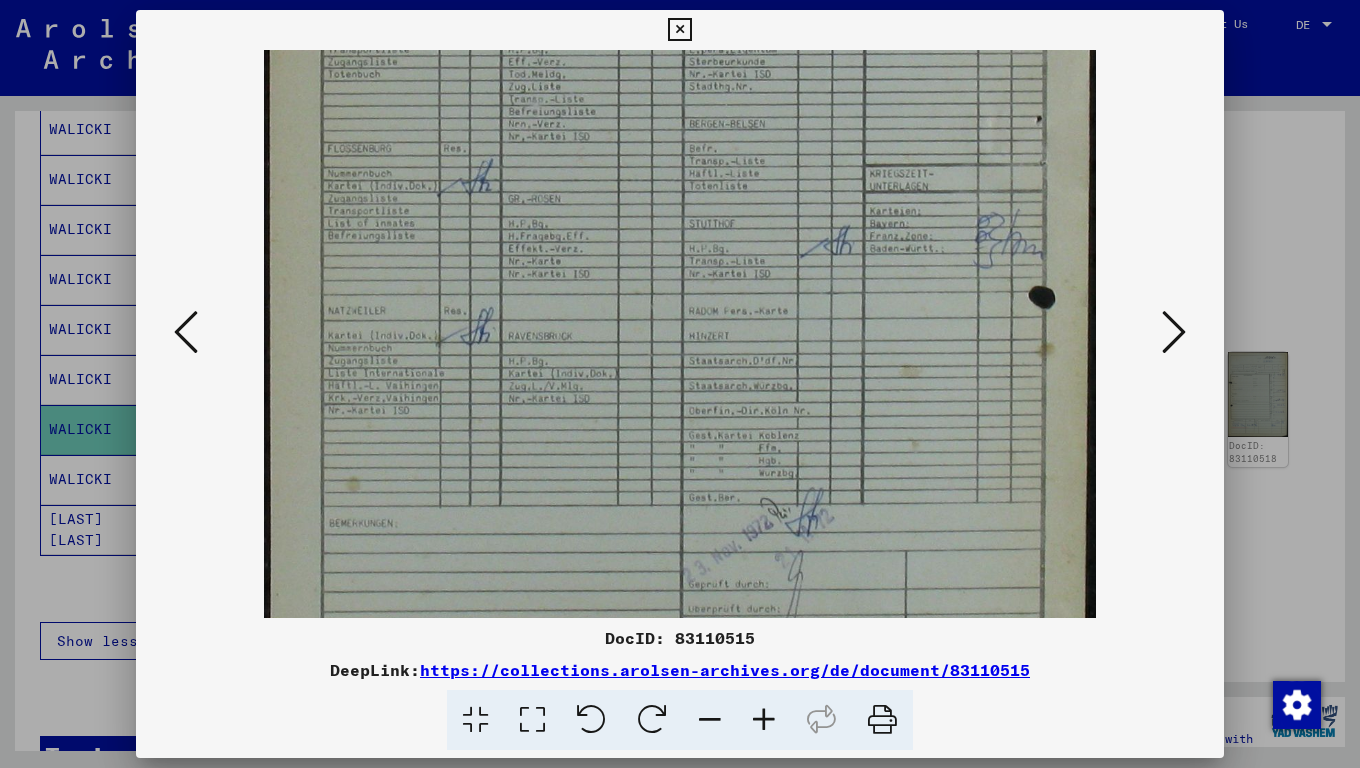 drag, startPoint x: 826, startPoint y: 558, endPoint x: 812, endPoint y: 81, distance: 477.2054 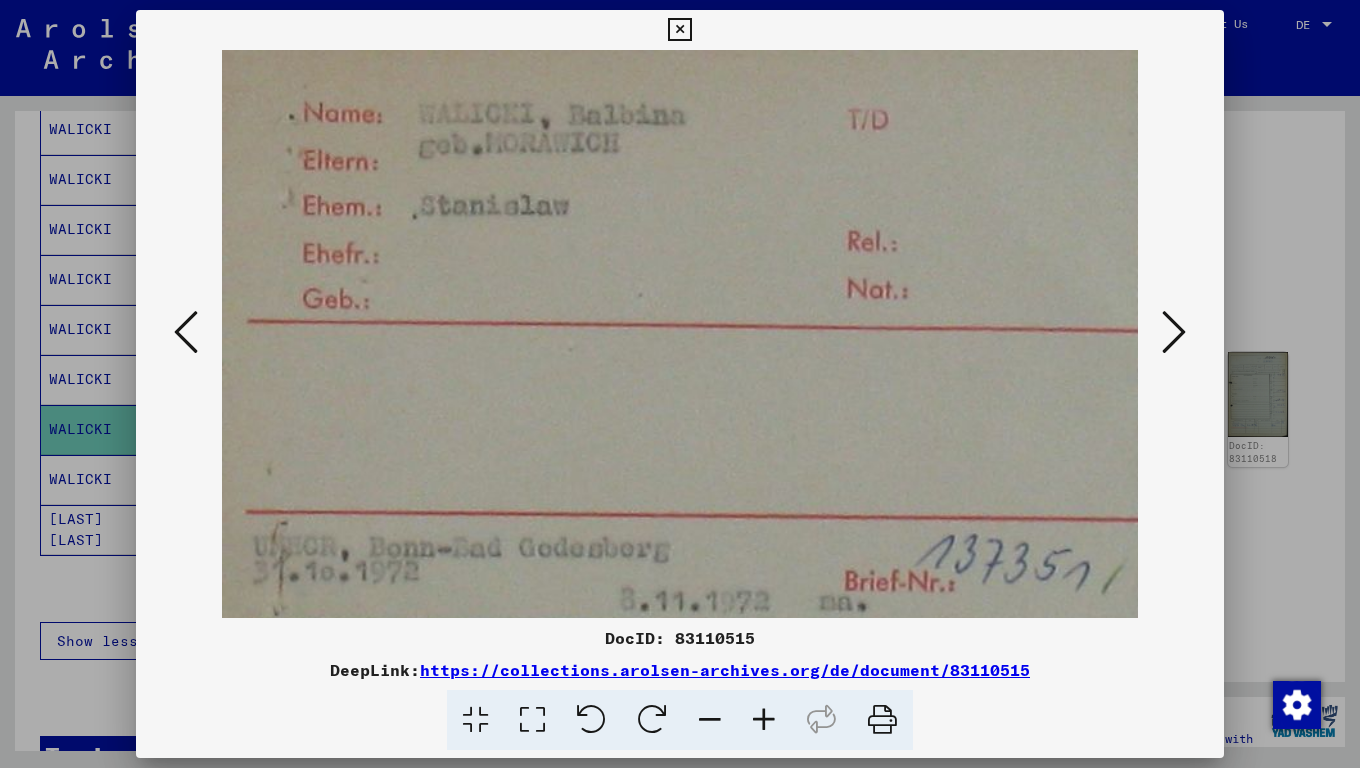 click at bounding box center [710, 720] 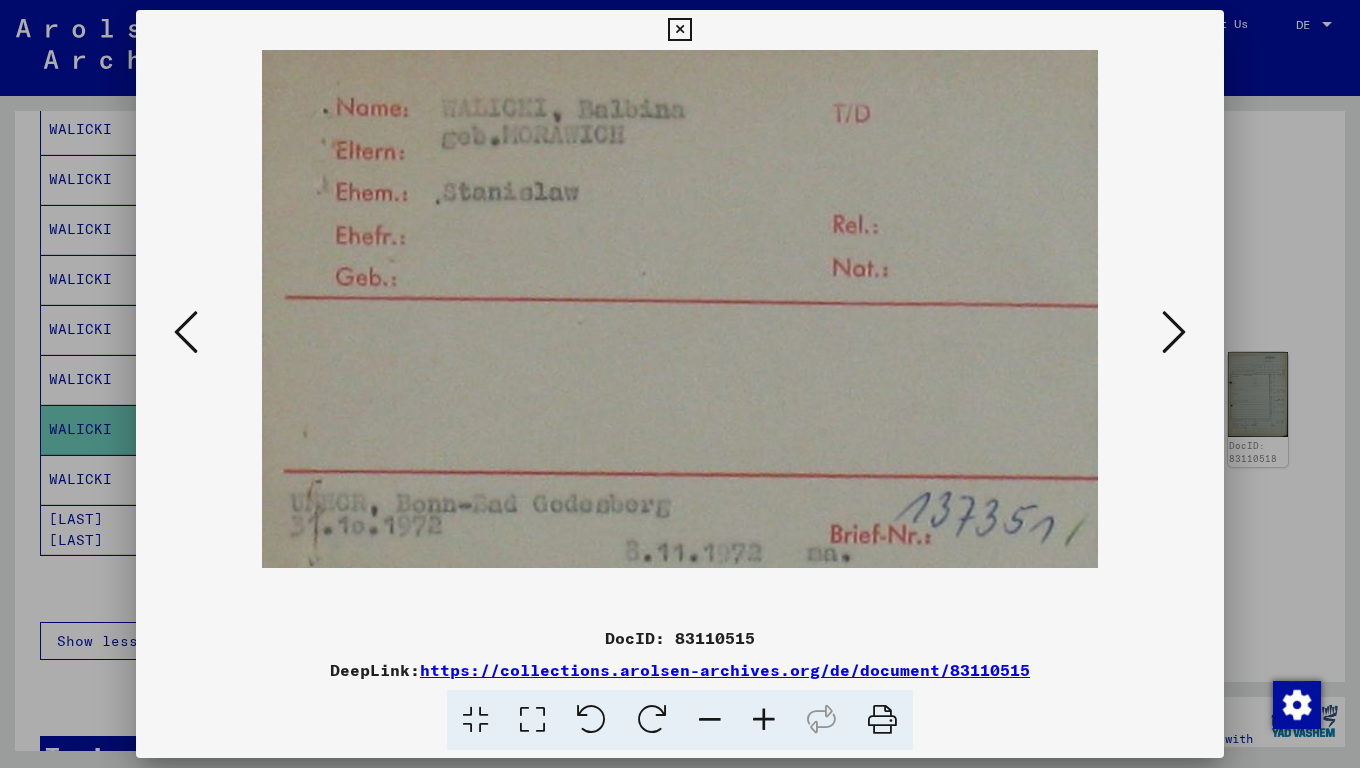 click at bounding box center (710, 720) 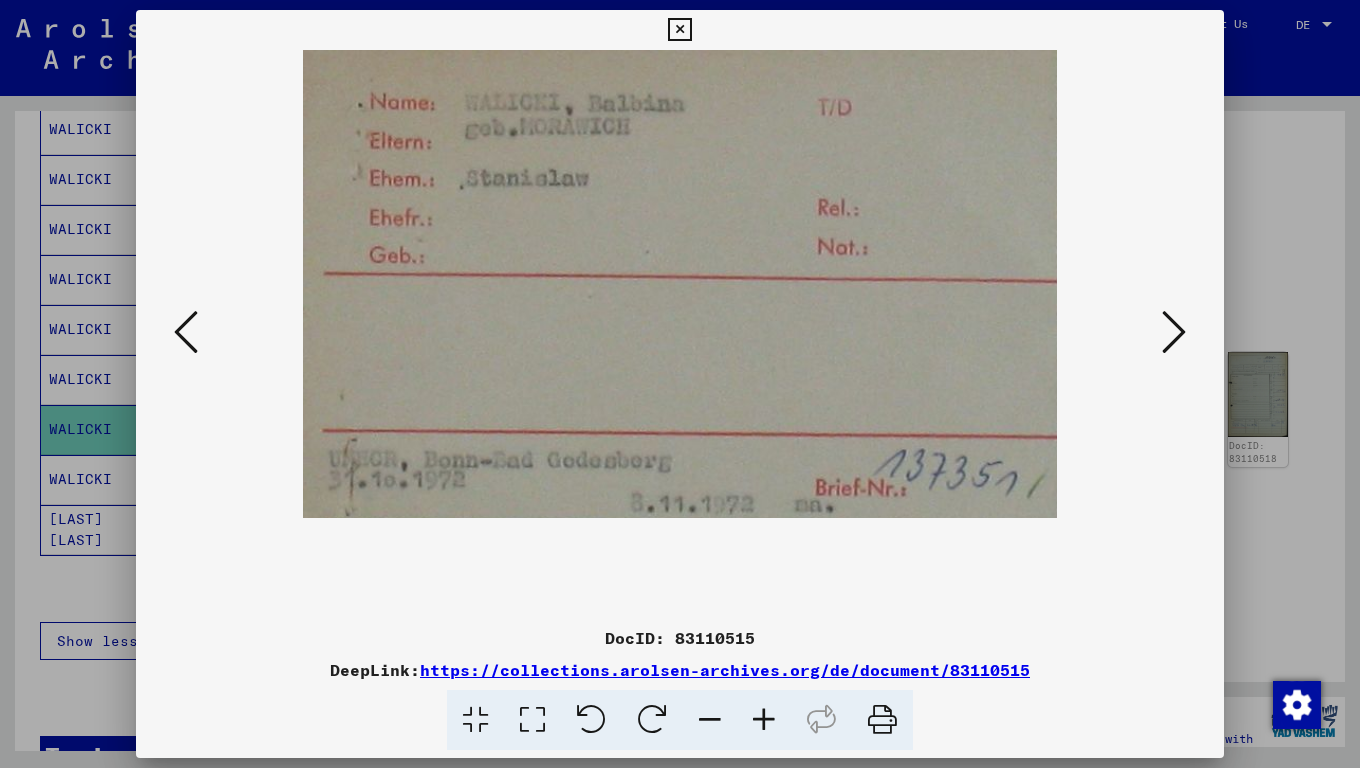 click at bounding box center [710, 720] 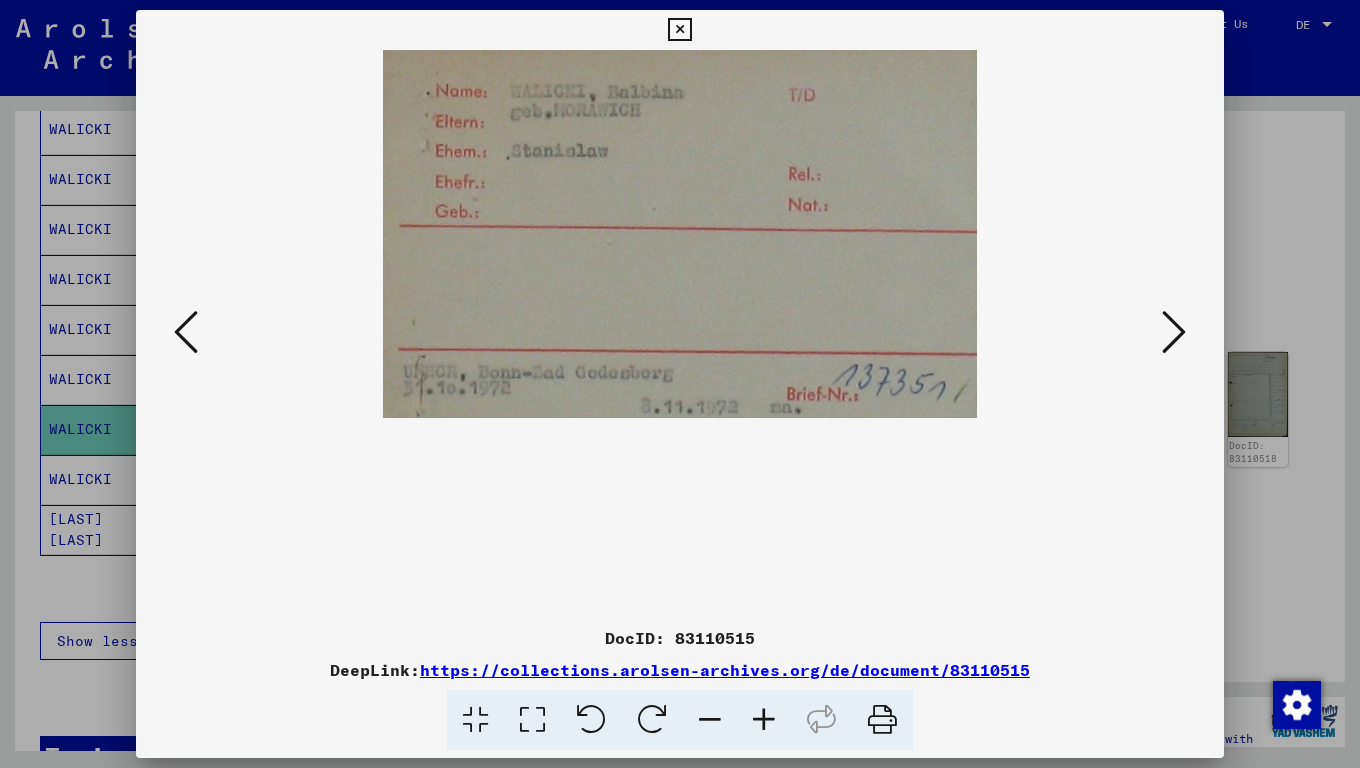 click at bounding box center [710, 720] 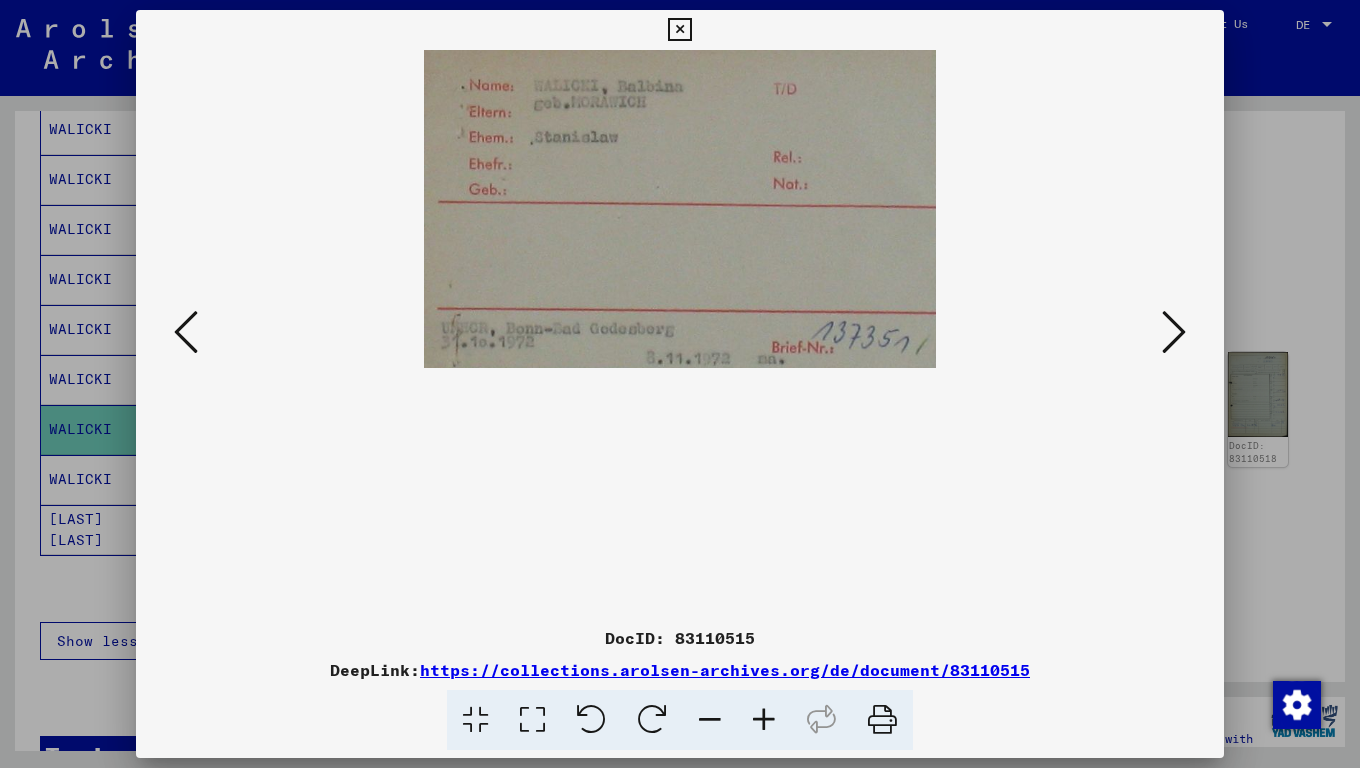 click at bounding box center (710, 720) 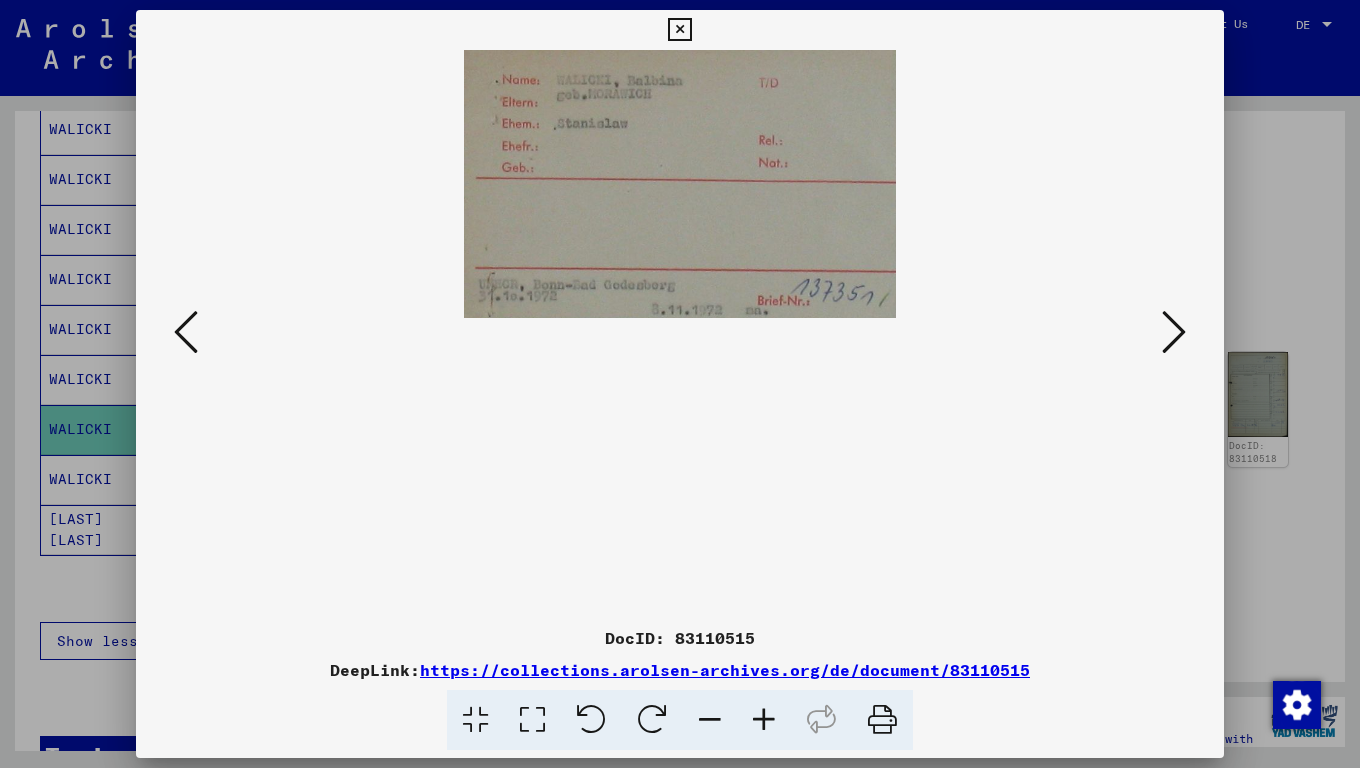 click at bounding box center [679, 30] 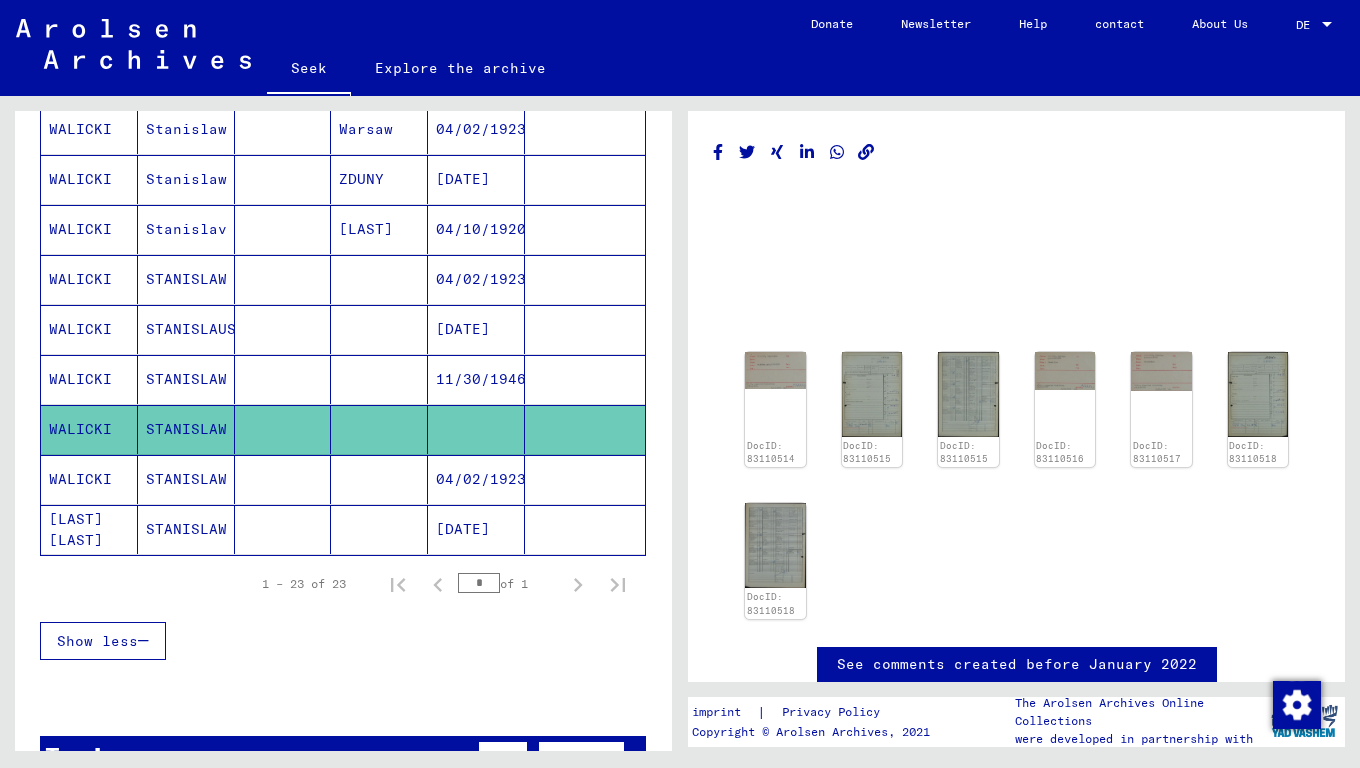 click on "STANISLAW" at bounding box center (186, 529) 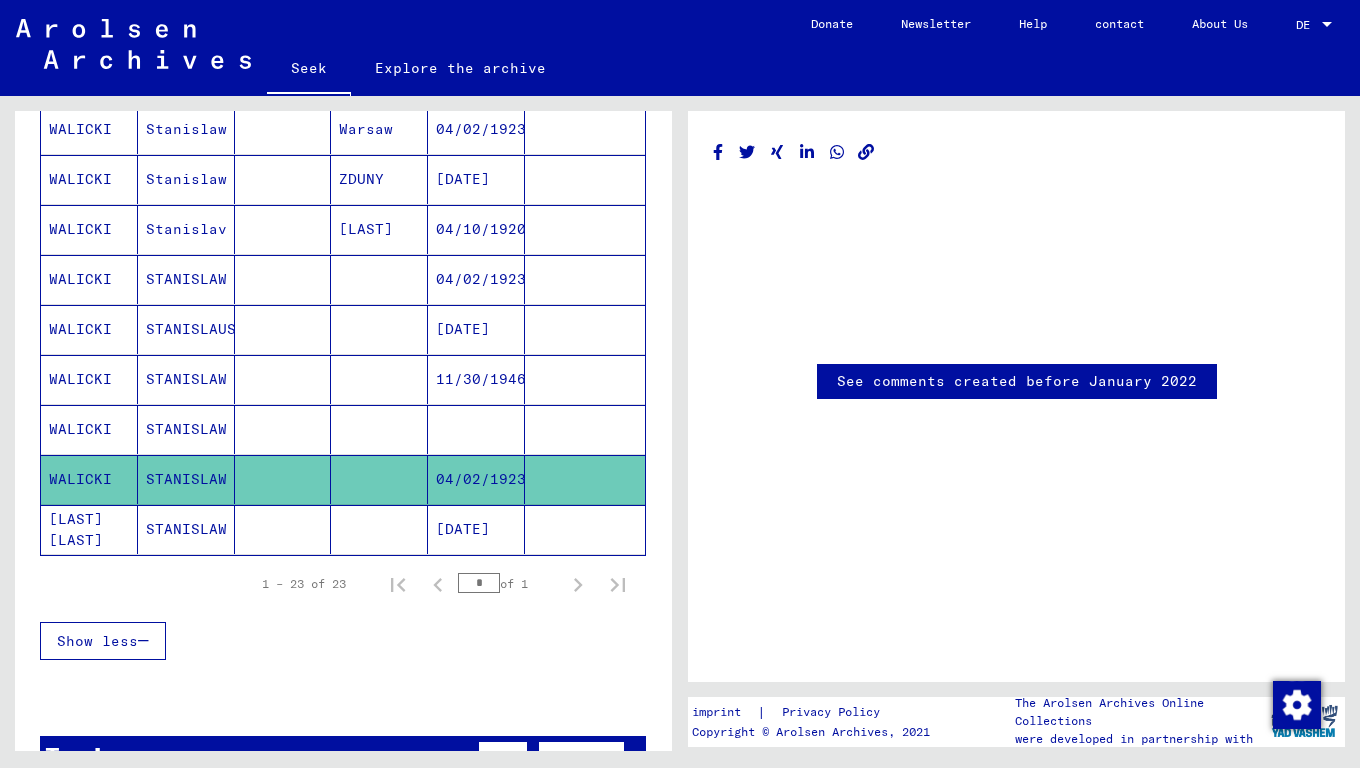 click on "STANISLAW" 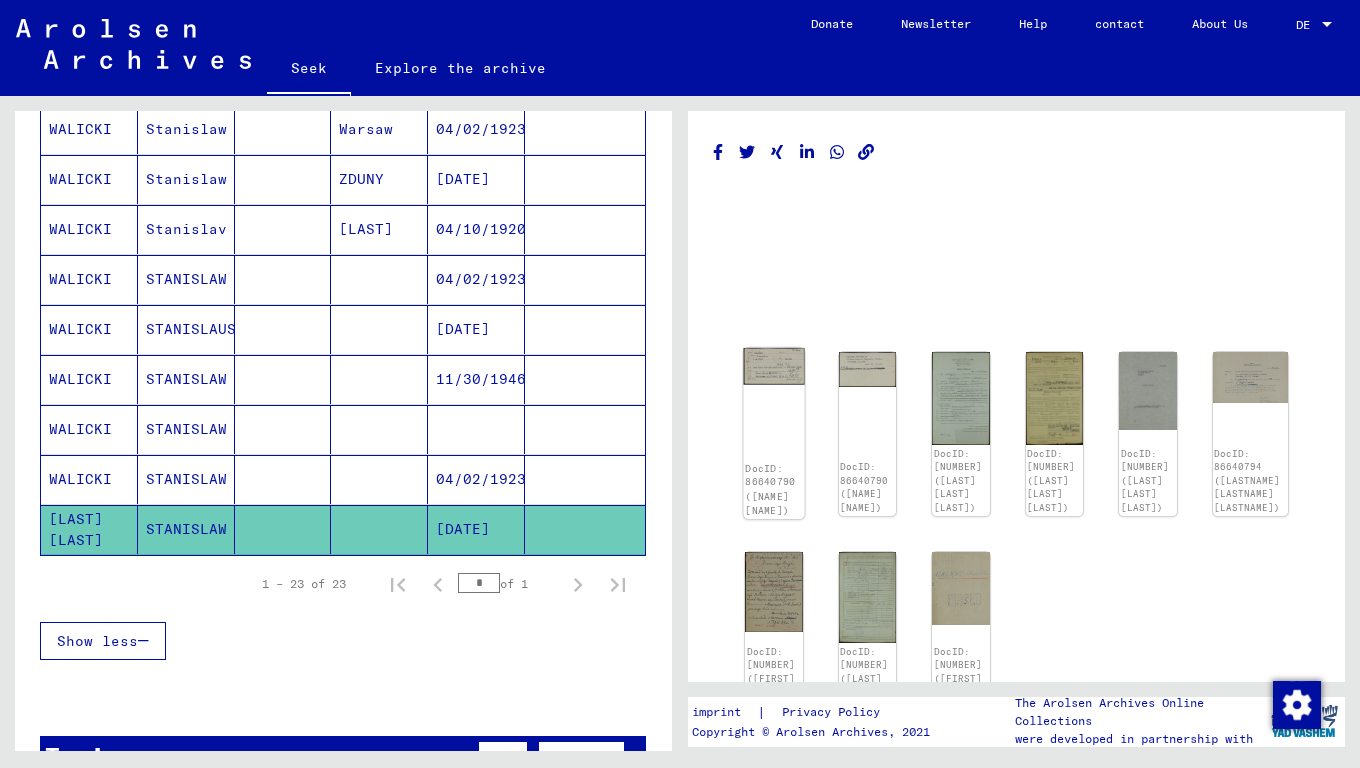 click 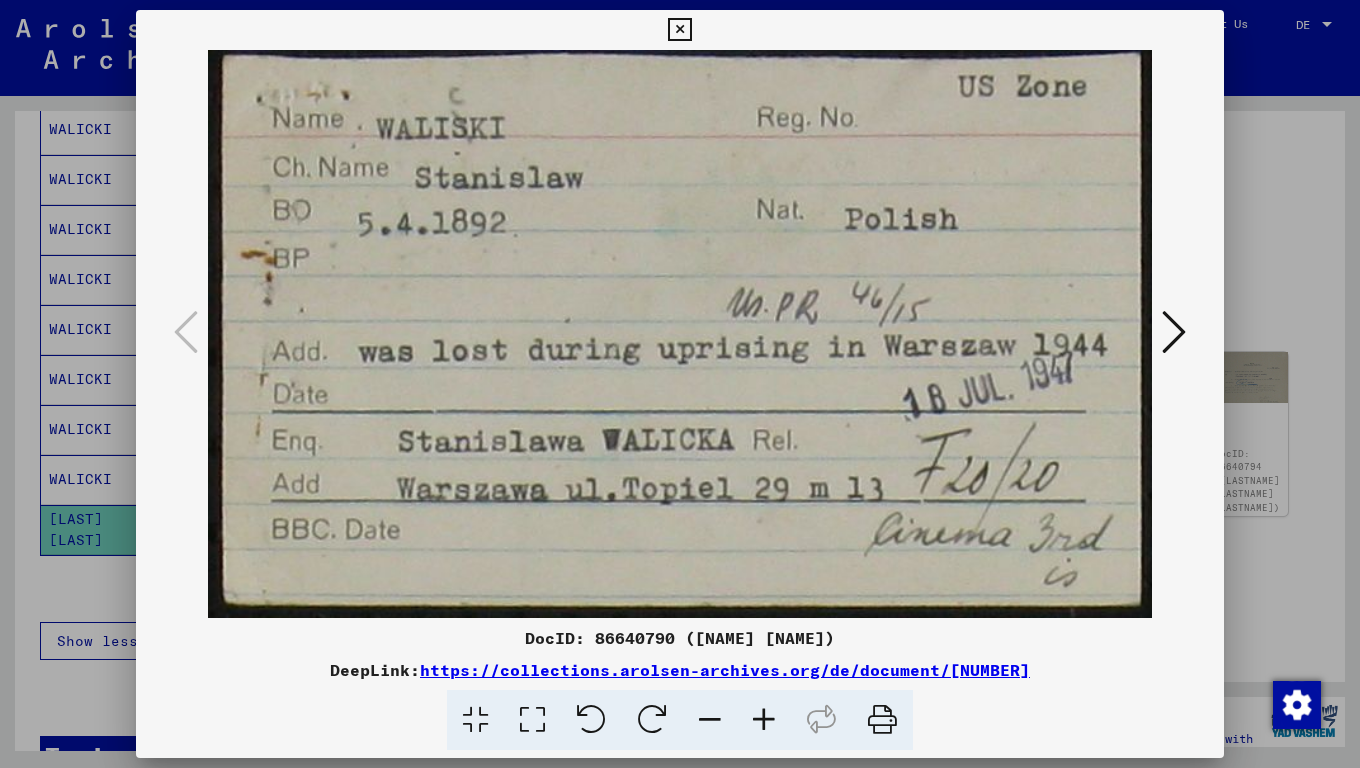 click at bounding box center (679, 30) 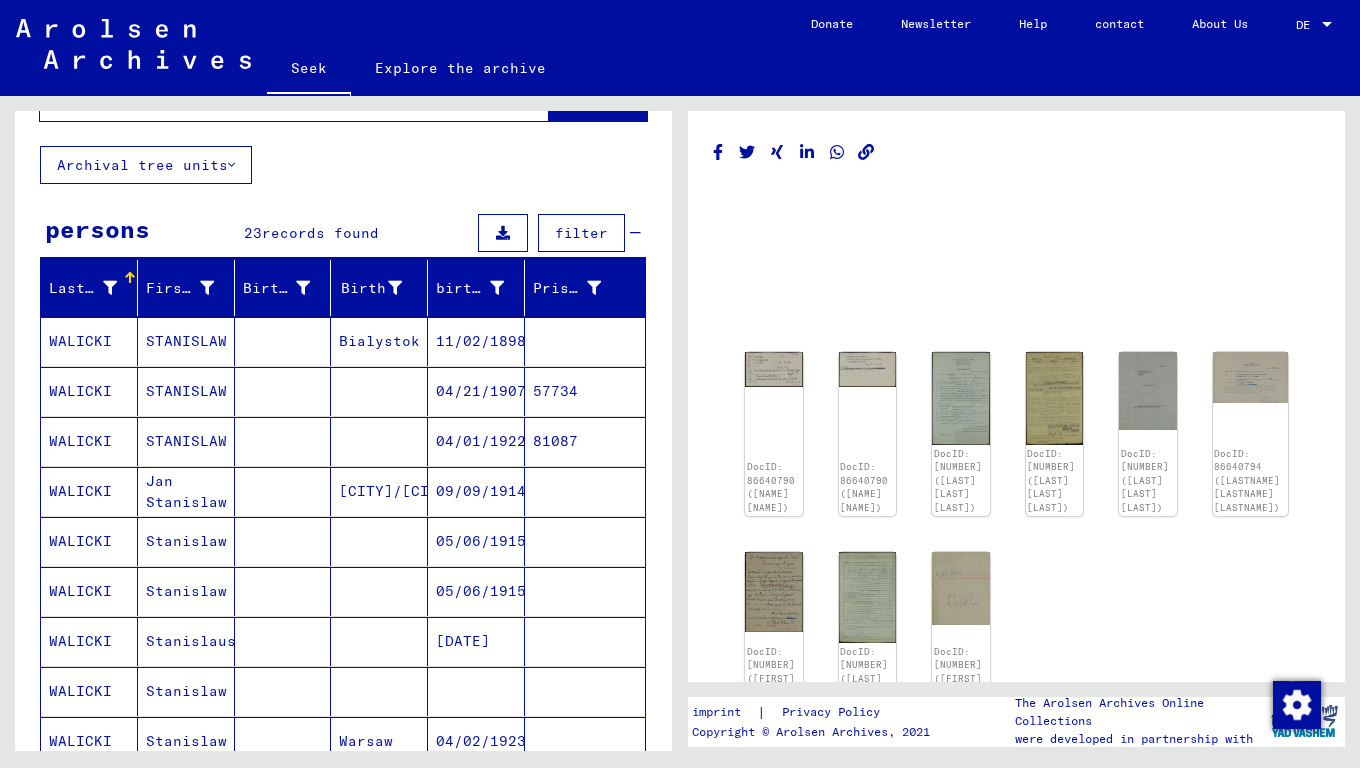 scroll, scrollTop: 0, scrollLeft: 0, axis: both 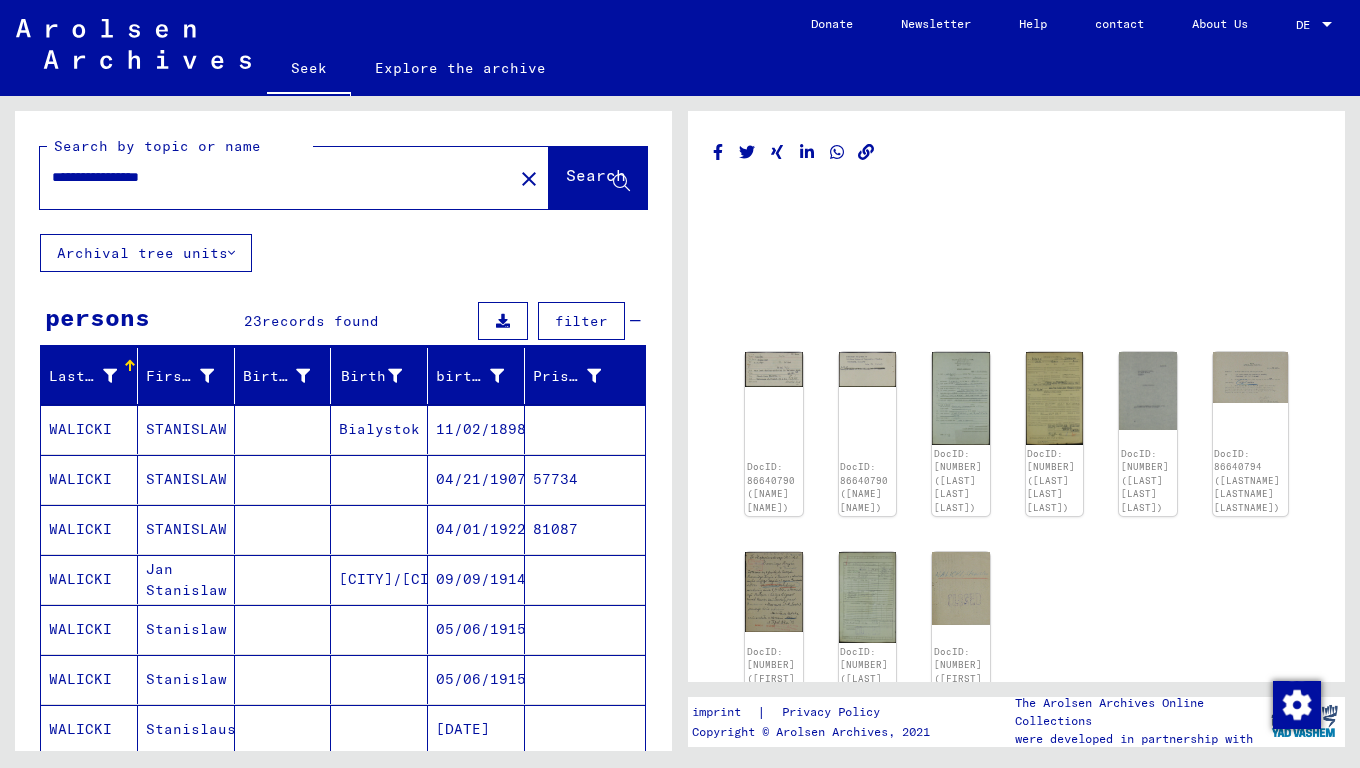 drag, startPoint x: 129, startPoint y: 183, endPoint x: 0, endPoint y: 165, distance: 130.24976 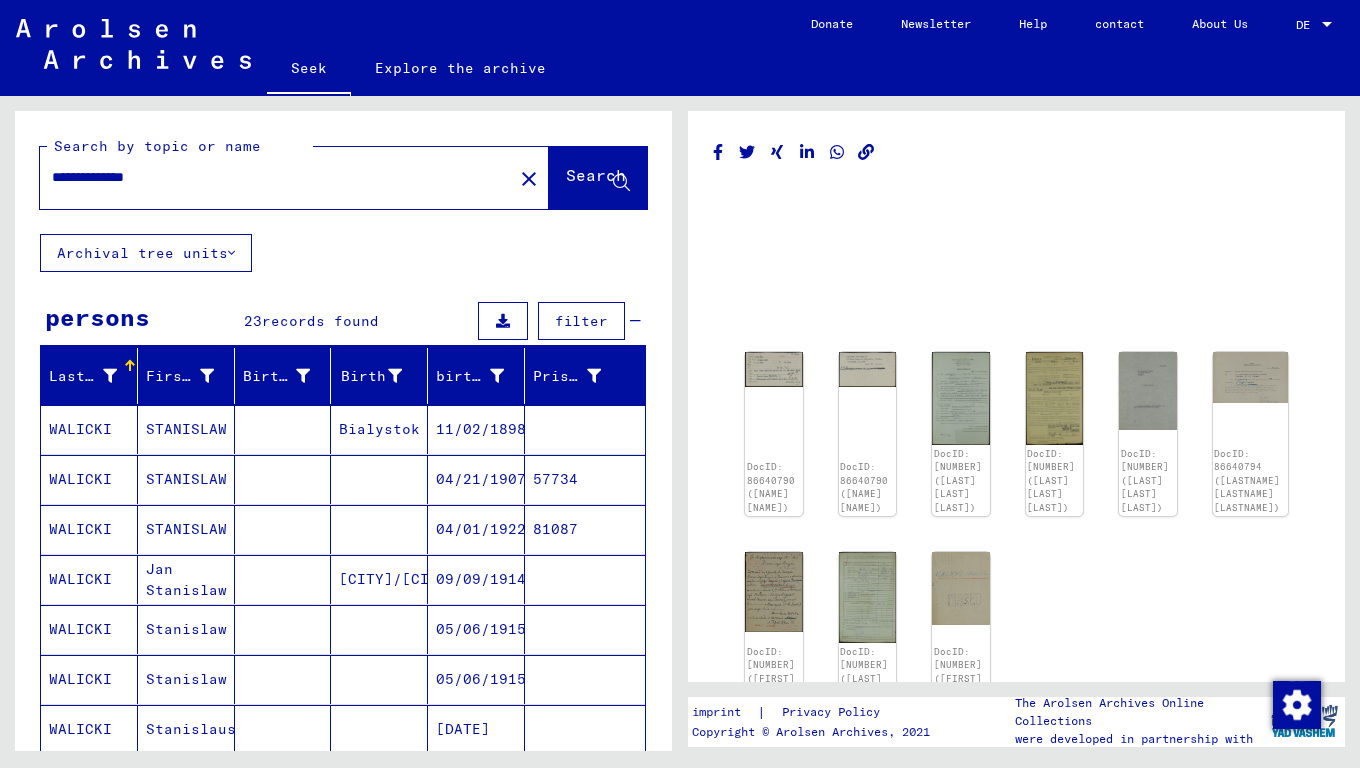 click on "Search" 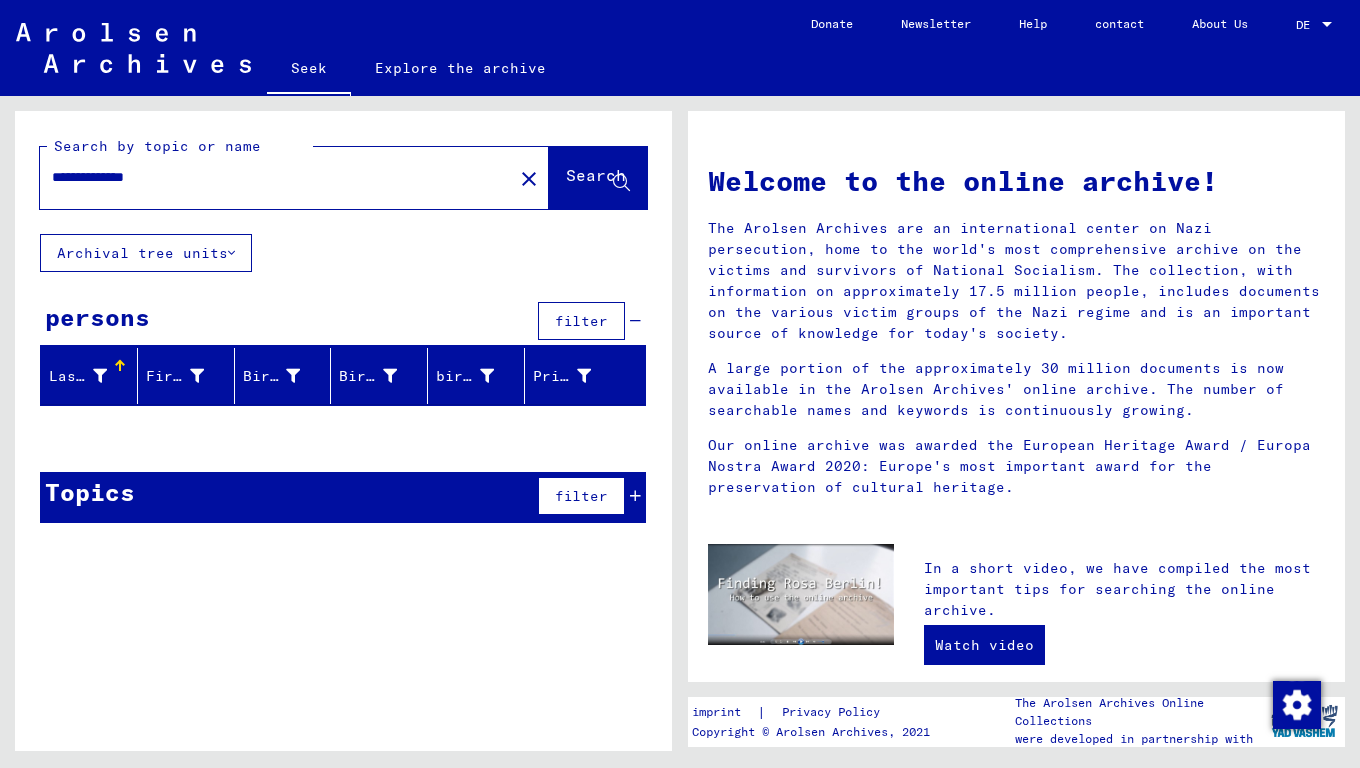 click on "**********" at bounding box center [270, 177] 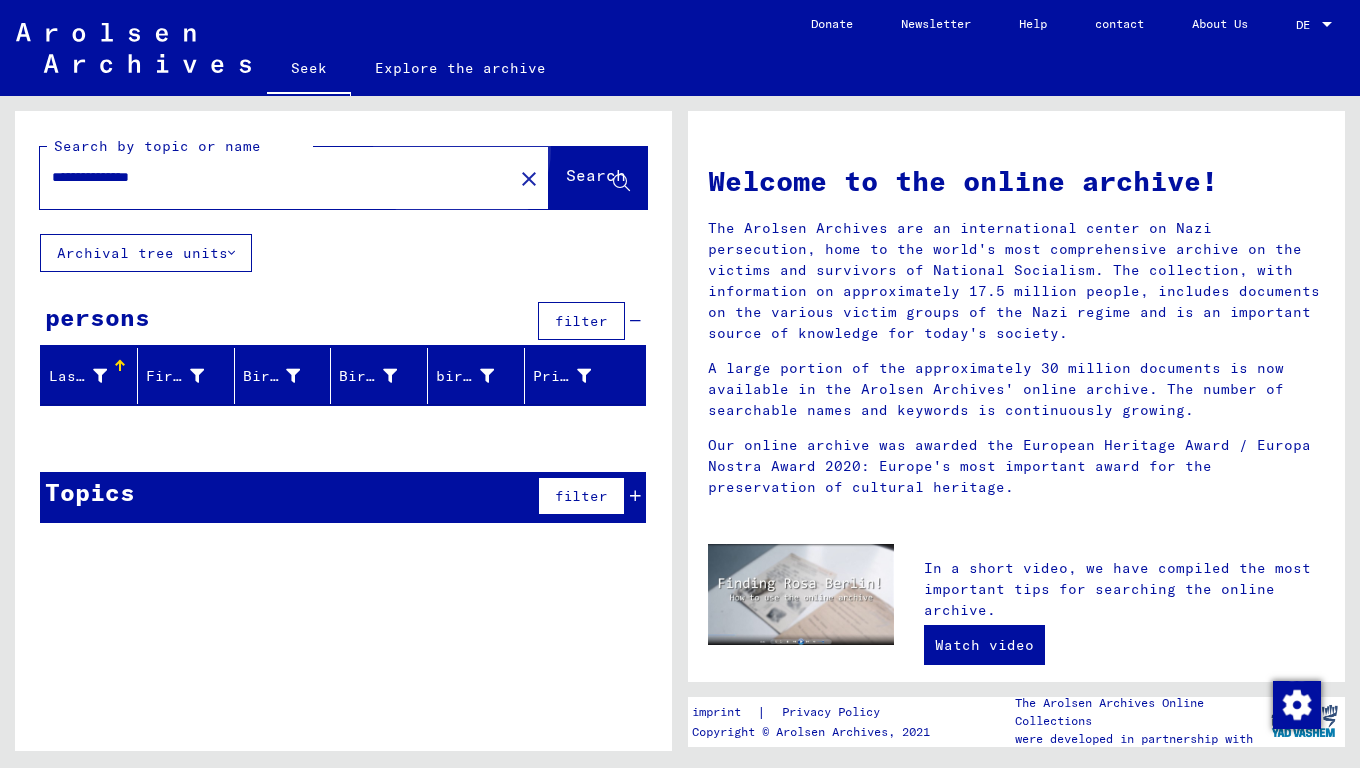 click on "Search" 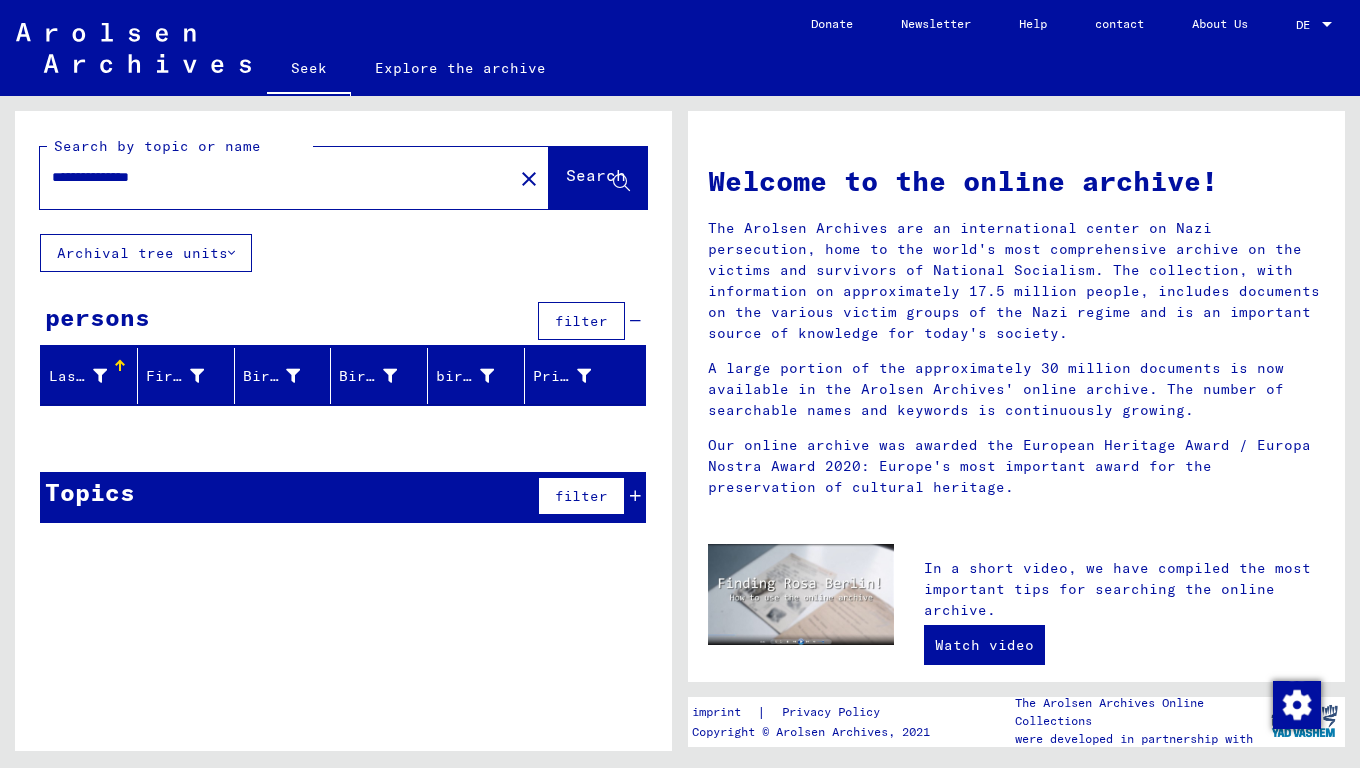 drag, startPoint x: 112, startPoint y: 178, endPoint x: 0, endPoint y: 166, distance: 112.64102 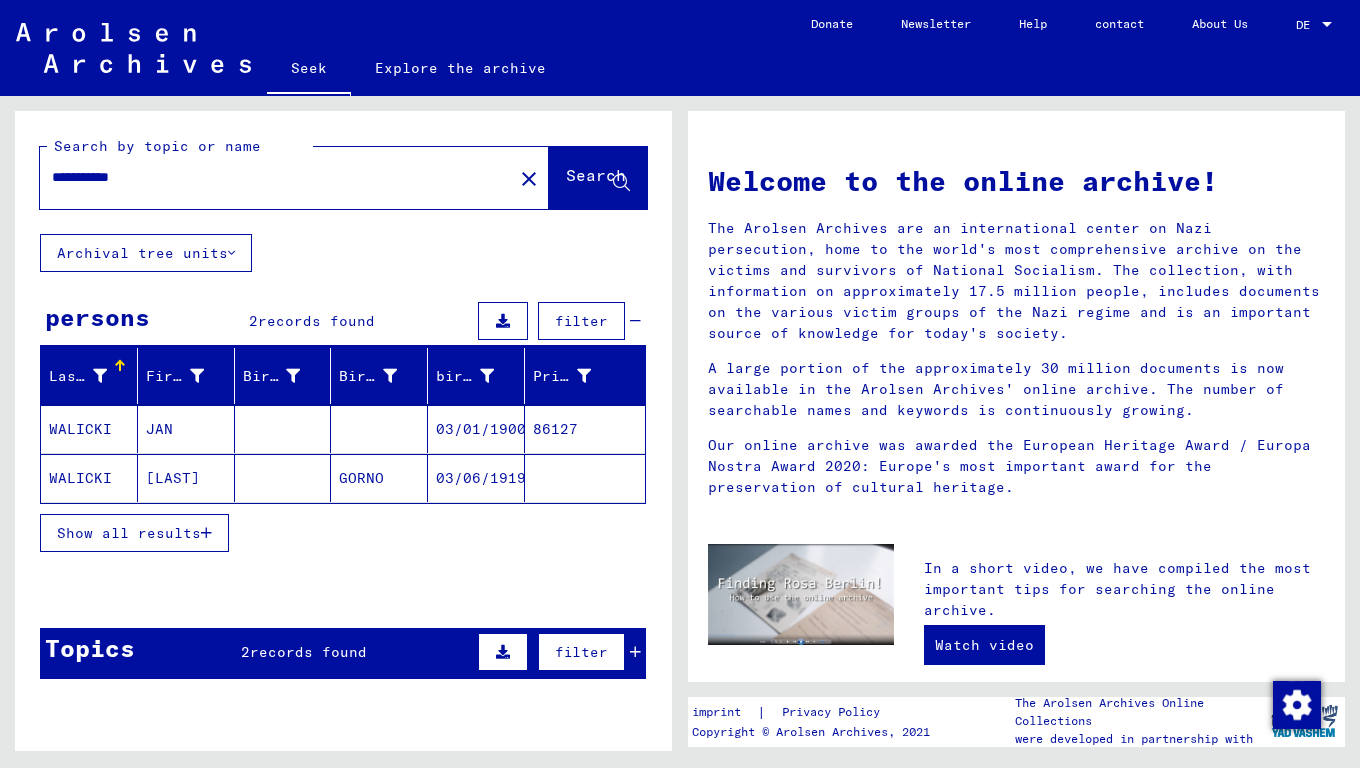 click on "[LAST]" 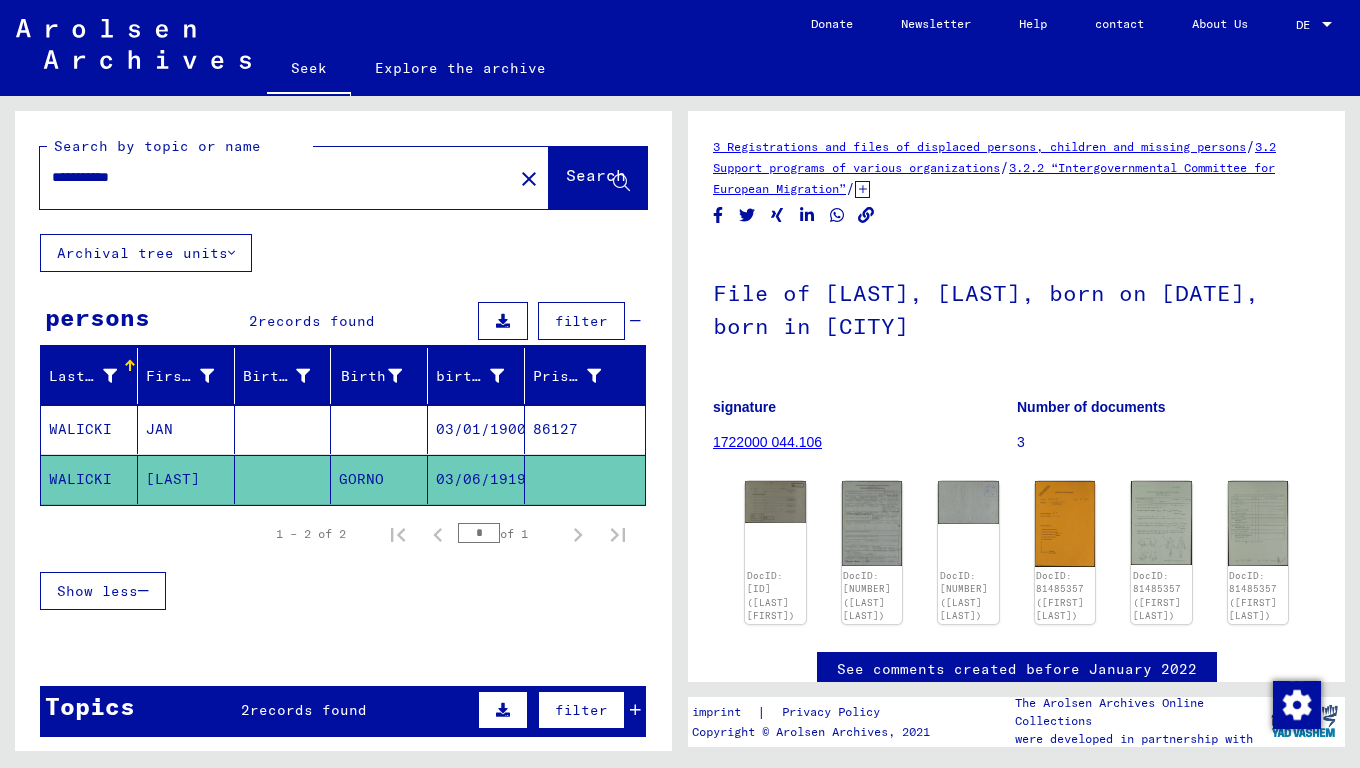 scroll, scrollTop: 0, scrollLeft: 0, axis: both 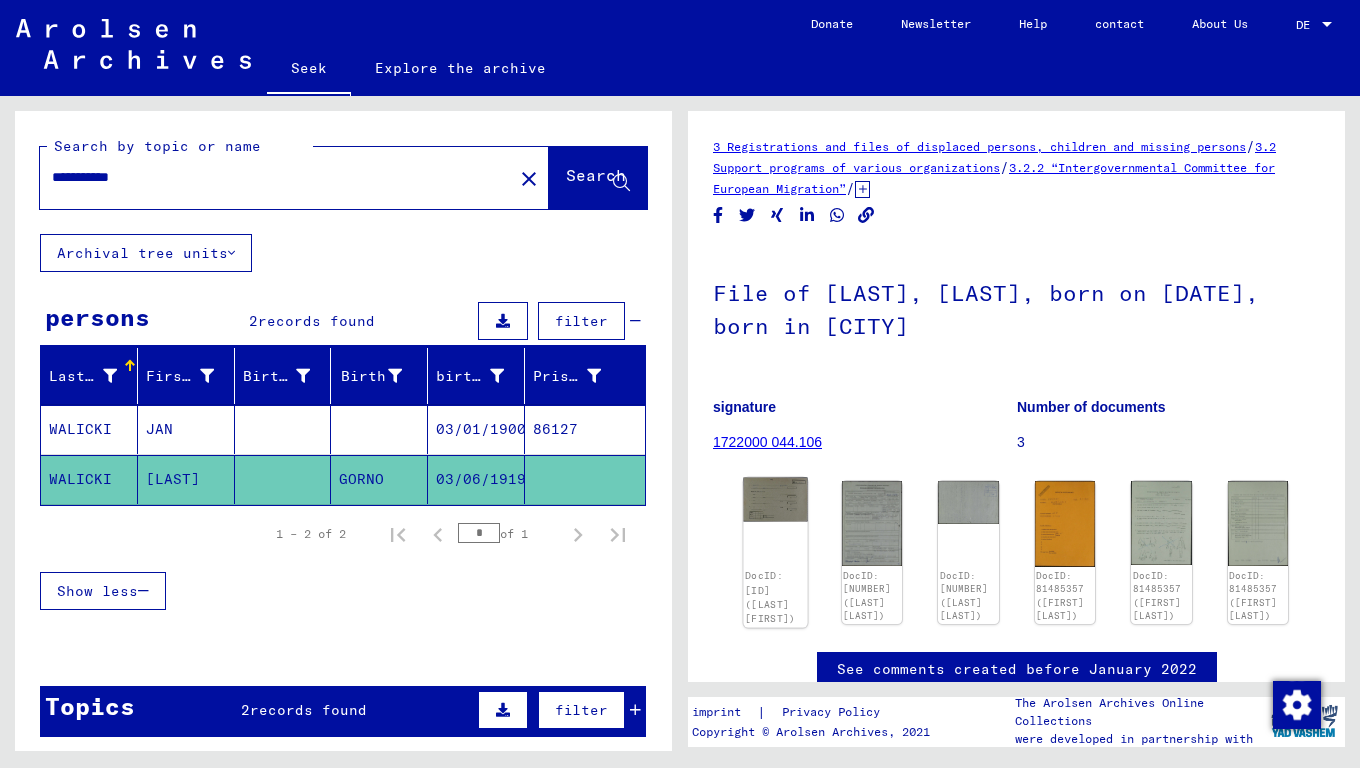 click 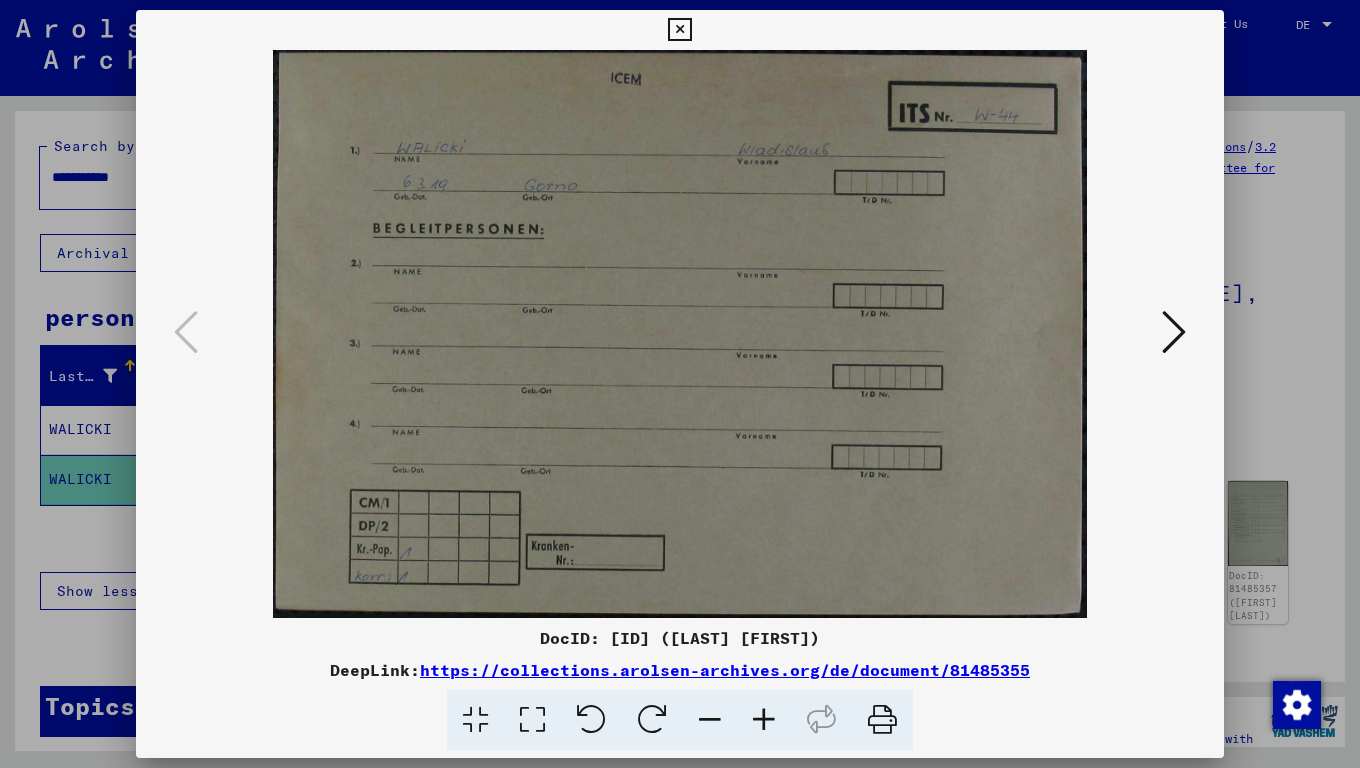 click at bounding box center (1174, 332) 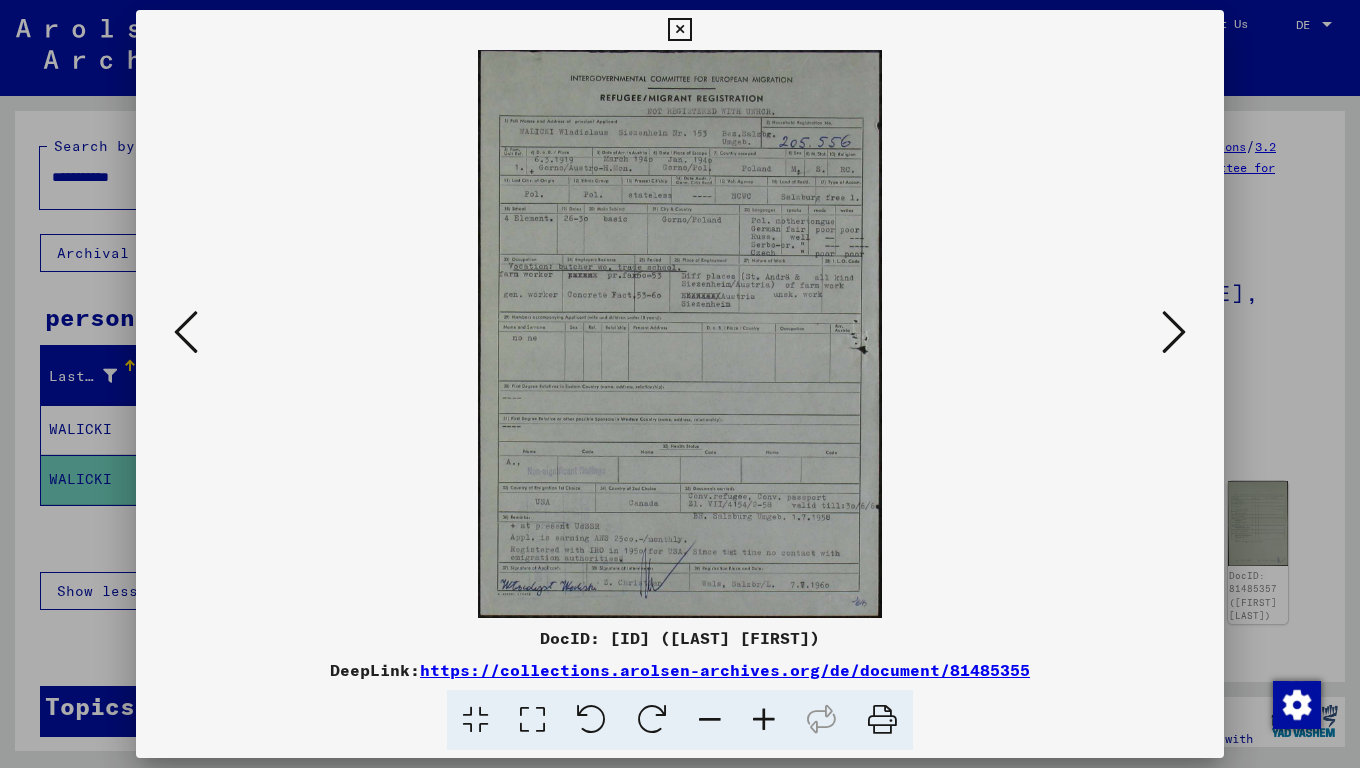 click at bounding box center (764, 720) 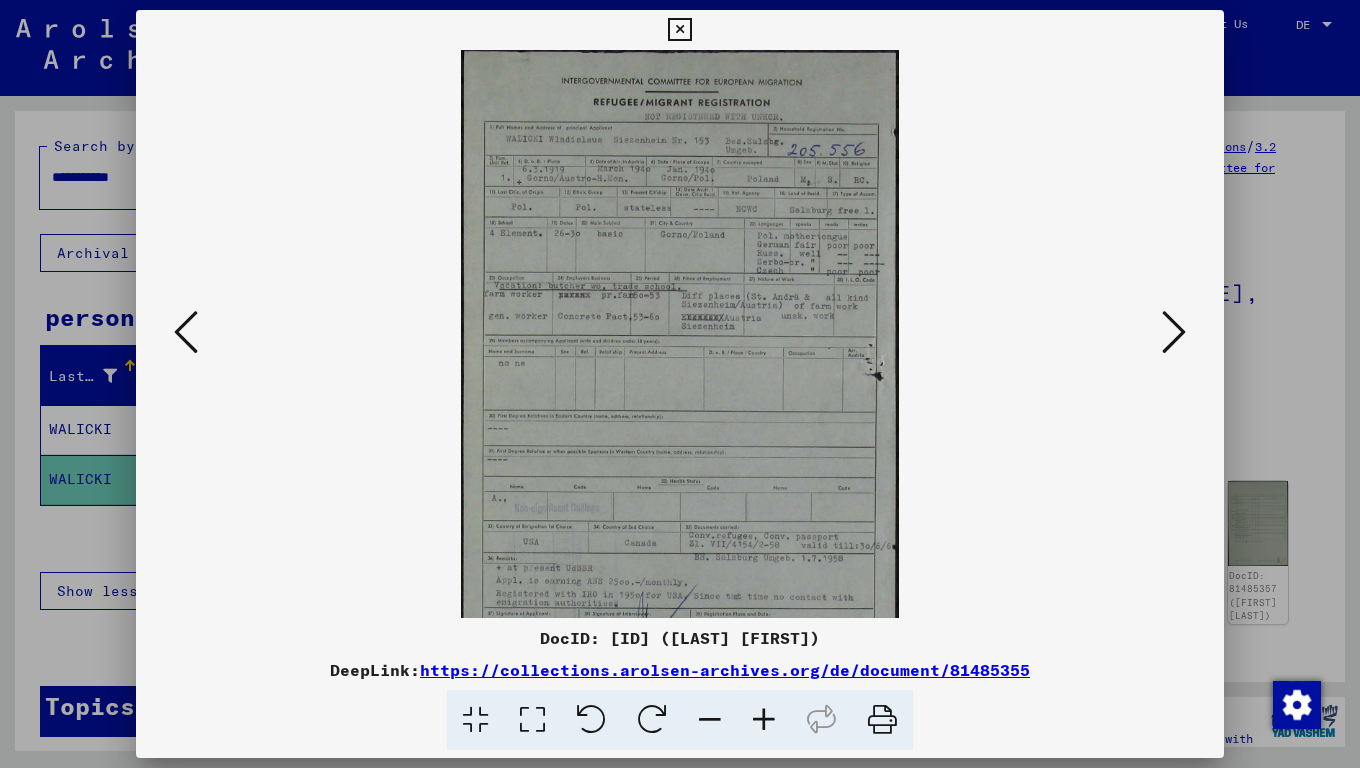 click at bounding box center (764, 720) 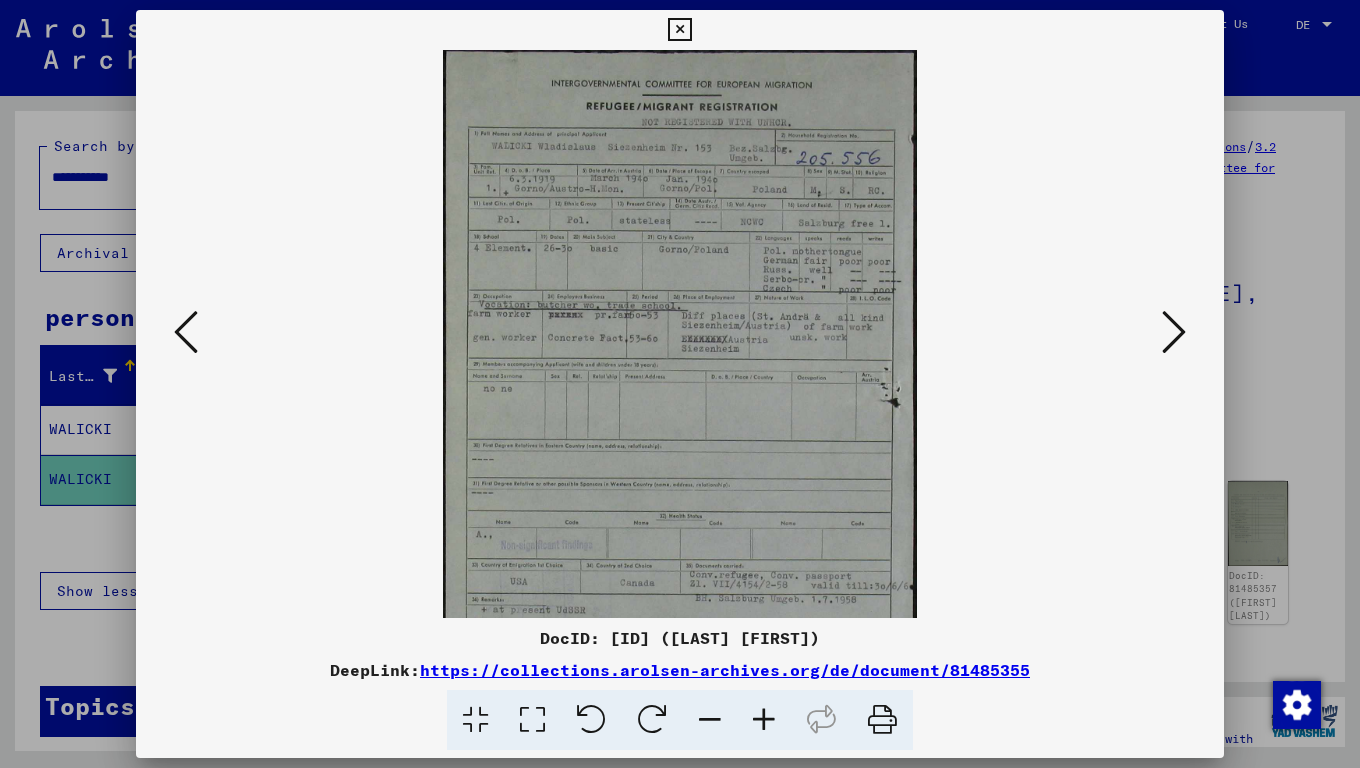 click at bounding box center (764, 720) 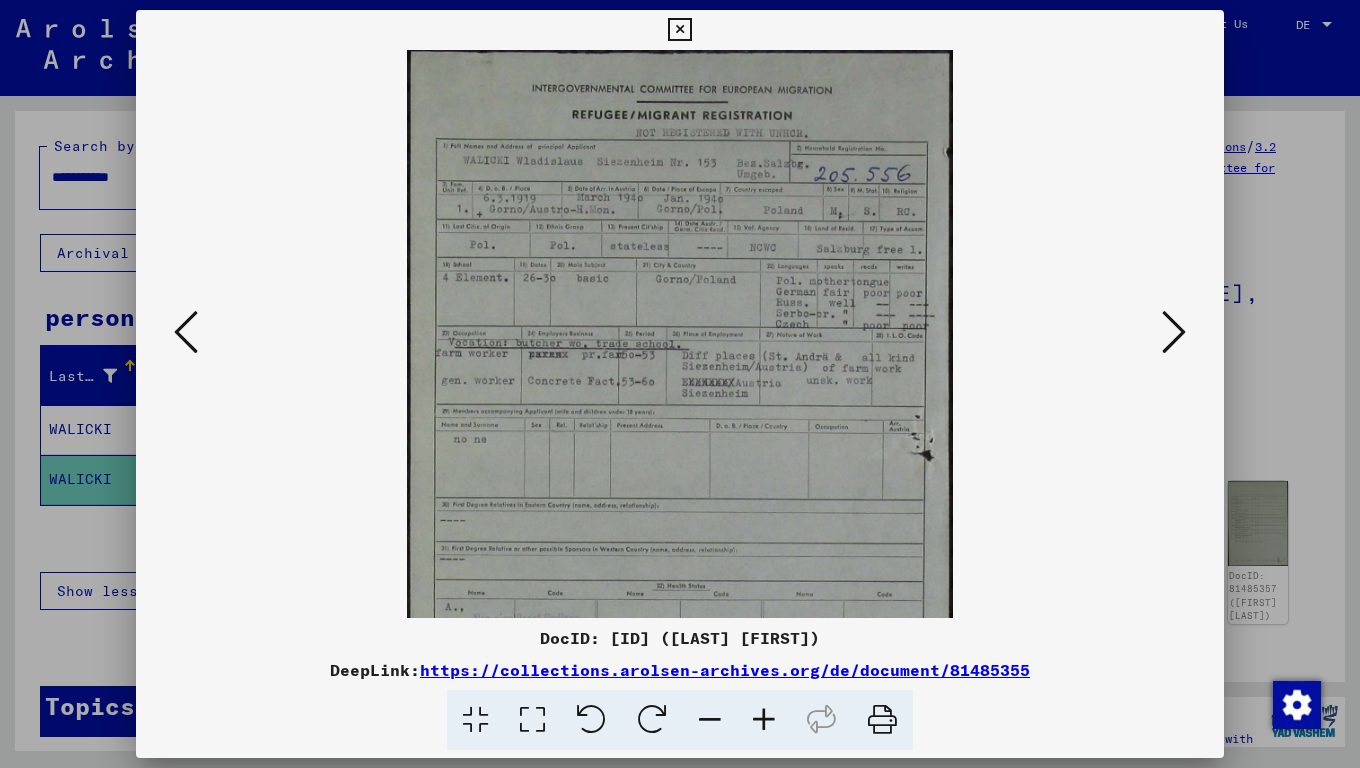 click at bounding box center (764, 720) 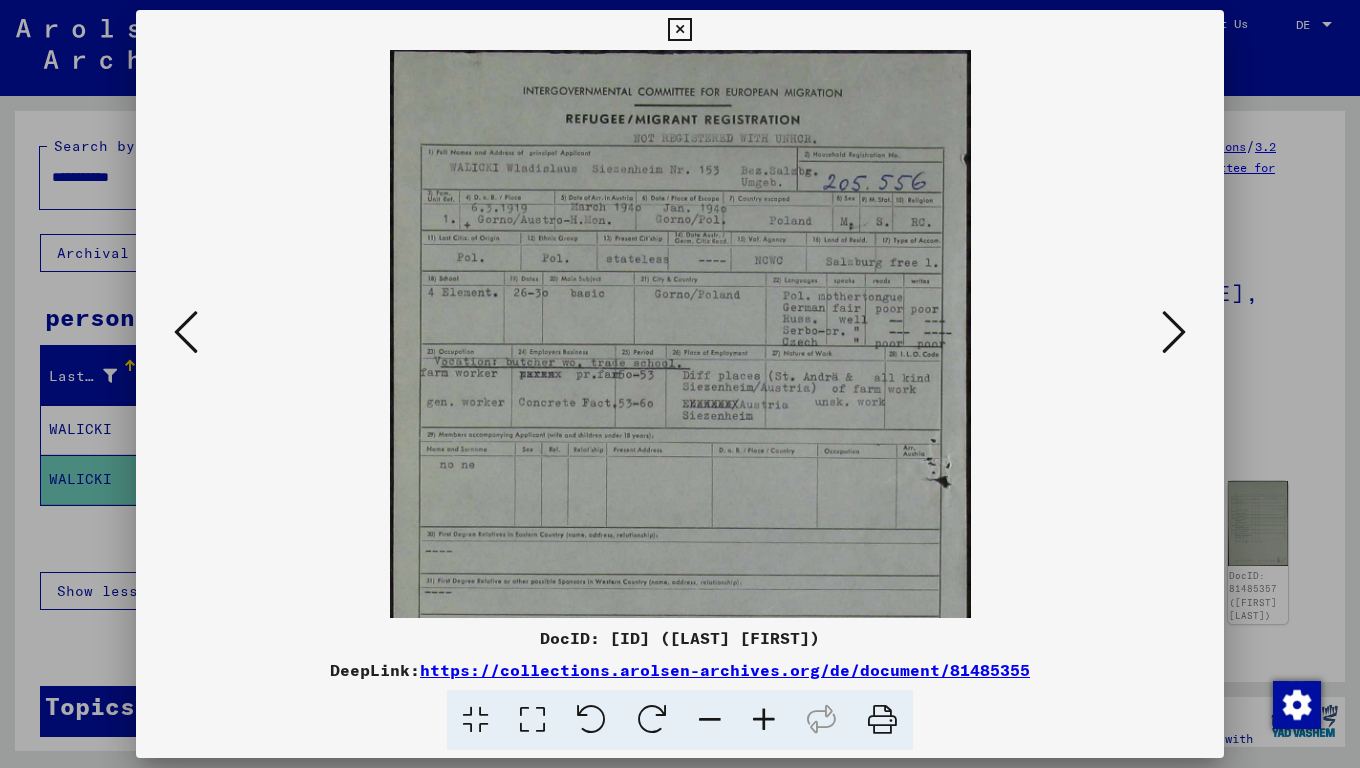 click at bounding box center (764, 720) 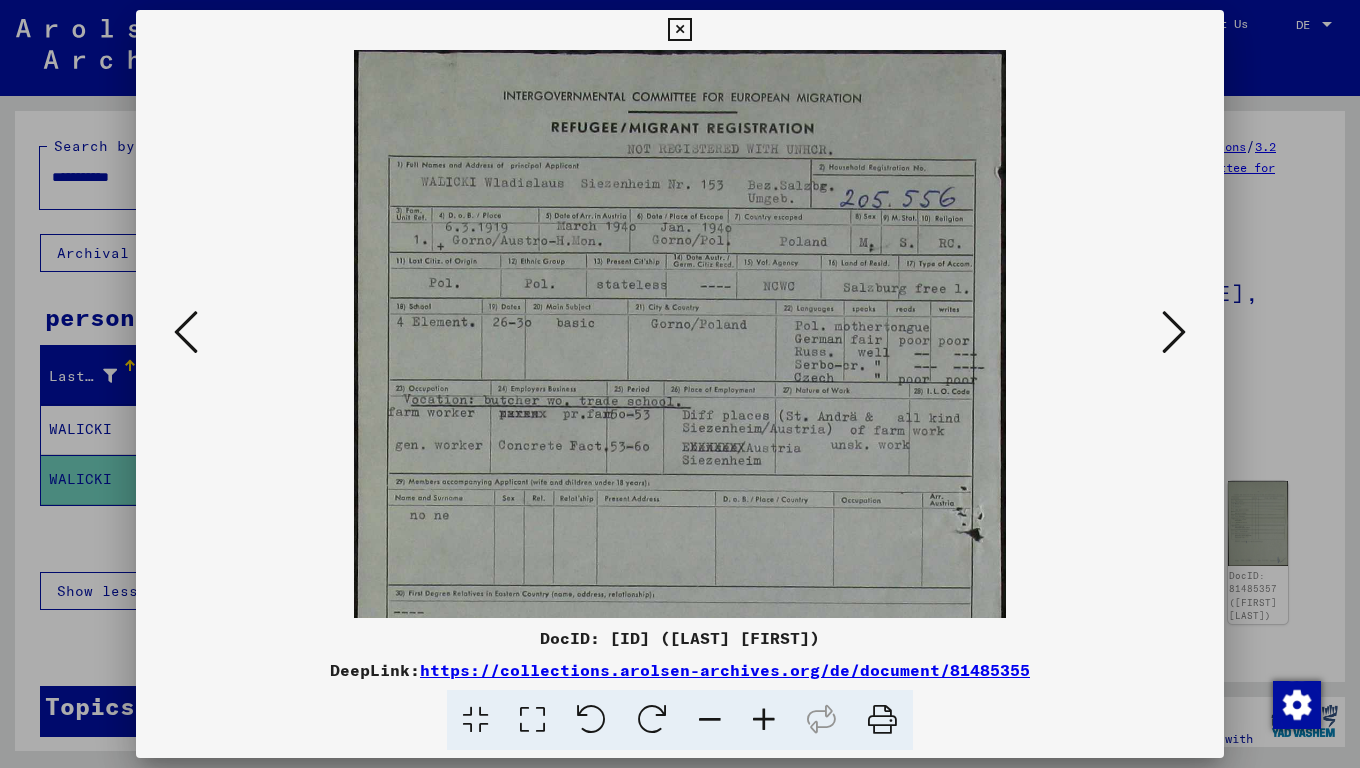 click at bounding box center (764, 720) 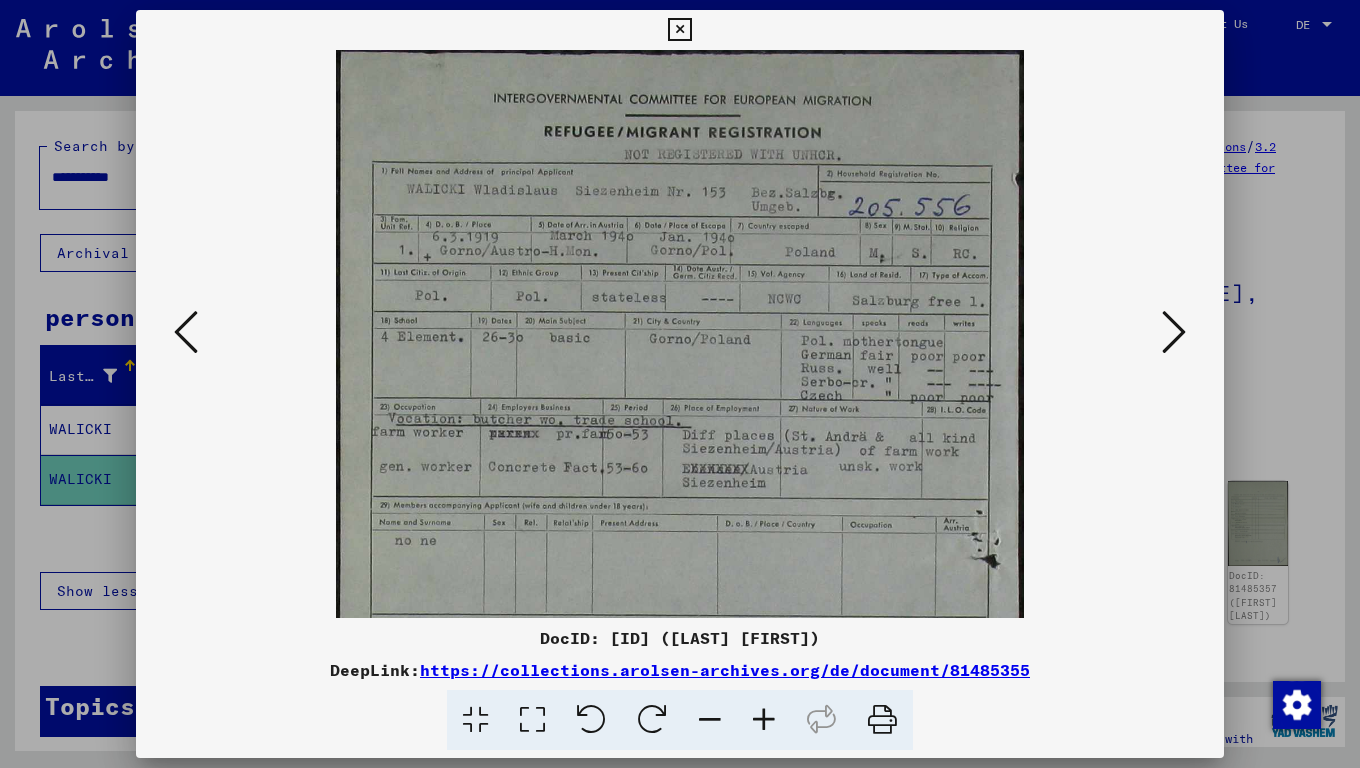 click at bounding box center (764, 720) 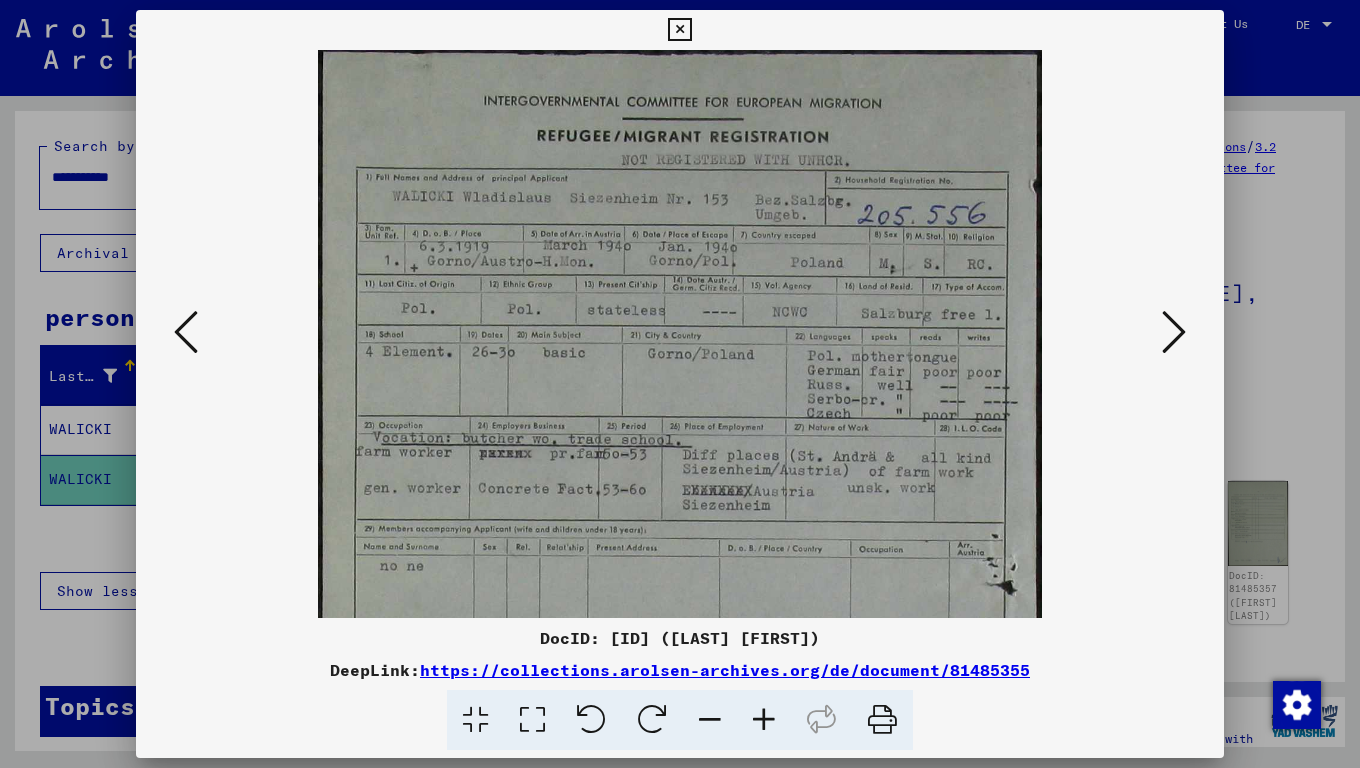 click at bounding box center (764, 720) 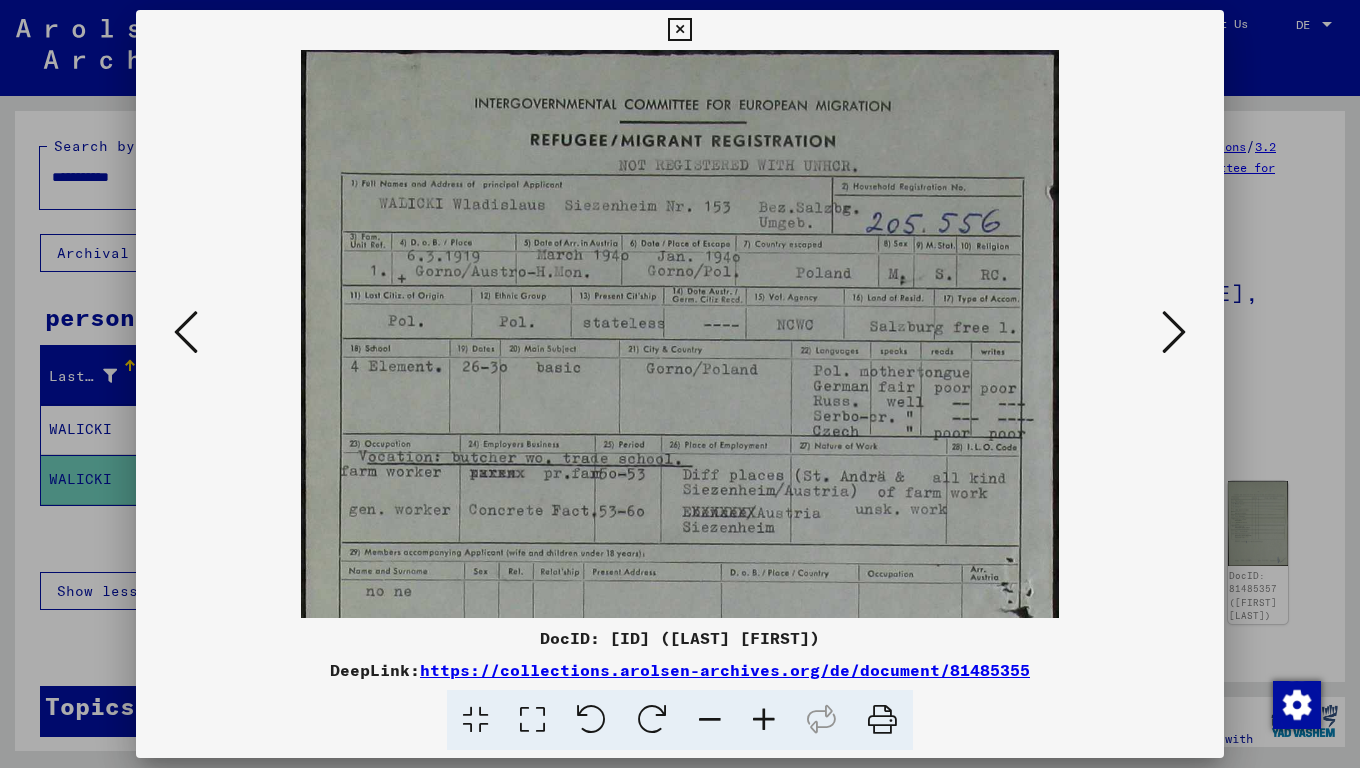 click at bounding box center (764, 720) 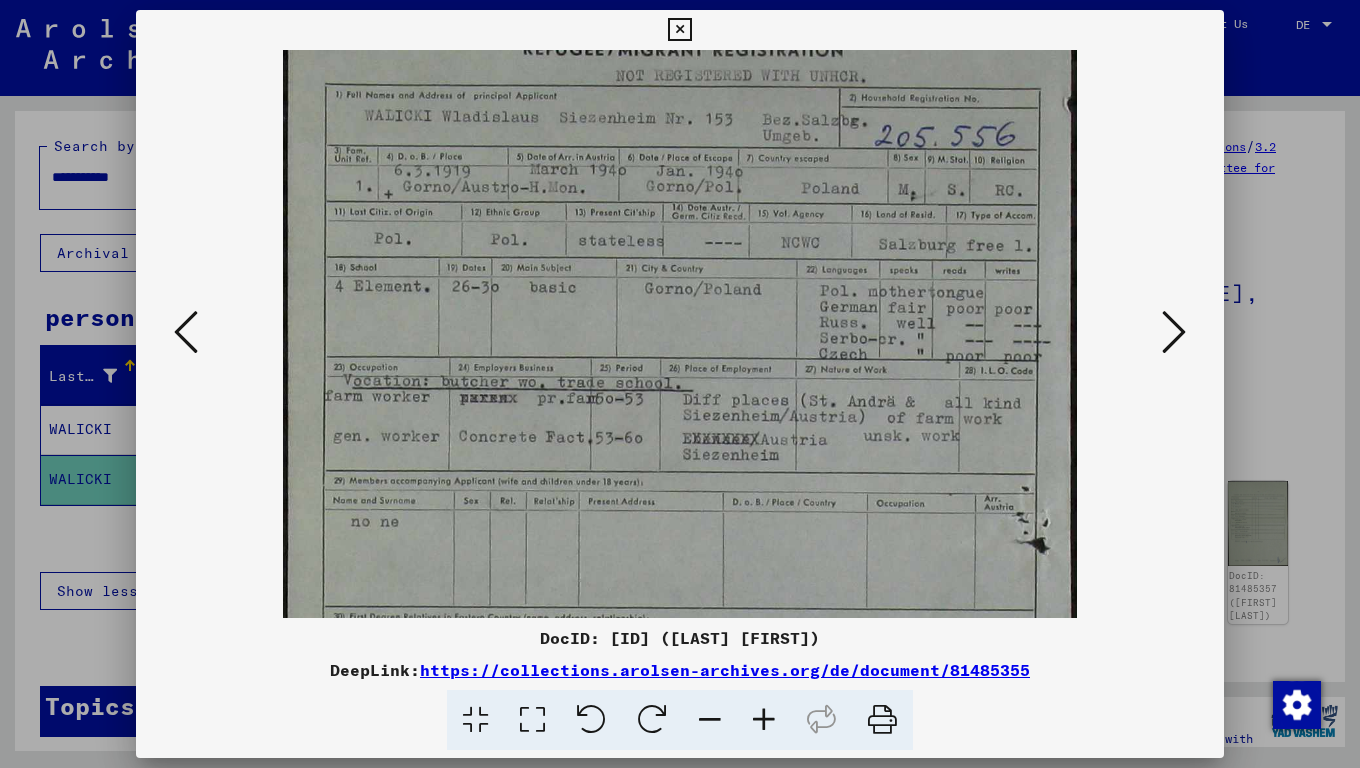 scroll, scrollTop: 100, scrollLeft: 0, axis: vertical 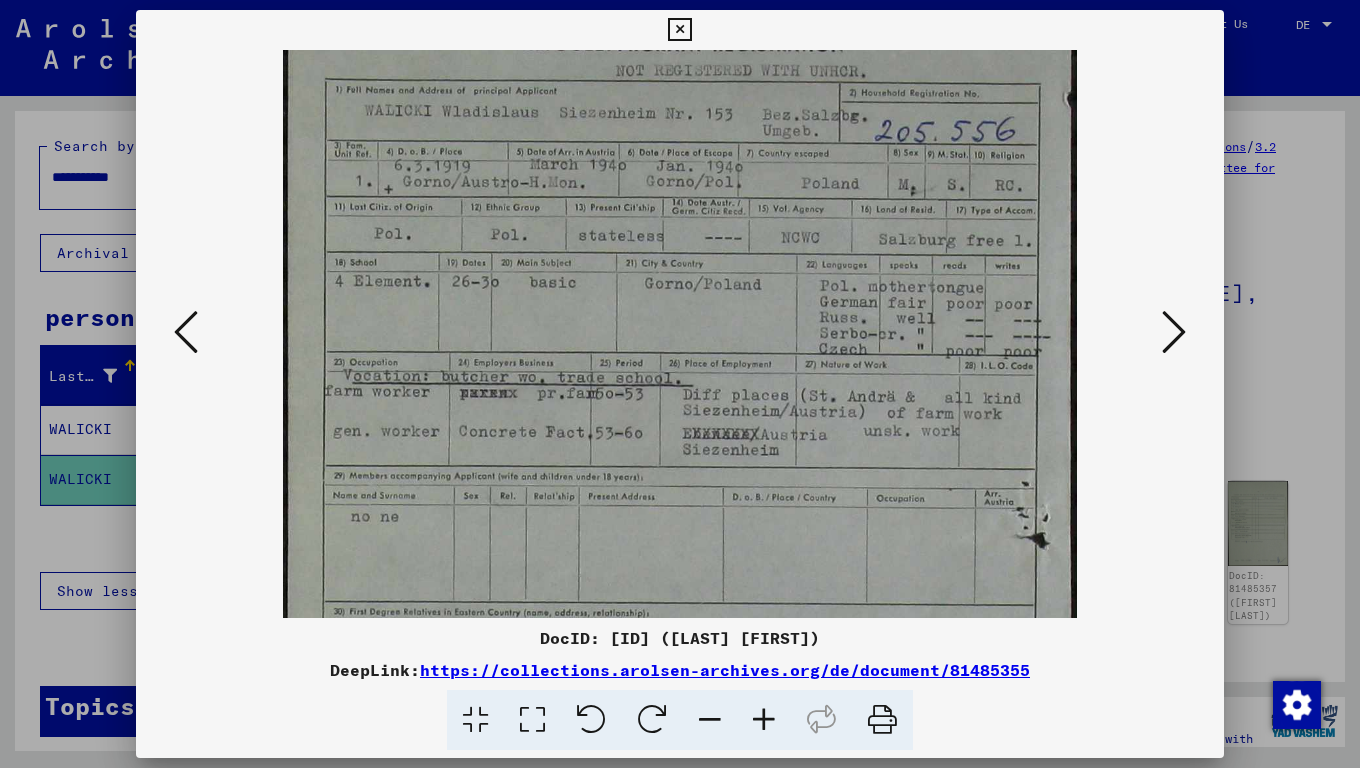 drag, startPoint x: 792, startPoint y: 517, endPoint x: 797, endPoint y: 417, distance: 100.12492 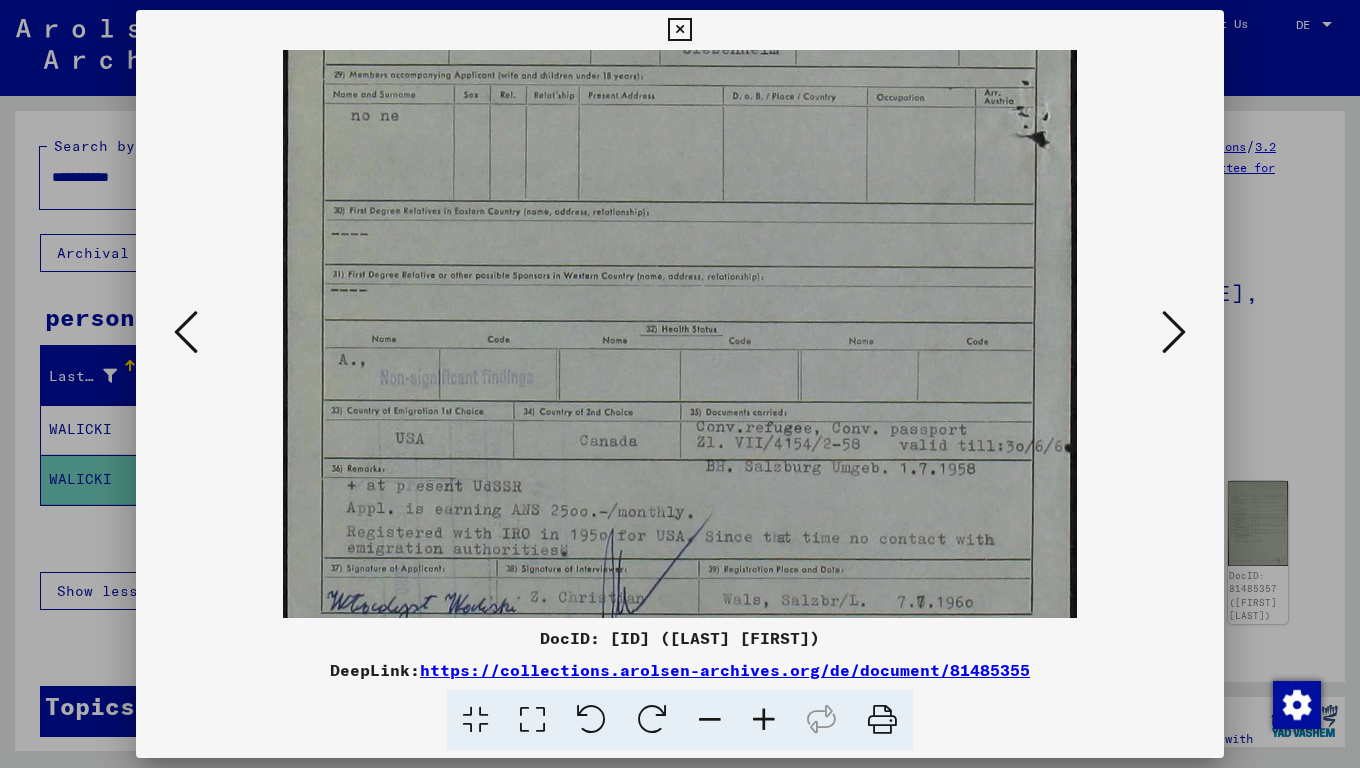 scroll, scrollTop: 509, scrollLeft: 0, axis: vertical 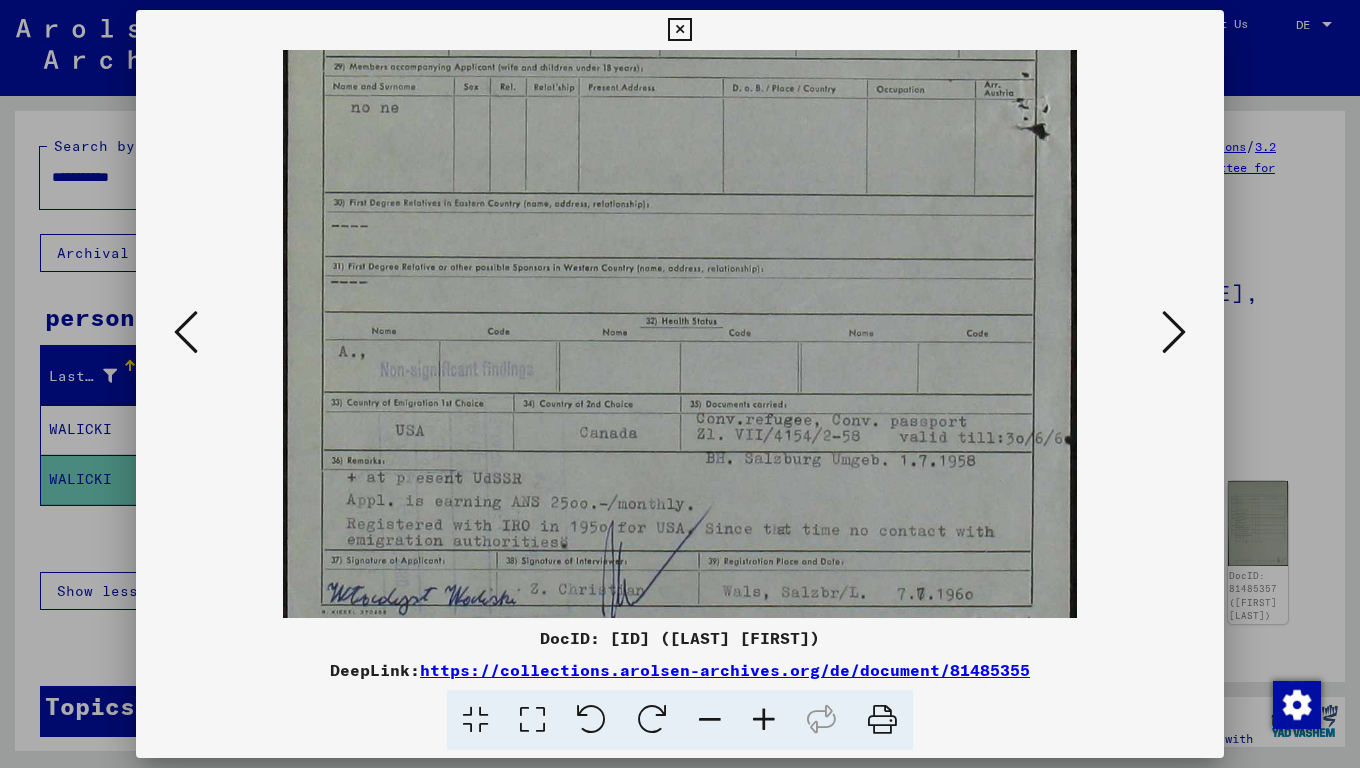 drag, startPoint x: 786, startPoint y: 547, endPoint x: 786, endPoint y: 138, distance: 409 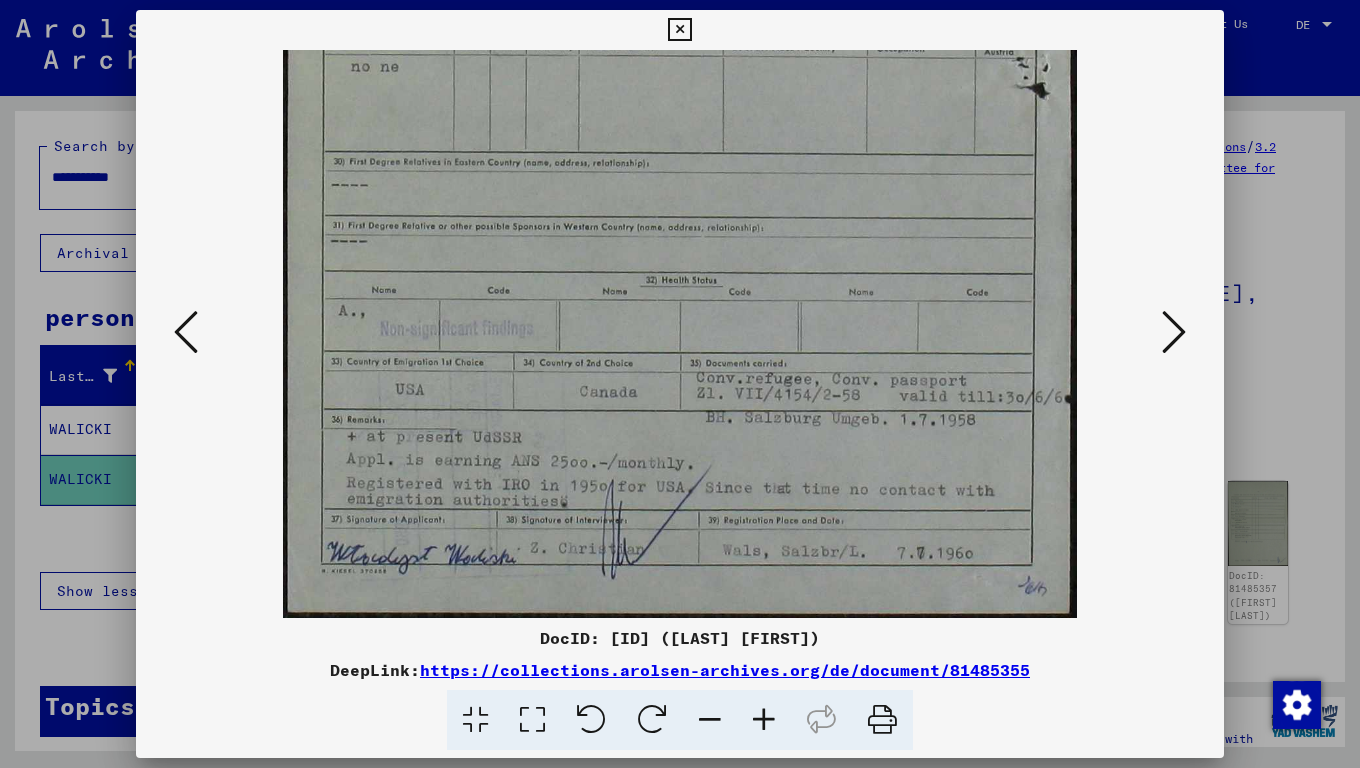 drag, startPoint x: 821, startPoint y: 505, endPoint x: 825, endPoint y: 315, distance: 190.0421 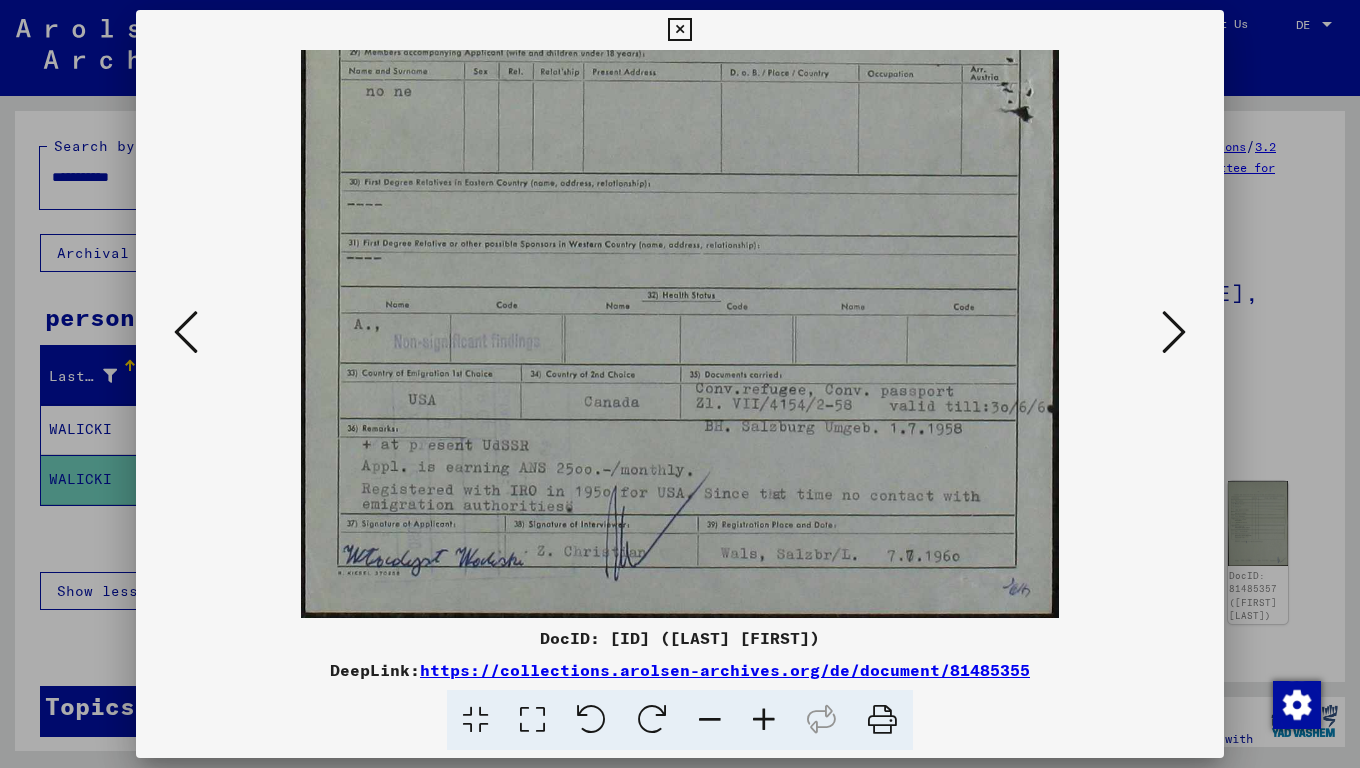 click at bounding box center [710, 720] 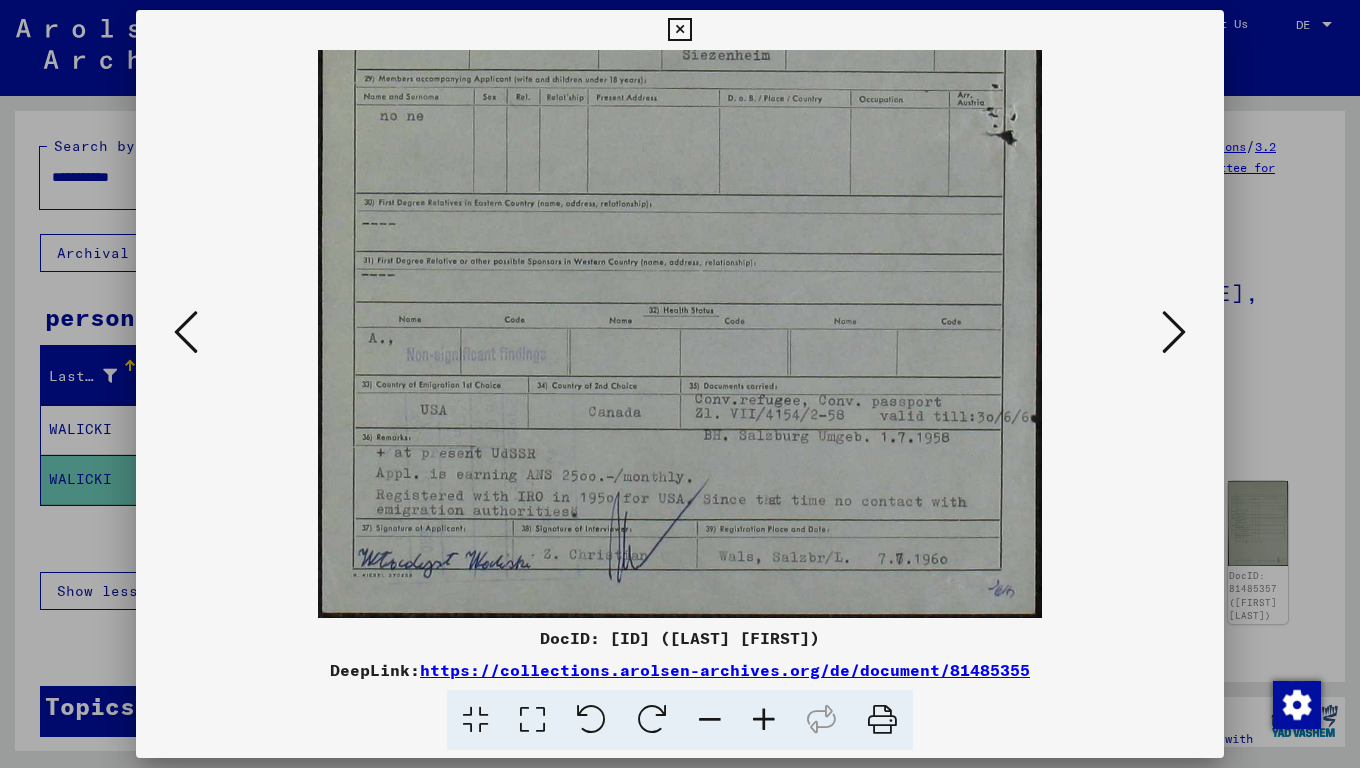 click at bounding box center (710, 720) 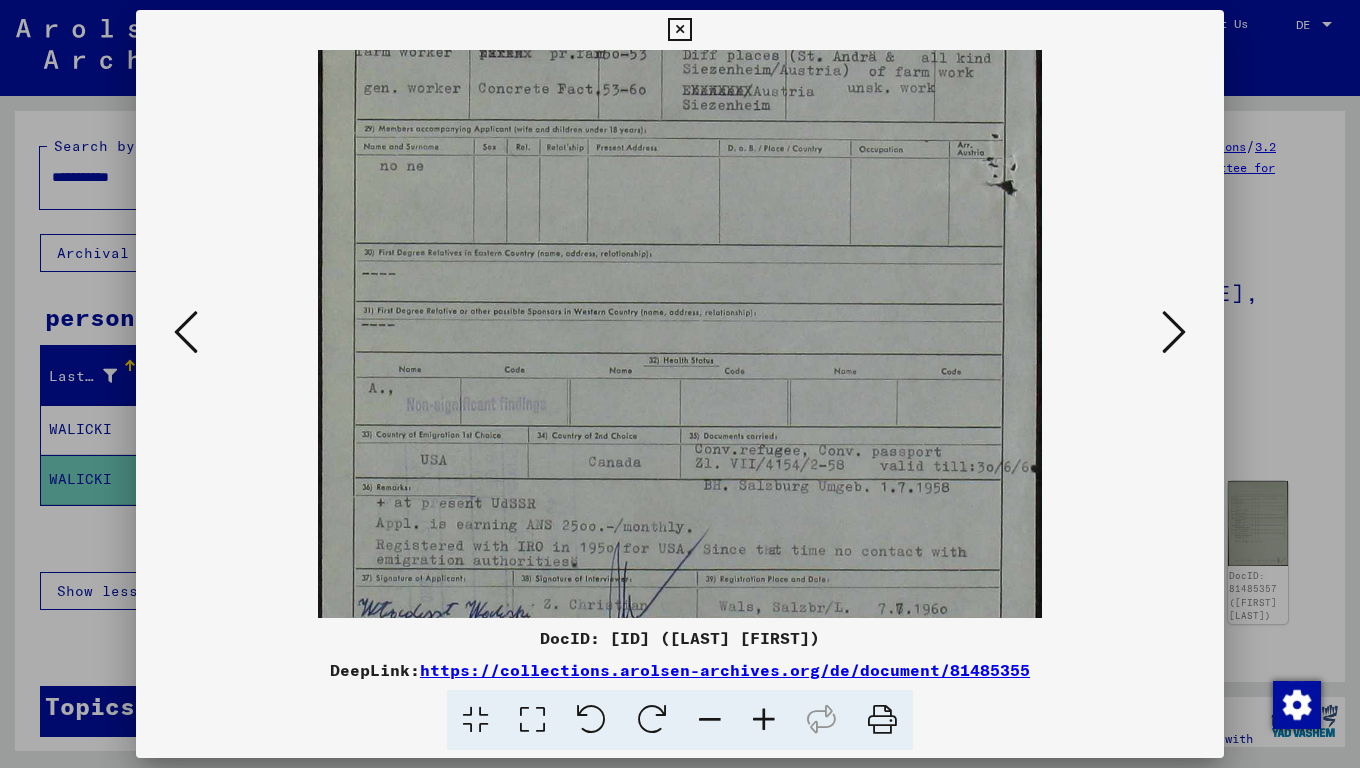 click at bounding box center (710, 720) 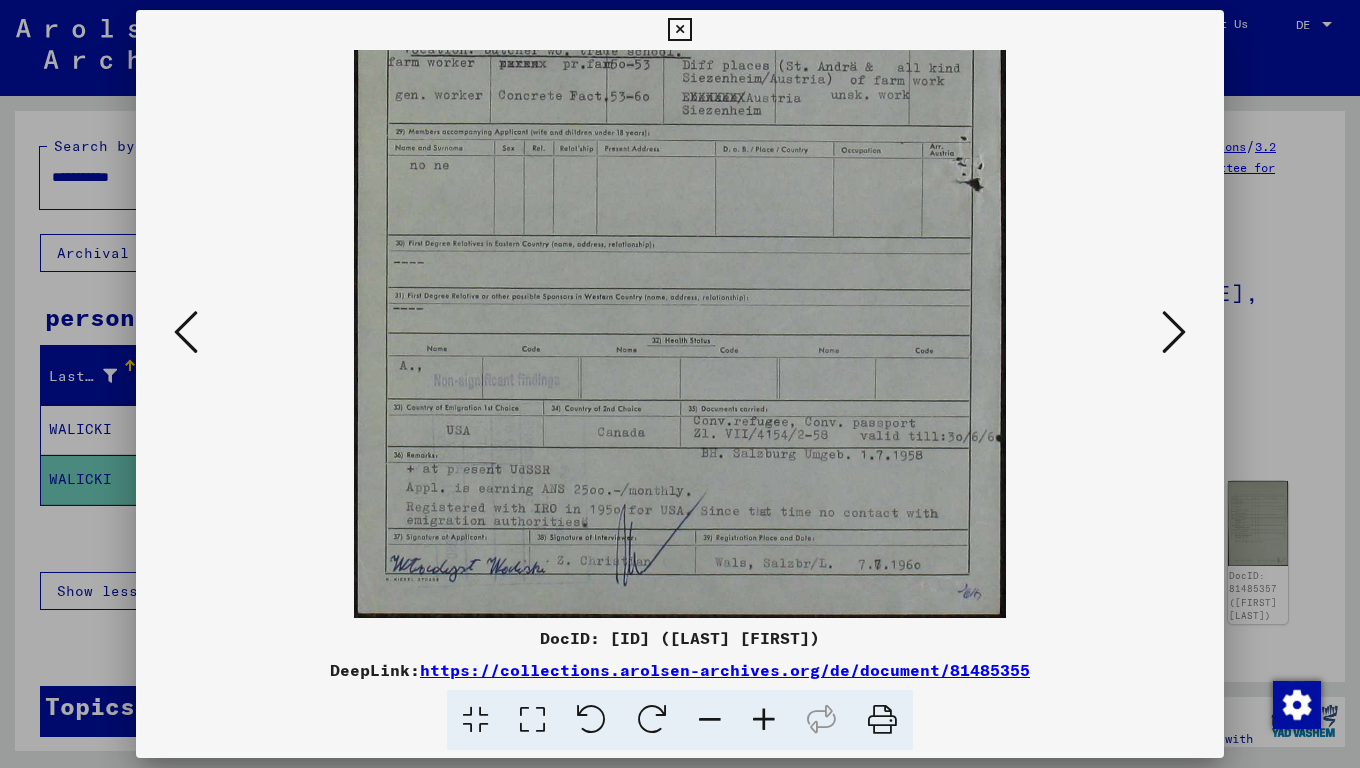 click at bounding box center [710, 720] 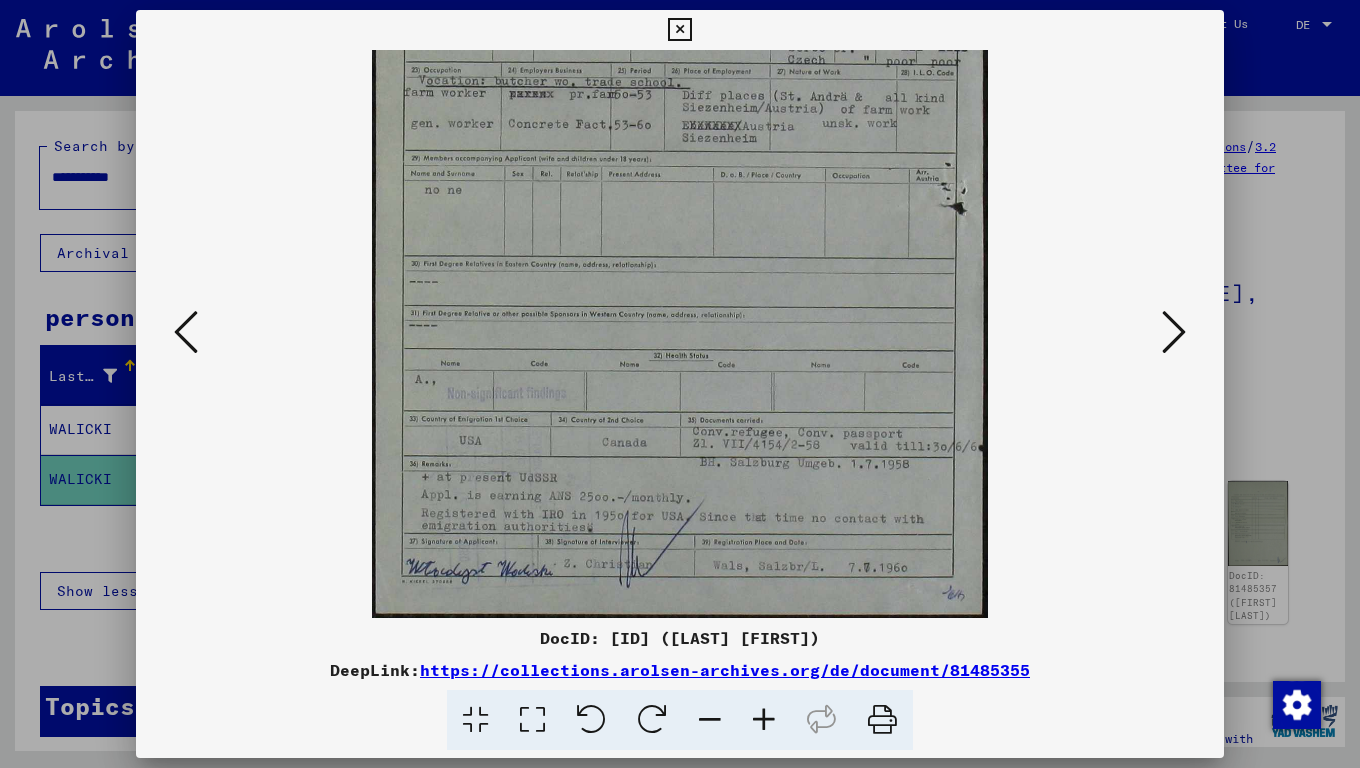 click at bounding box center (710, 720) 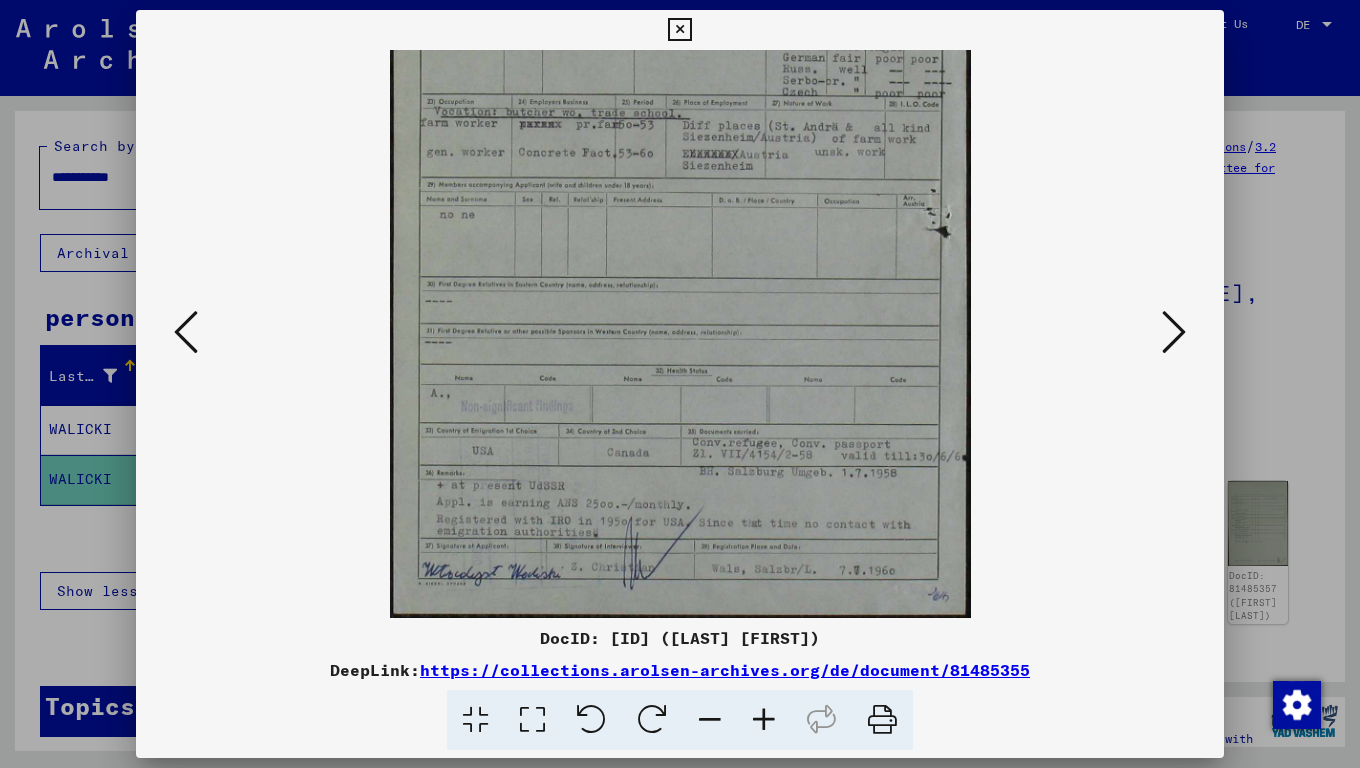 click at bounding box center [710, 720] 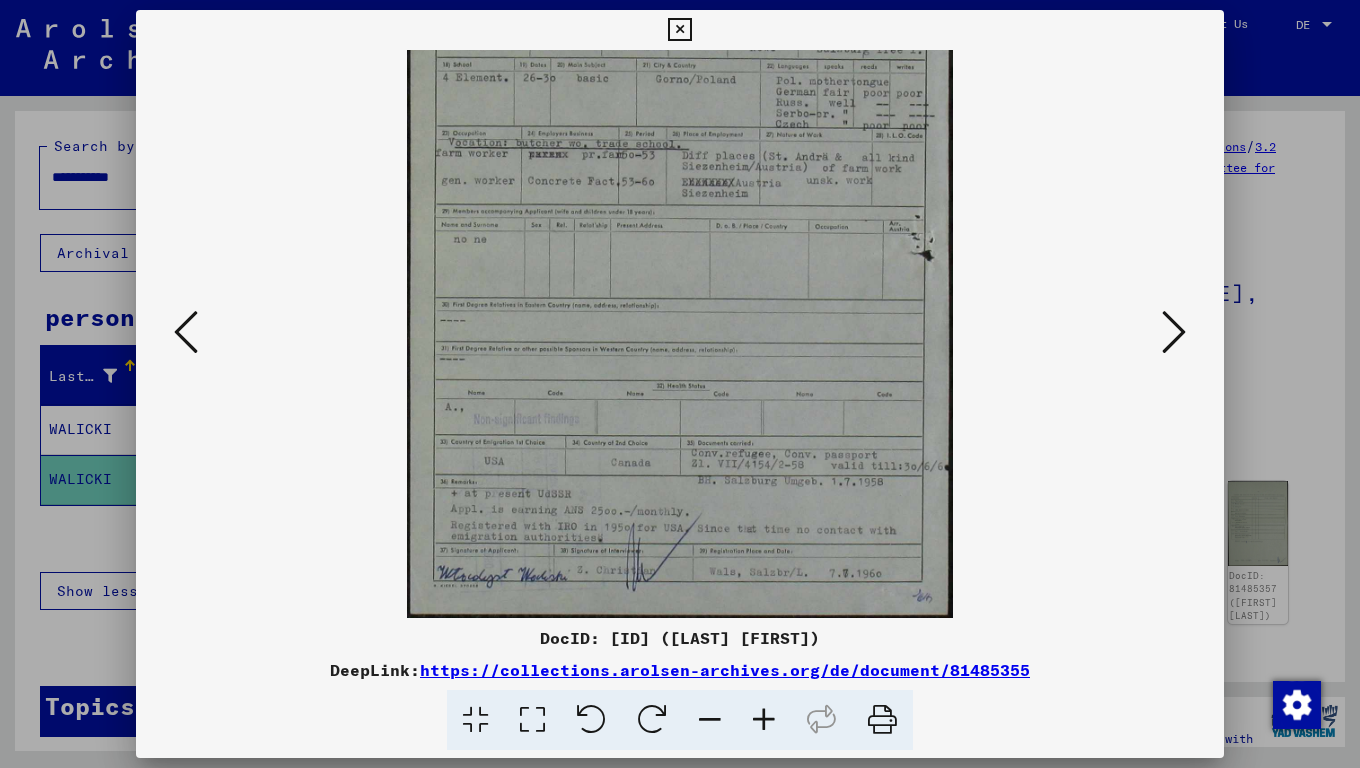 click at bounding box center [710, 720] 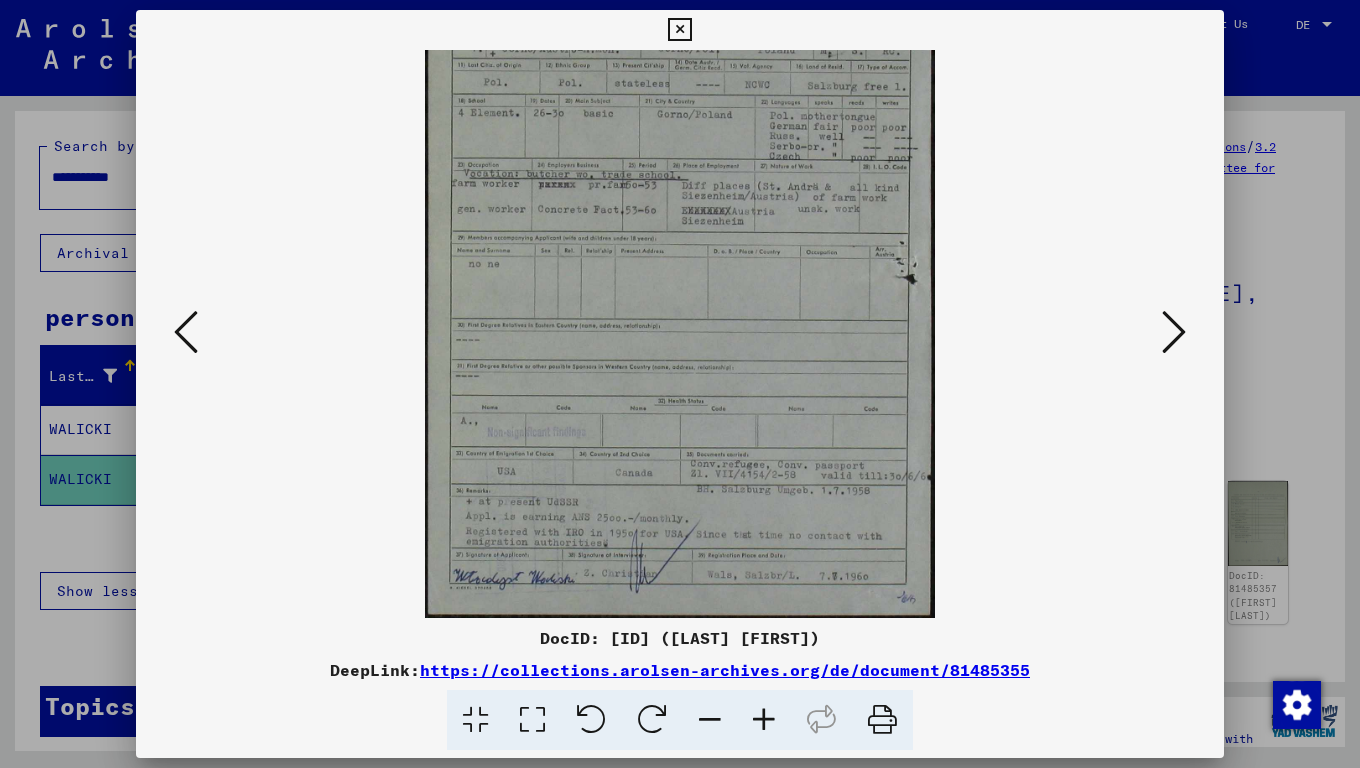 click at bounding box center (710, 720) 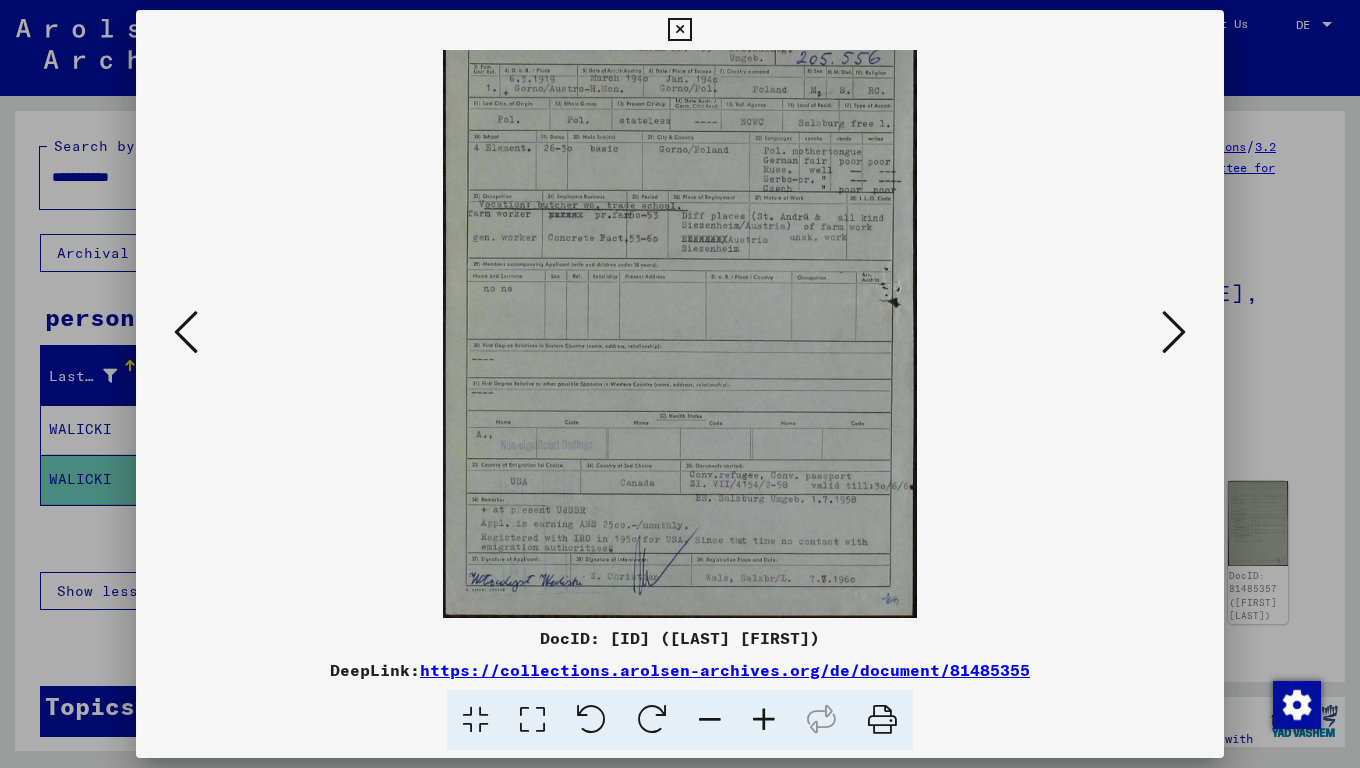 click at bounding box center (710, 720) 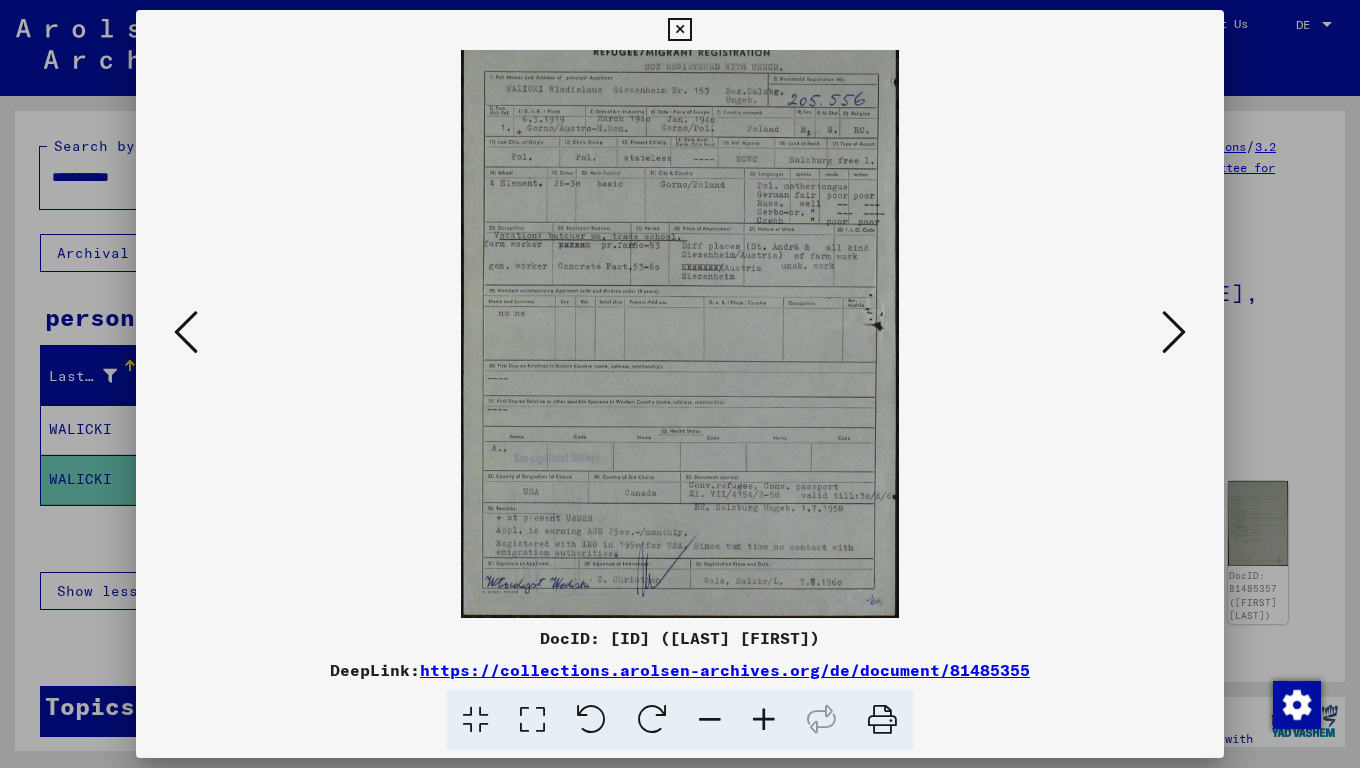 click at bounding box center [1174, 332] 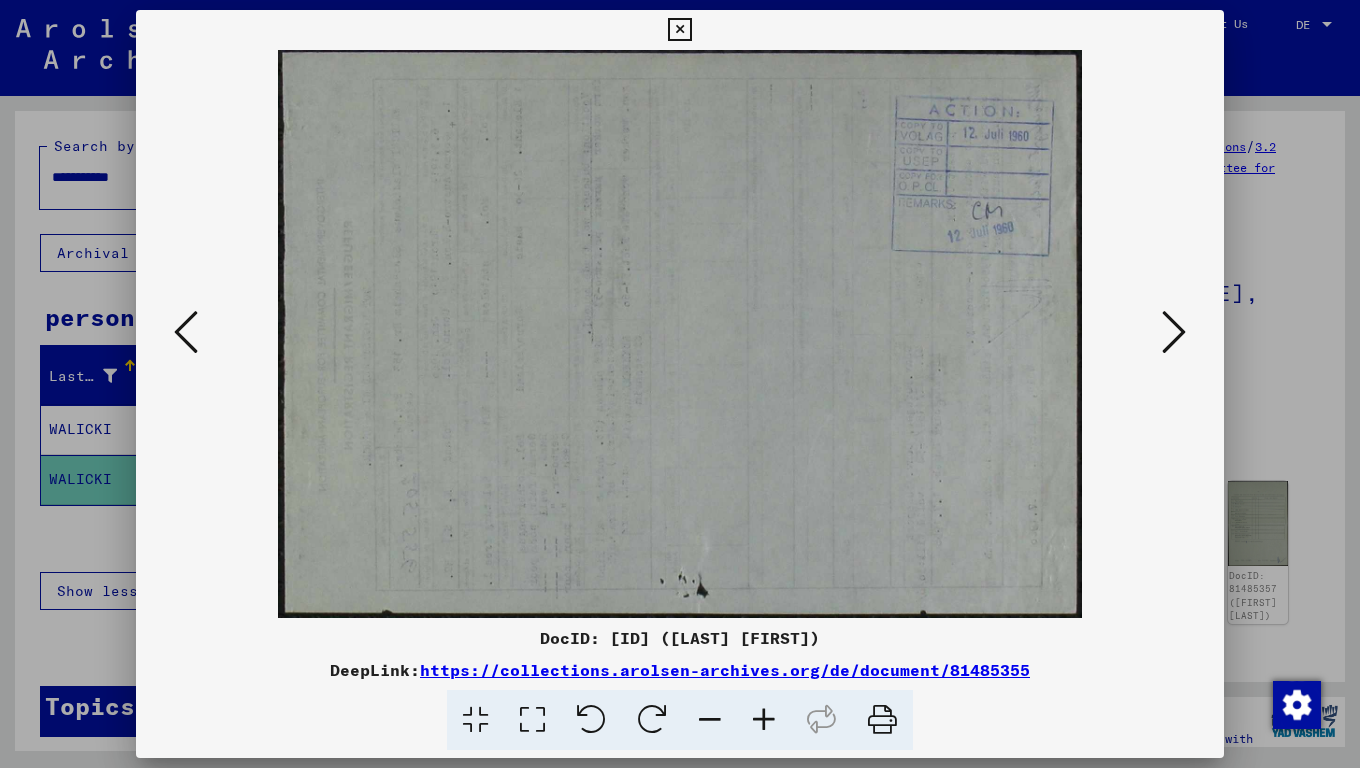 click at bounding box center (1174, 332) 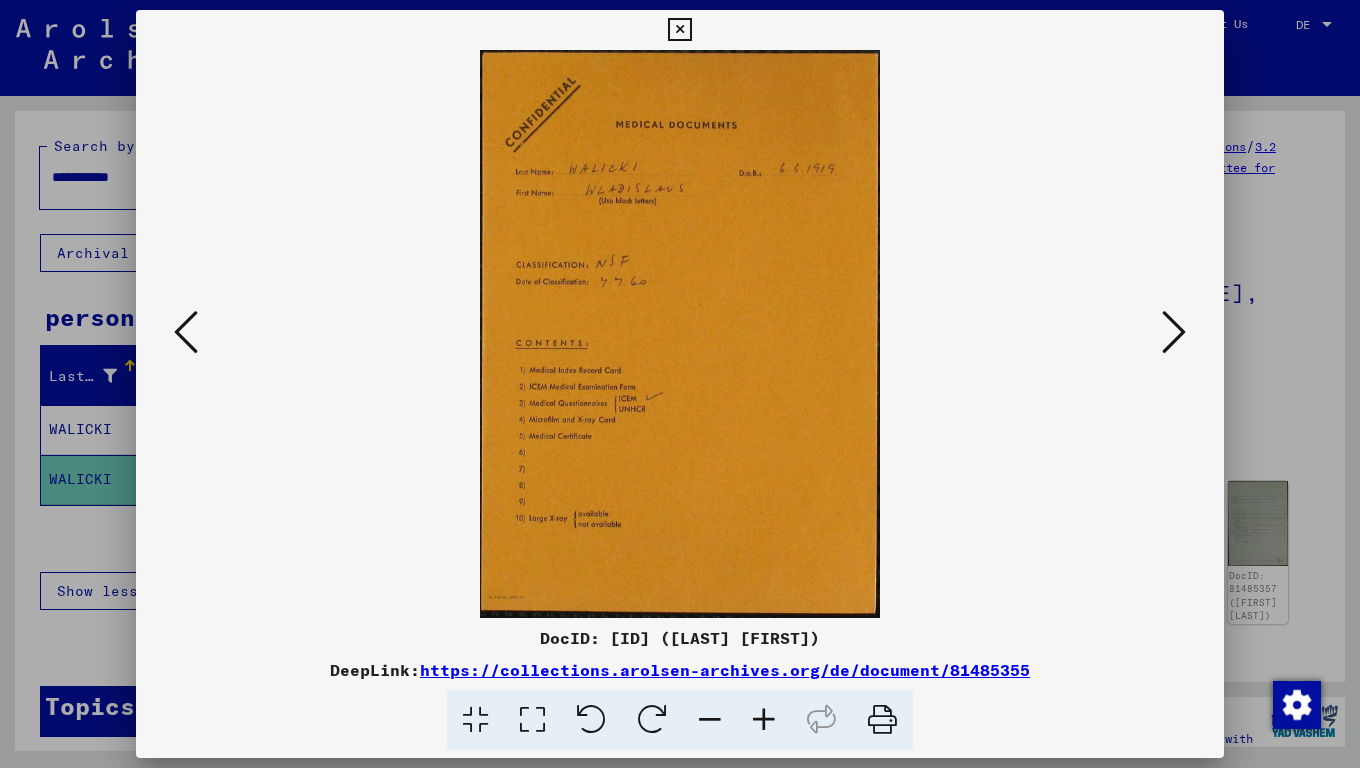 click at bounding box center (1174, 332) 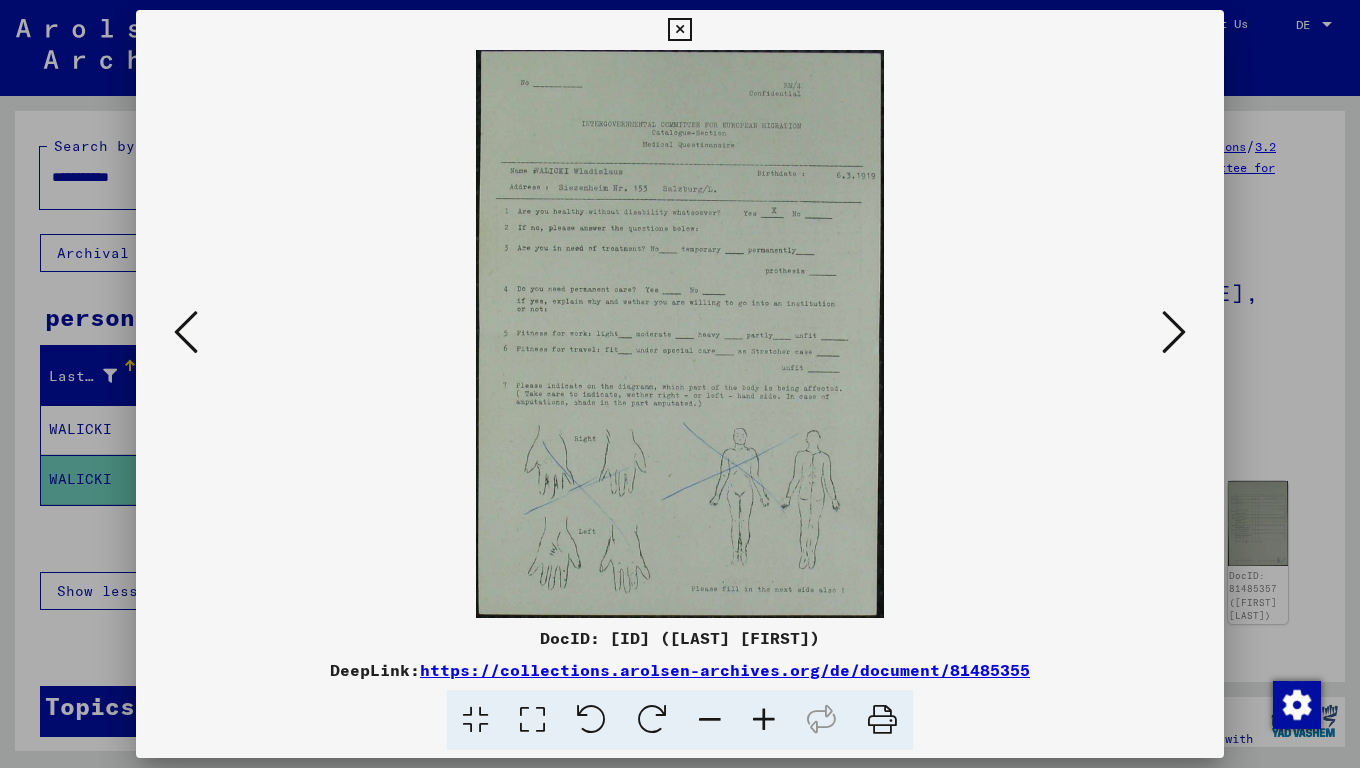 click at bounding box center (1174, 332) 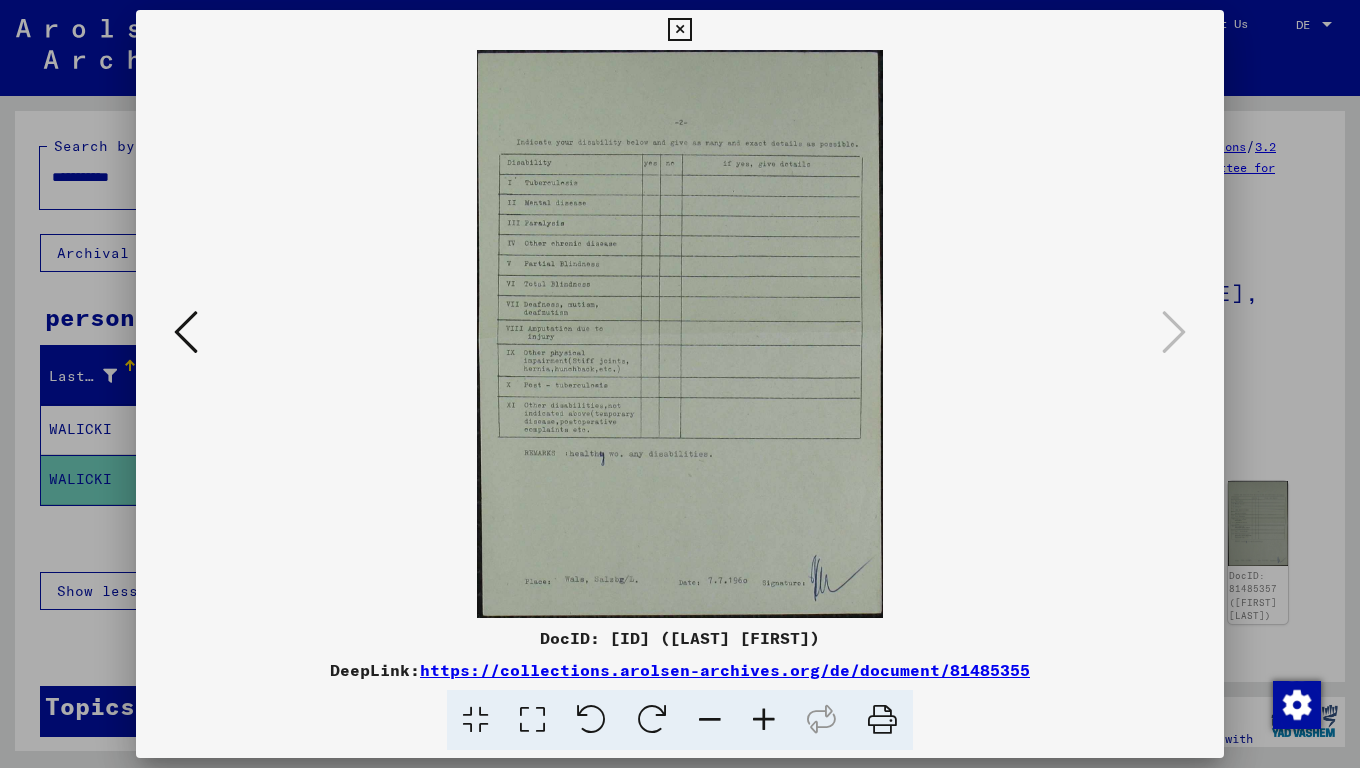 click at bounding box center (679, 30) 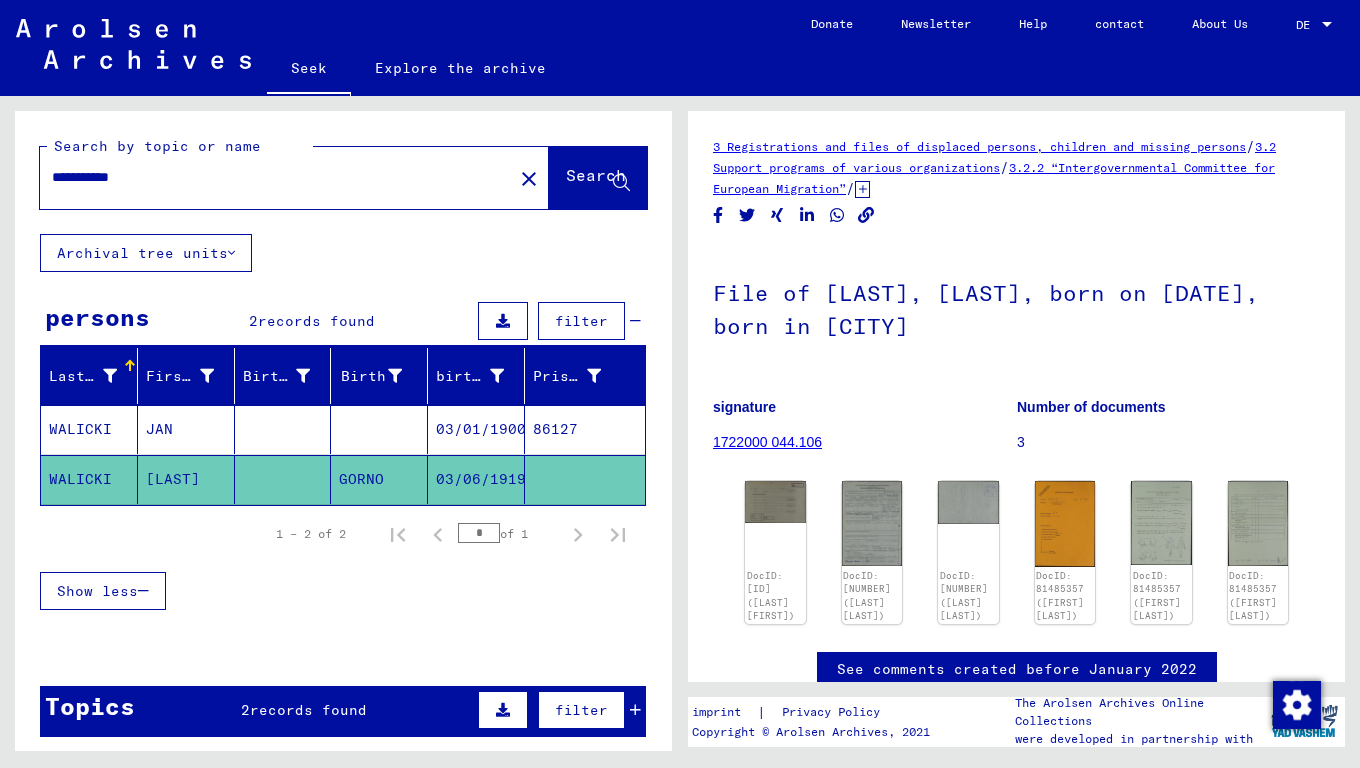 click on "WALICKI" at bounding box center [80, 479] 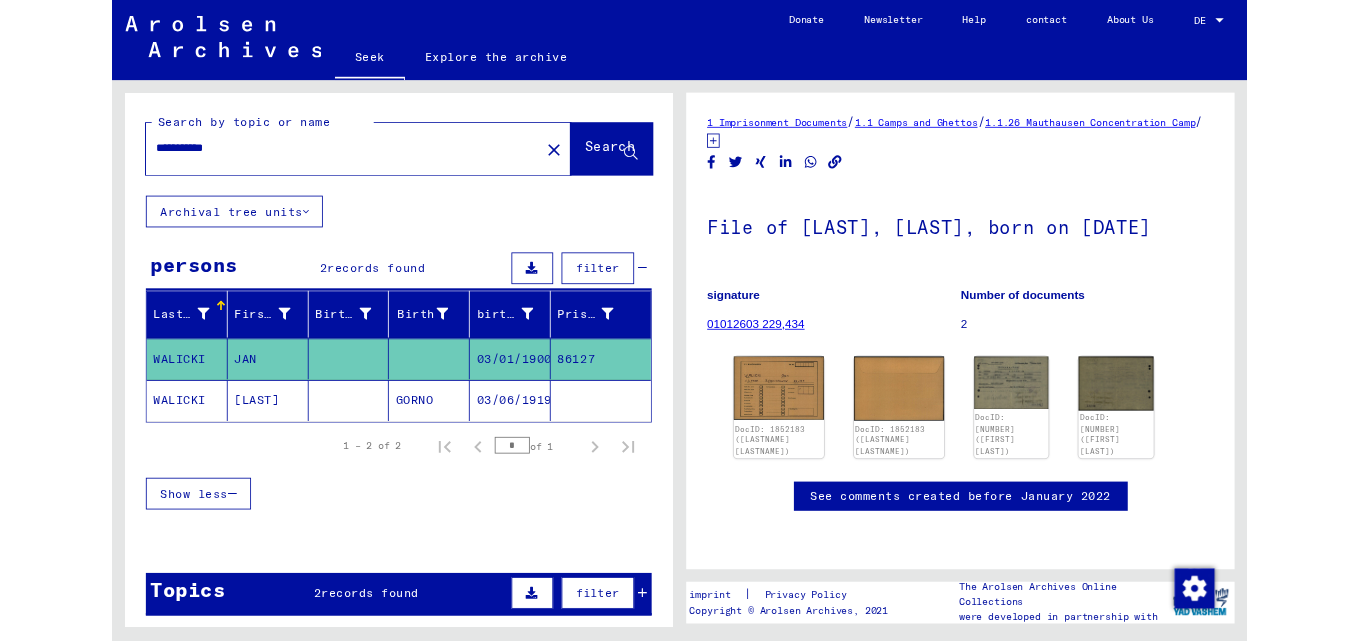 scroll, scrollTop: 0, scrollLeft: 0, axis: both 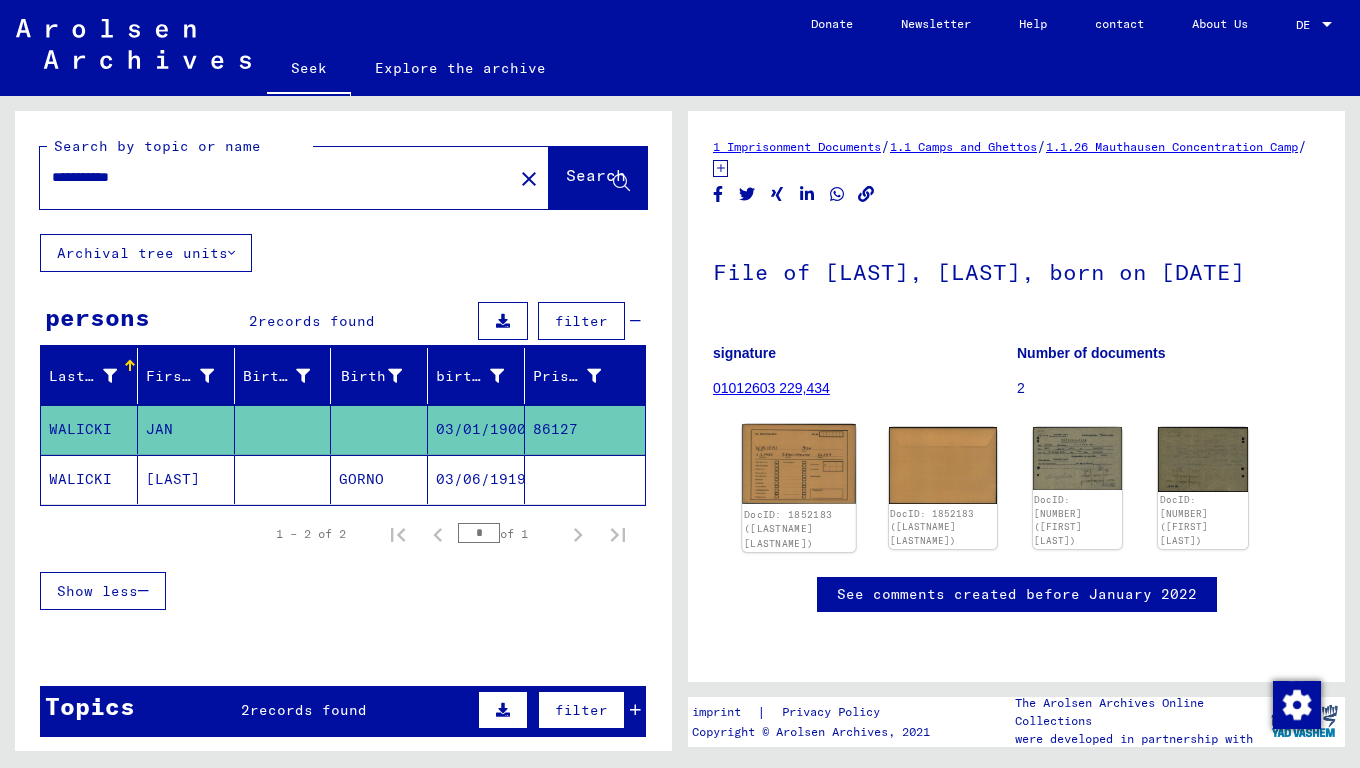 click 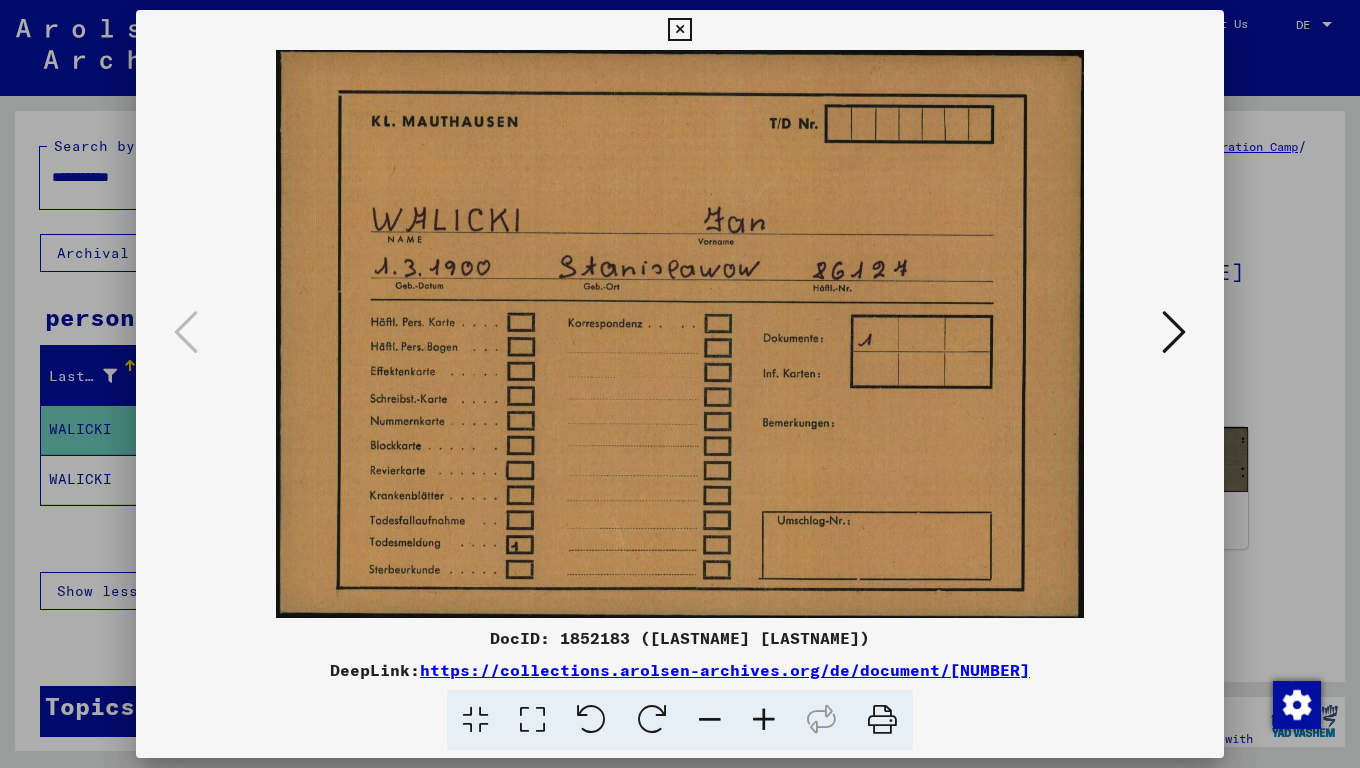 click at bounding box center [1174, 332] 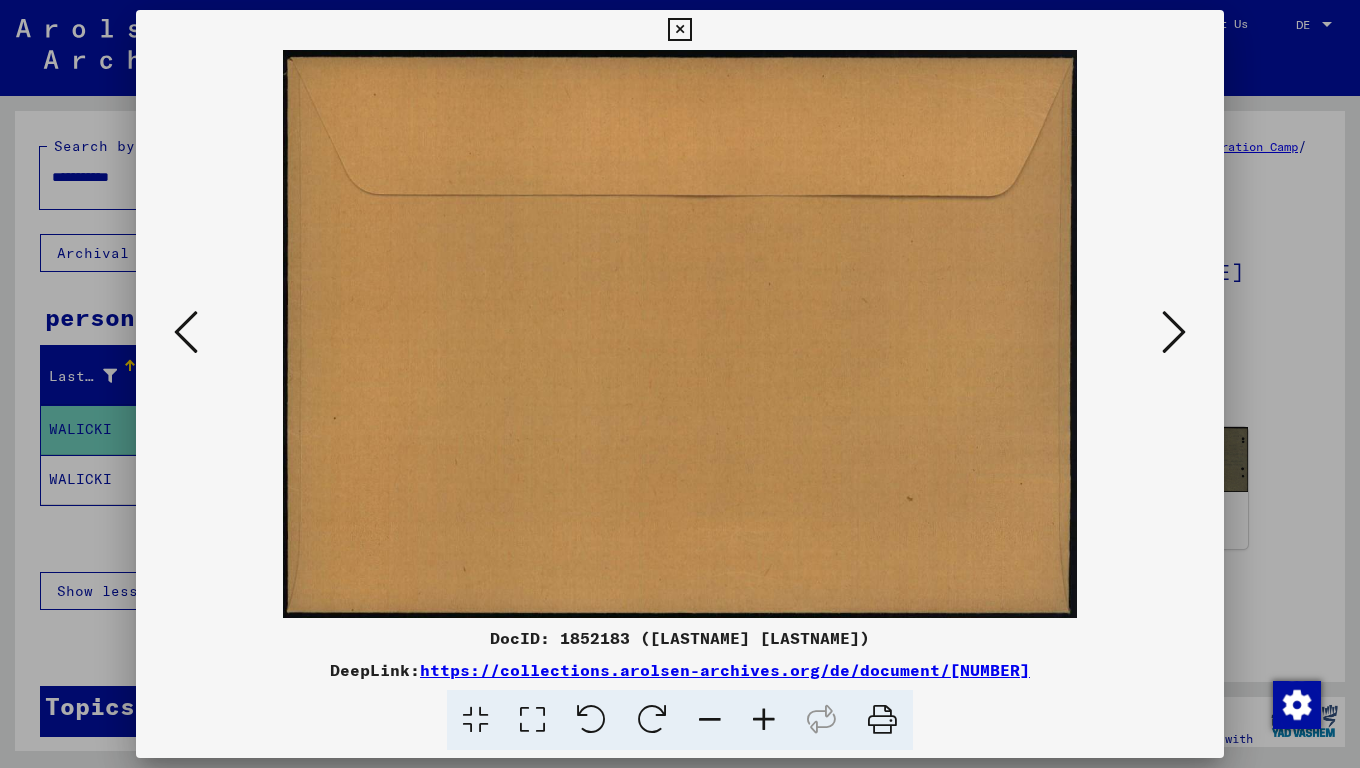 click at bounding box center [1174, 332] 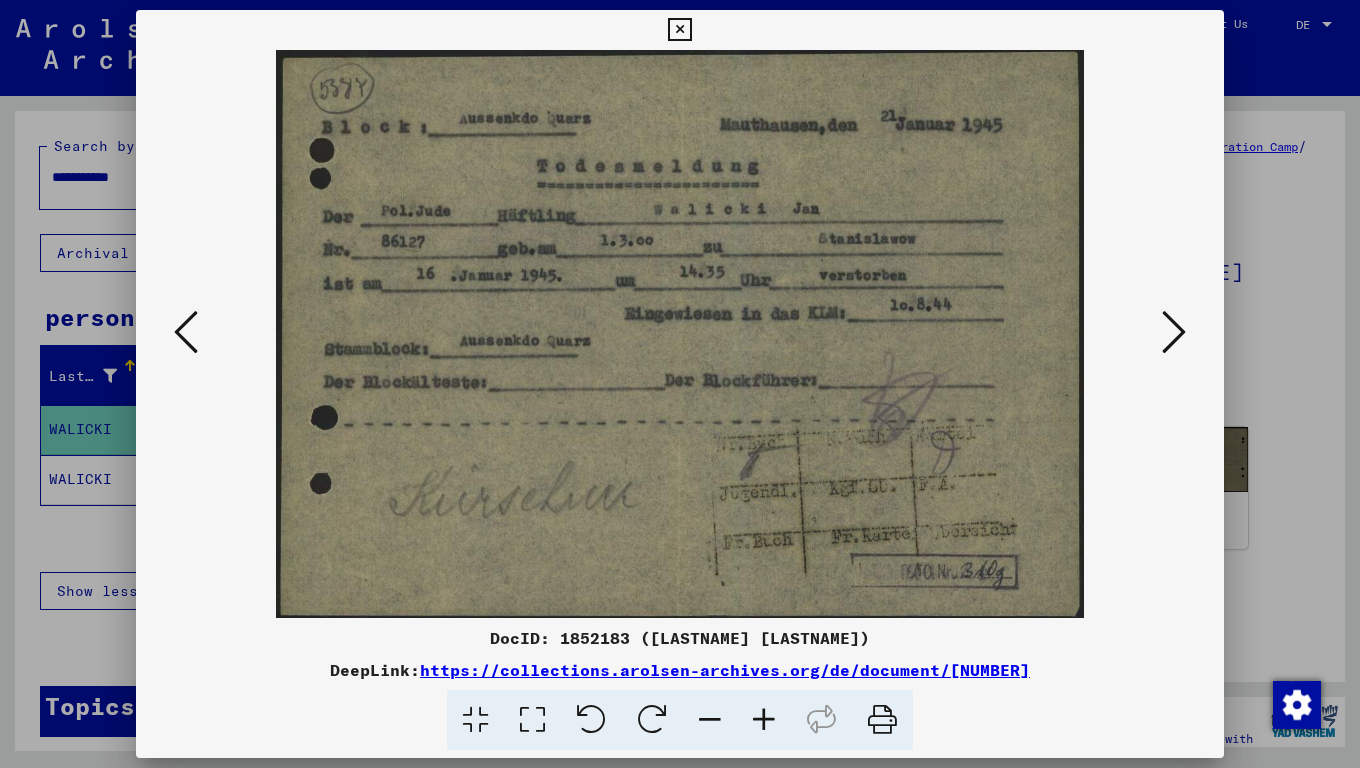 click at bounding box center (1174, 332) 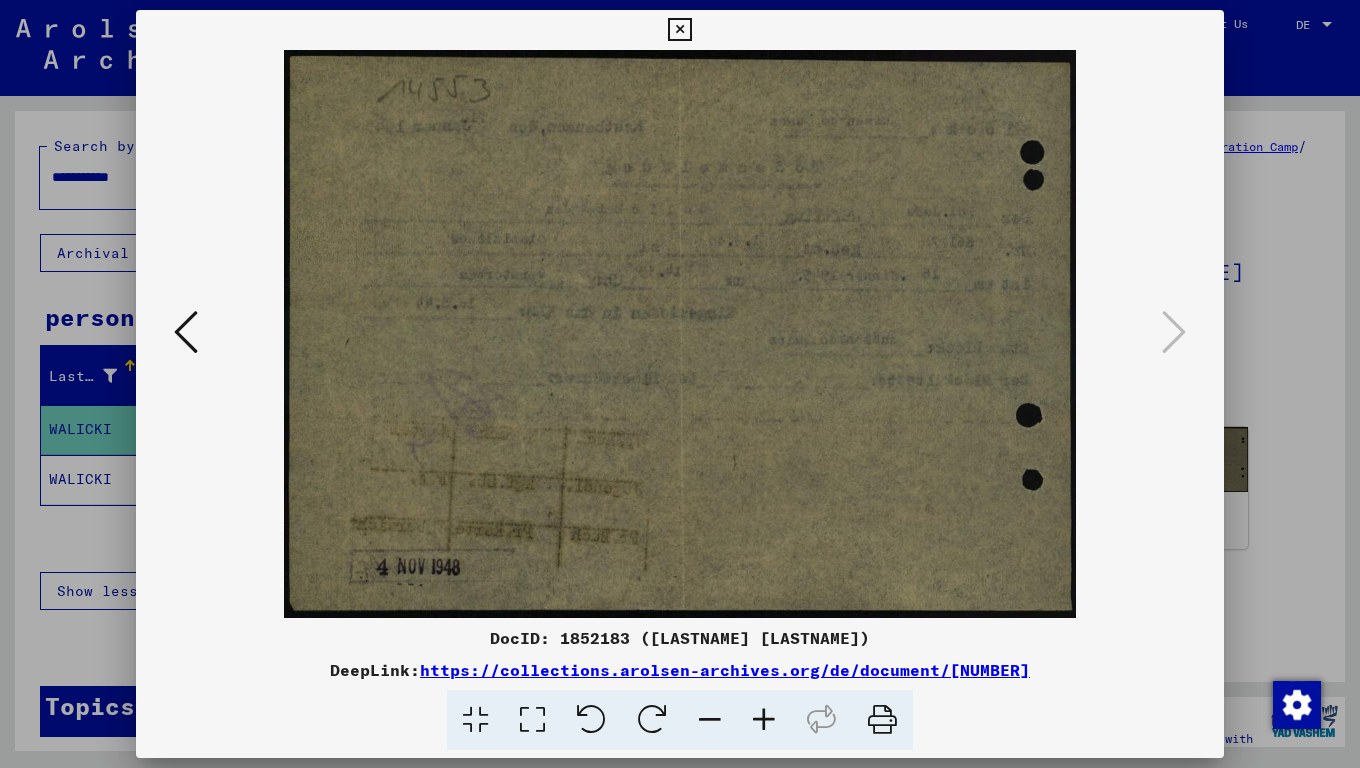 click at bounding box center (679, 30) 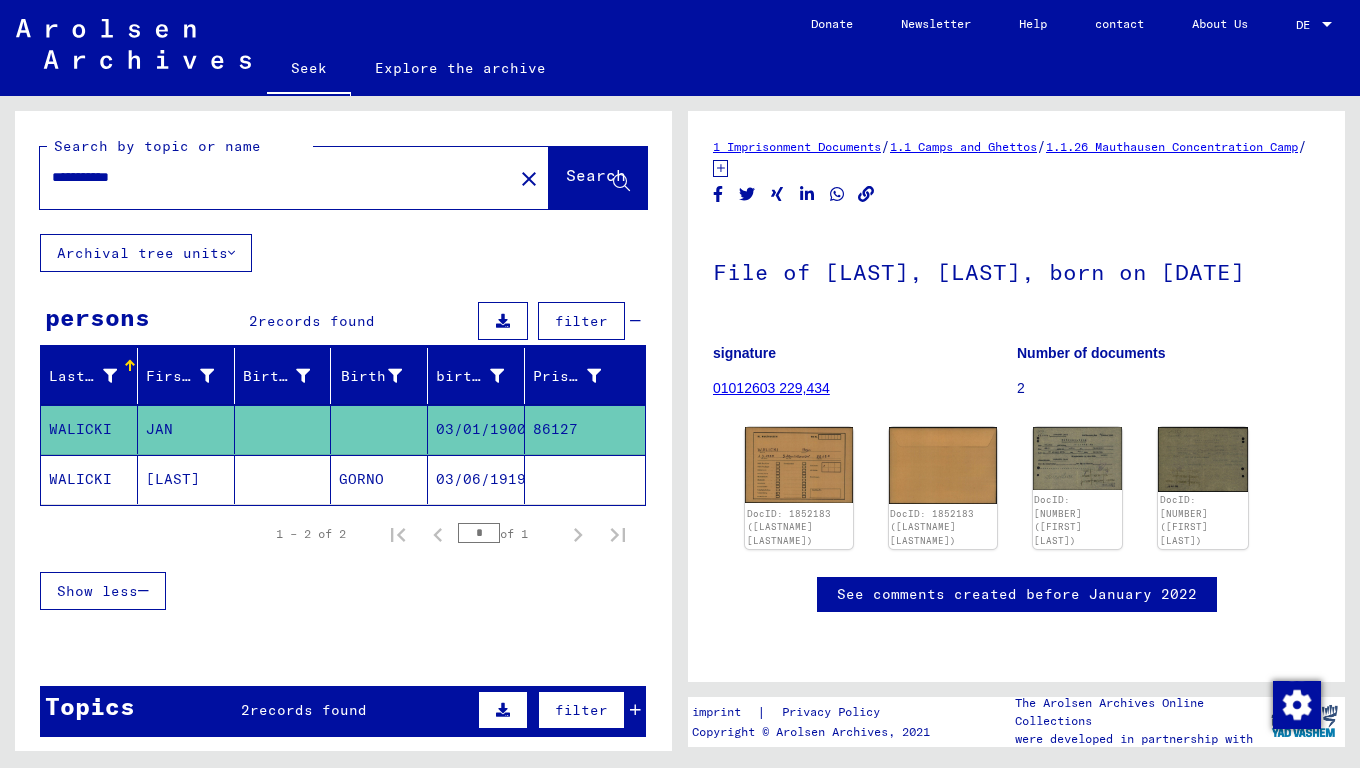 drag, startPoint x: 77, startPoint y: 177, endPoint x: 16, endPoint y: 177, distance: 61 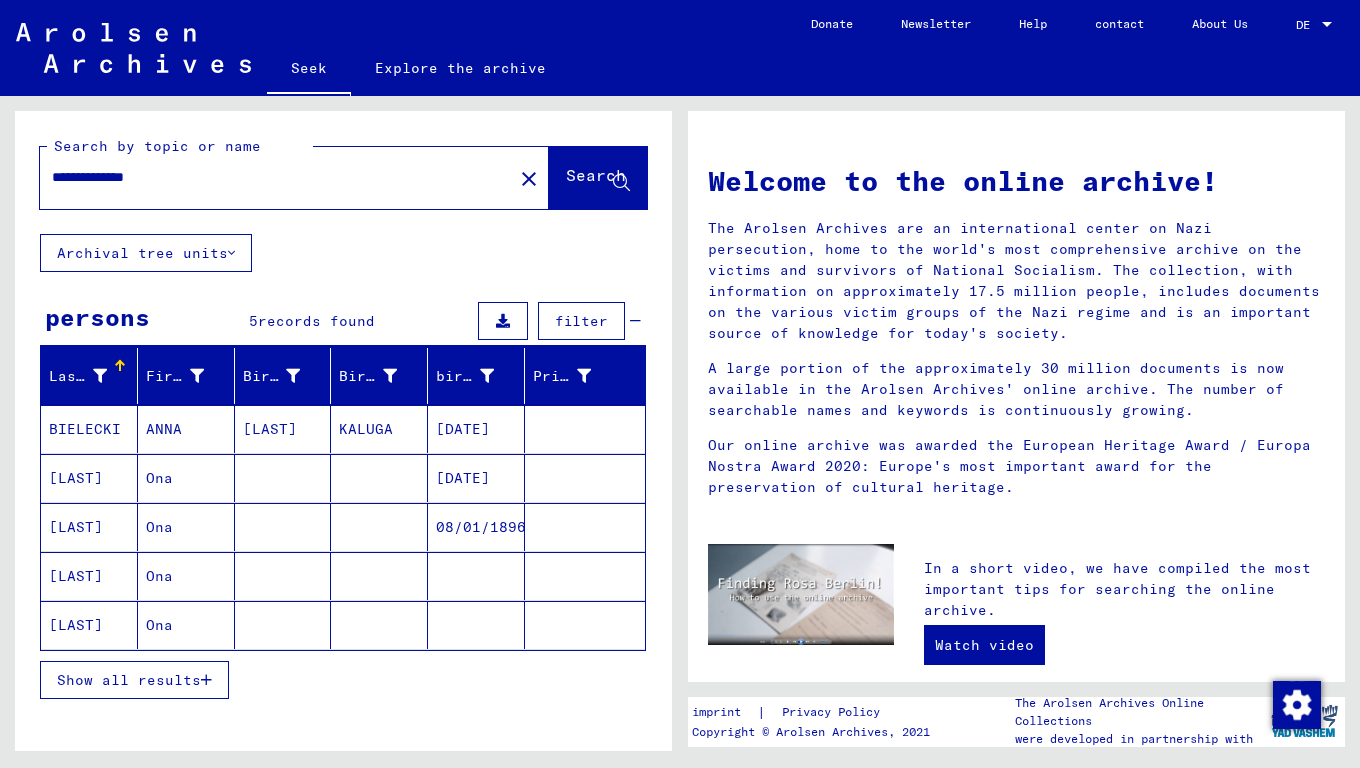 drag, startPoint x: 116, startPoint y: 172, endPoint x: 273, endPoint y: 207, distance: 160.85397 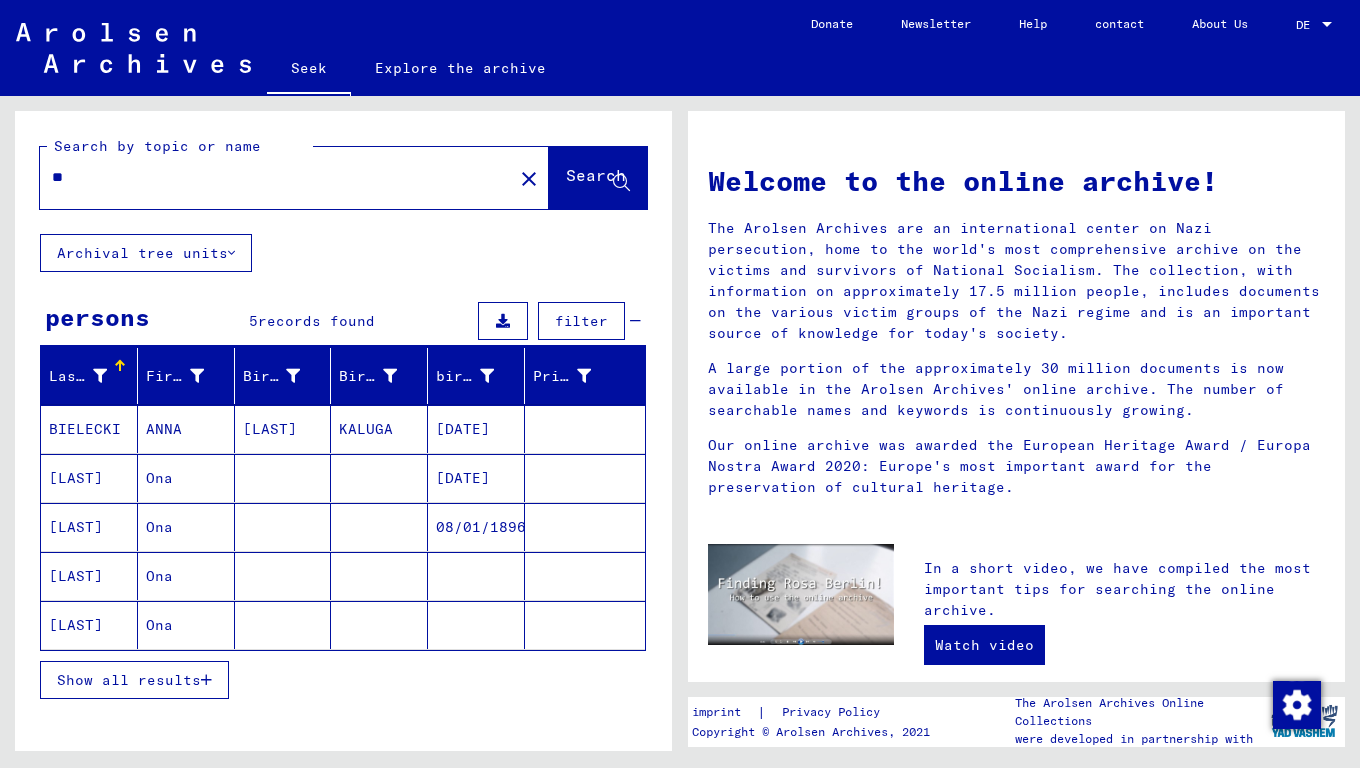 type on "*" 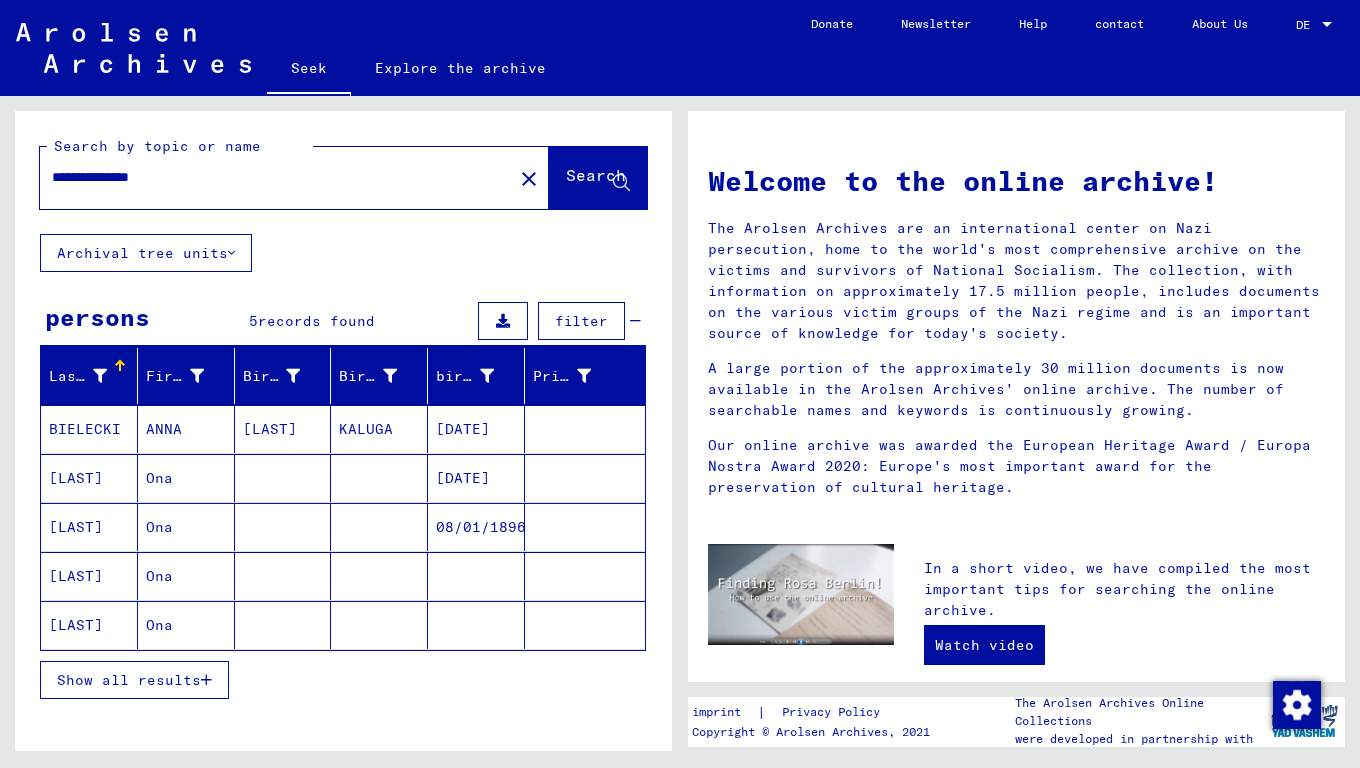 drag, startPoint x: 192, startPoint y: 173, endPoint x: 0, endPoint y: 171, distance: 192.01042 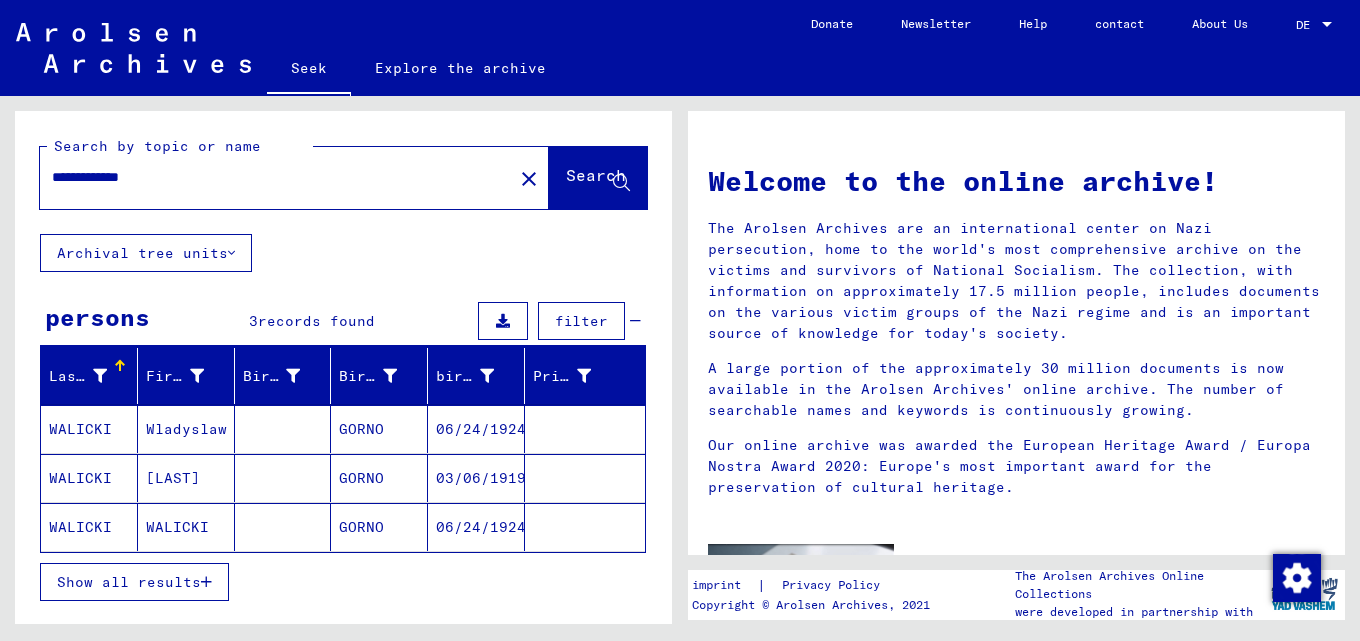 click on "Wladyslaw" at bounding box center [173, 478] 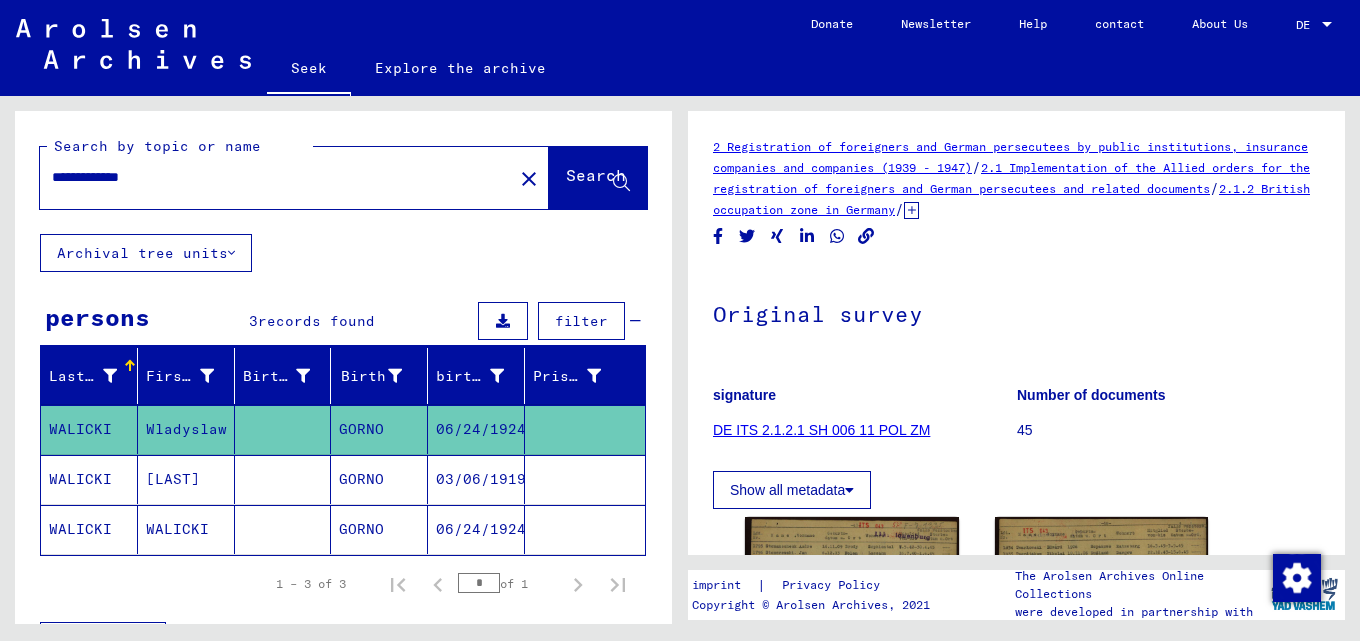 scroll, scrollTop: 0, scrollLeft: 0, axis: both 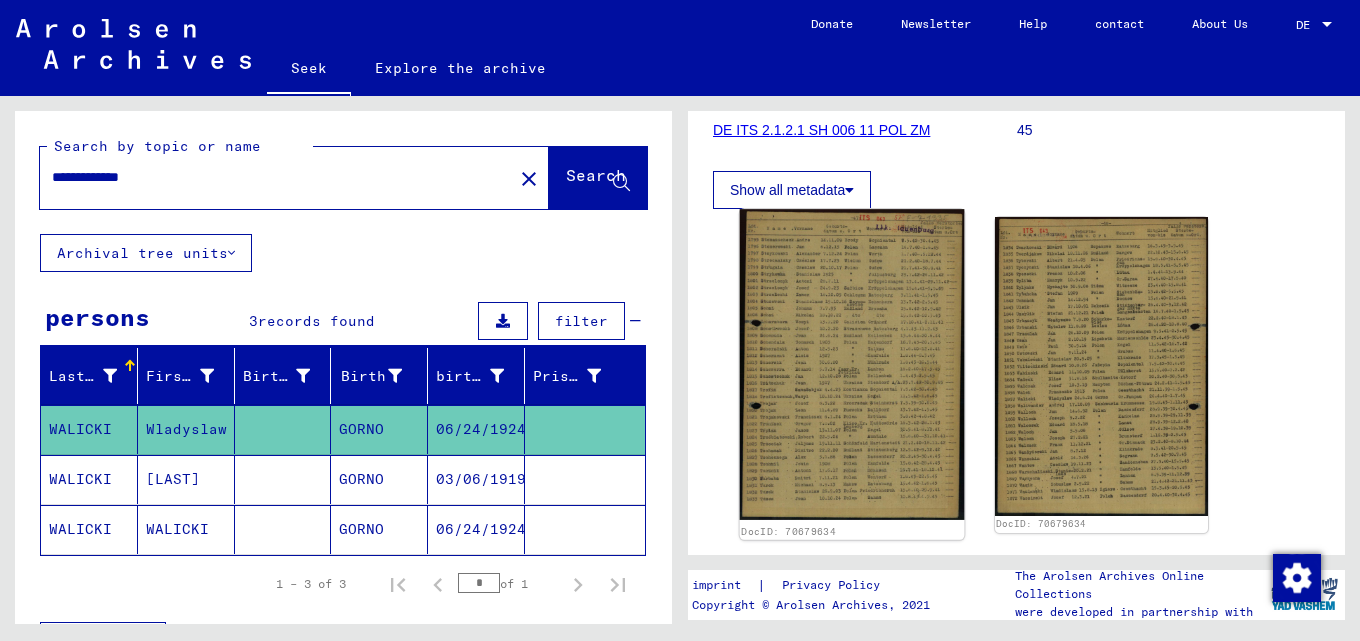 click 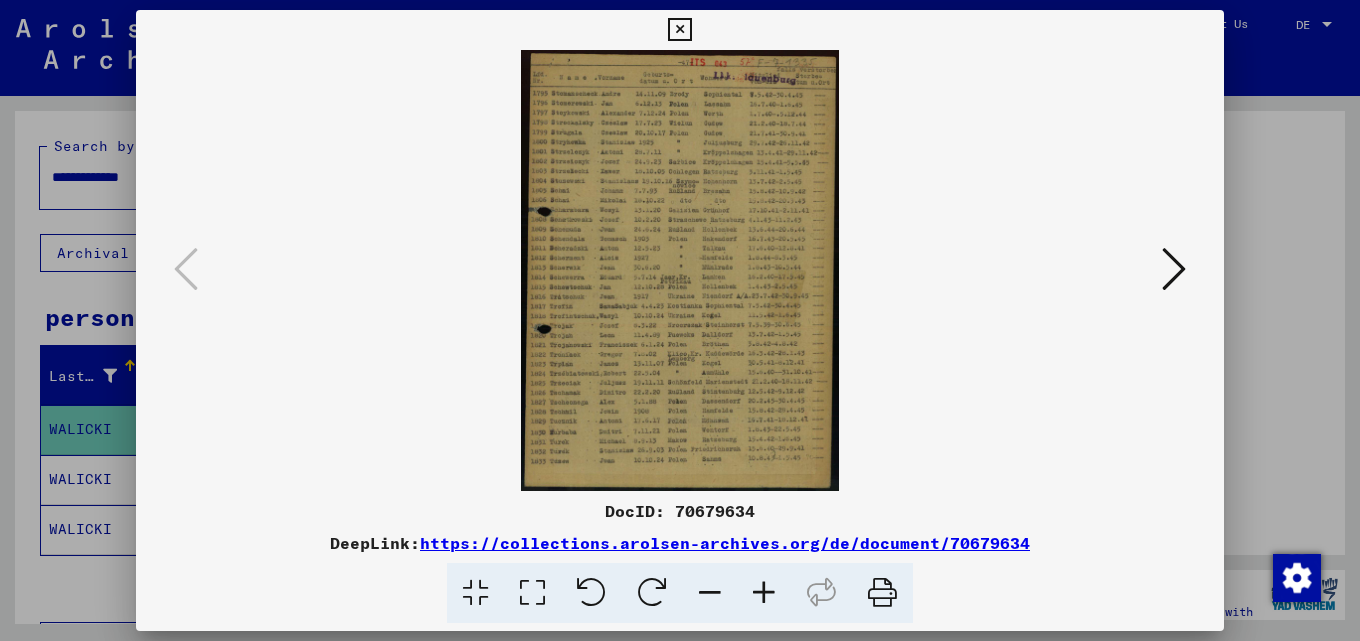 click at bounding box center [764, 593] 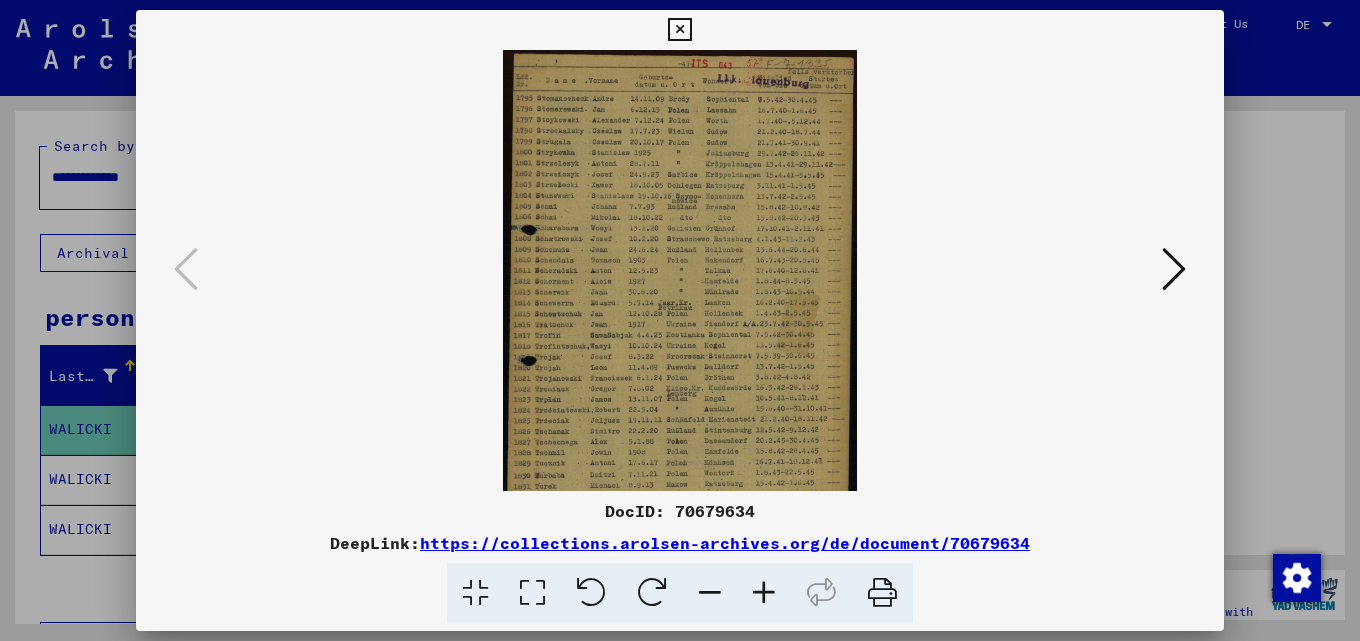 click at bounding box center [764, 593] 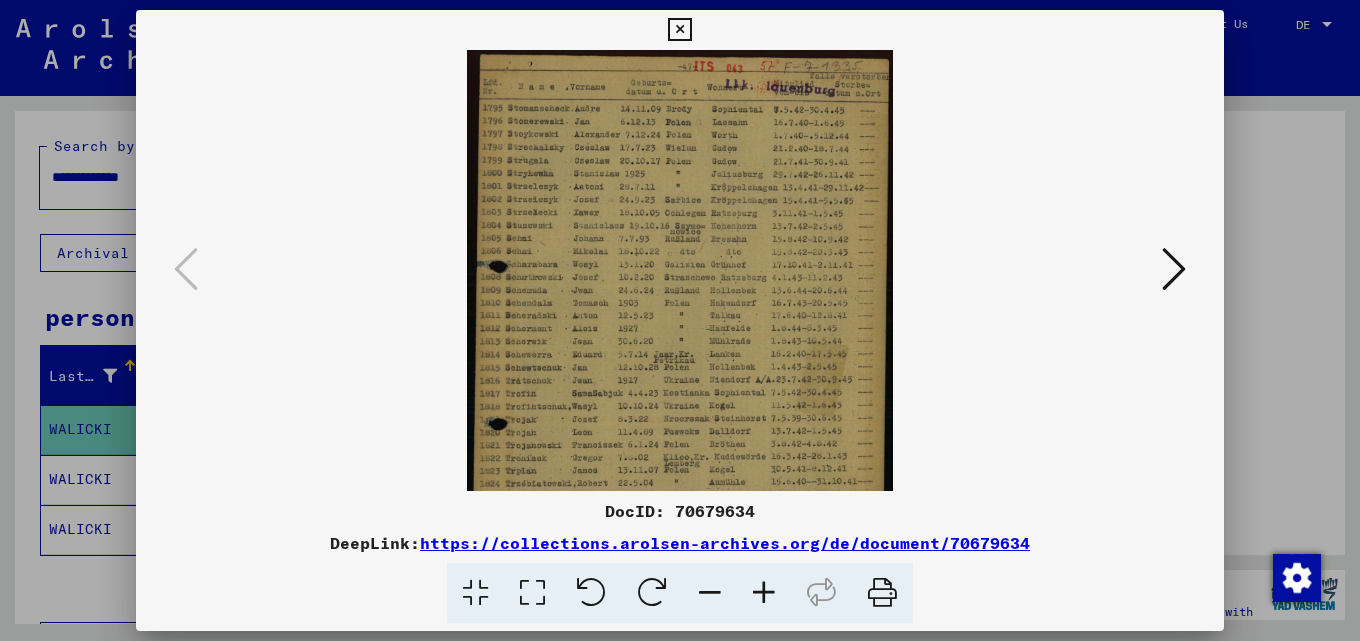 click at bounding box center (764, 593) 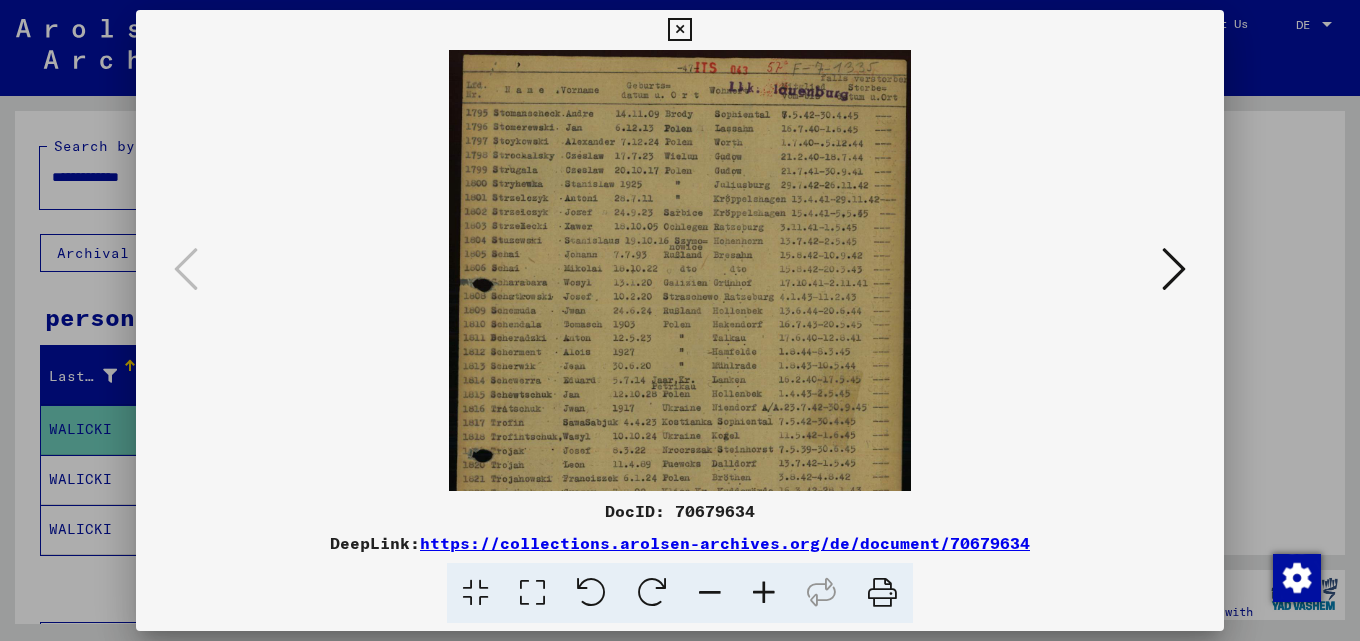 click at bounding box center (764, 593) 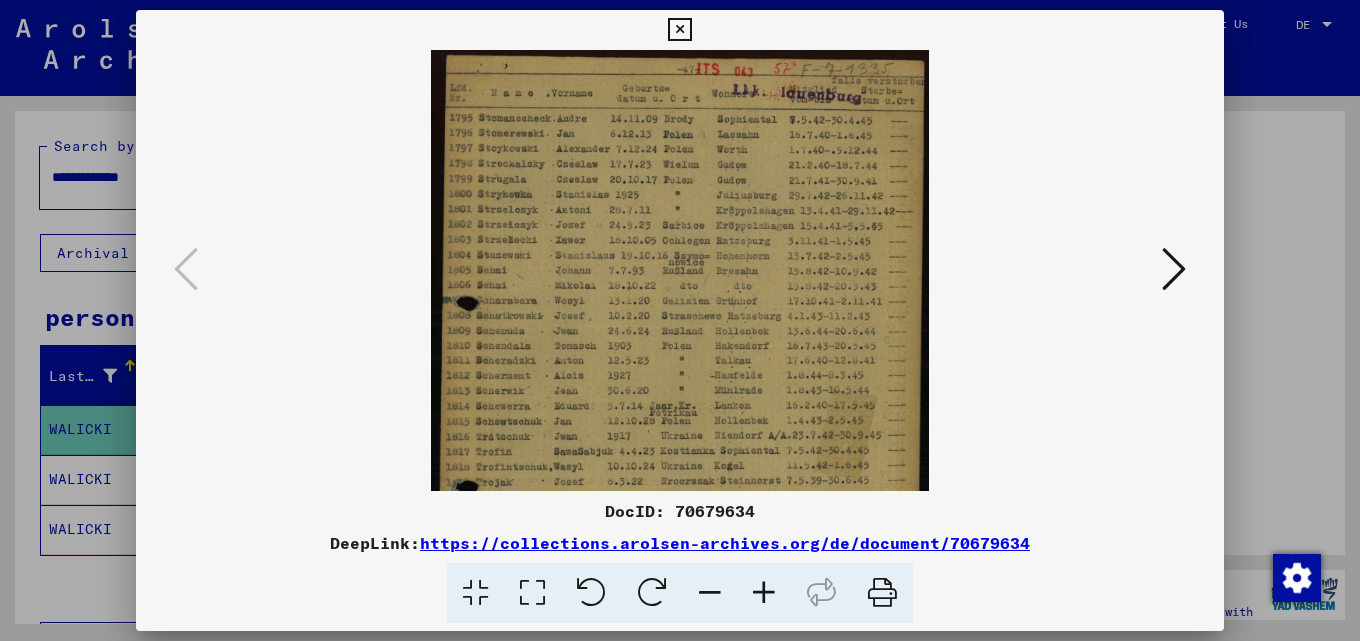 click at bounding box center (764, 593) 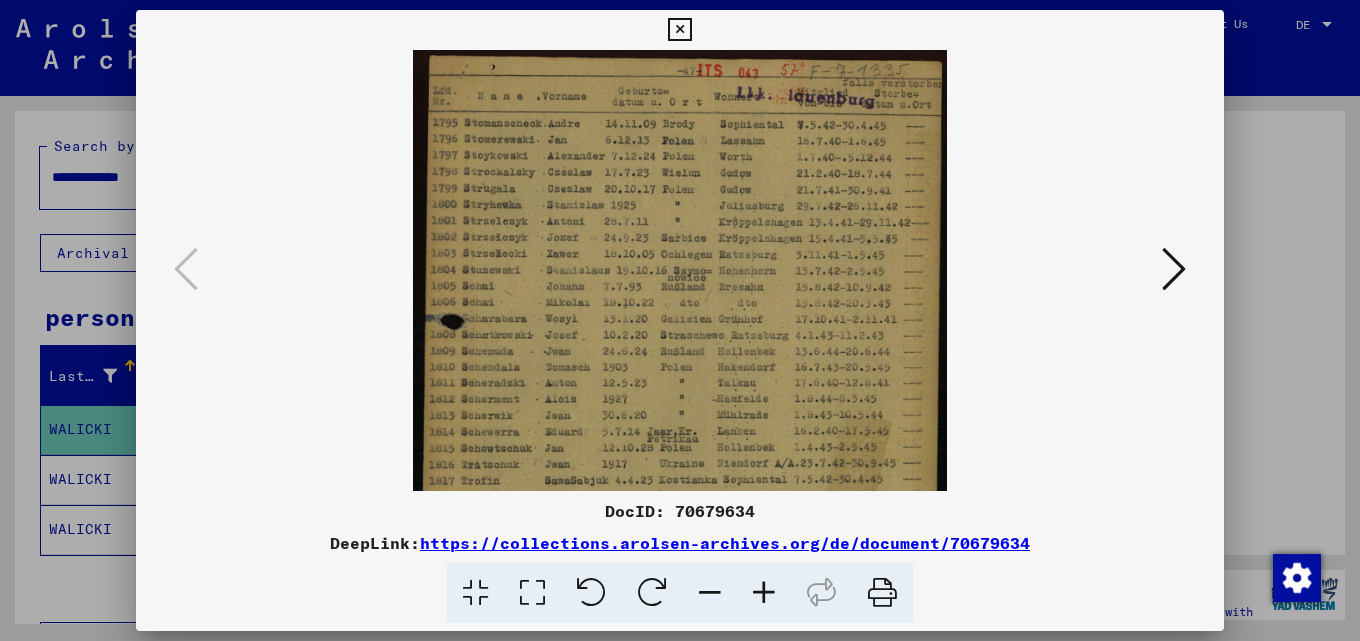 click at bounding box center [764, 593] 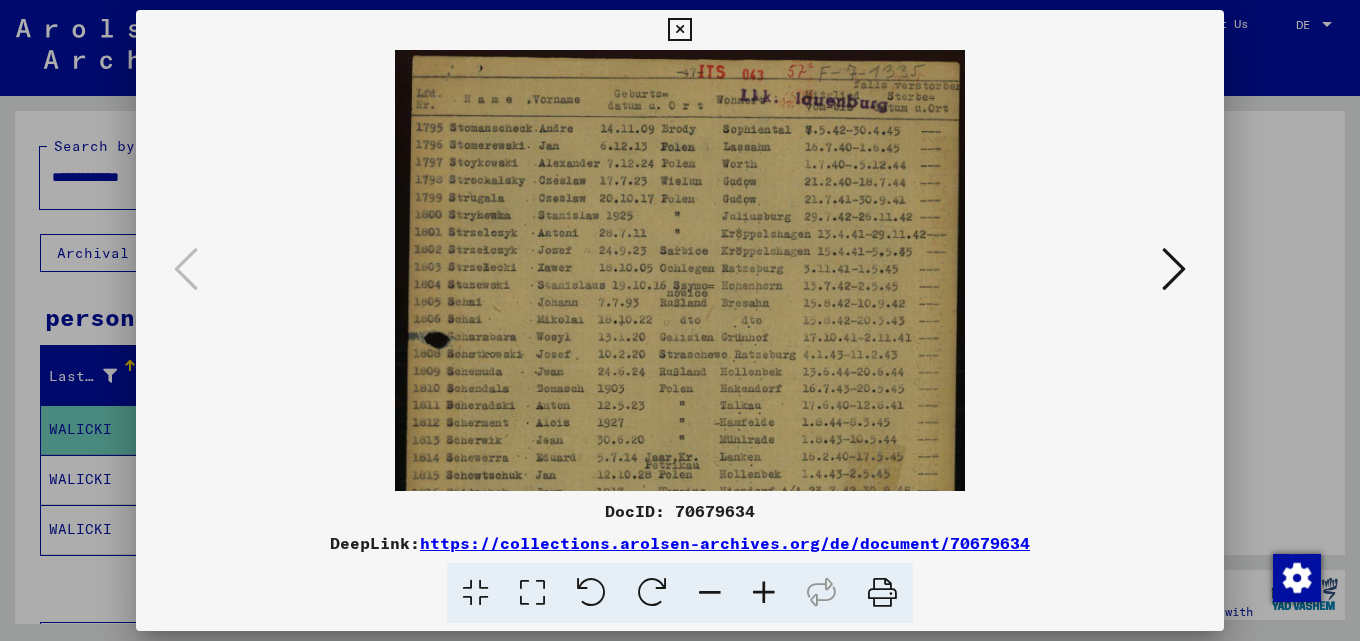 click at bounding box center [764, 593] 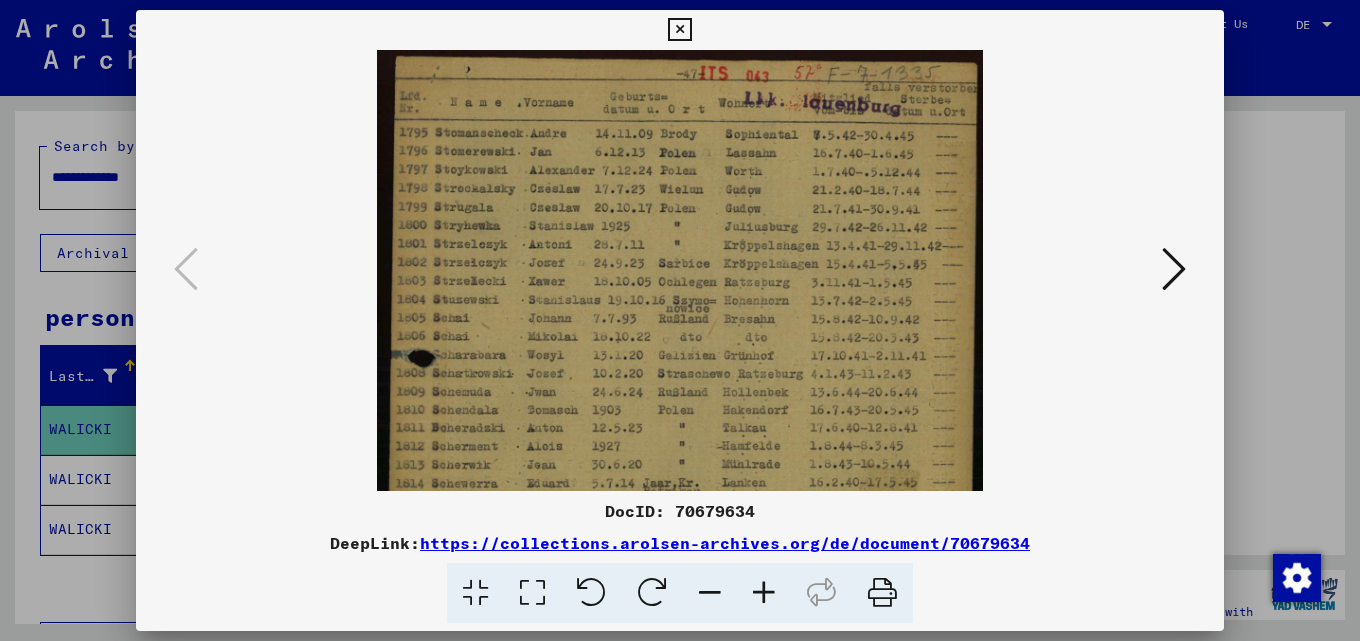 click at bounding box center [764, 593] 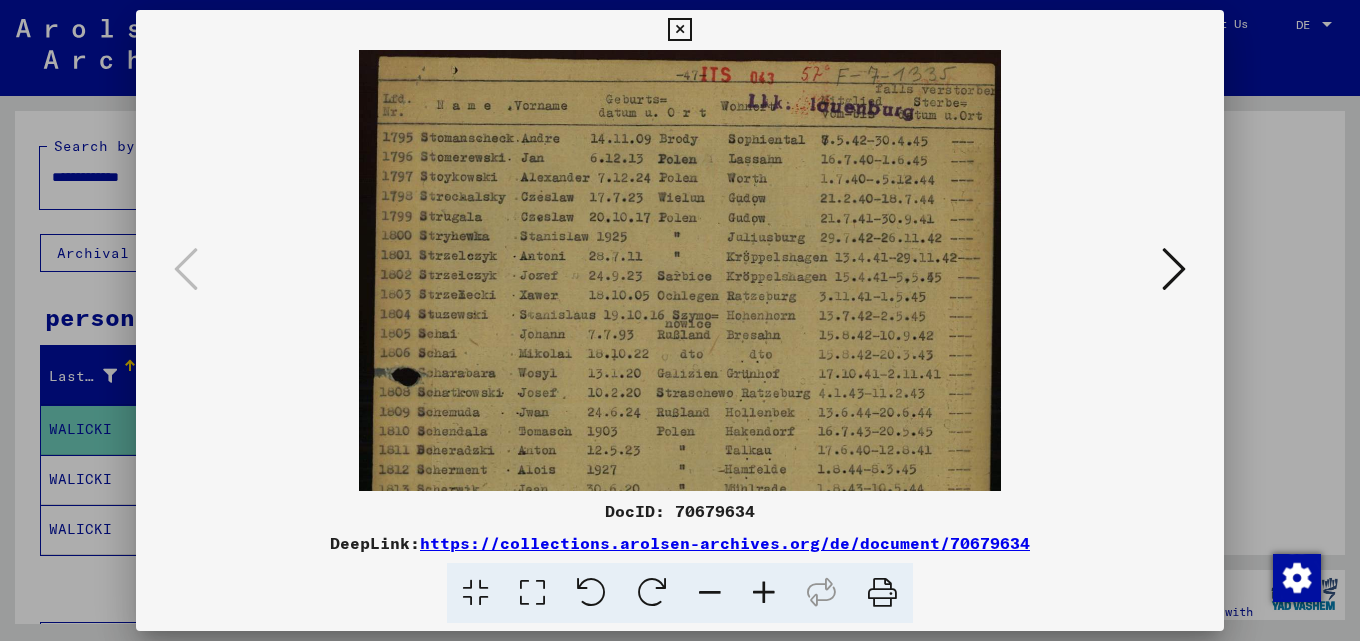 click at bounding box center [764, 593] 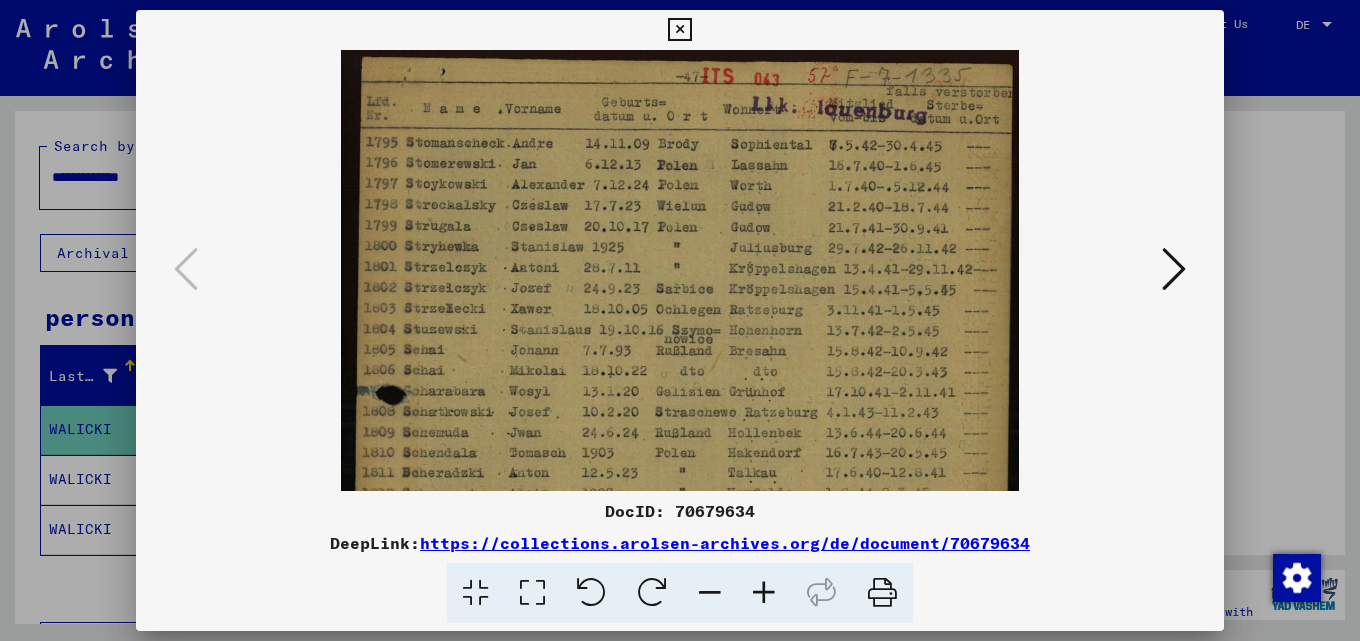click at bounding box center (764, 593) 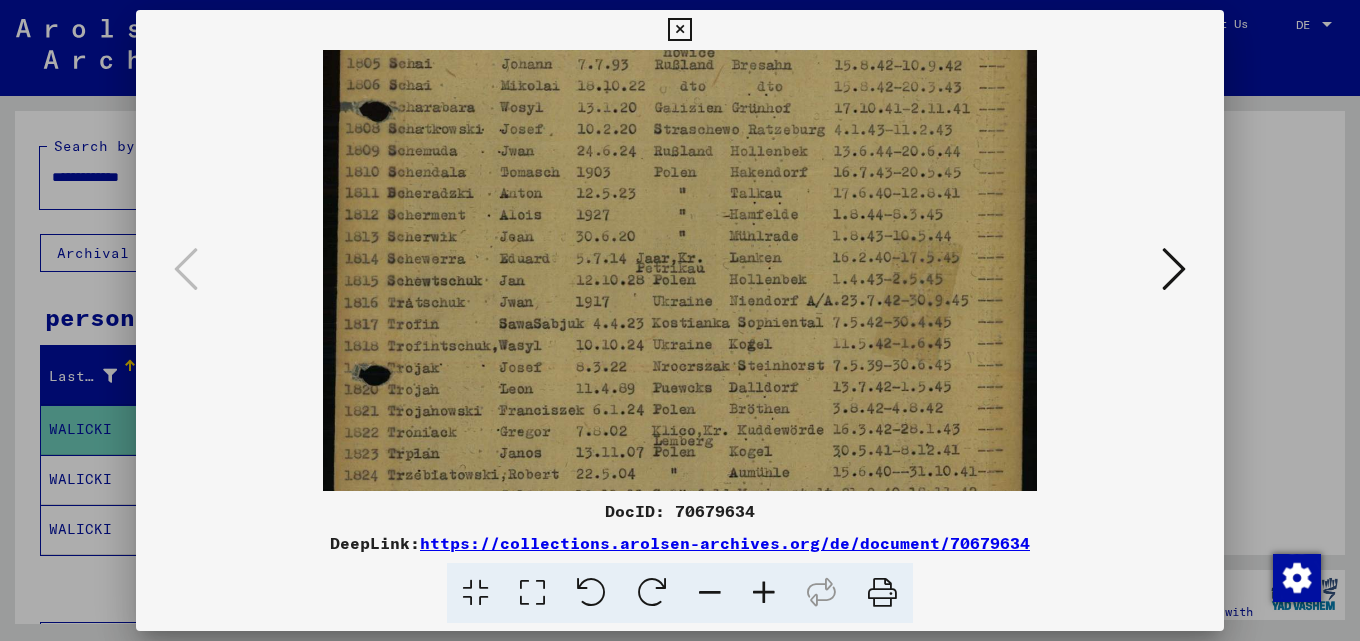 scroll, scrollTop: 324, scrollLeft: 0, axis: vertical 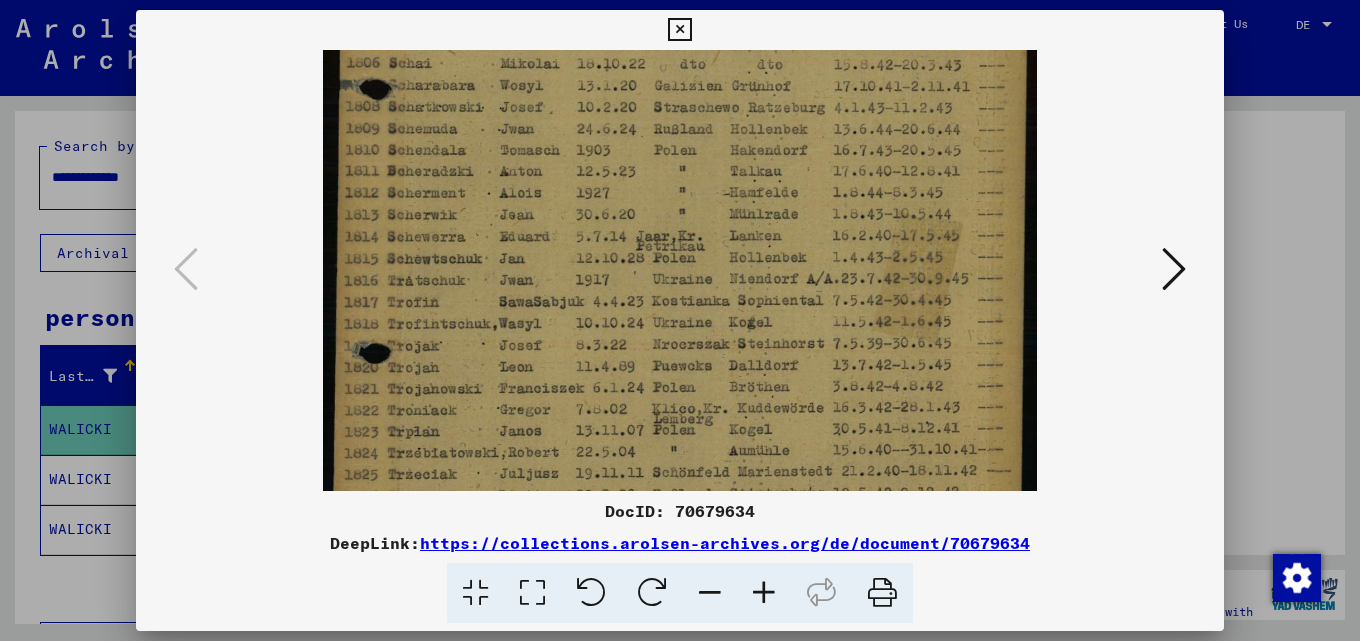 drag, startPoint x: 757, startPoint y: 434, endPoint x: 715, endPoint y: 110, distance: 326.71088 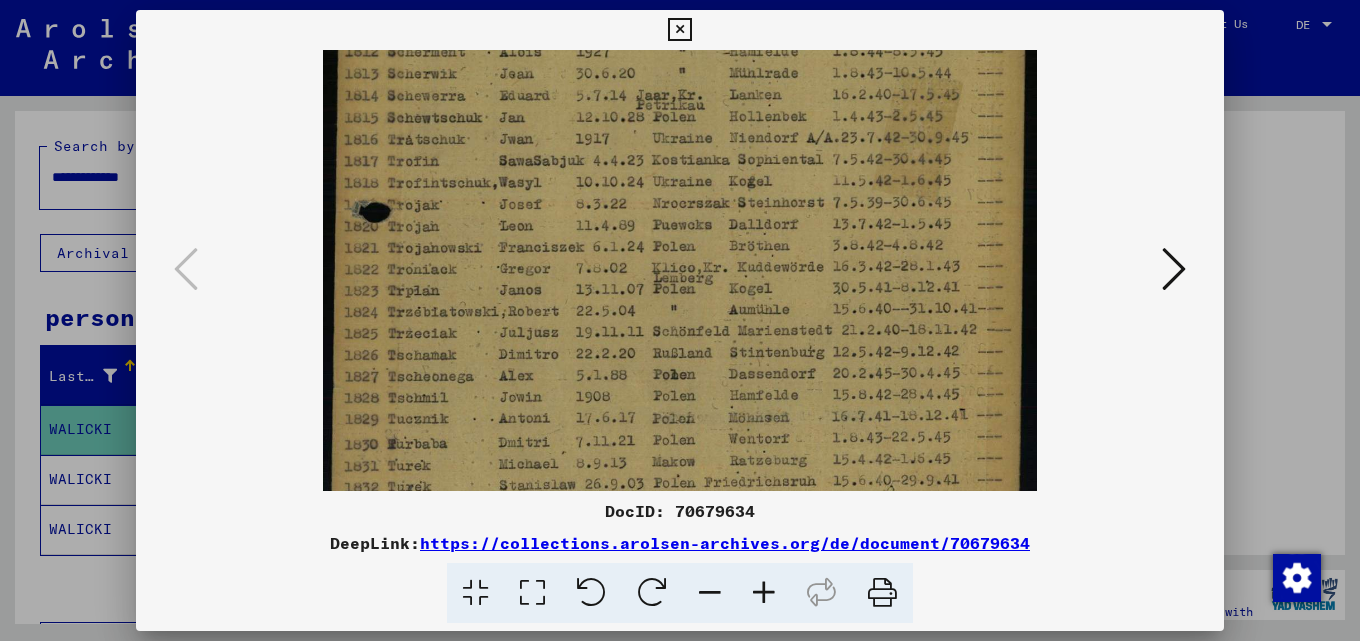 scroll, scrollTop: 550, scrollLeft: 0, axis: vertical 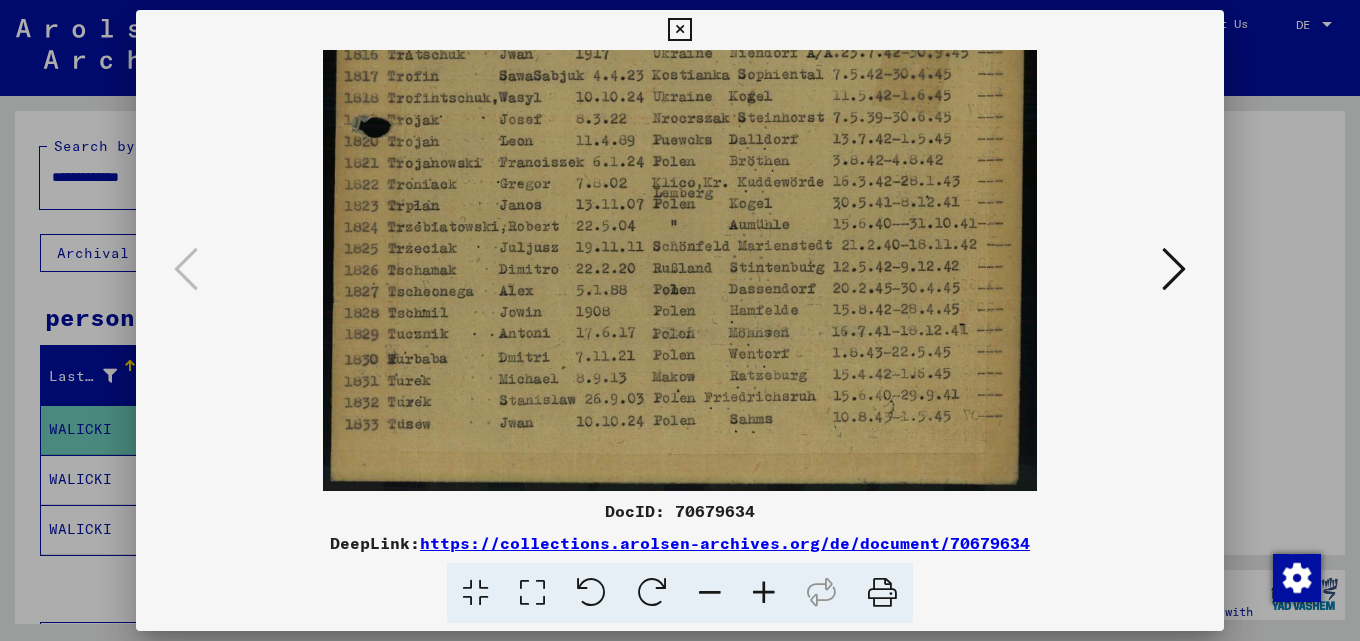 drag, startPoint x: 749, startPoint y: 406, endPoint x: 735, endPoint y: 78, distance: 328.29865 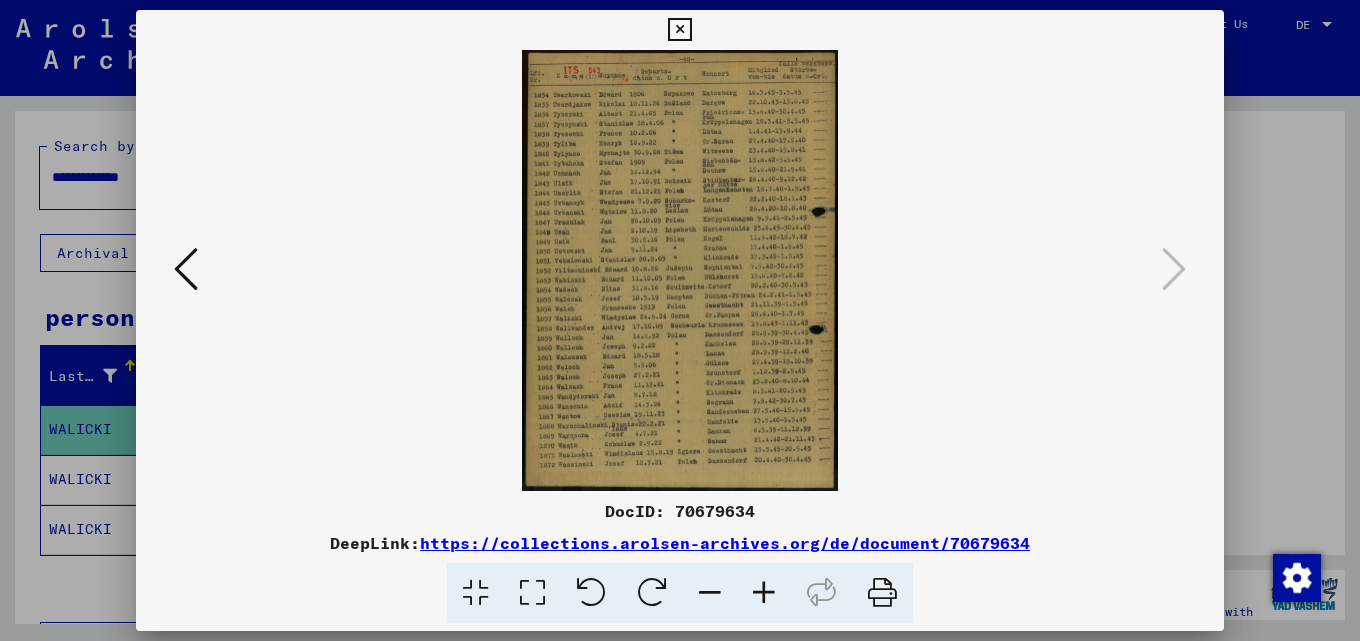 scroll, scrollTop: 0, scrollLeft: 0, axis: both 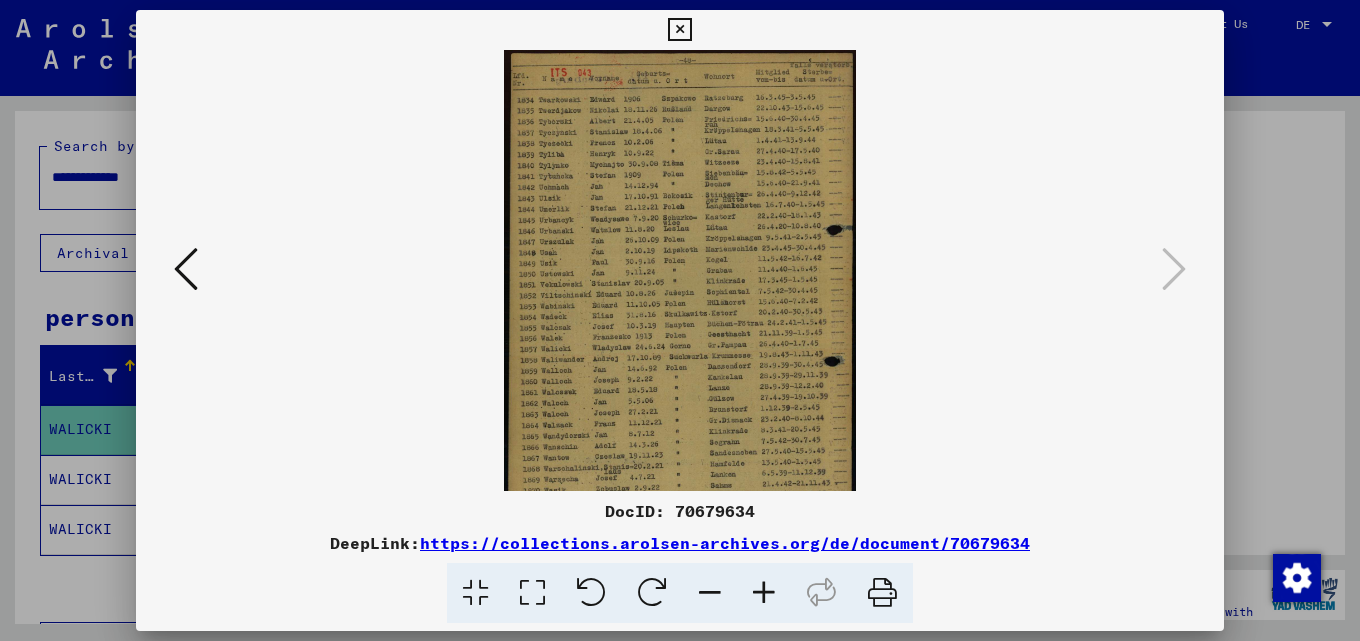 click at bounding box center (764, 593) 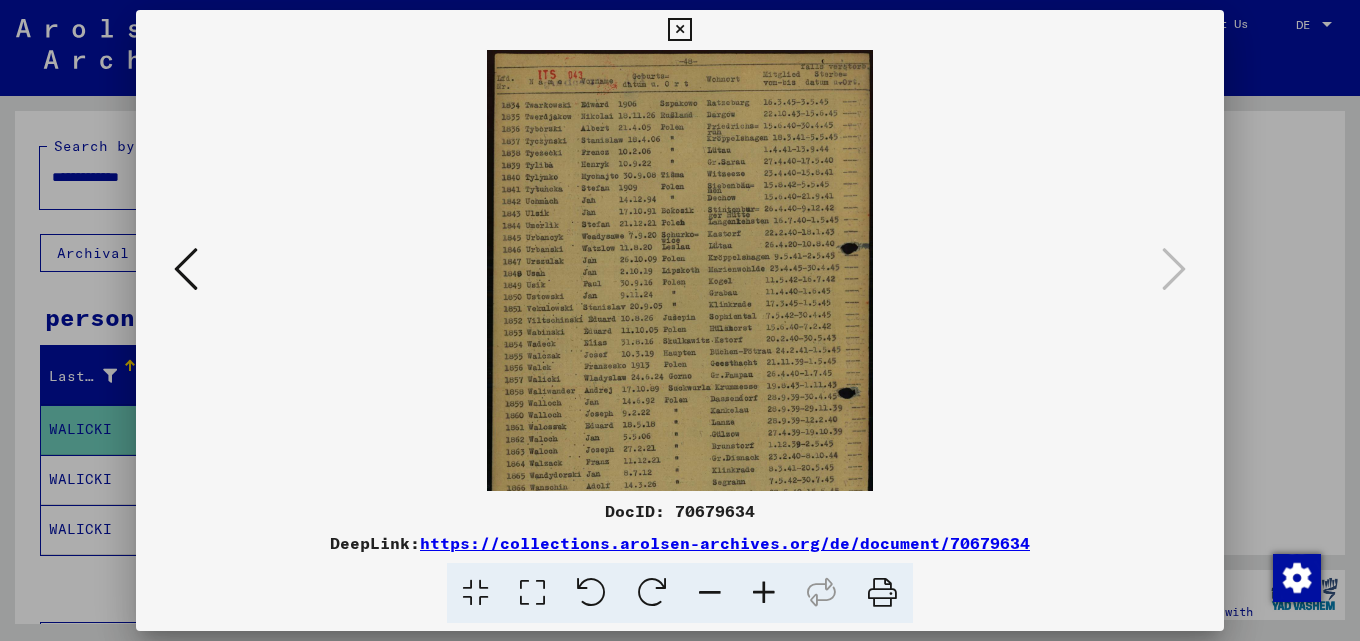 click at bounding box center [764, 593] 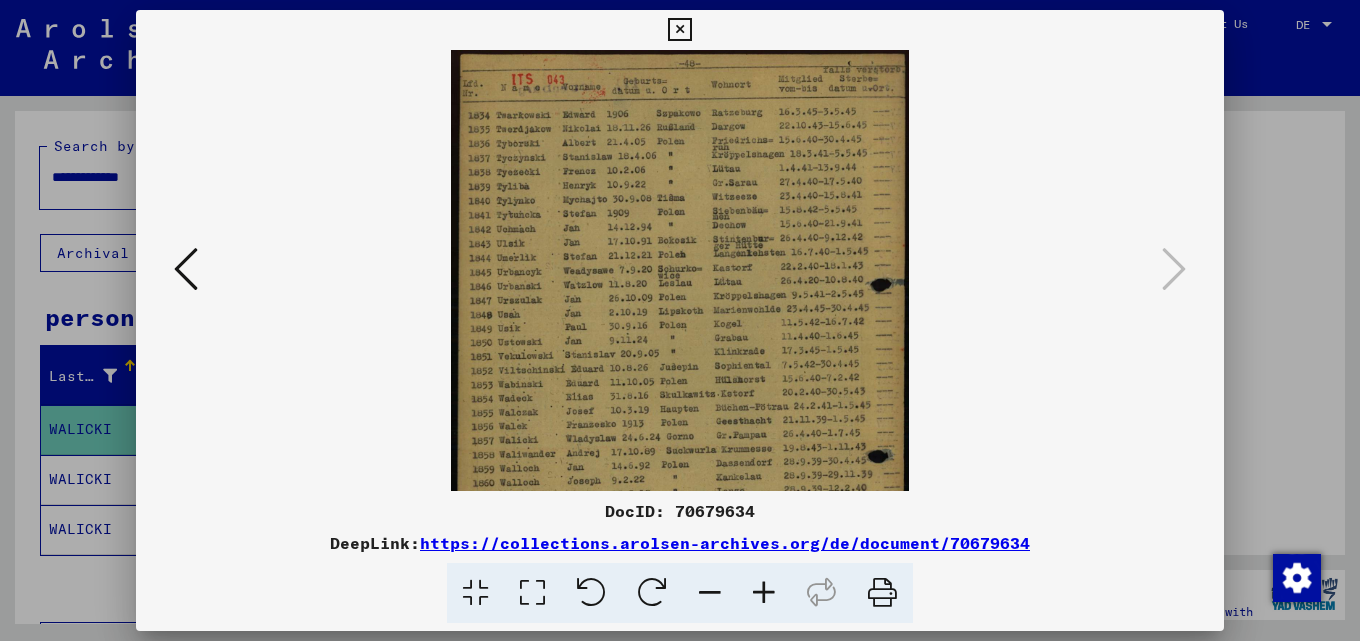click at bounding box center (764, 593) 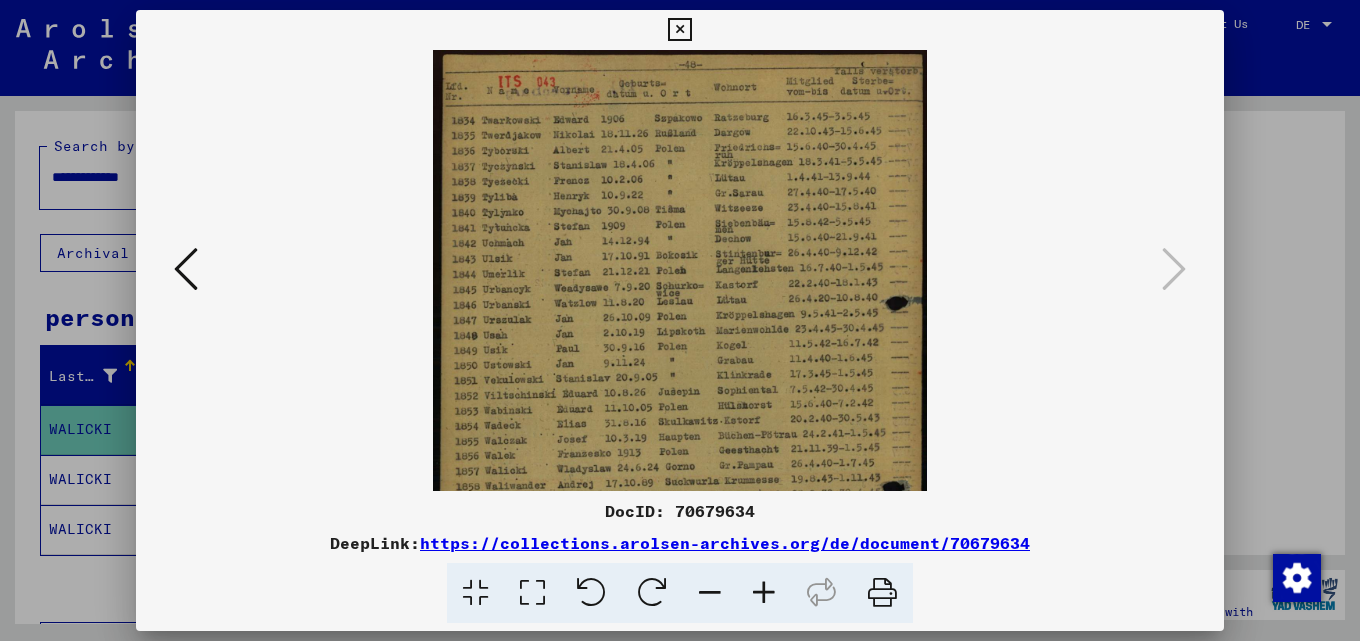 click at bounding box center [764, 593] 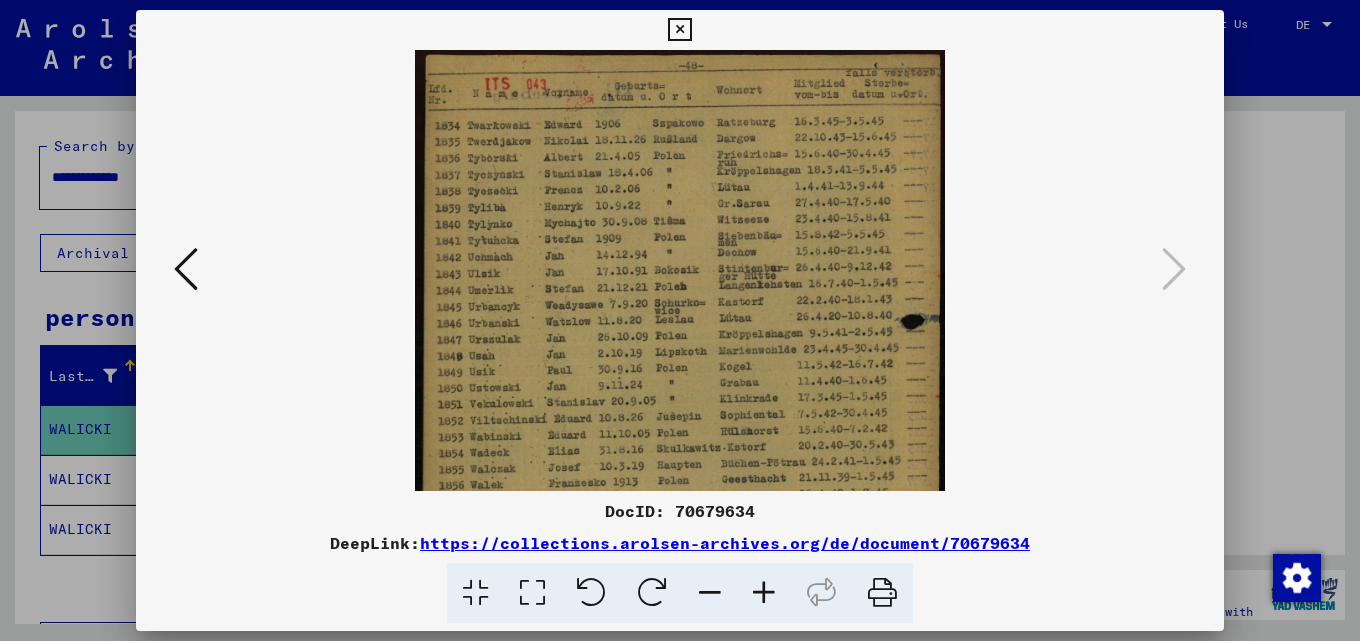 click at bounding box center (764, 593) 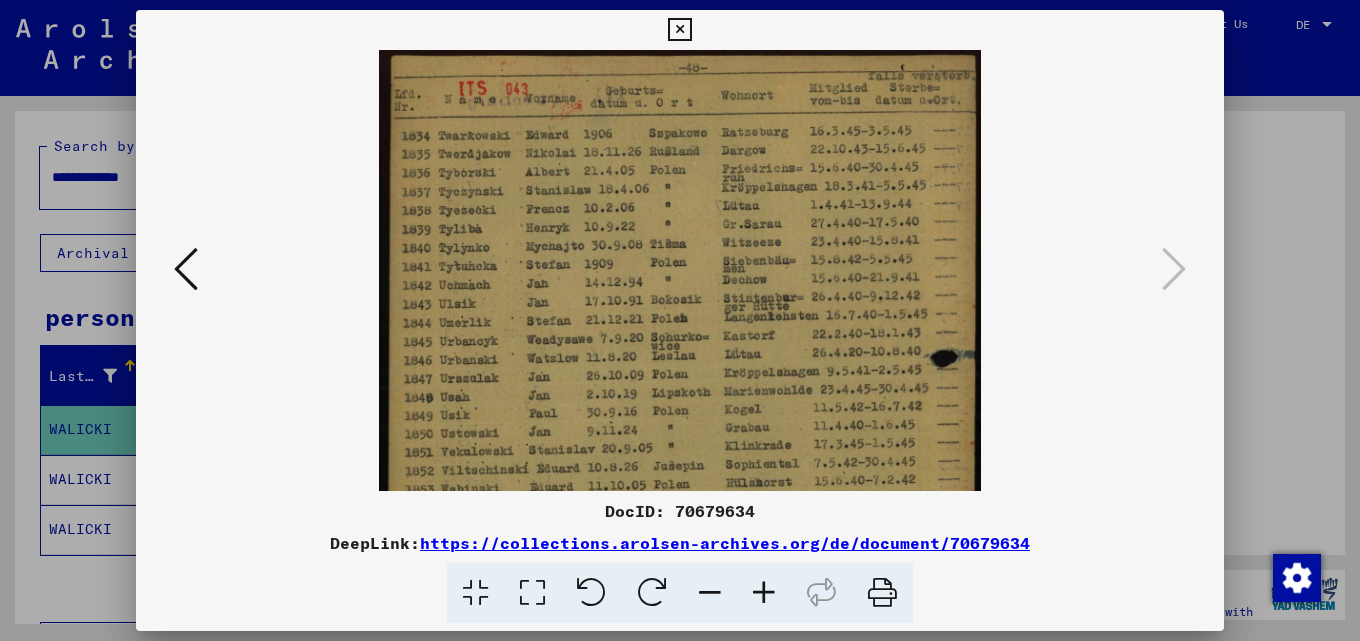 click at bounding box center (764, 593) 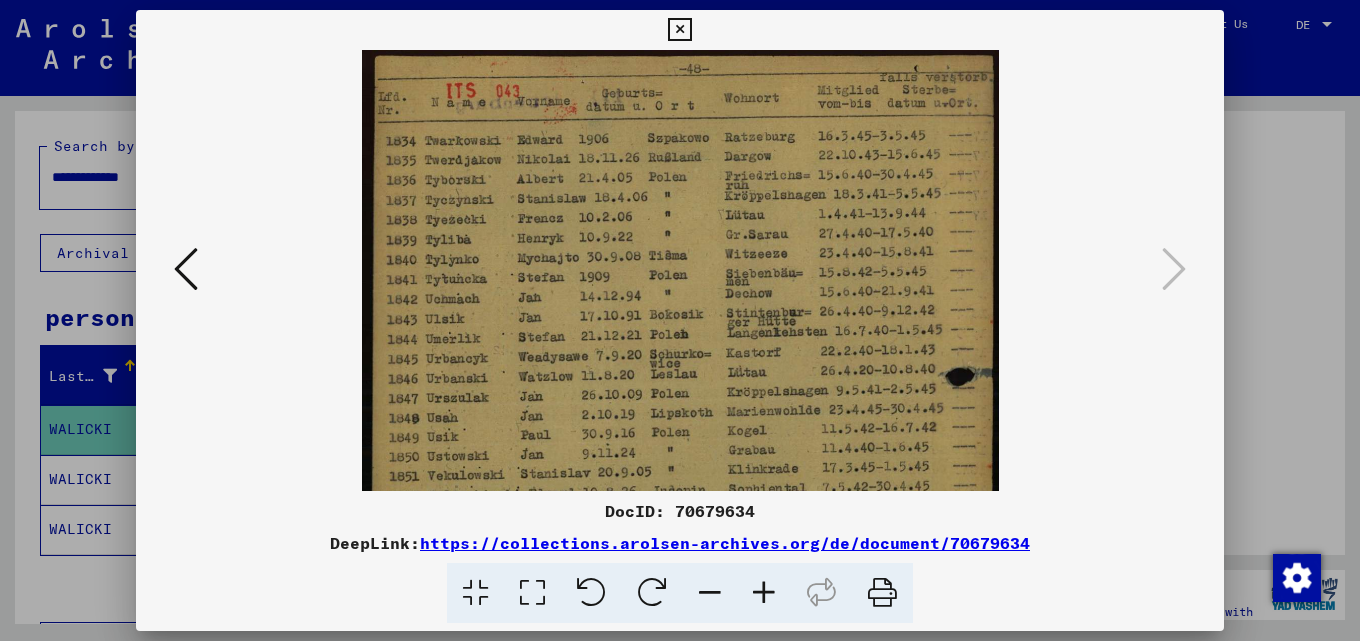 click at bounding box center (764, 593) 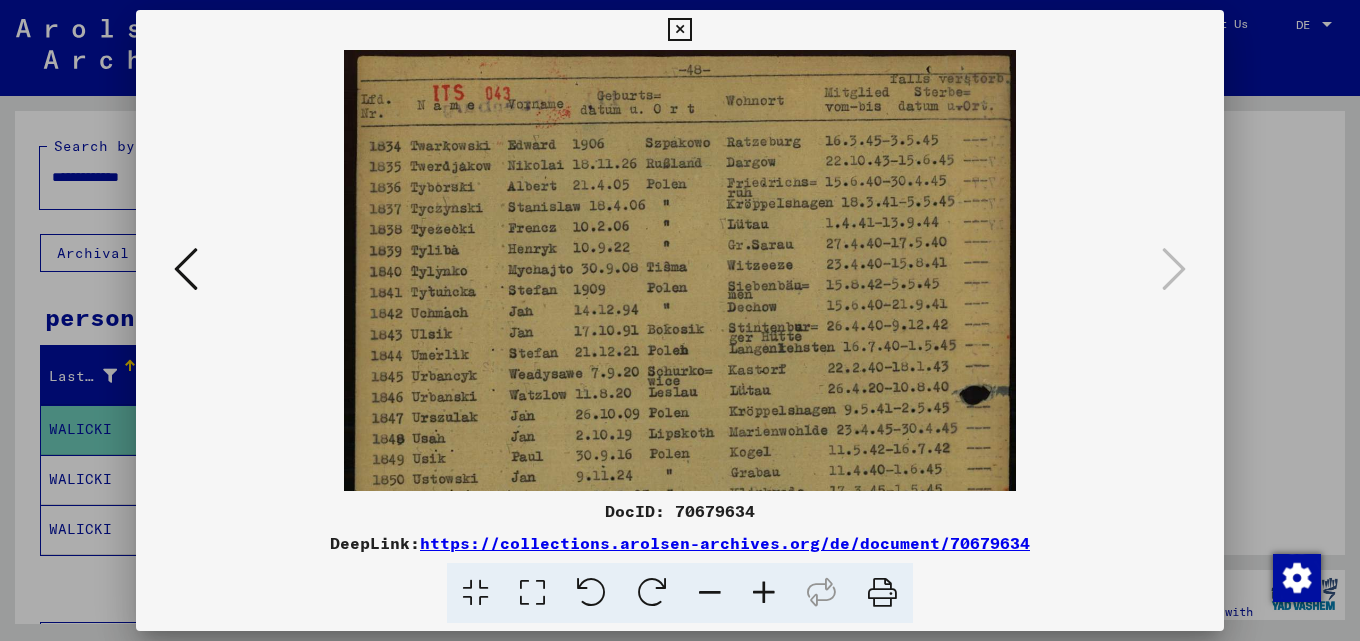 click at bounding box center [764, 593] 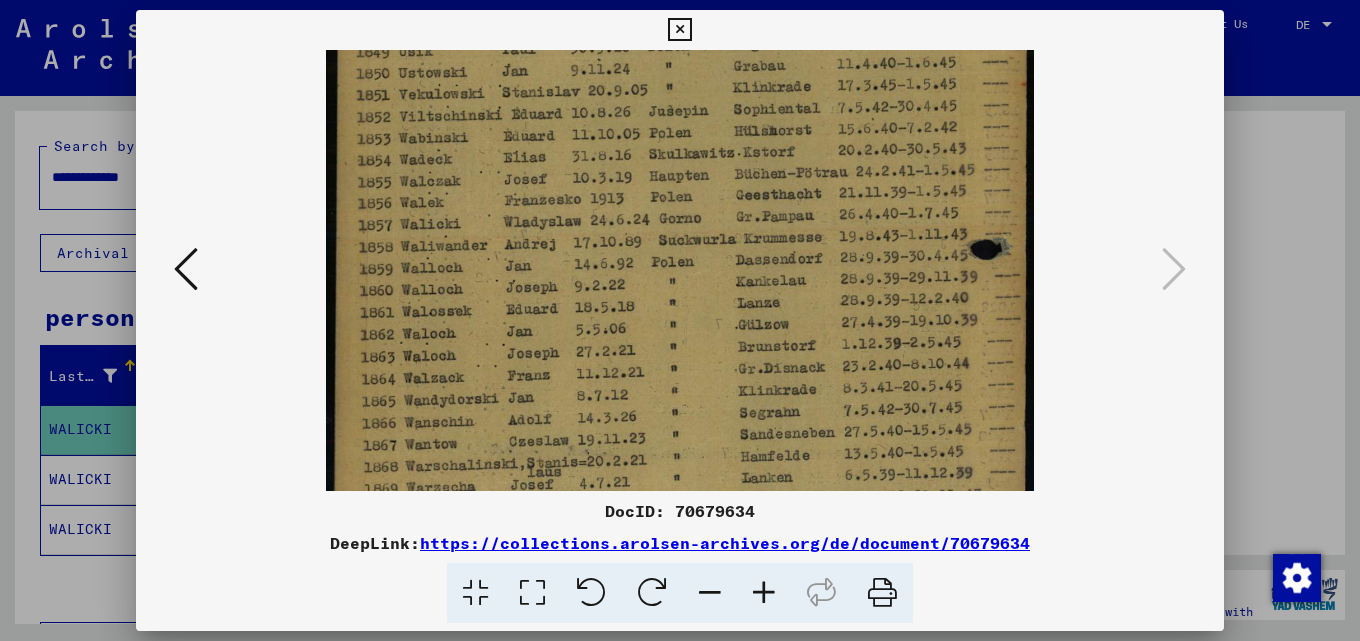 scroll, scrollTop: 430, scrollLeft: 0, axis: vertical 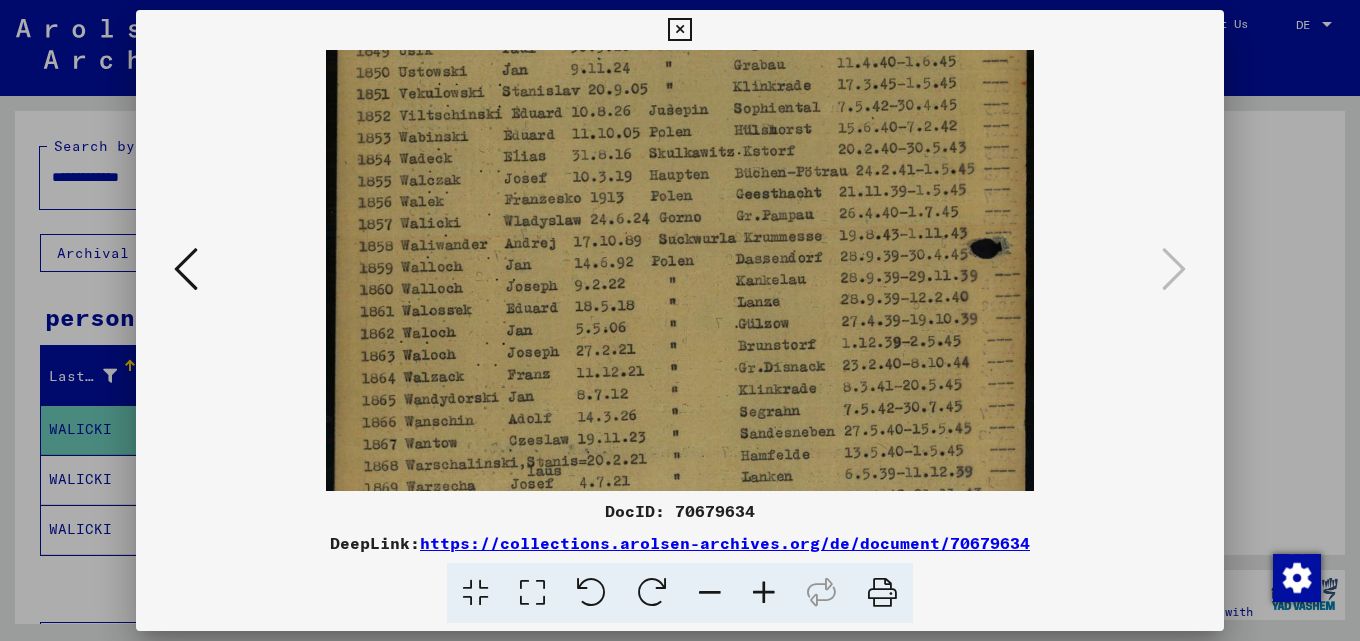 drag, startPoint x: 747, startPoint y: 406, endPoint x: 670, endPoint y: -24, distance: 436.83978 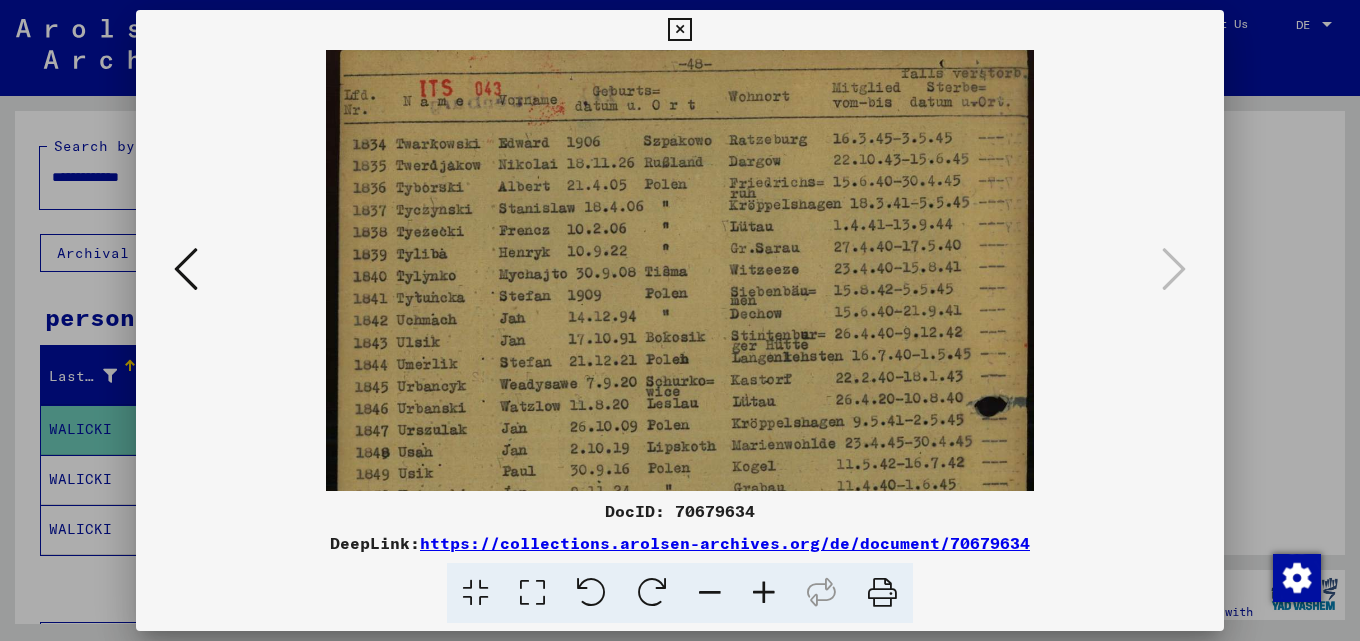 scroll, scrollTop: 0, scrollLeft: 0, axis: both 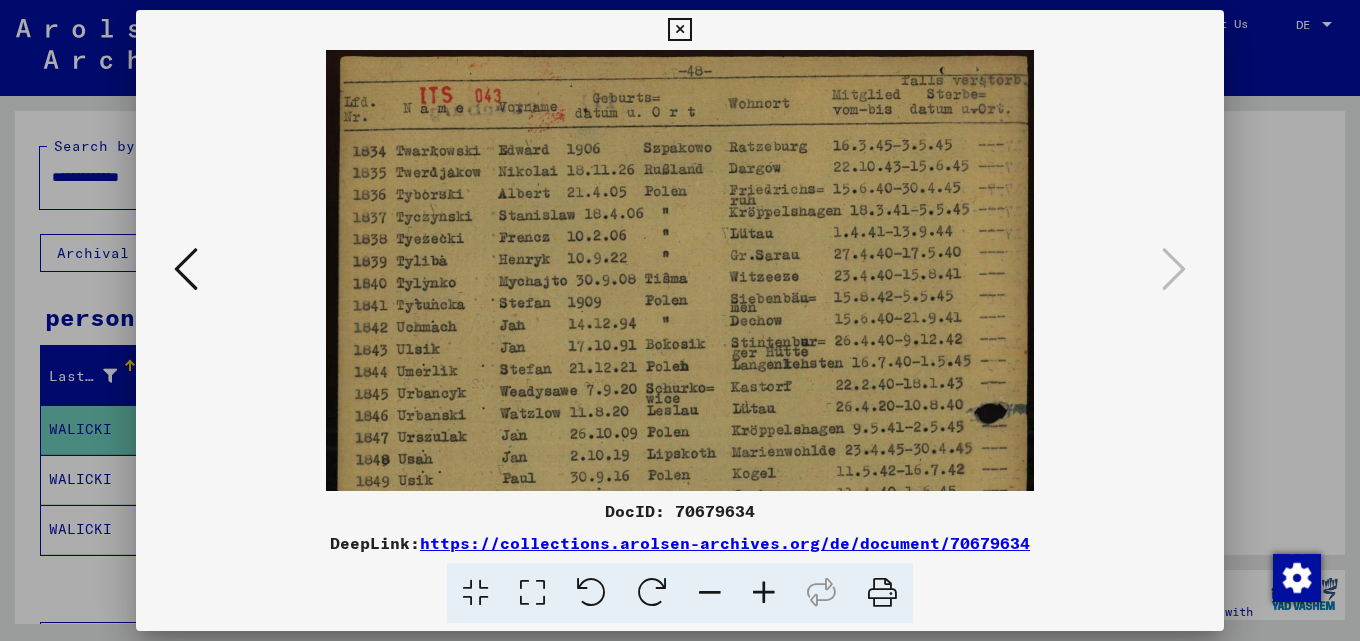 drag, startPoint x: 914, startPoint y: 116, endPoint x: 905, endPoint y: 607, distance: 491.0825 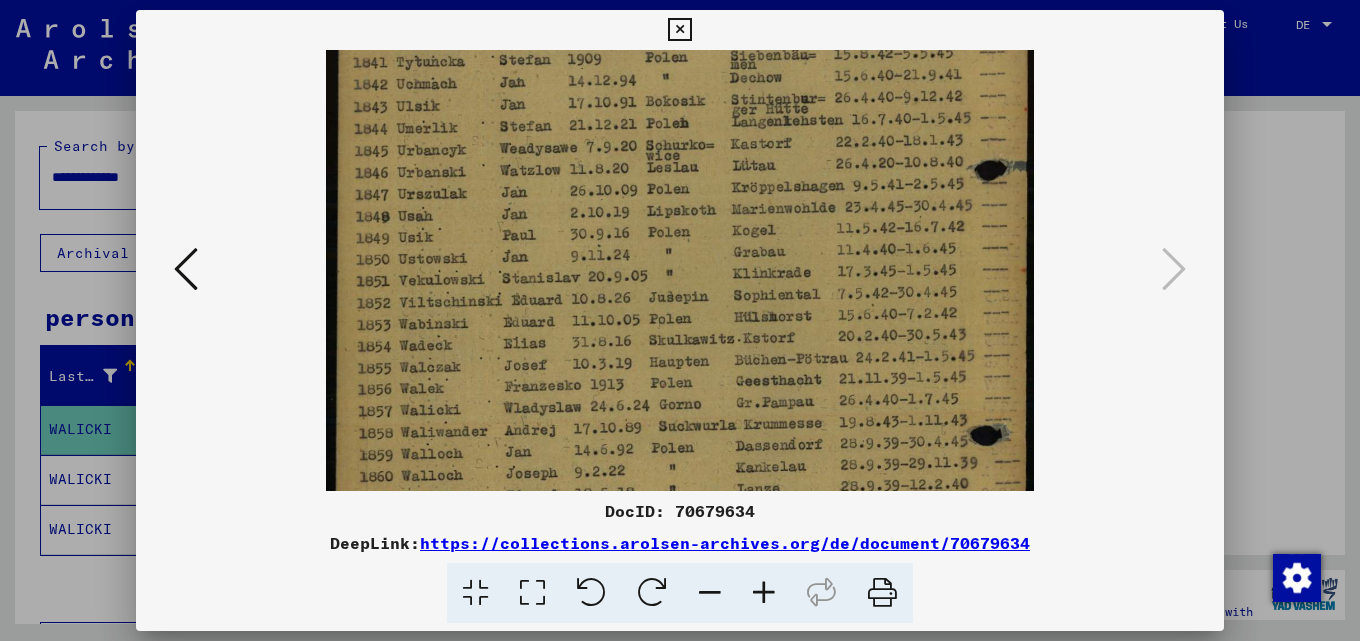 scroll, scrollTop: 252, scrollLeft: 0, axis: vertical 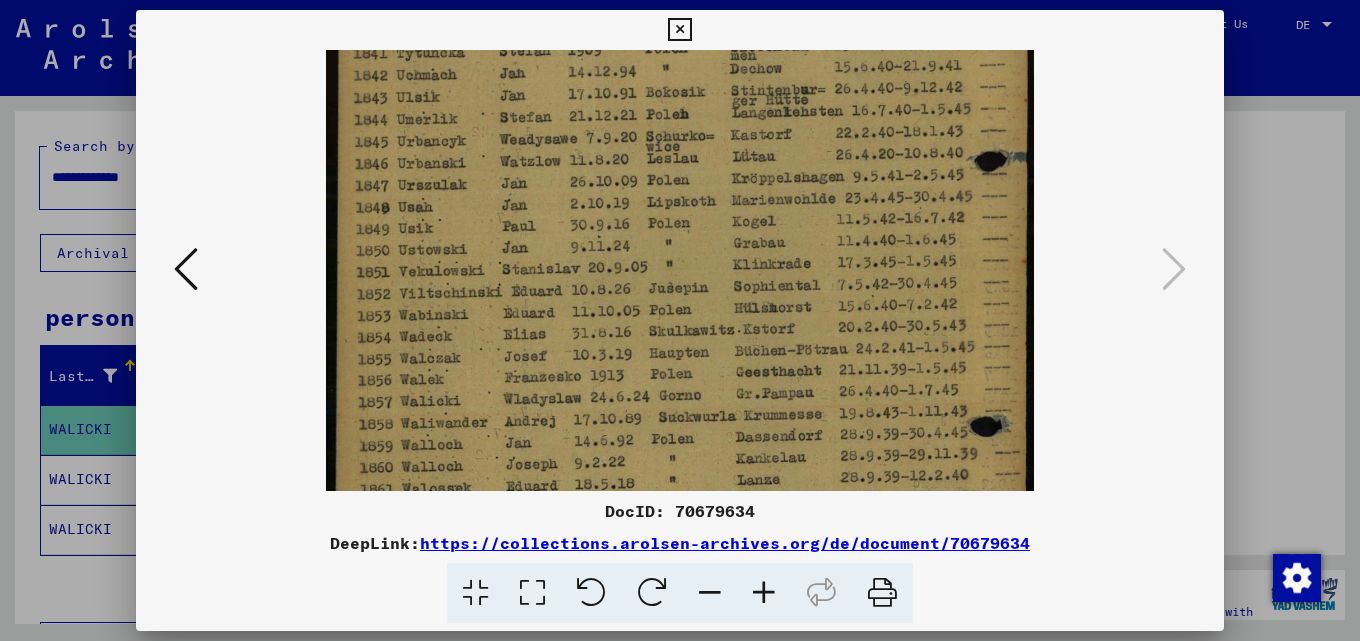 drag, startPoint x: 729, startPoint y: 402, endPoint x: 706, endPoint y: 155, distance: 248.06854 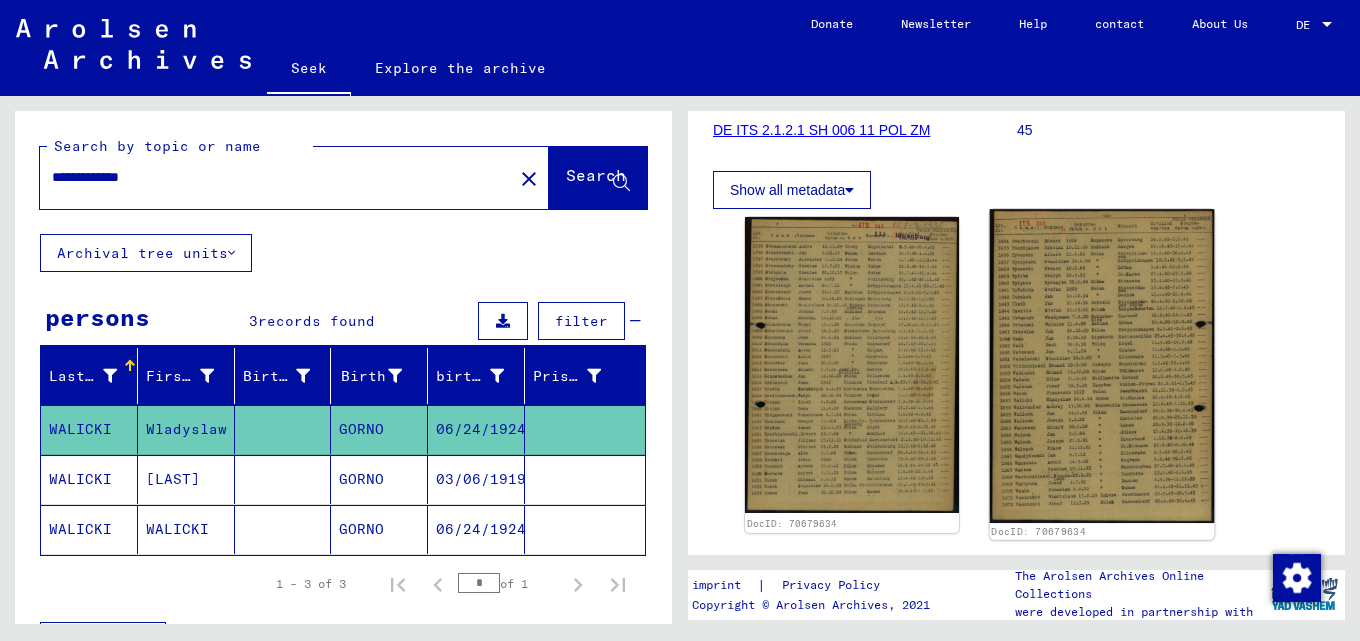 click 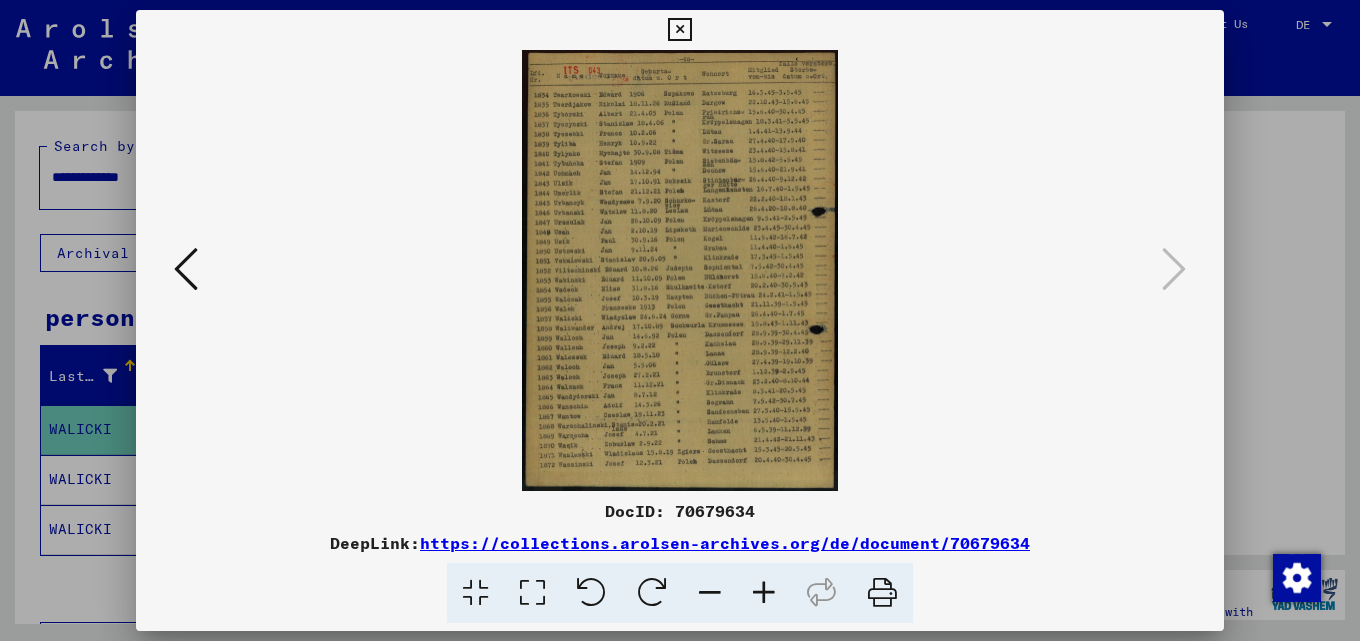 click at bounding box center [764, 593] 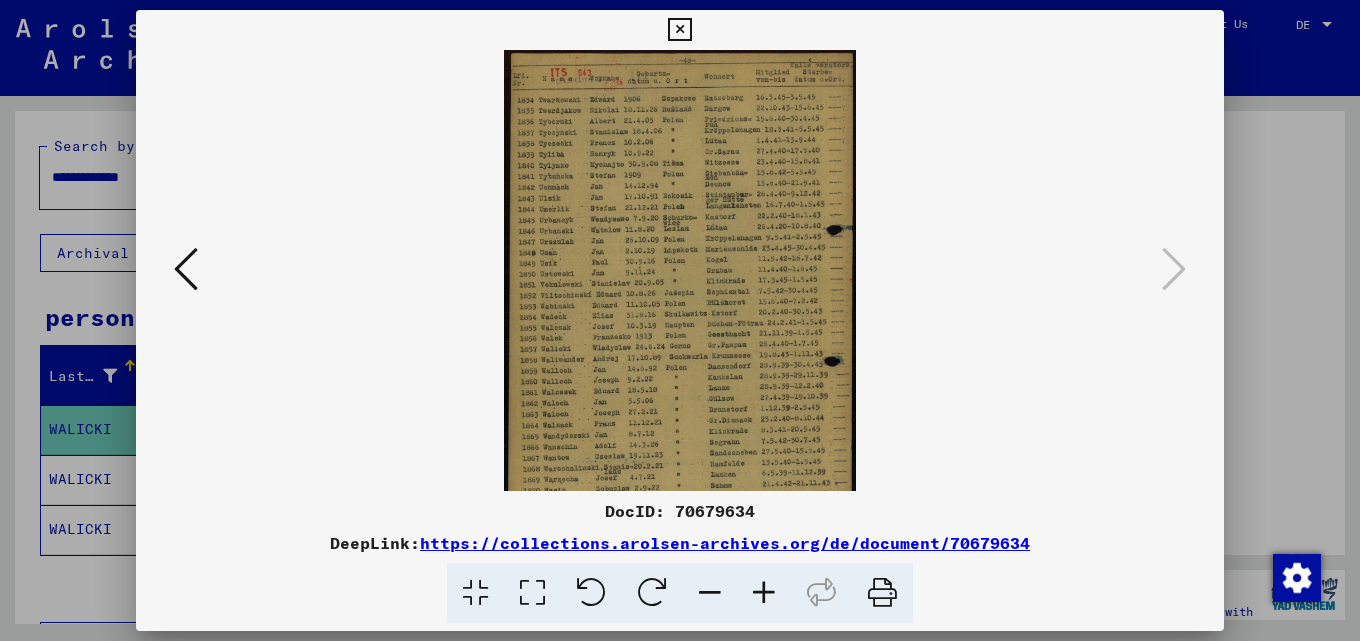 click at bounding box center (764, 593) 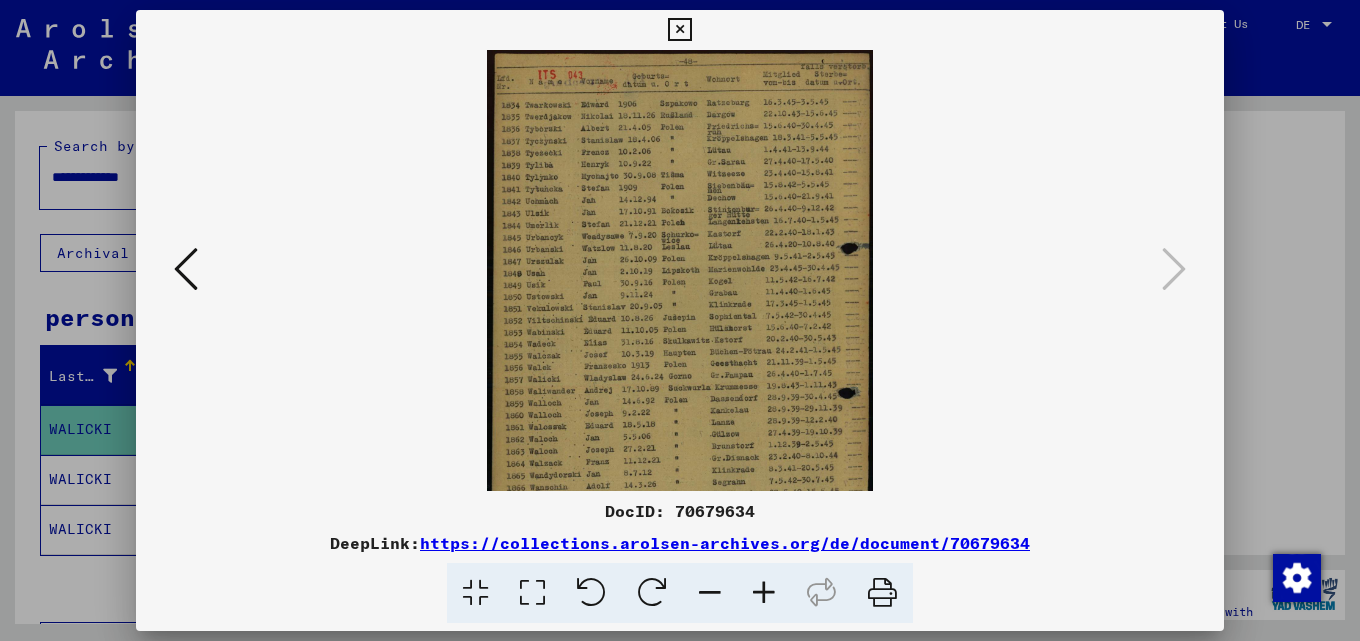 click at bounding box center (764, 593) 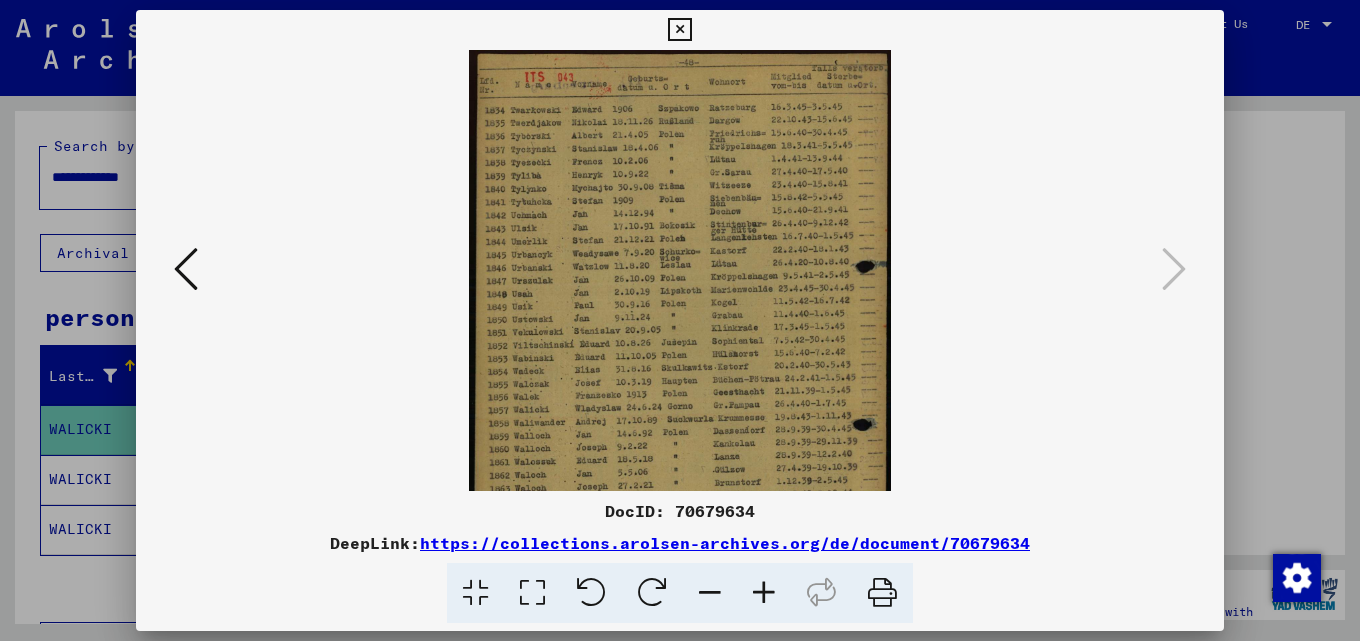 click at bounding box center [764, 593] 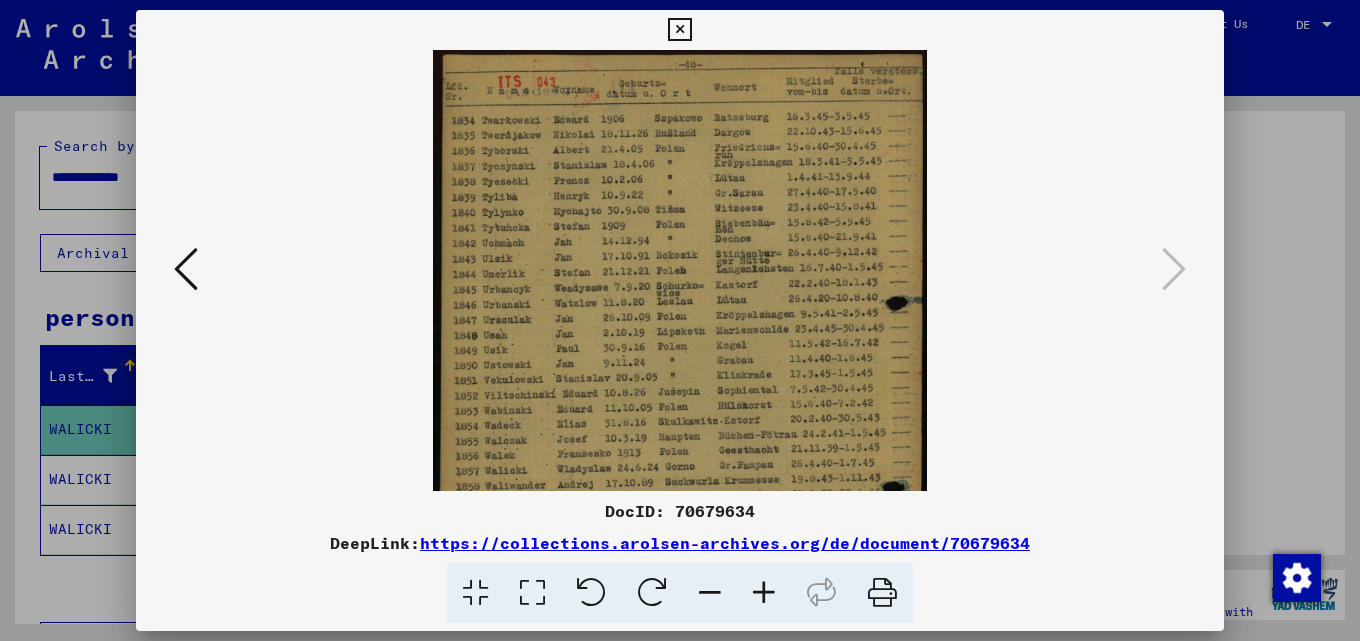 click at bounding box center [764, 593] 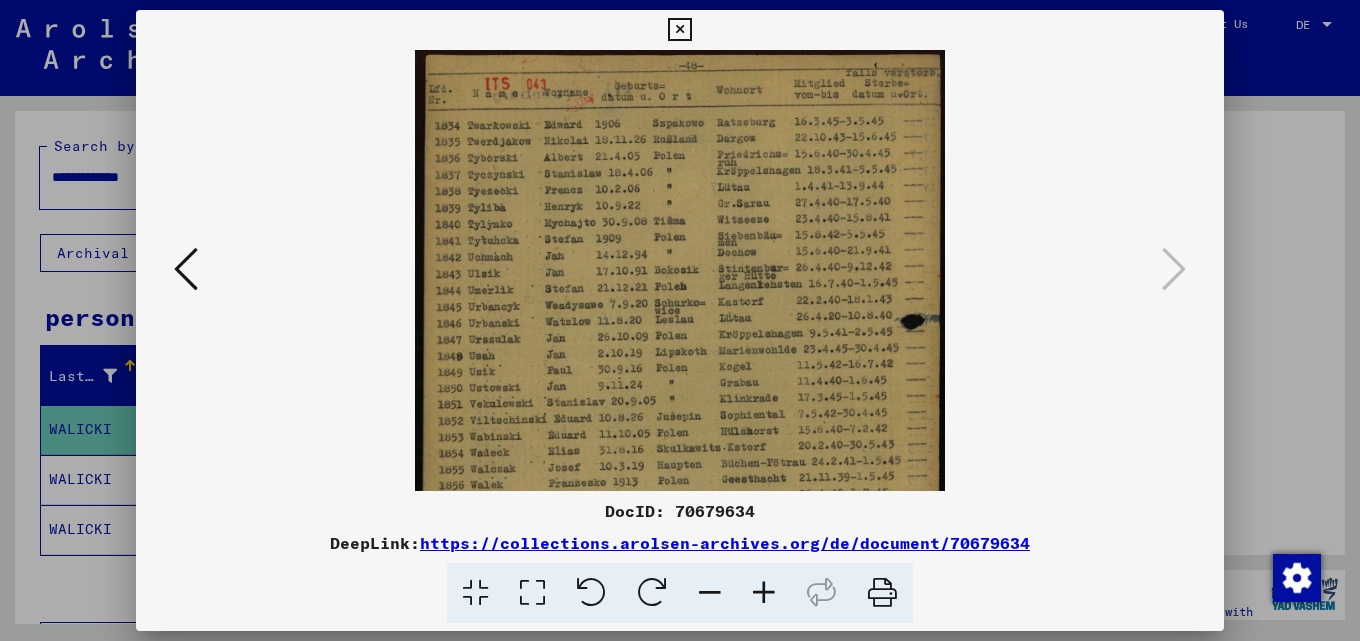 click at bounding box center (764, 593) 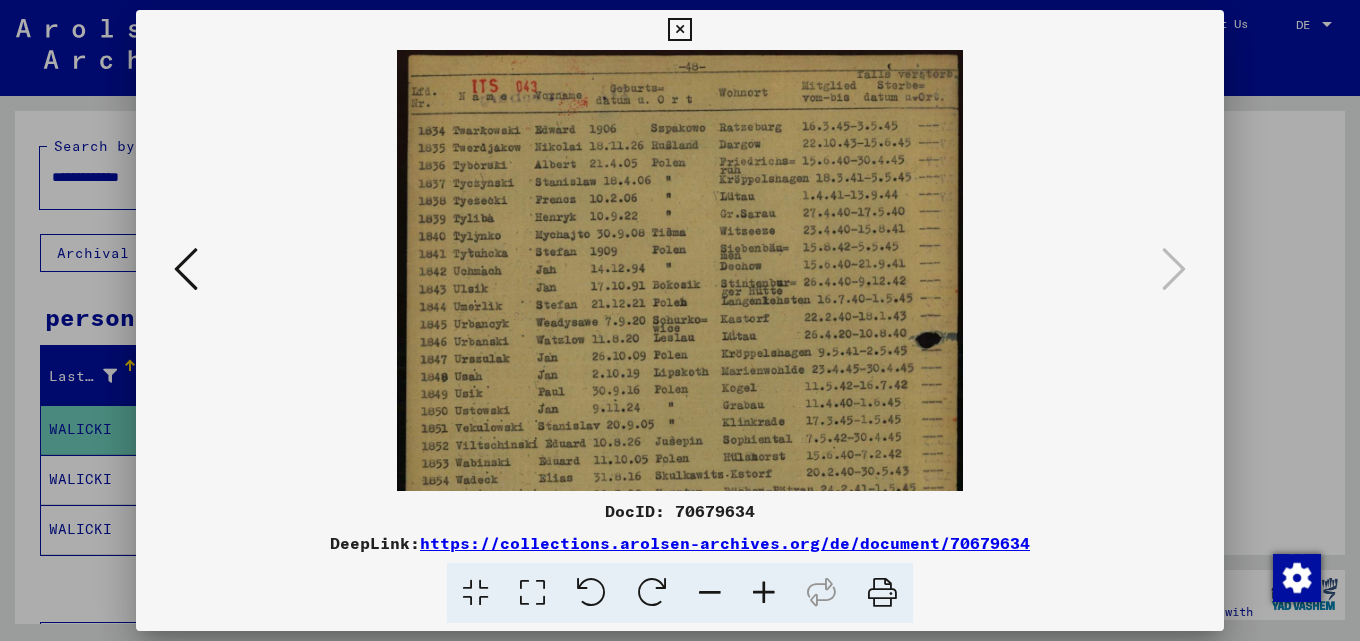click at bounding box center (764, 593) 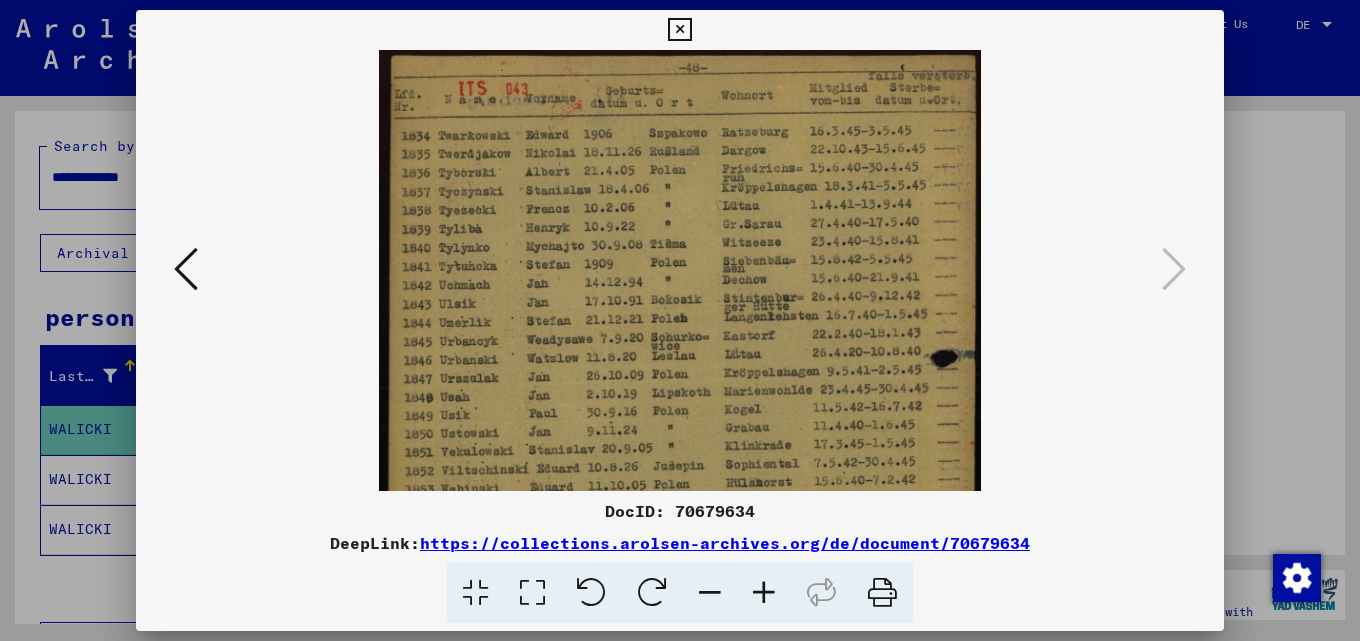 click at bounding box center [764, 593] 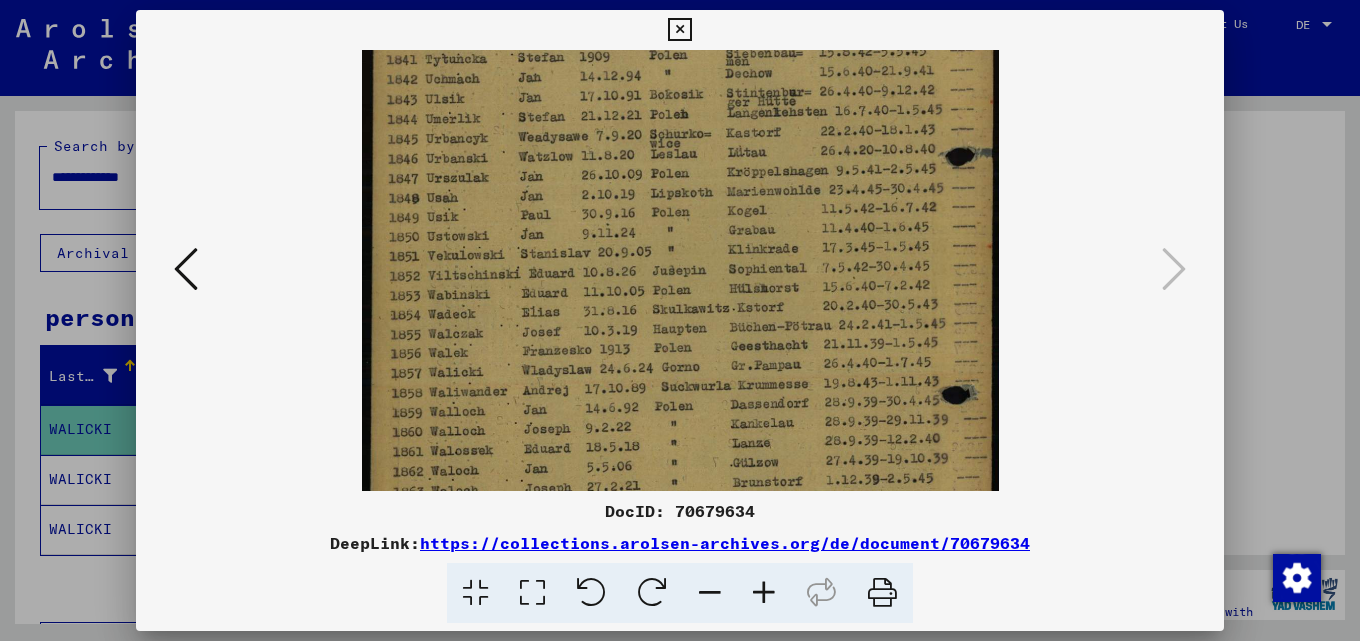 scroll, scrollTop: 221, scrollLeft: 0, axis: vertical 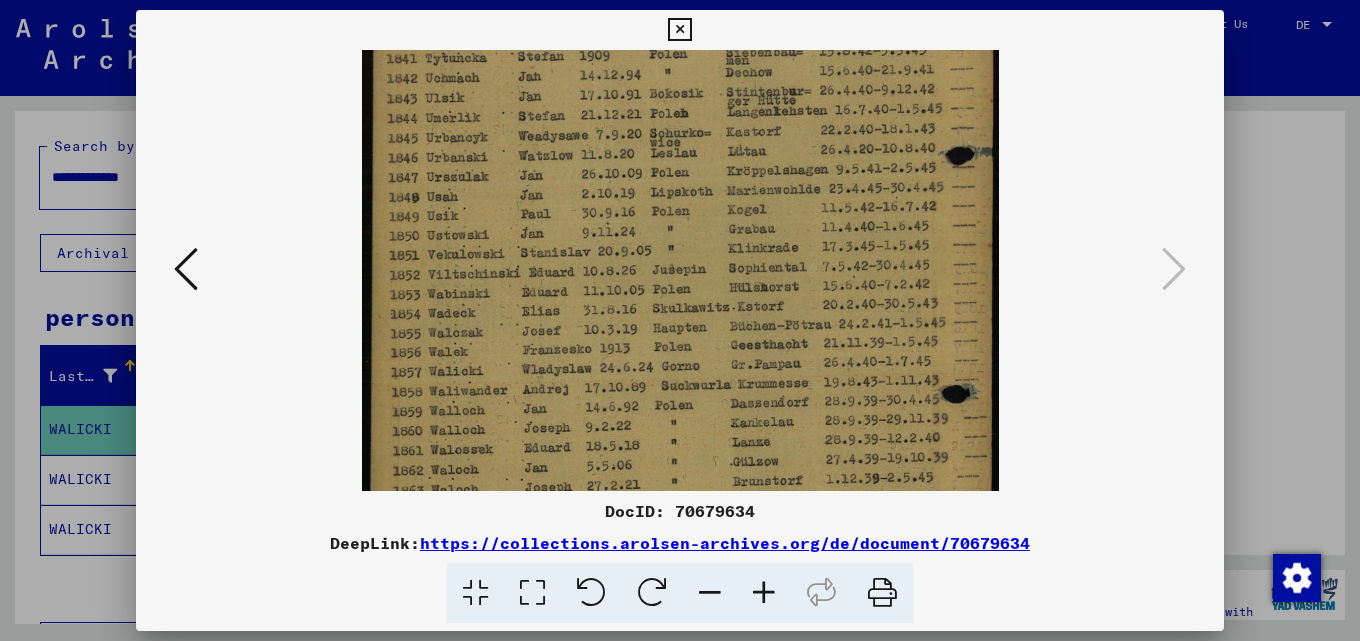 drag, startPoint x: 773, startPoint y: 399, endPoint x: 748, endPoint y: 178, distance: 222.40953 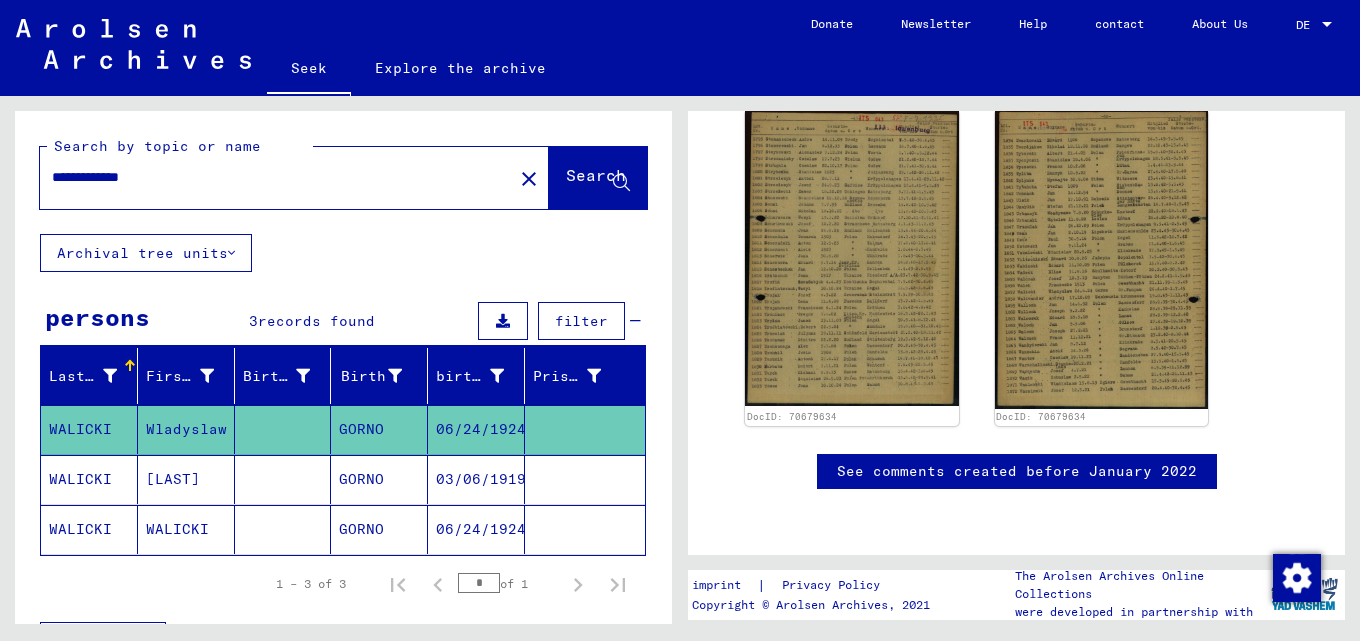 scroll, scrollTop: 600, scrollLeft: 0, axis: vertical 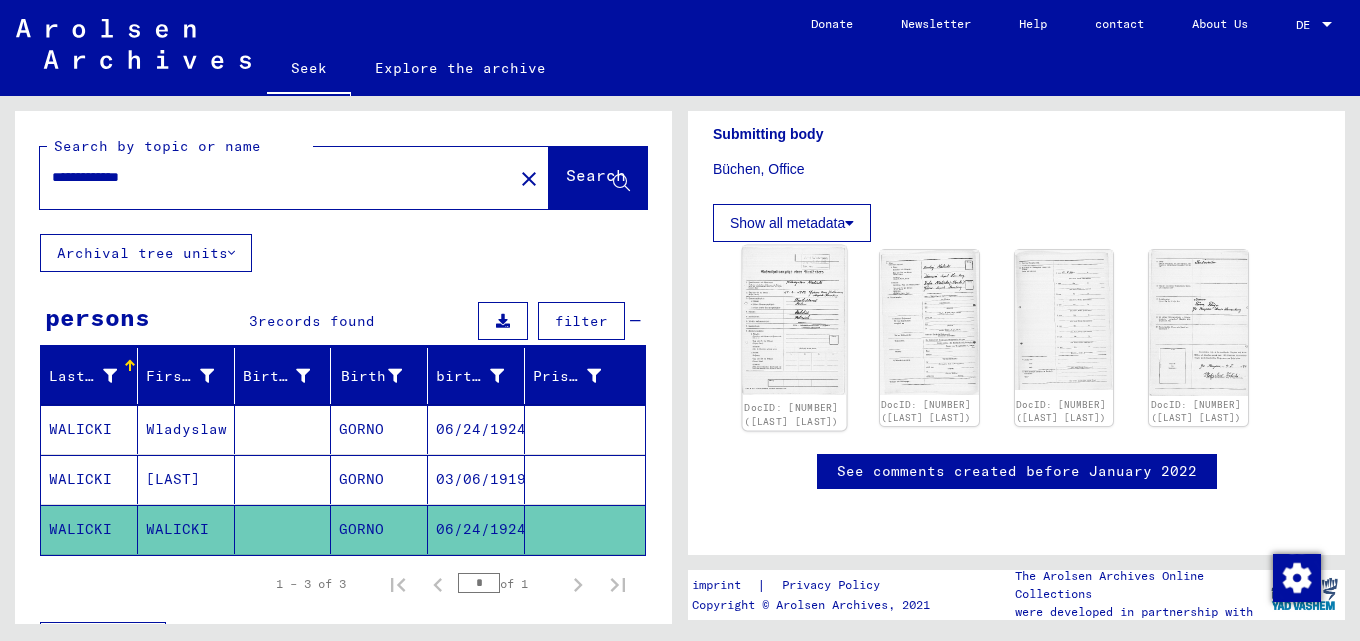 click 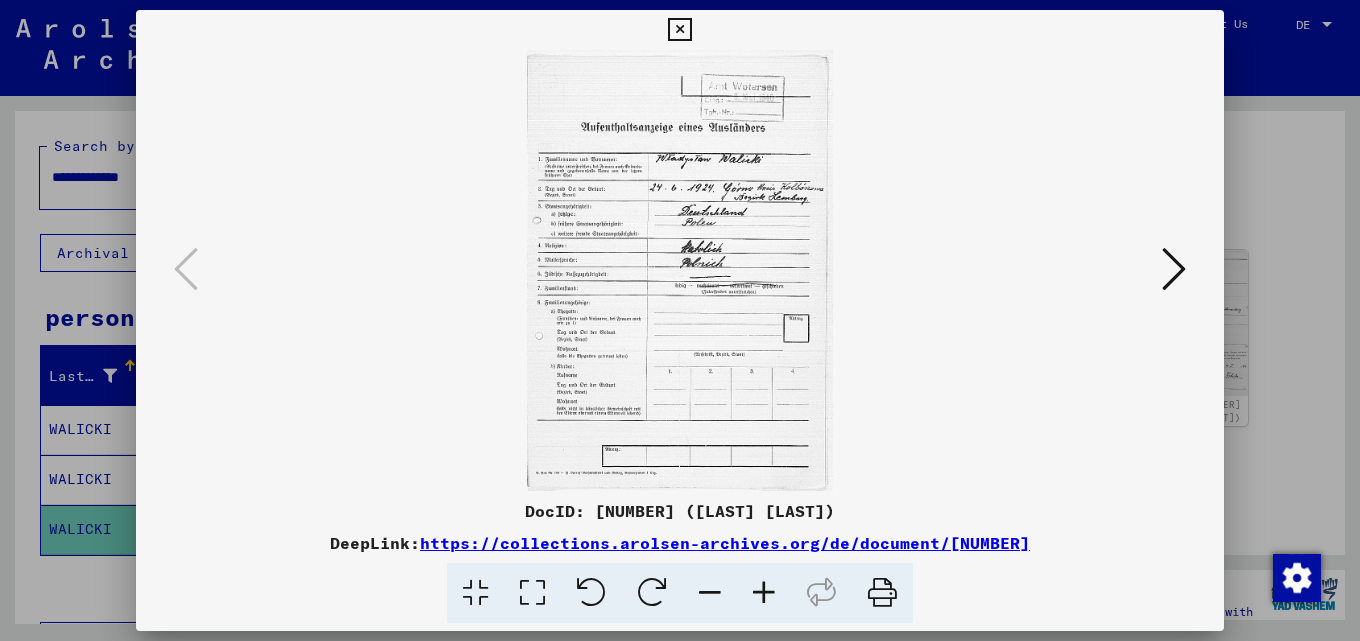 click at bounding box center [764, 593] 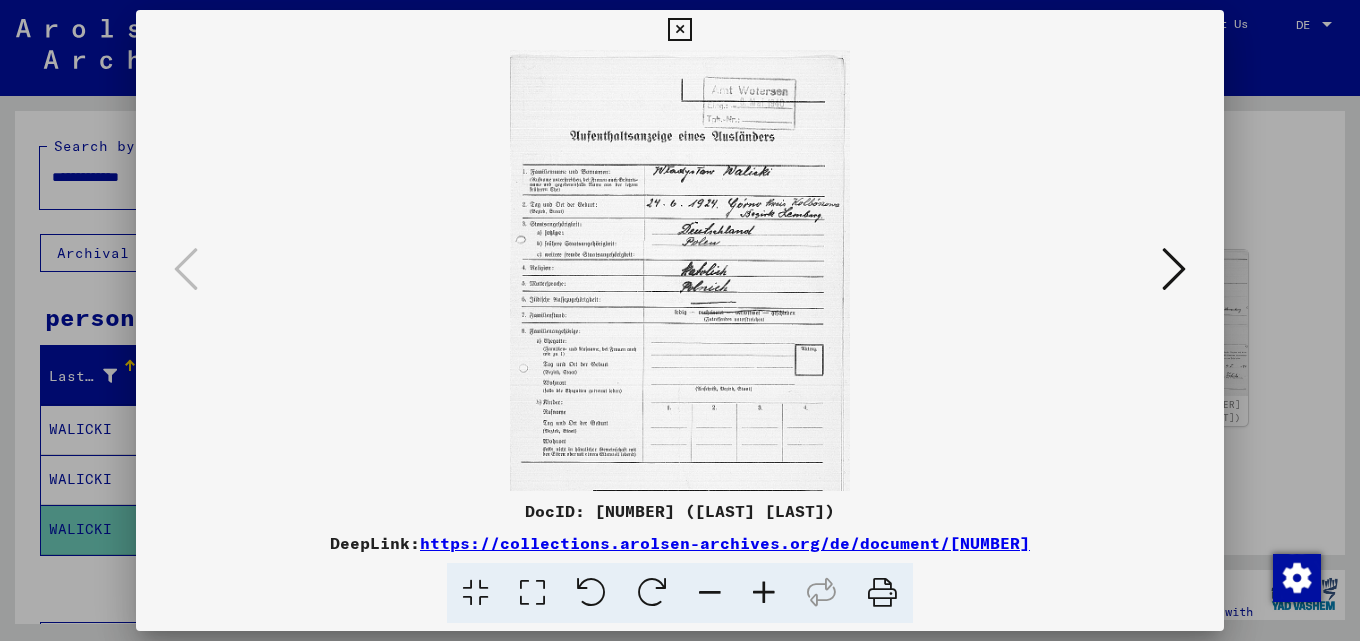 click at bounding box center [764, 593] 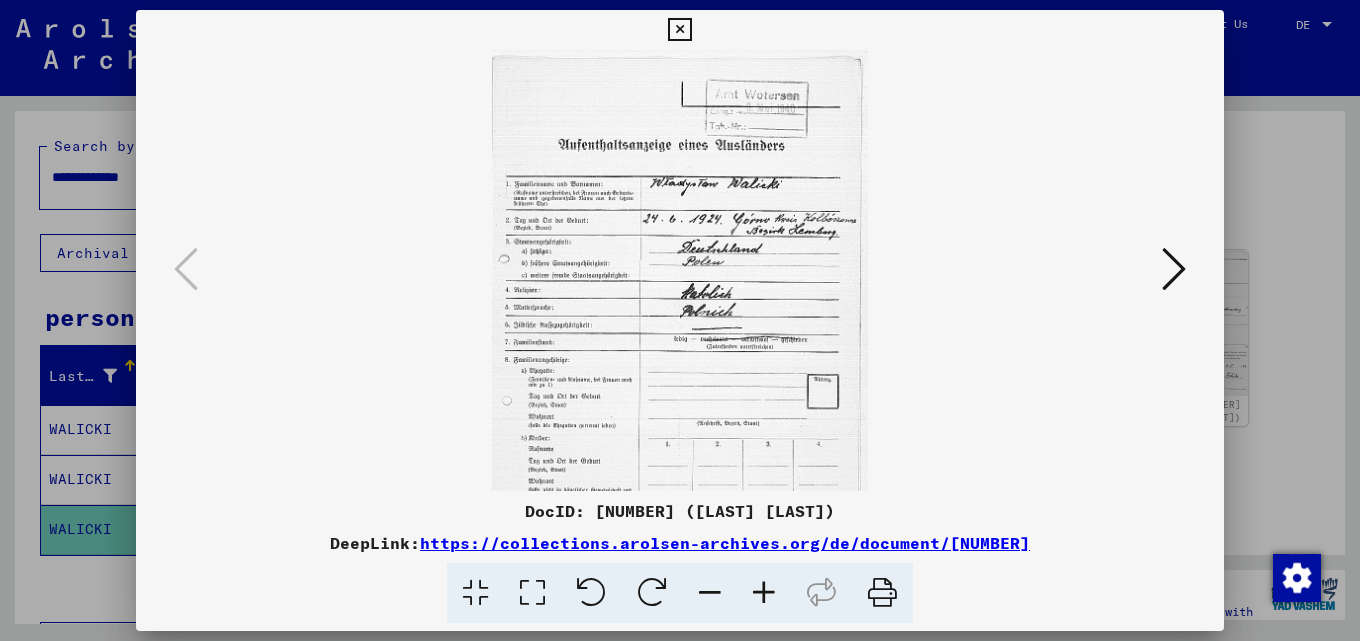 click at bounding box center [764, 593] 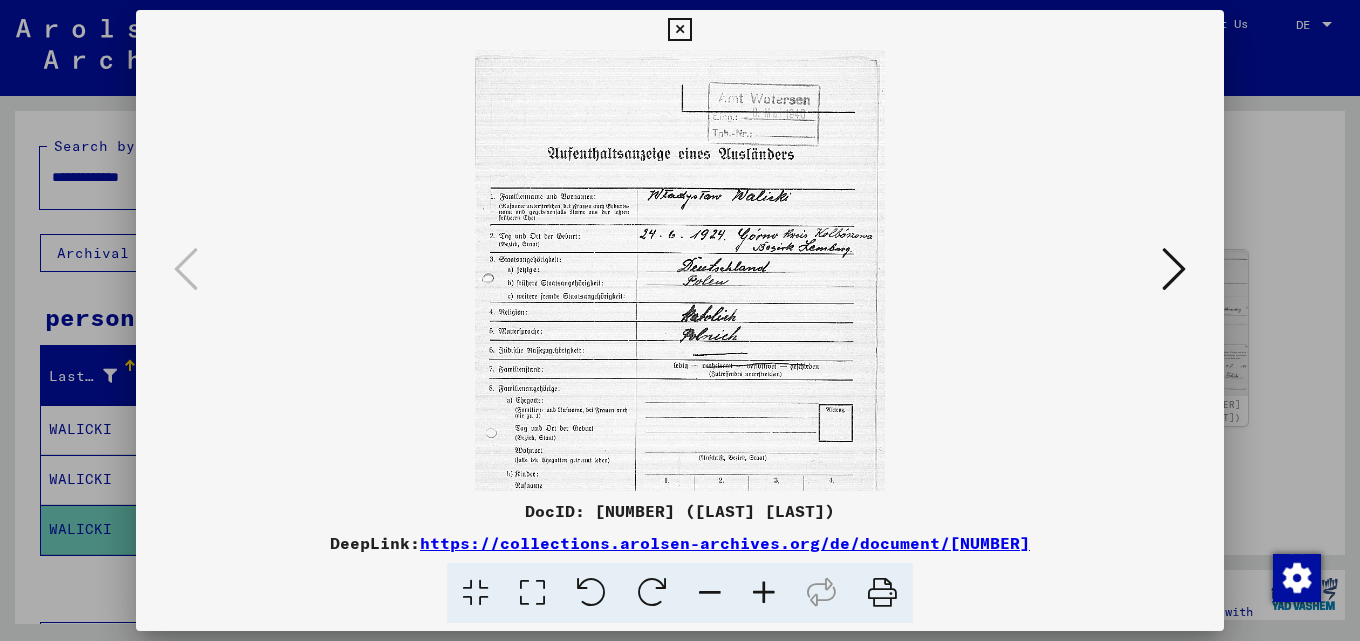 click at bounding box center [764, 593] 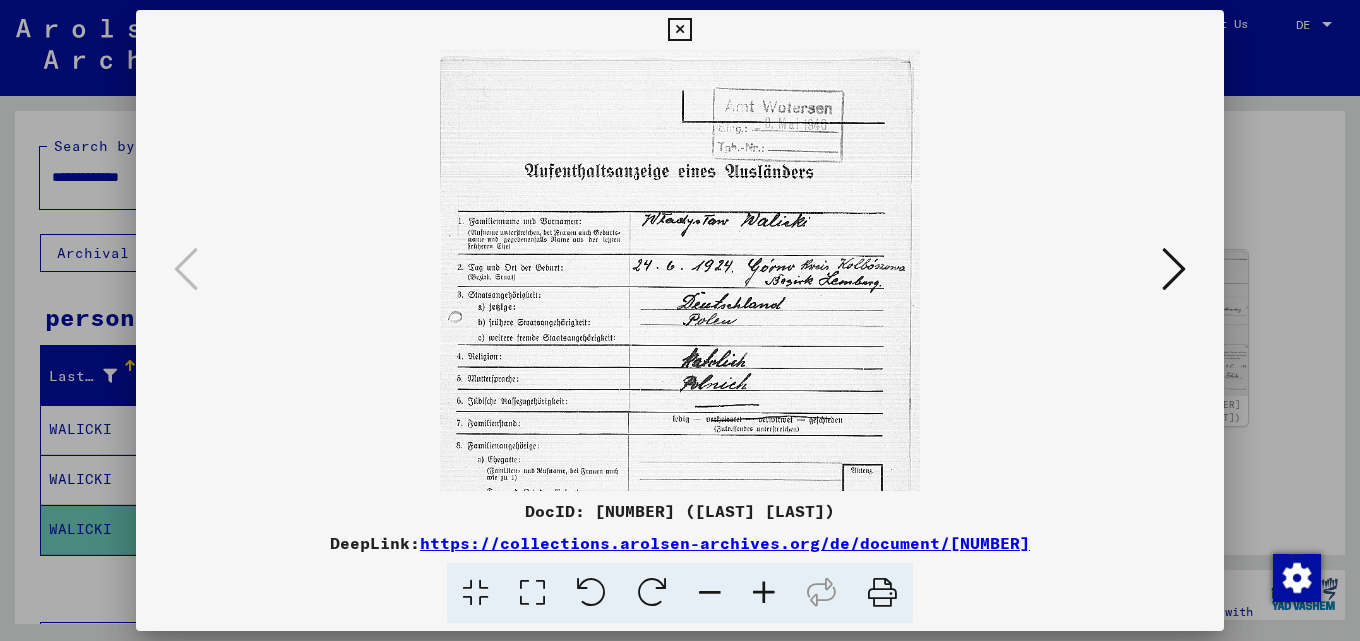 click at bounding box center (764, 593) 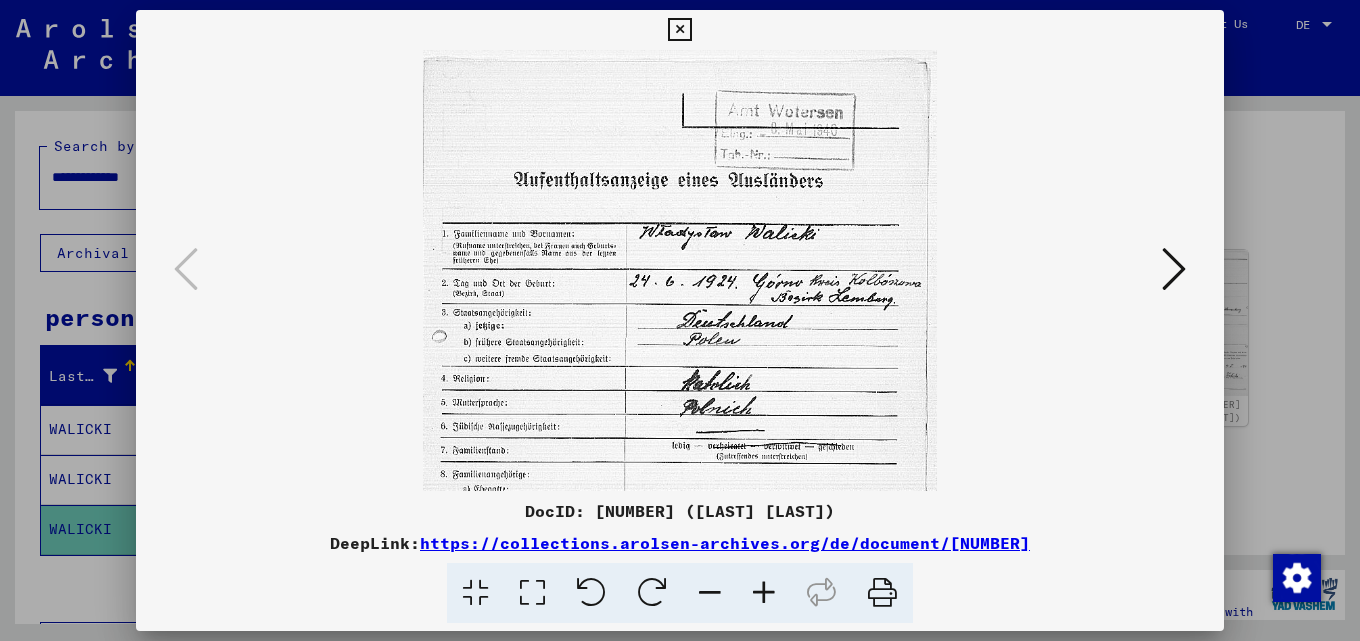 click at bounding box center [764, 593] 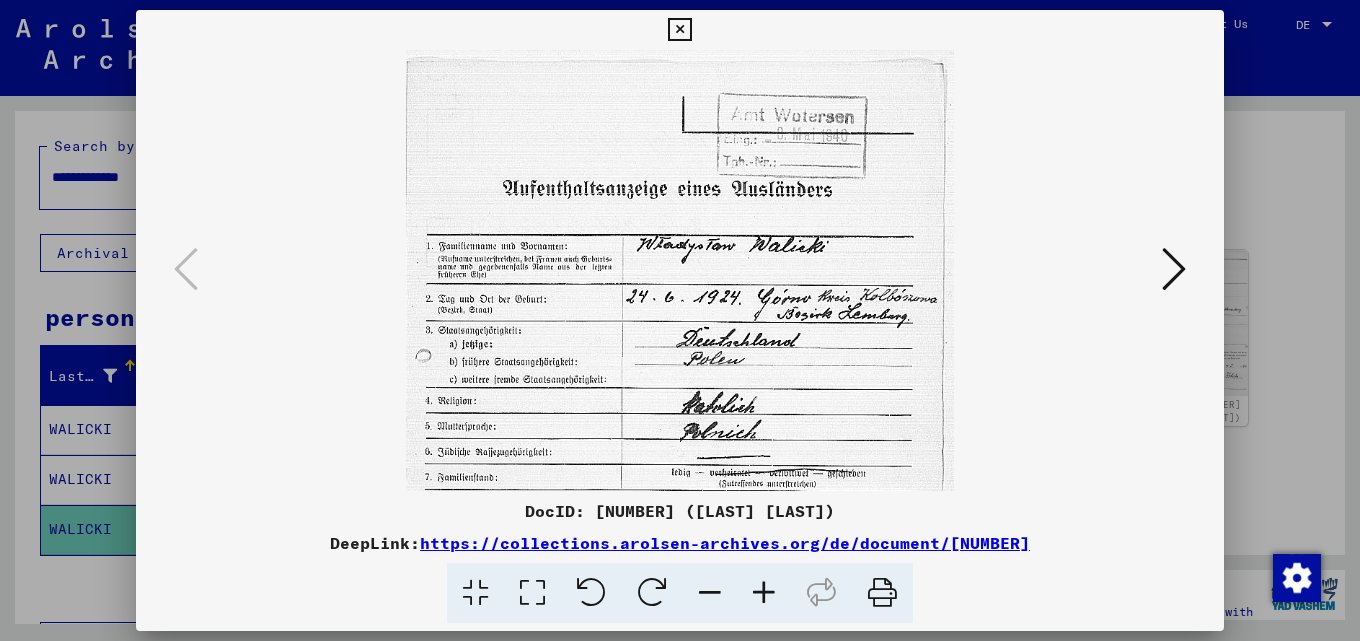 click at bounding box center (764, 593) 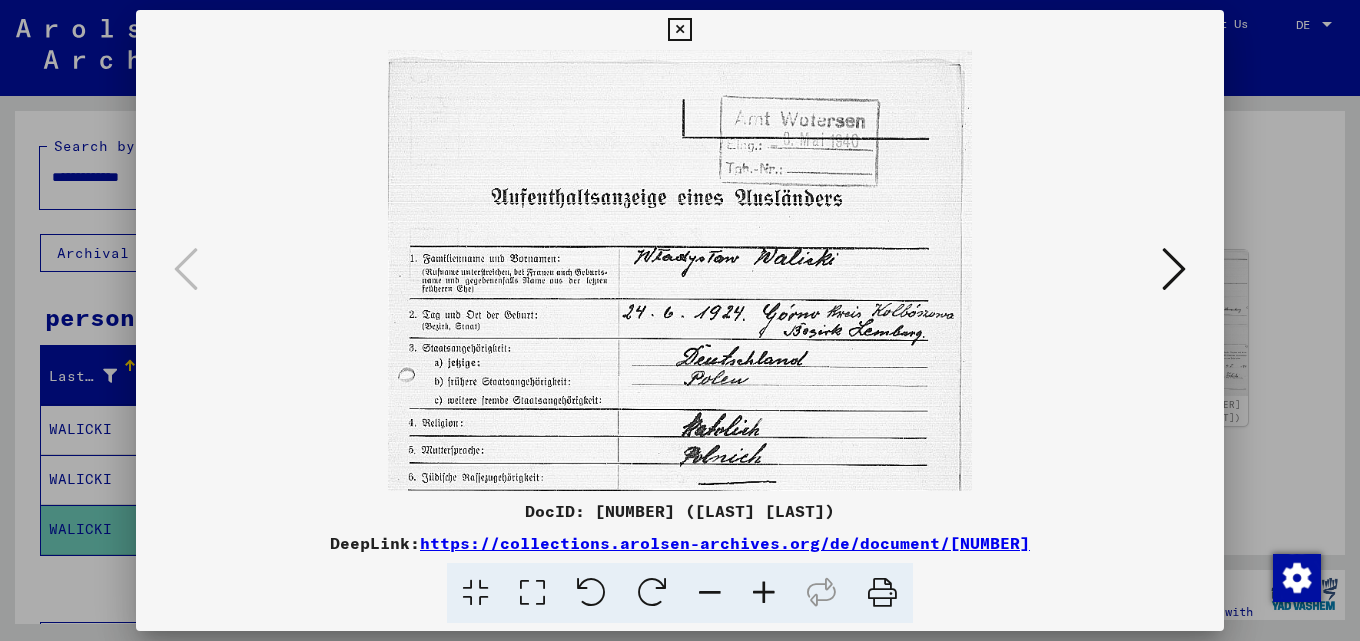 click at bounding box center (764, 593) 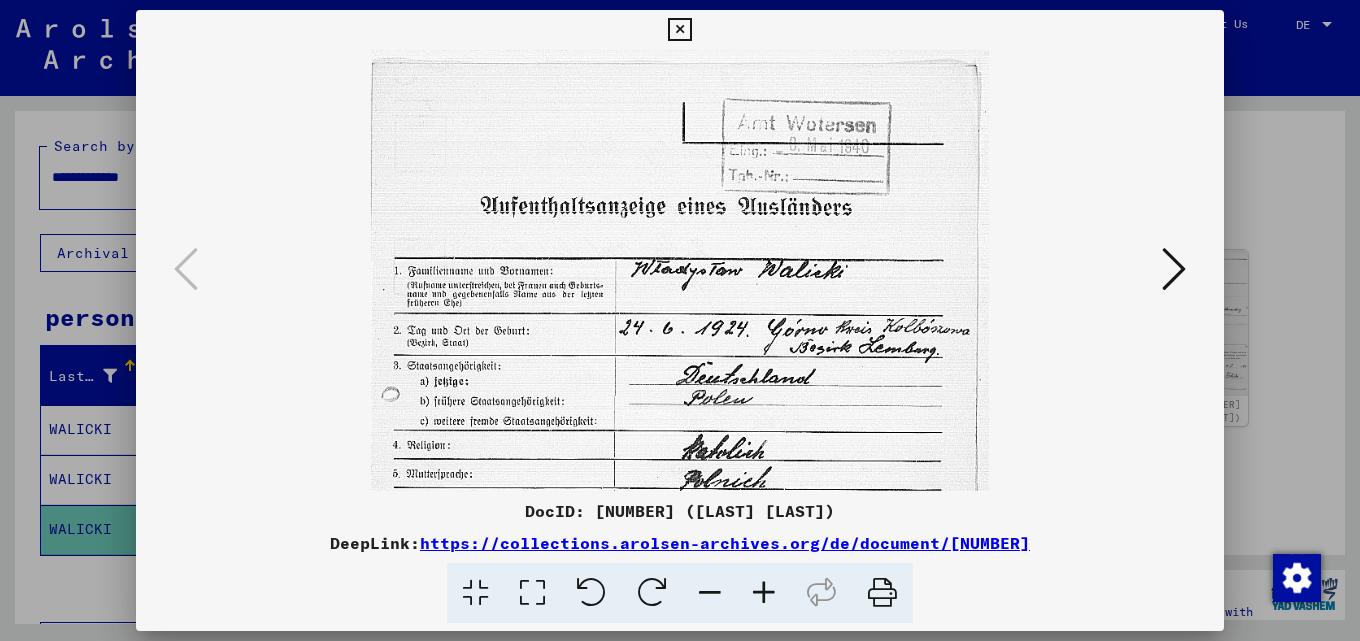 click at bounding box center [764, 593] 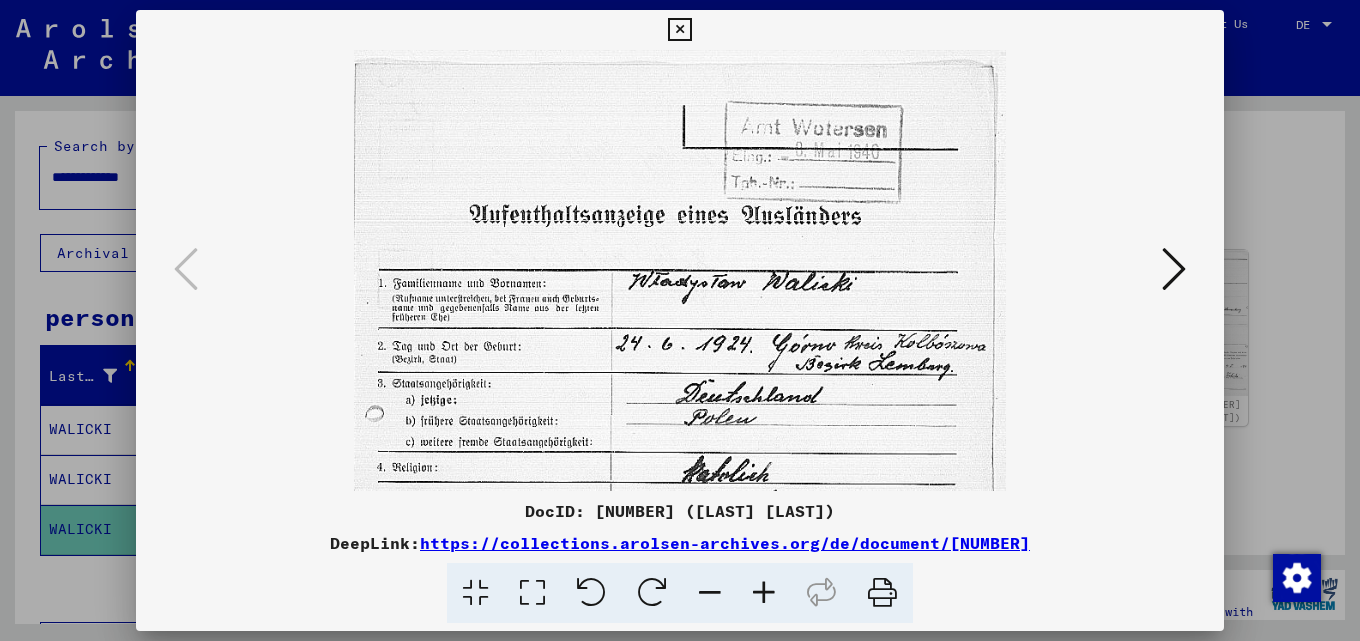 click at bounding box center (764, 593) 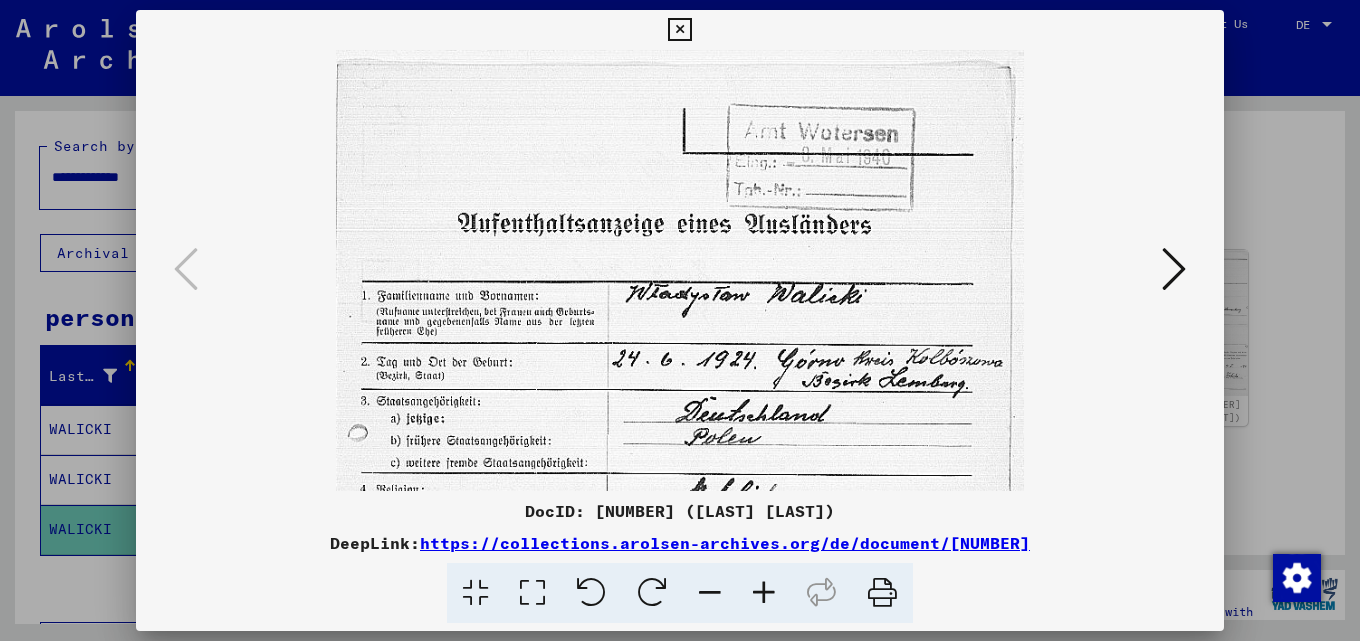 click at bounding box center [764, 593] 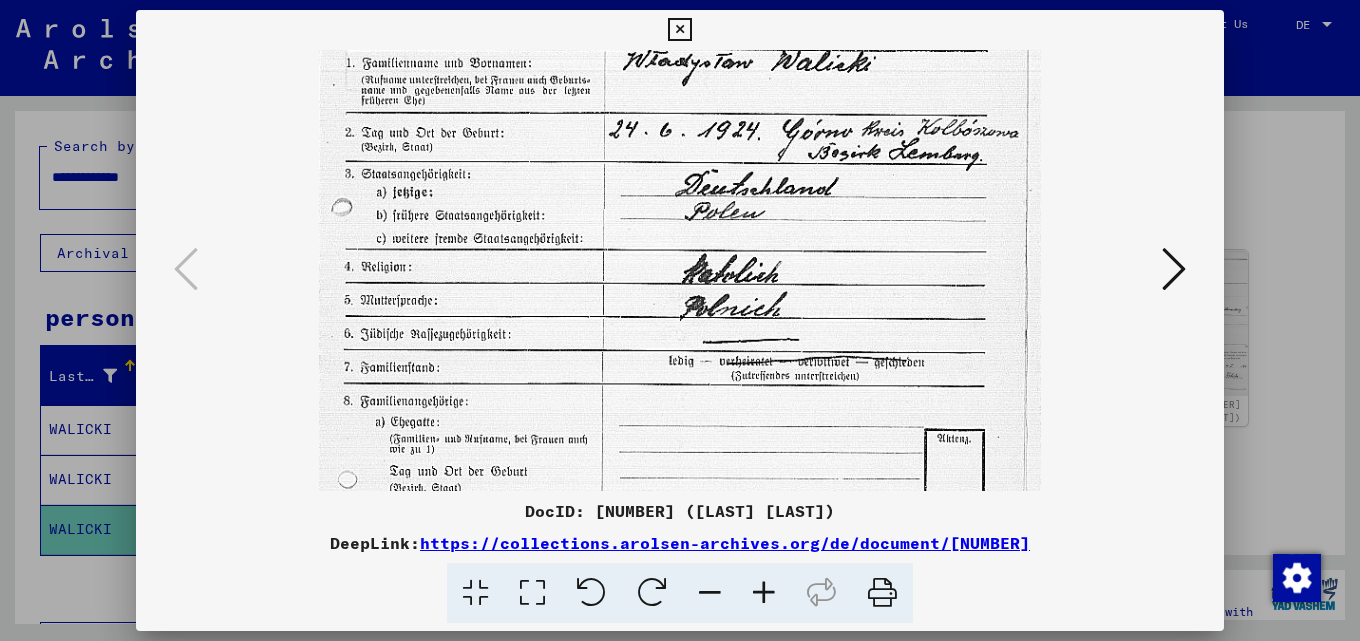 scroll, scrollTop: 246, scrollLeft: 0, axis: vertical 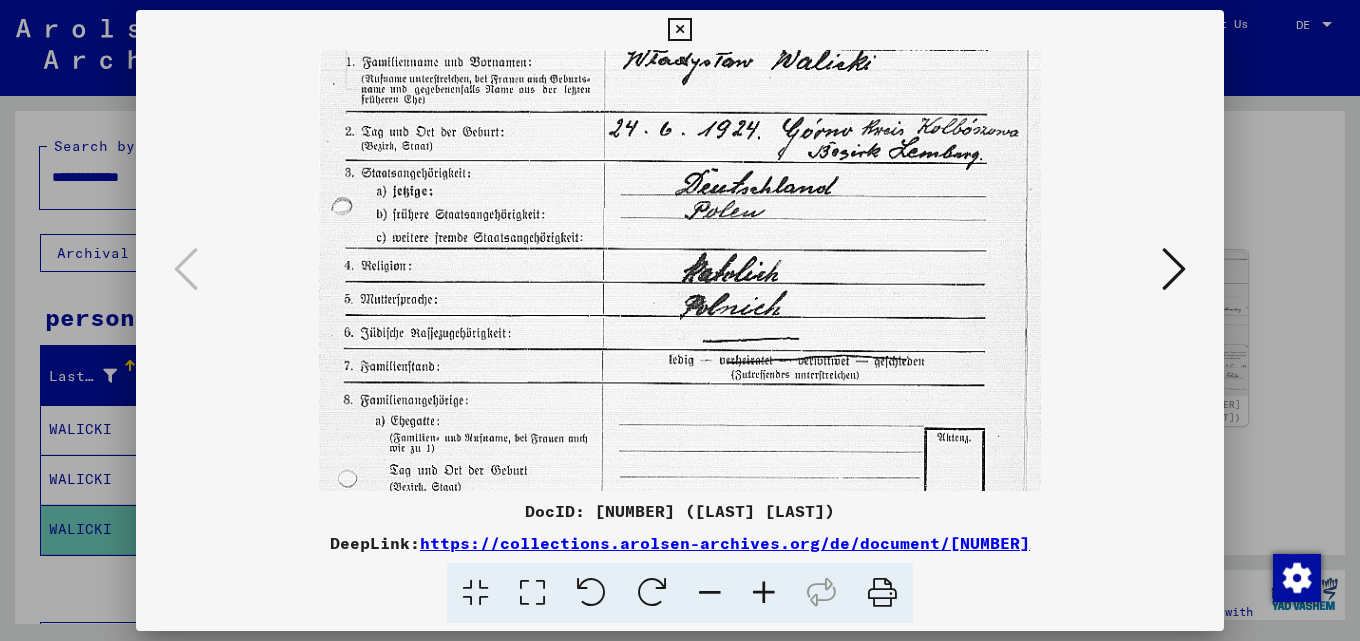 drag, startPoint x: 913, startPoint y: 434, endPoint x: 891, endPoint y: 188, distance: 246.98178 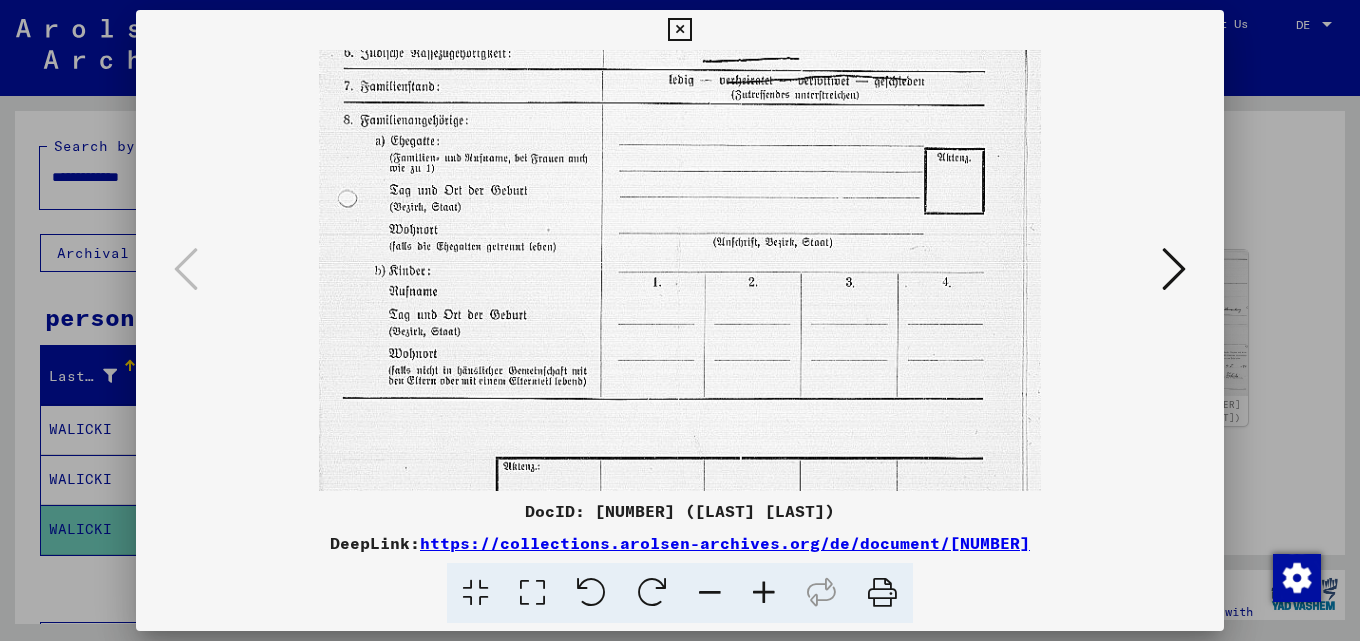 scroll, scrollTop: 581, scrollLeft: 0, axis: vertical 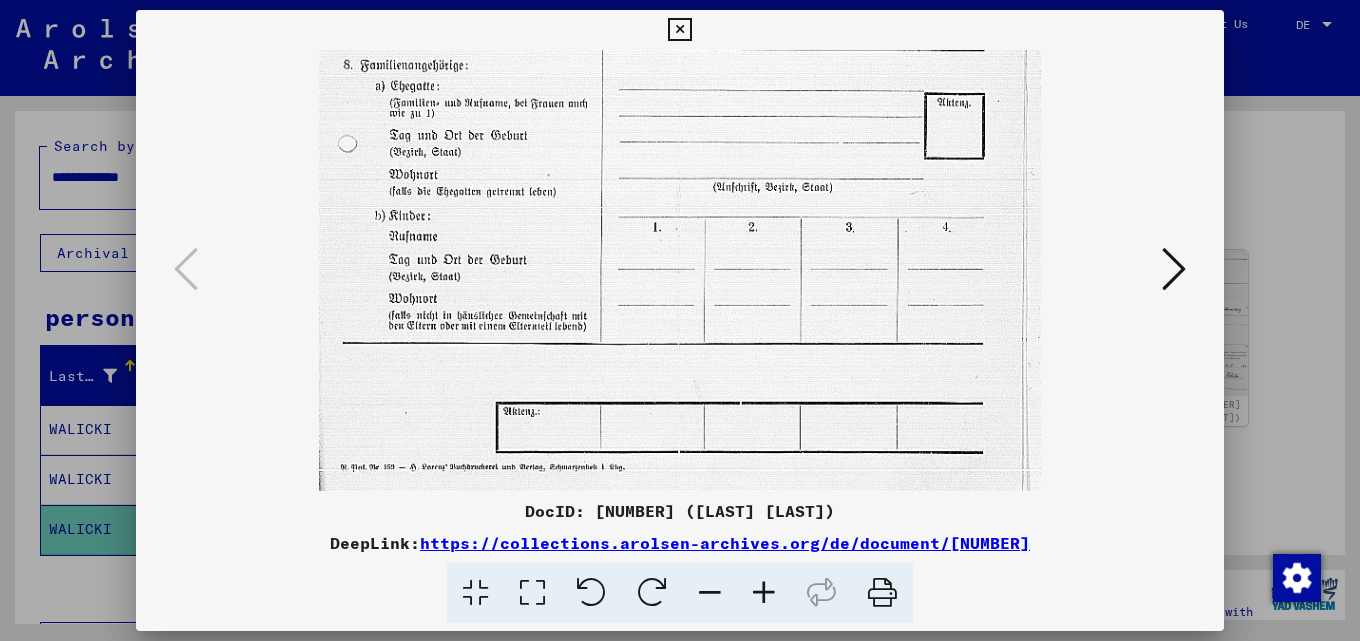 drag, startPoint x: 818, startPoint y: 435, endPoint x: 820, endPoint y: 111, distance: 324.00616 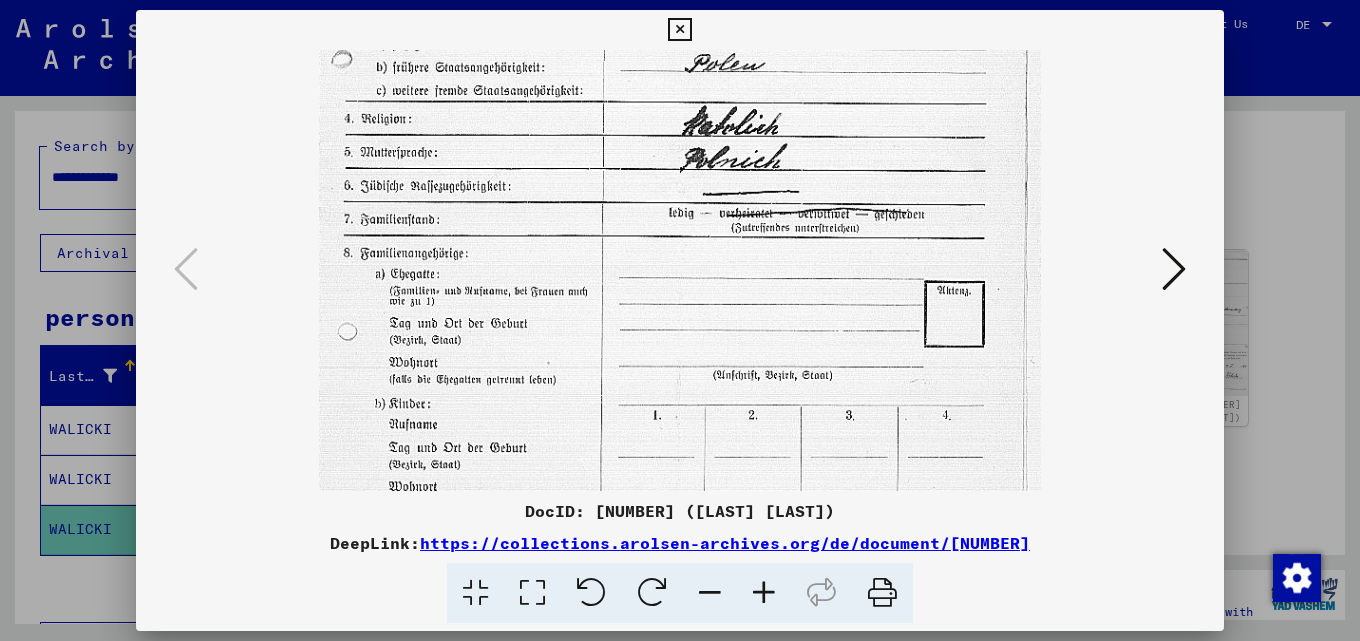 scroll, scrollTop: 74, scrollLeft: 0, axis: vertical 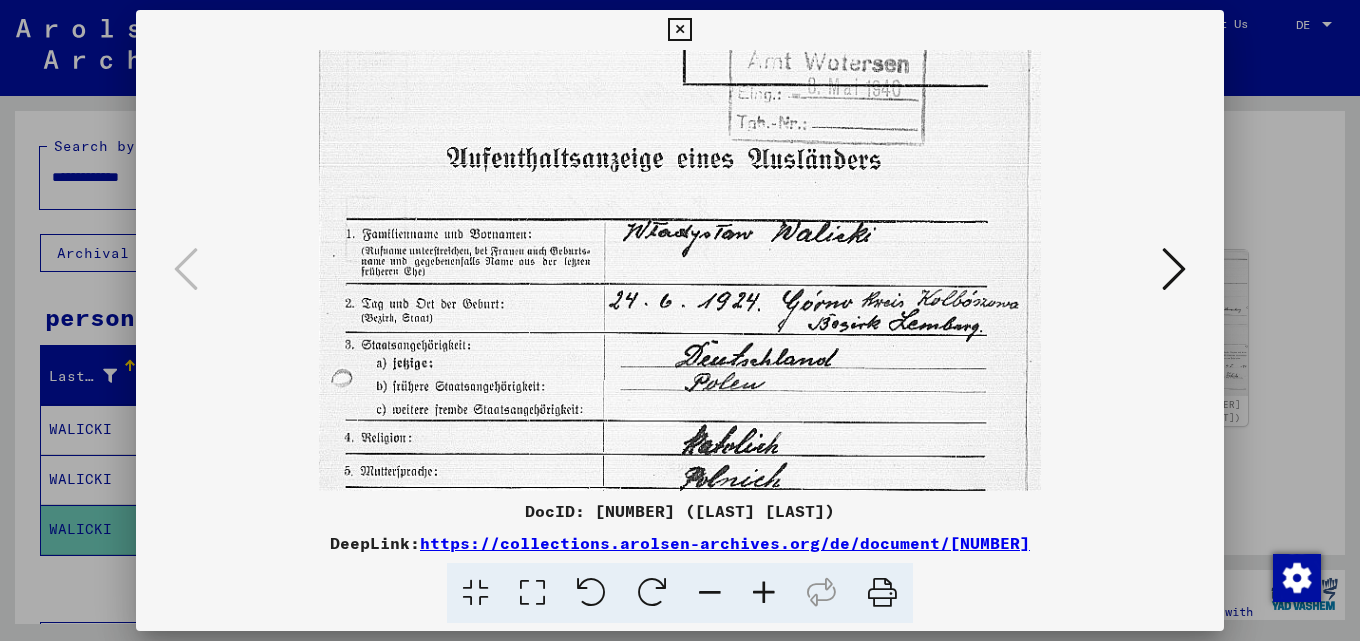 drag, startPoint x: 810, startPoint y: 358, endPoint x: 822, endPoint y: 677, distance: 319.22562 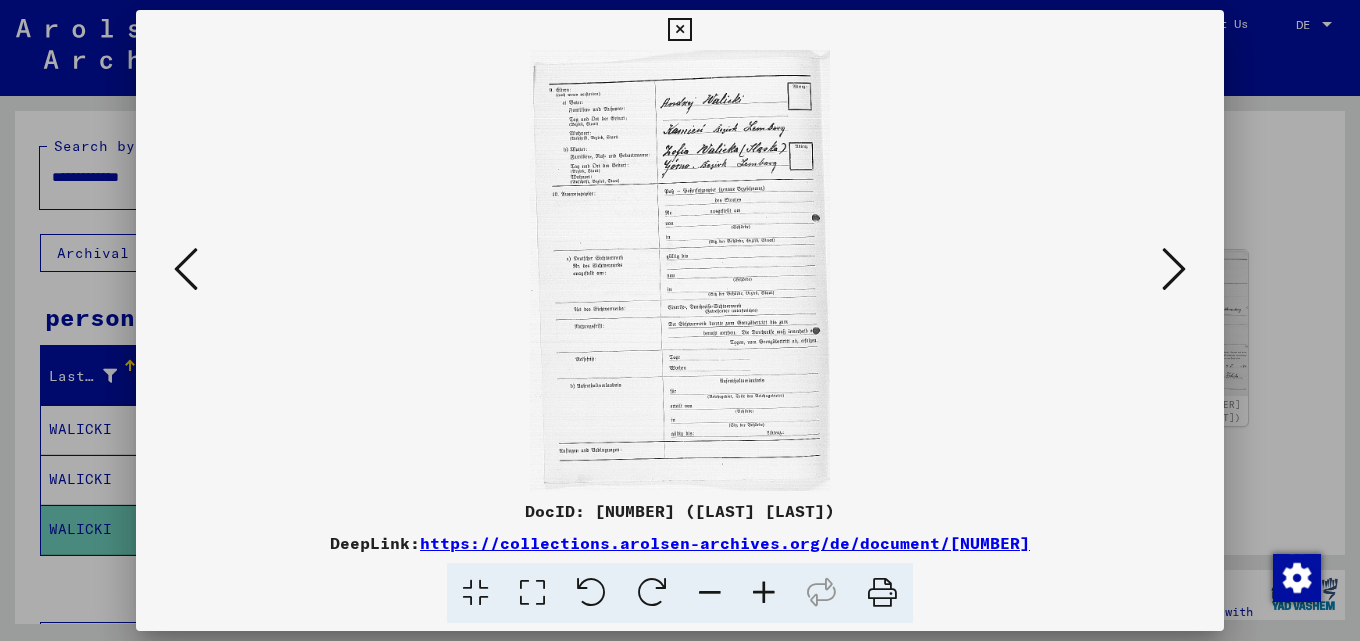 click at bounding box center [764, 593] 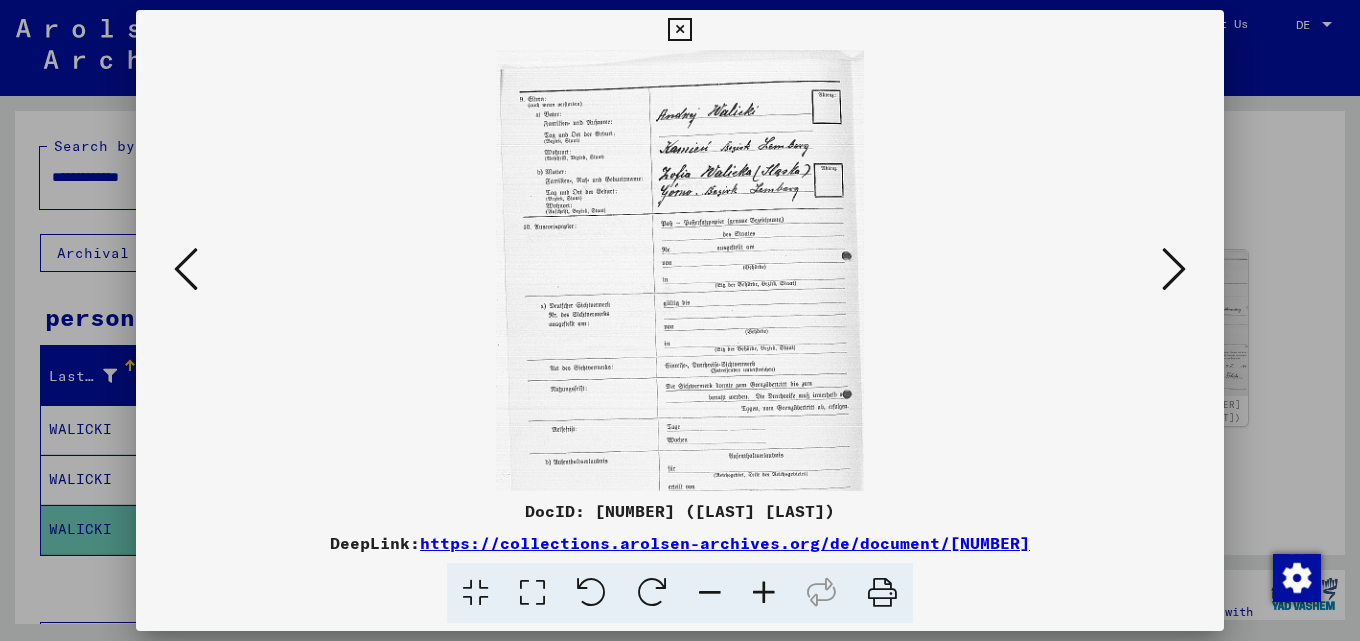 click at bounding box center [764, 593] 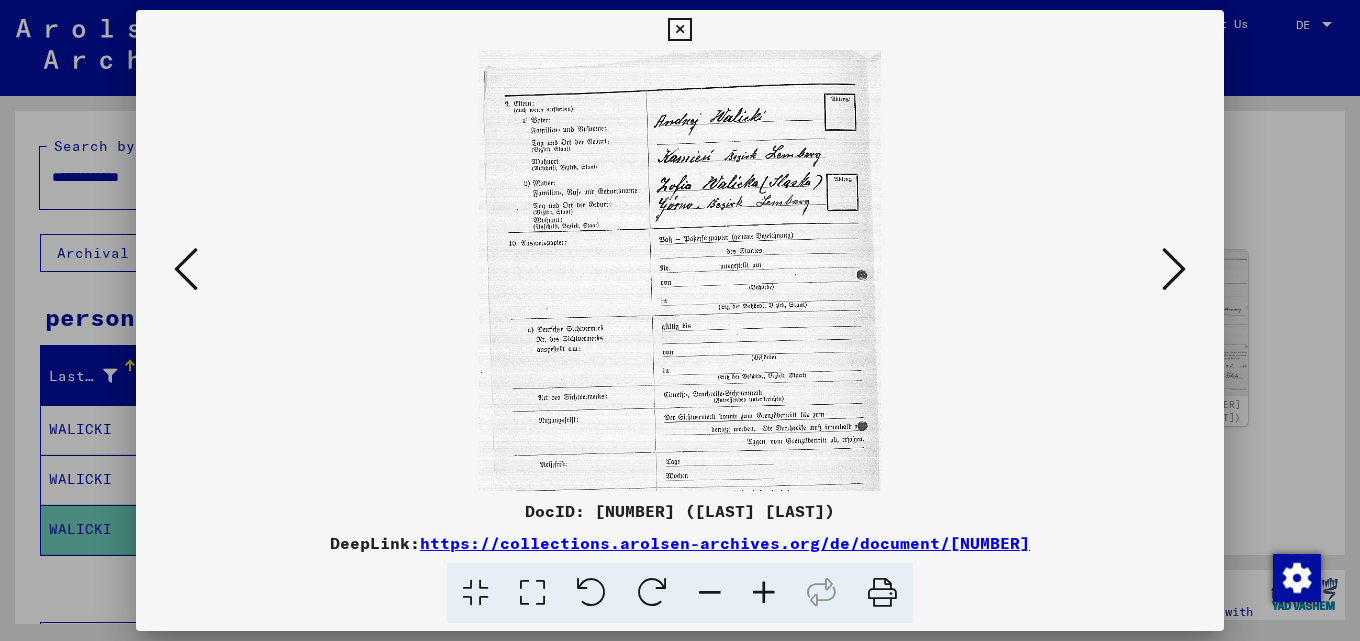 click at bounding box center [764, 593] 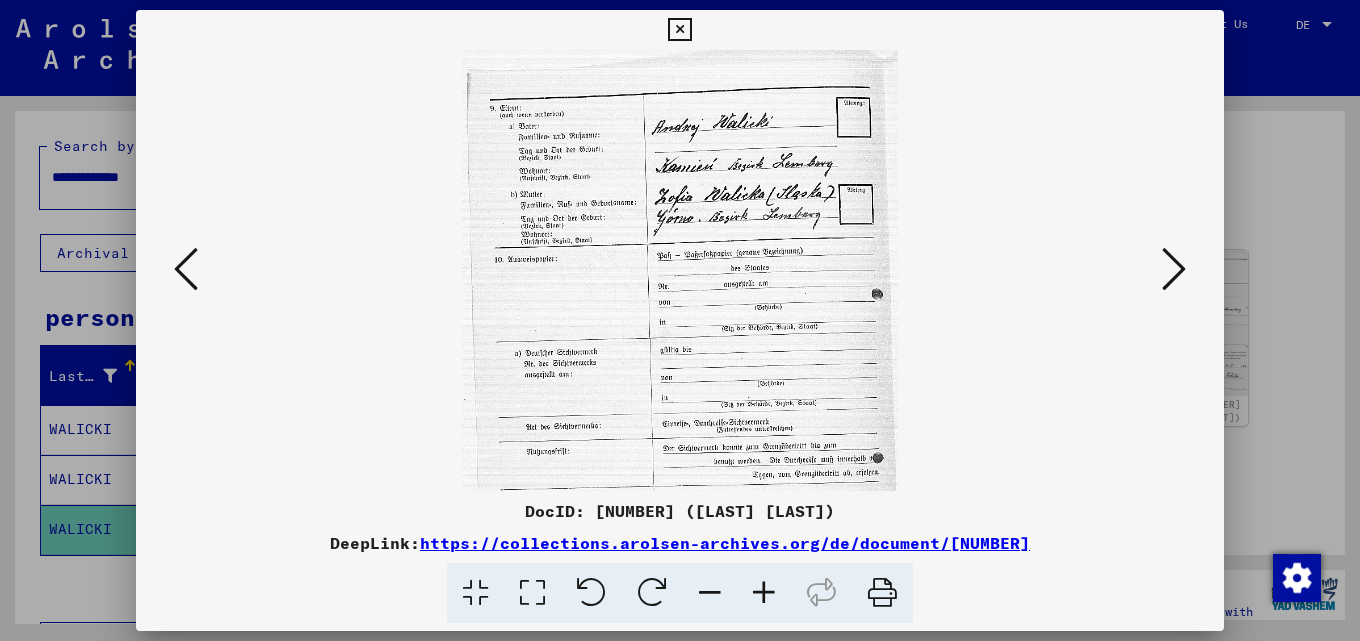 click at bounding box center (764, 593) 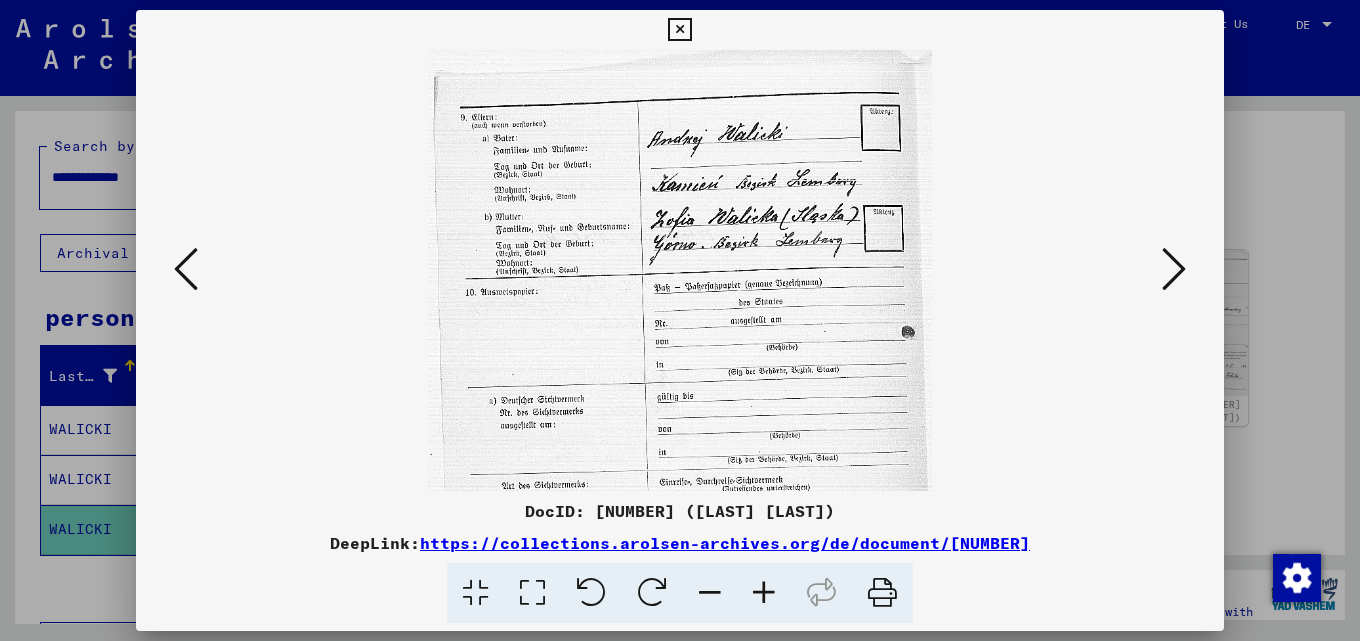 click at bounding box center (764, 593) 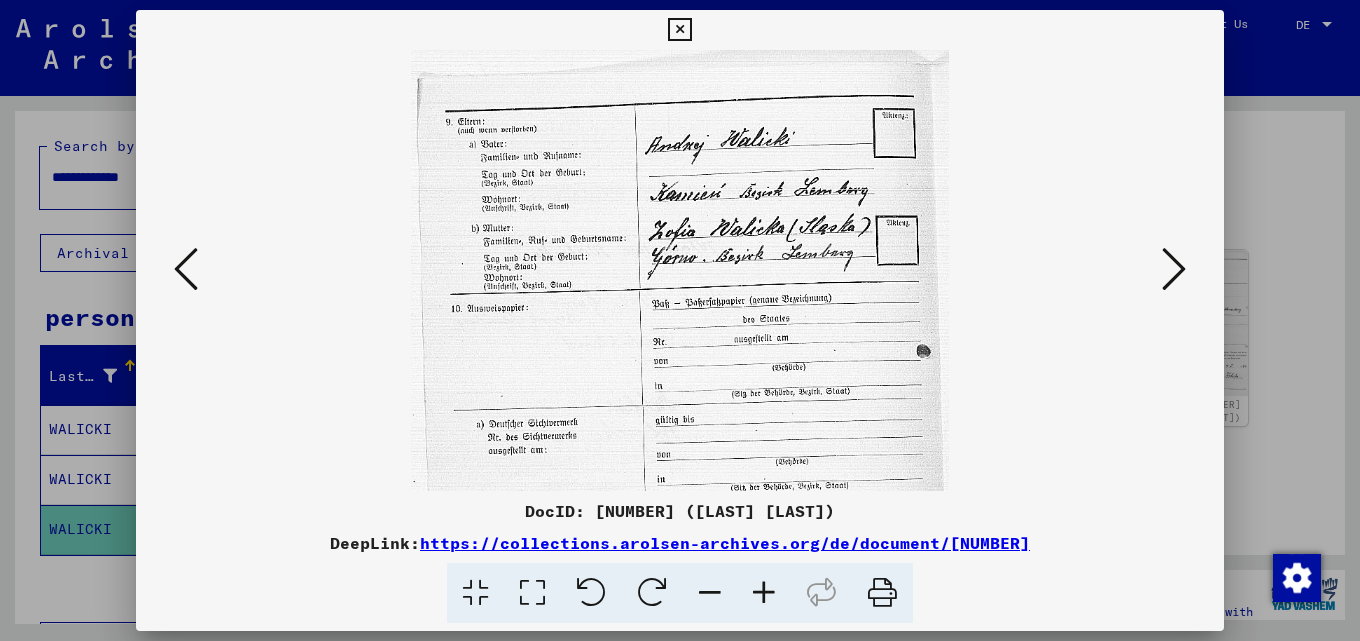 click at bounding box center [764, 593] 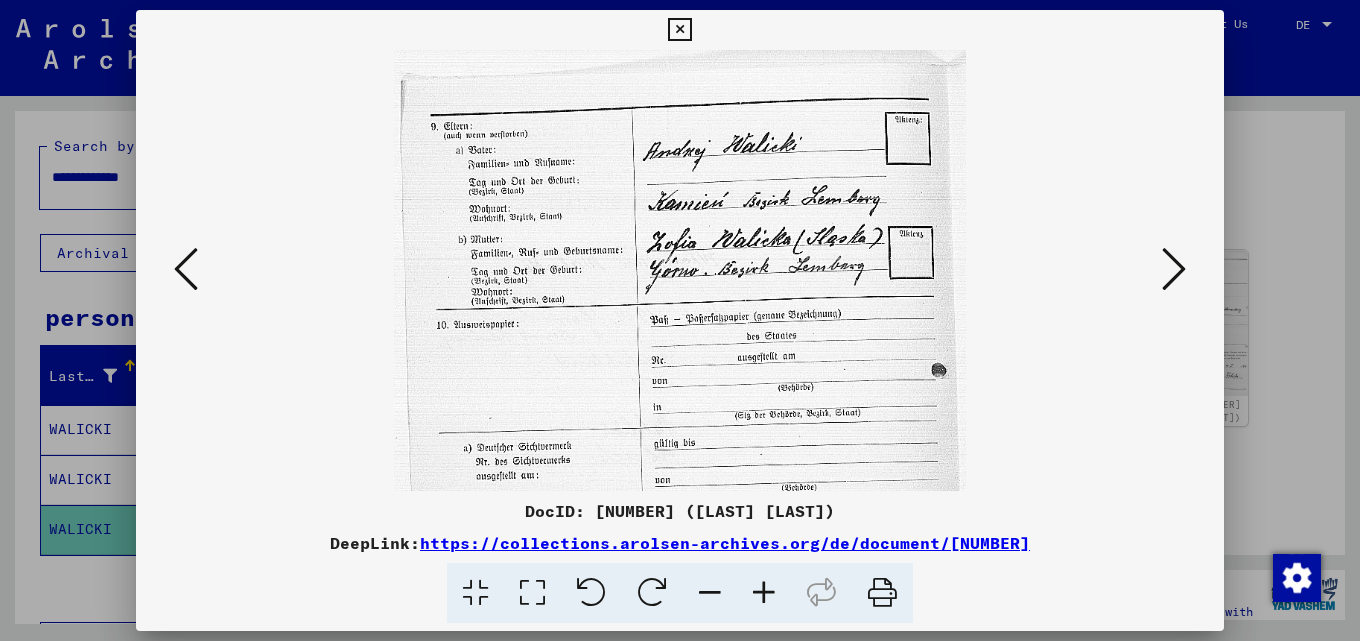 click at bounding box center (764, 593) 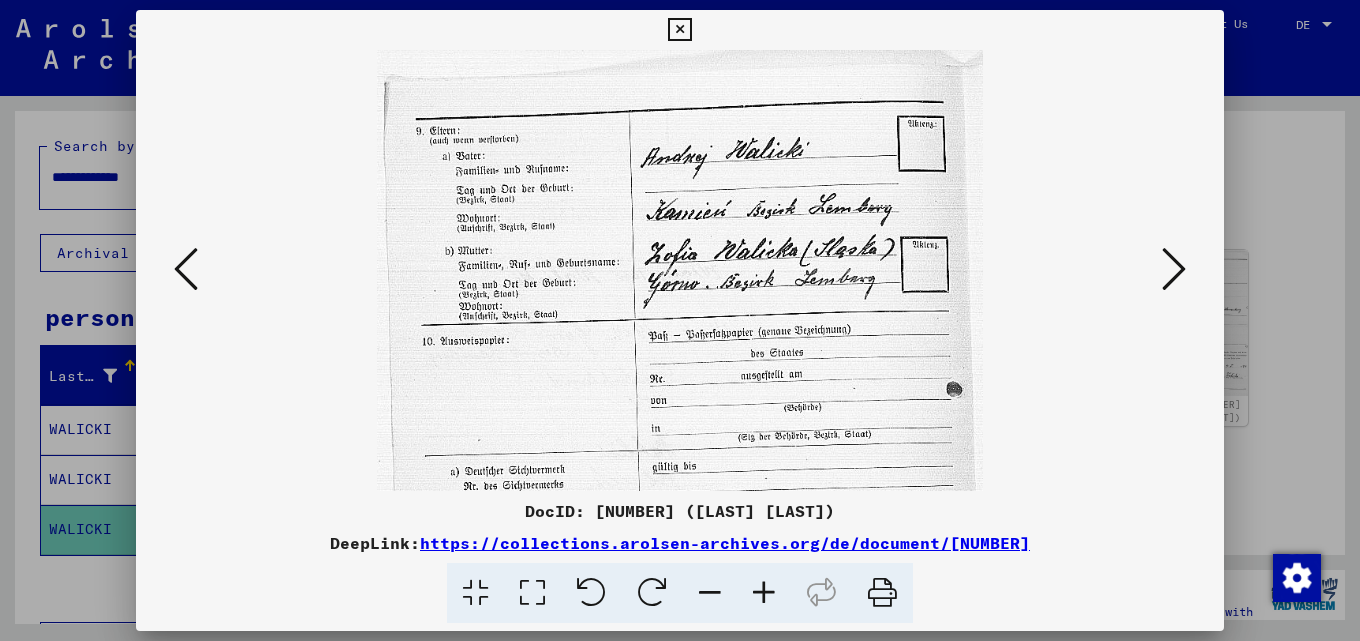 click at bounding box center (764, 593) 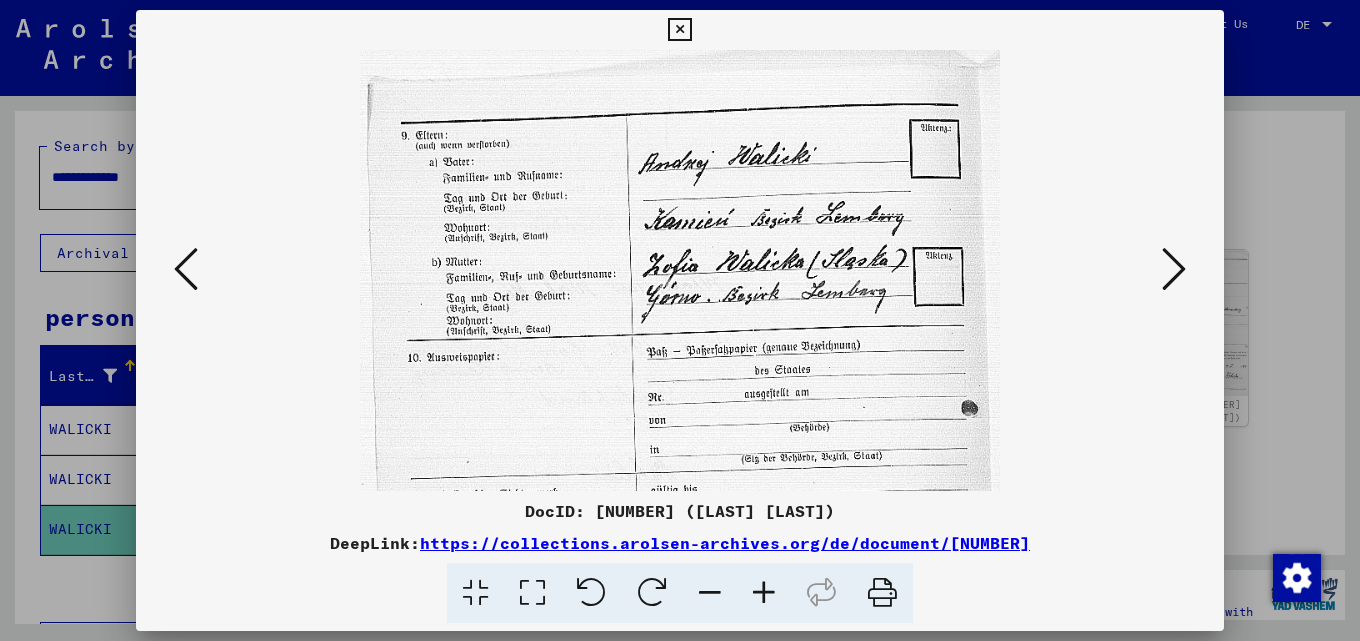 click at bounding box center (764, 593) 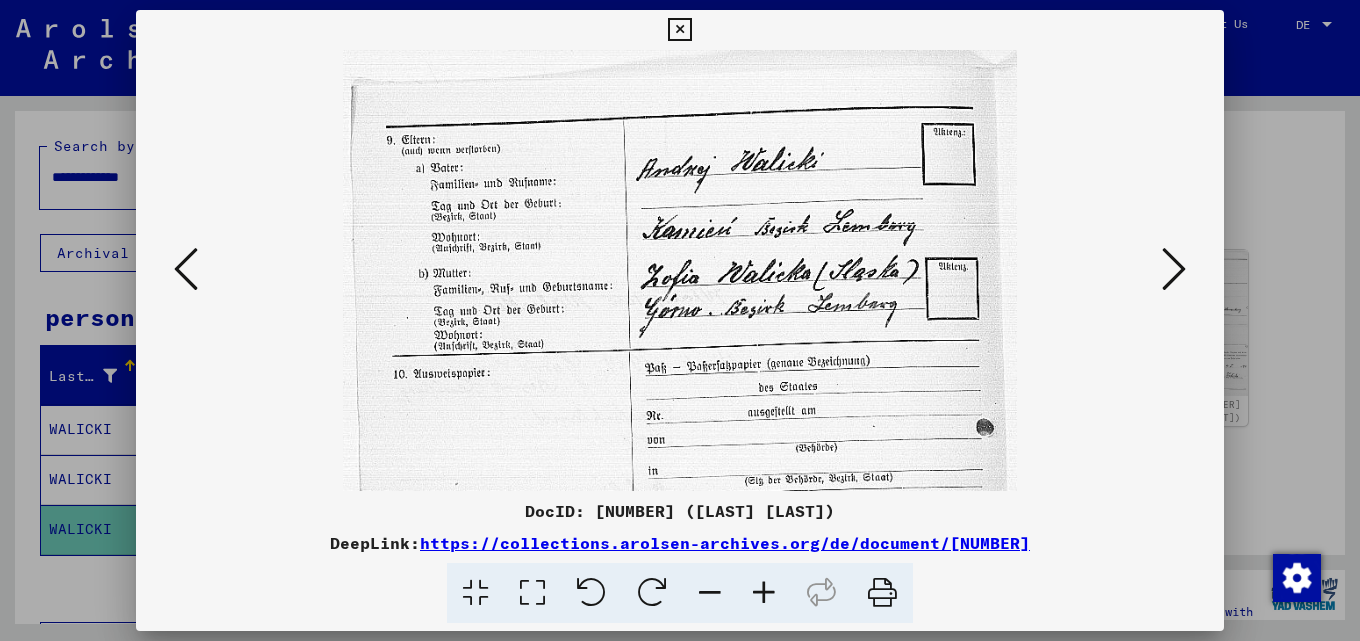 click at bounding box center [764, 593] 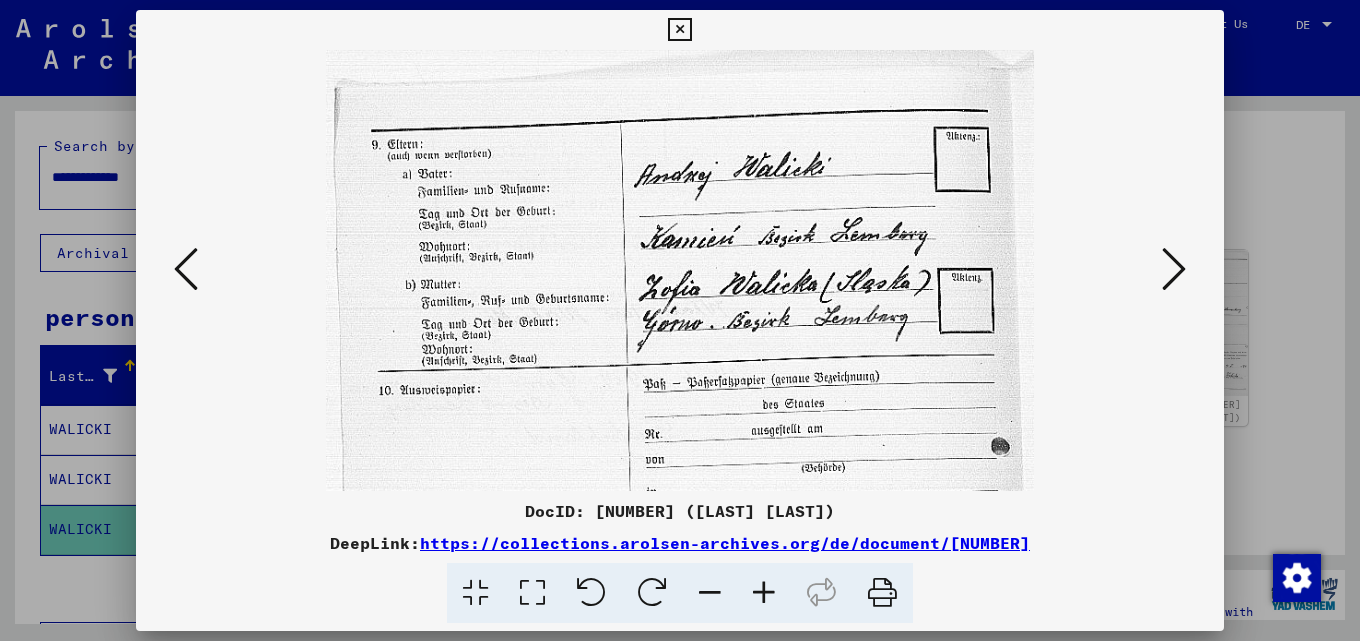 click at bounding box center [764, 593] 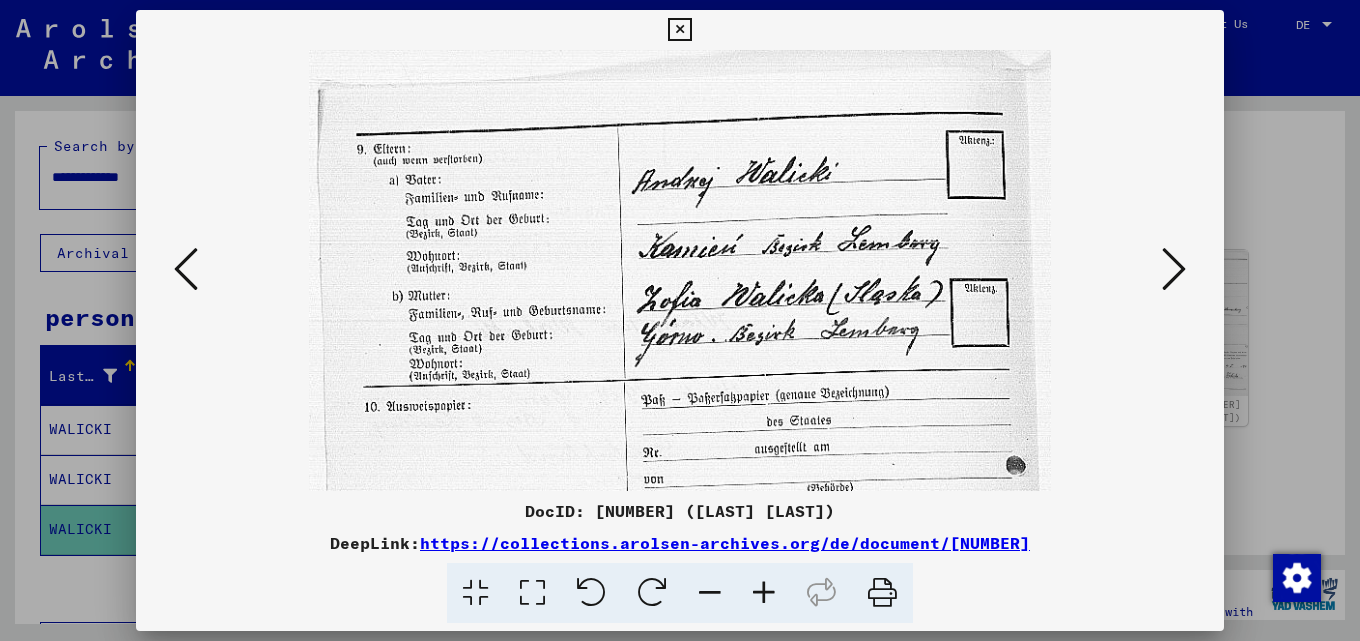 click at bounding box center (764, 593) 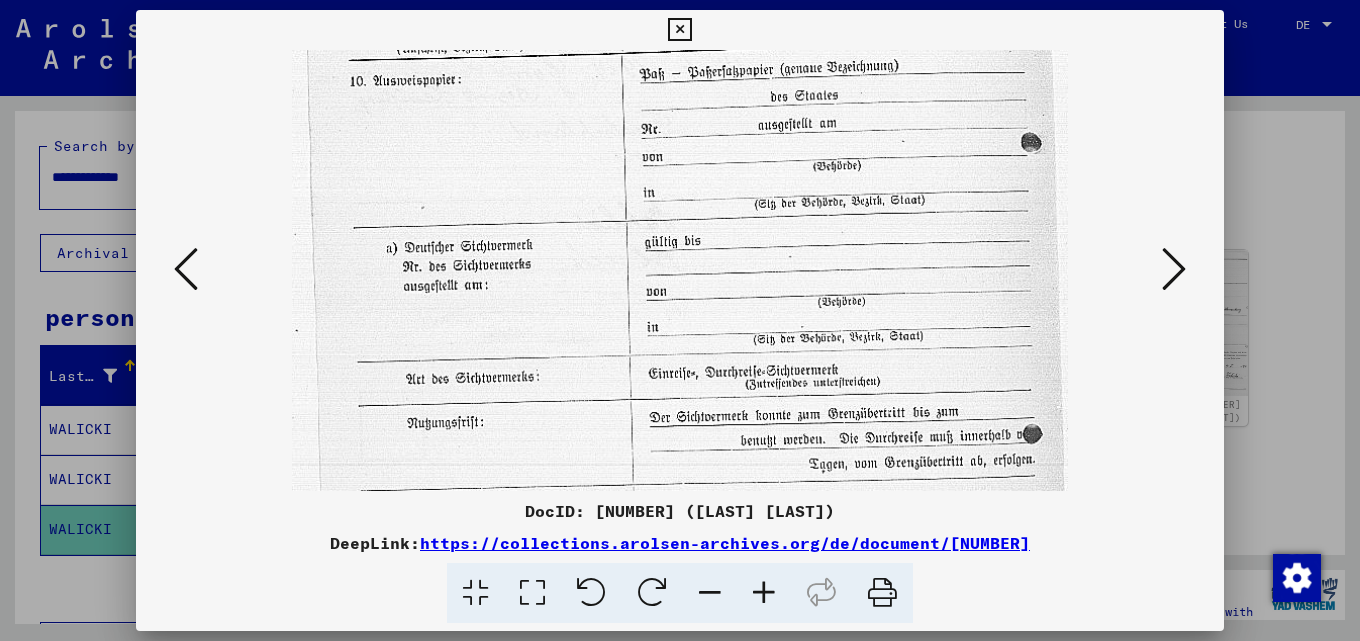 scroll, scrollTop: 346, scrollLeft: 0, axis: vertical 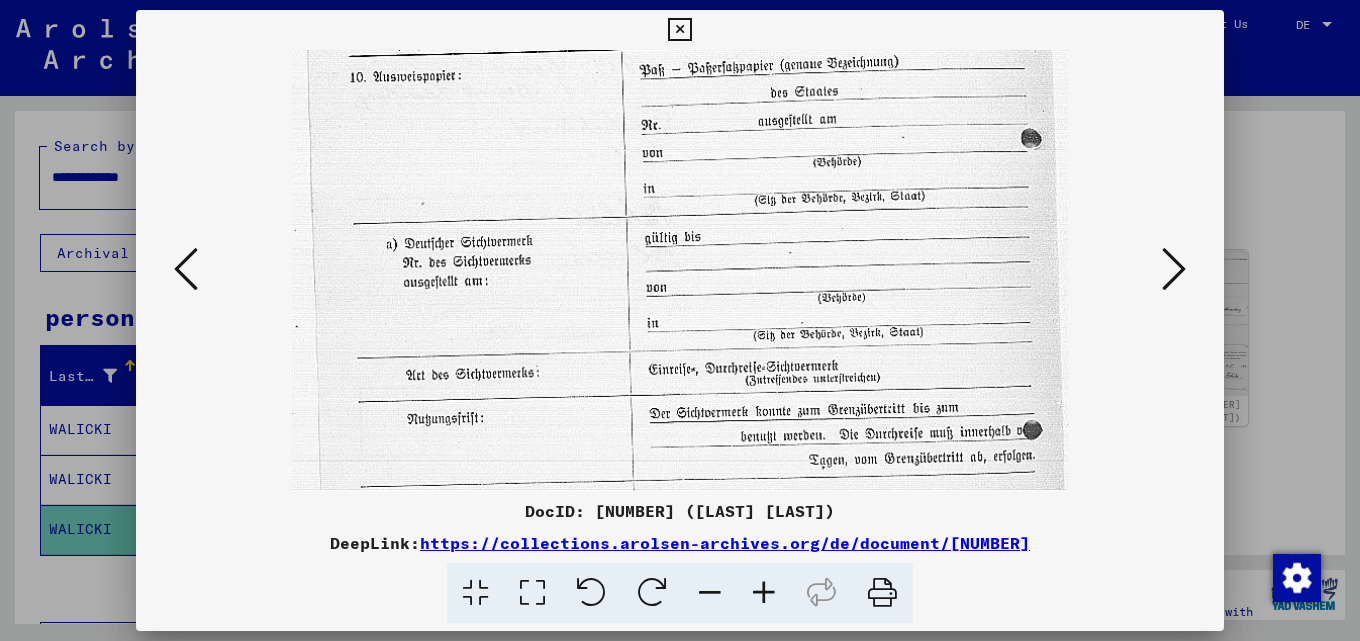 drag, startPoint x: 887, startPoint y: 434, endPoint x: 842, endPoint y: 88, distance: 348.91403 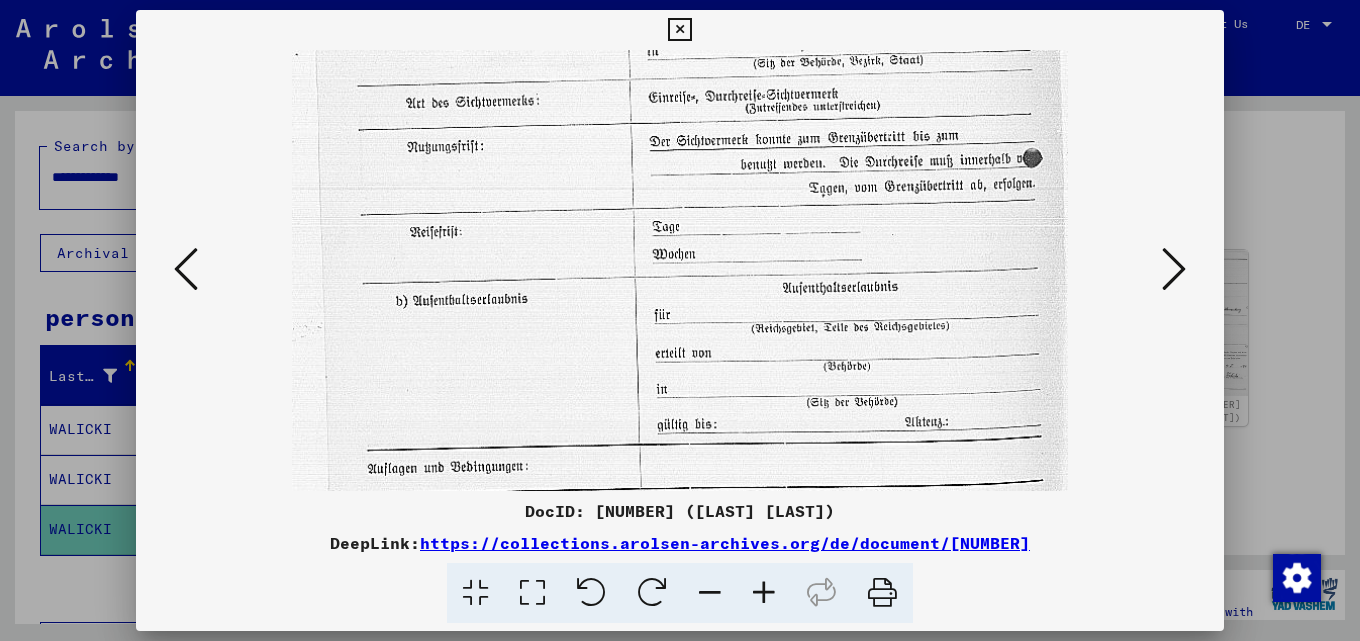 scroll, scrollTop: 622, scrollLeft: 0, axis: vertical 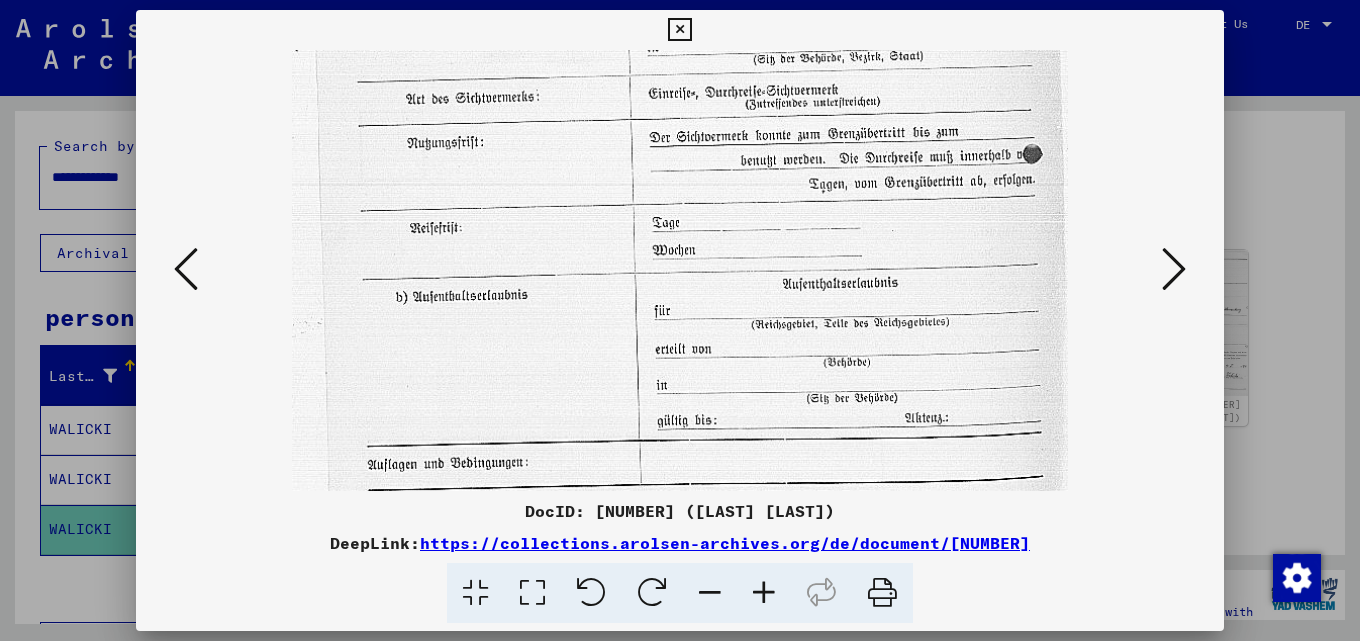 drag, startPoint x: 844, startPoint y: 377, endPoint x: 839, endPoint y: 101, distance: 276.0453 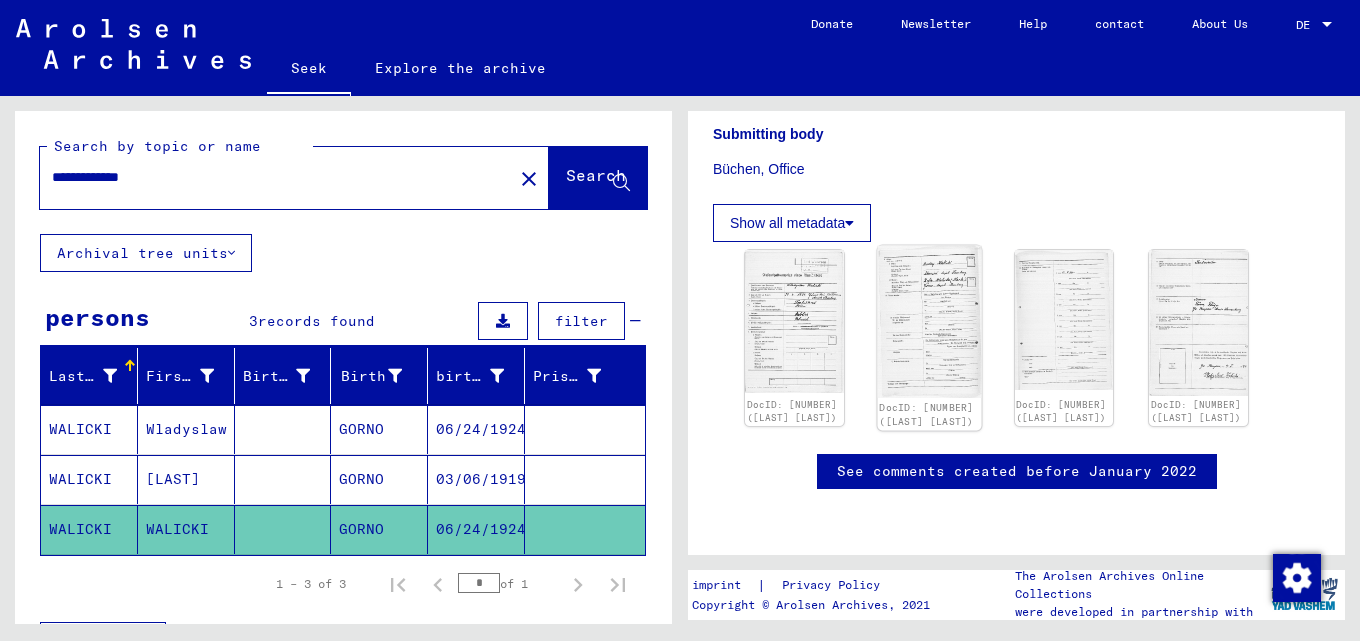 click 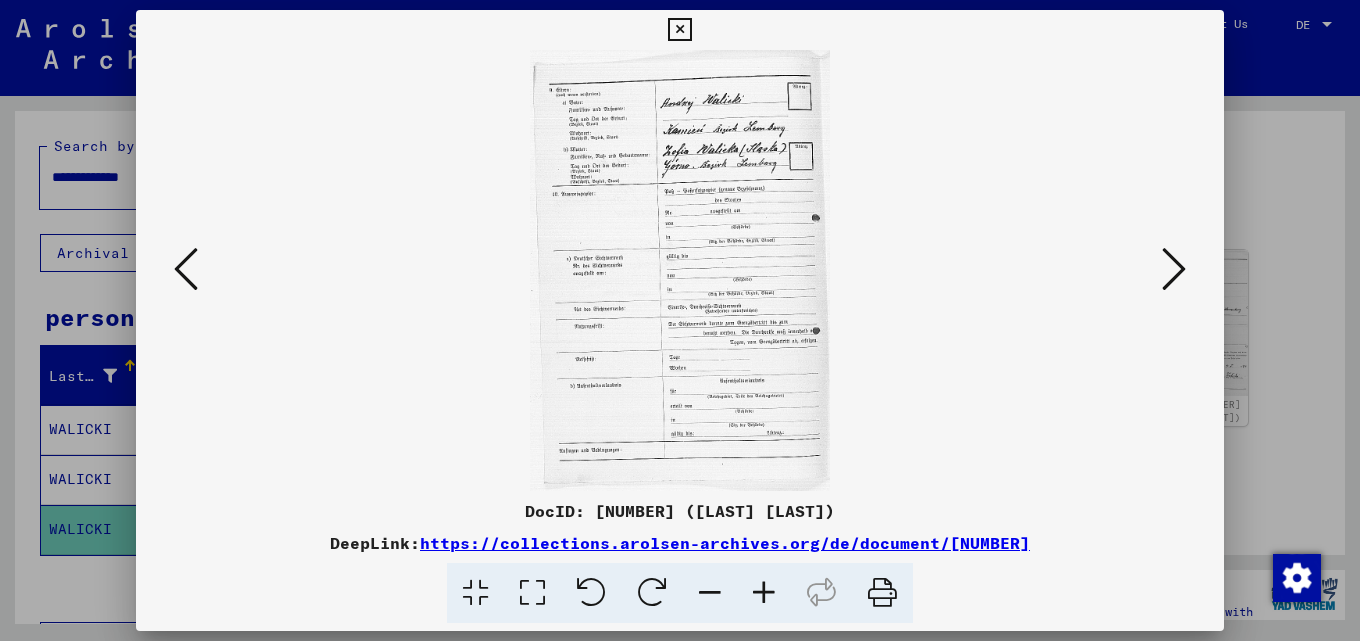 click at bounding box center [680, 270] 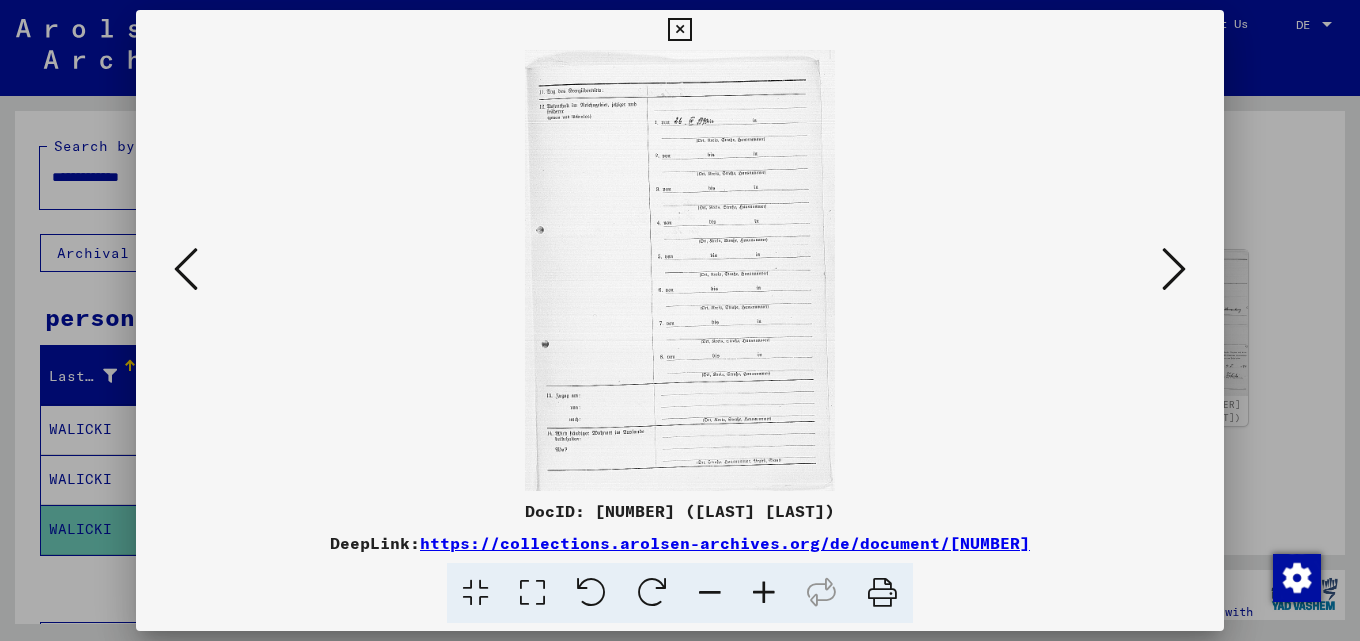 click at bounding box center [1174, 269] 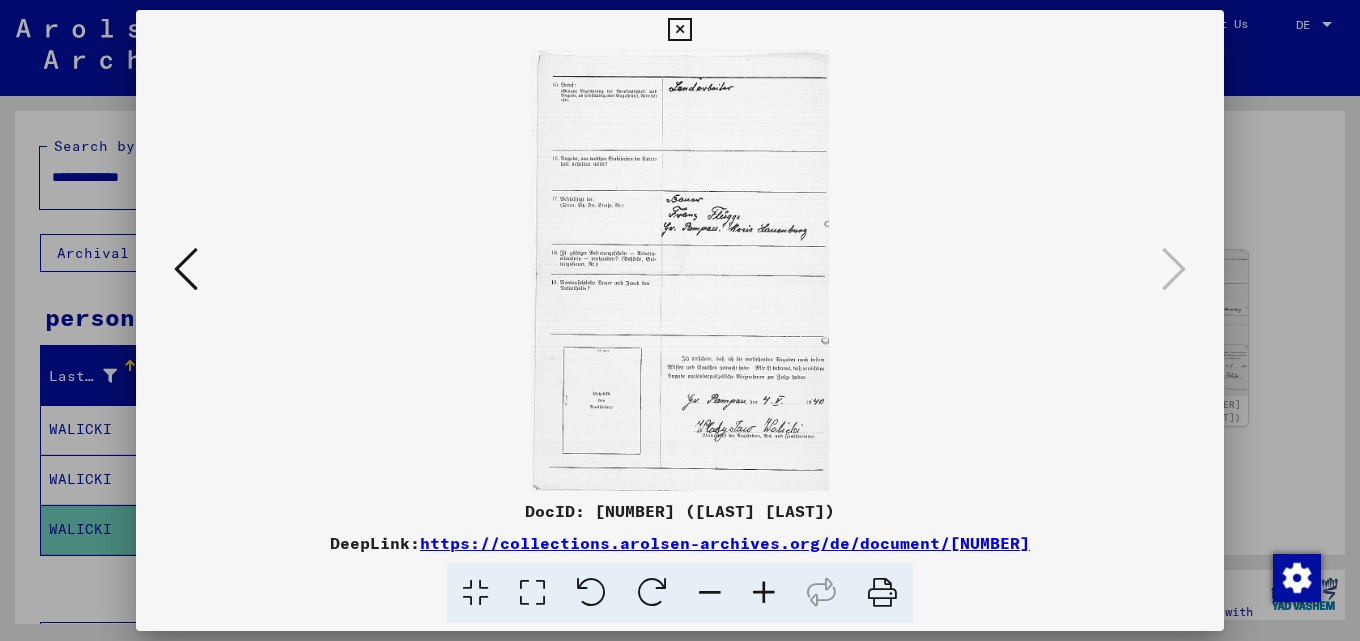 click at bounding box center (764, 593) 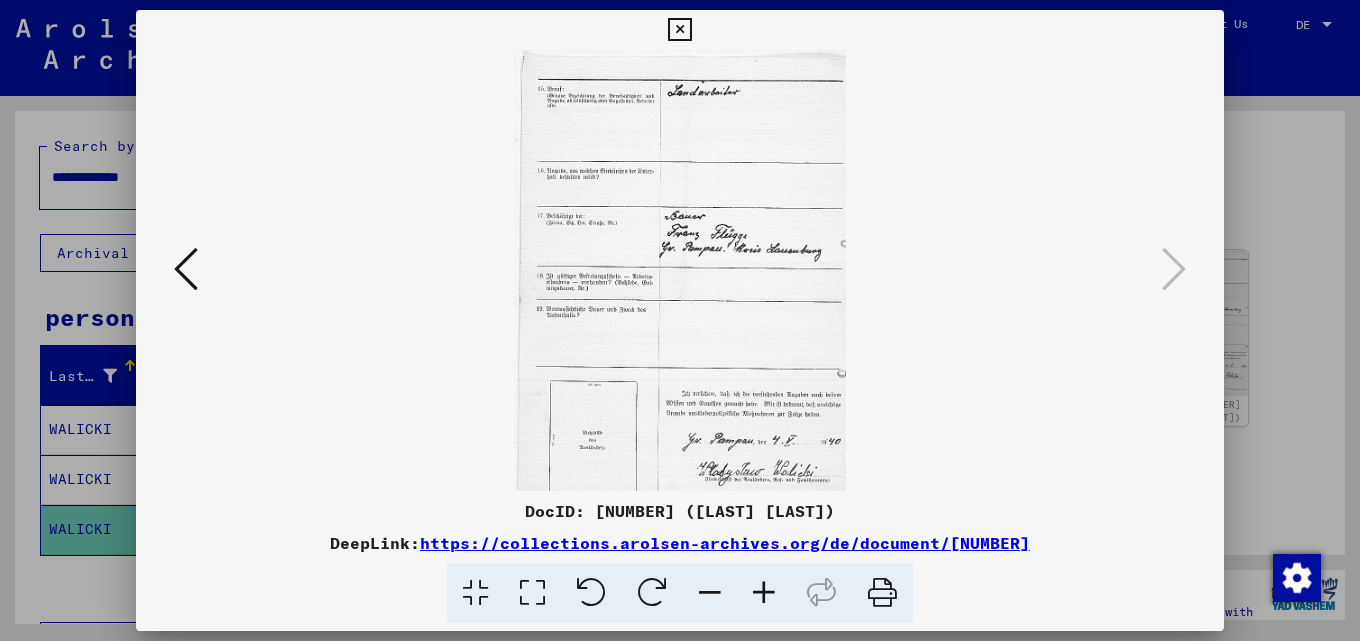 click at bounding box center (764, 593) 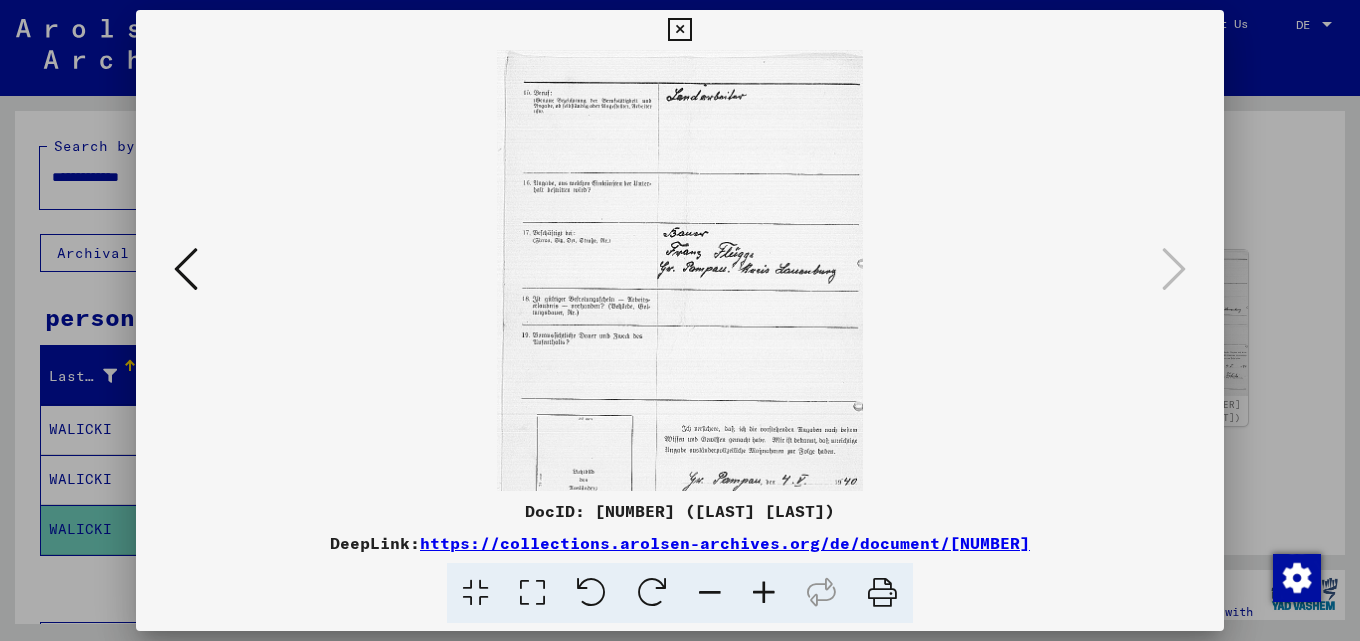 click at bounding box center [764, 593] 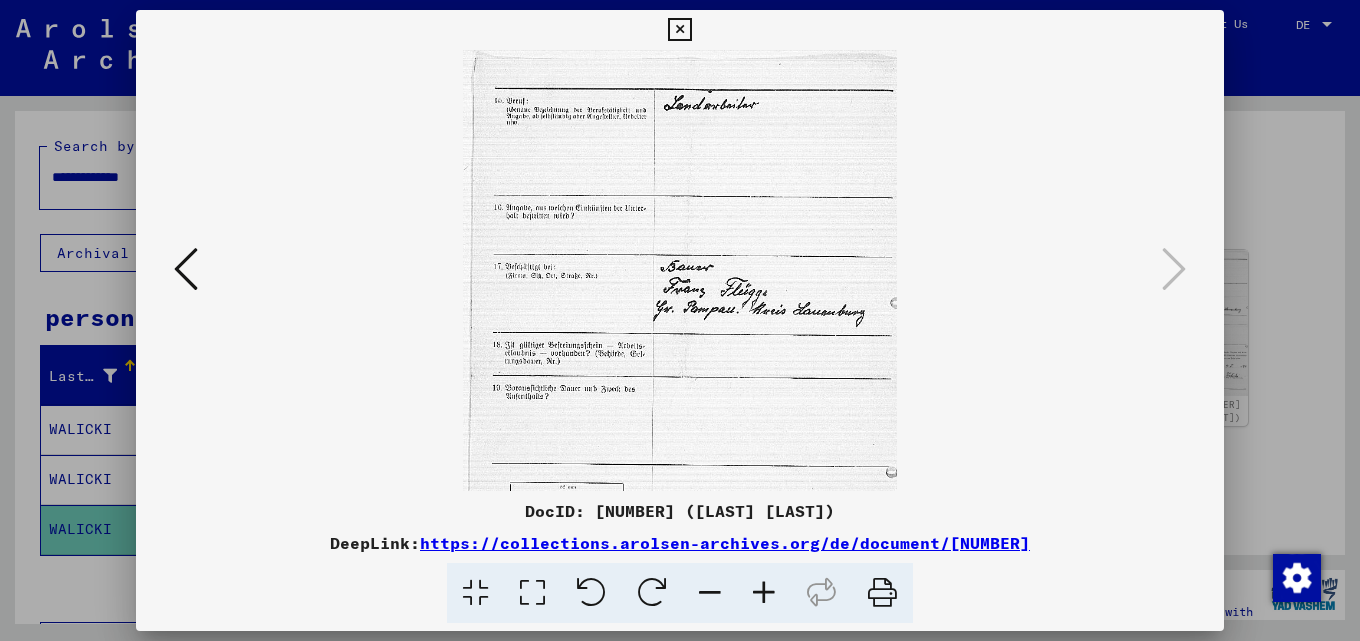click at bounding box center (764, 593) 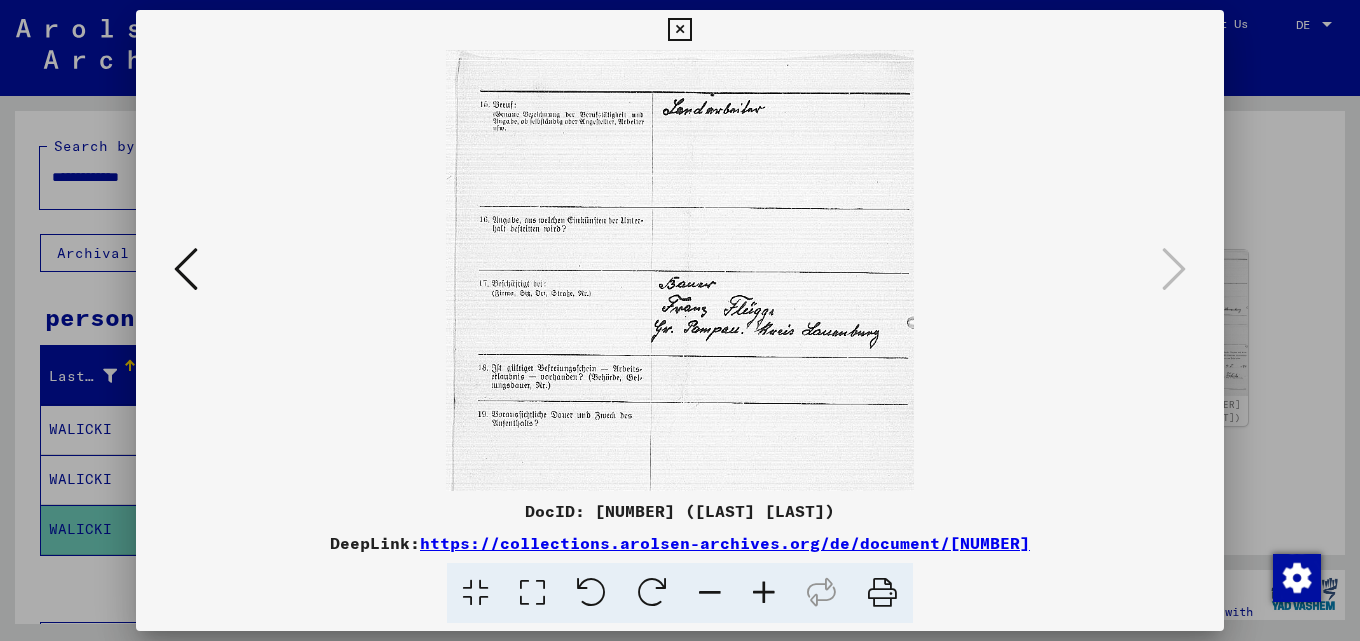 click at bounding box center (764, 593) 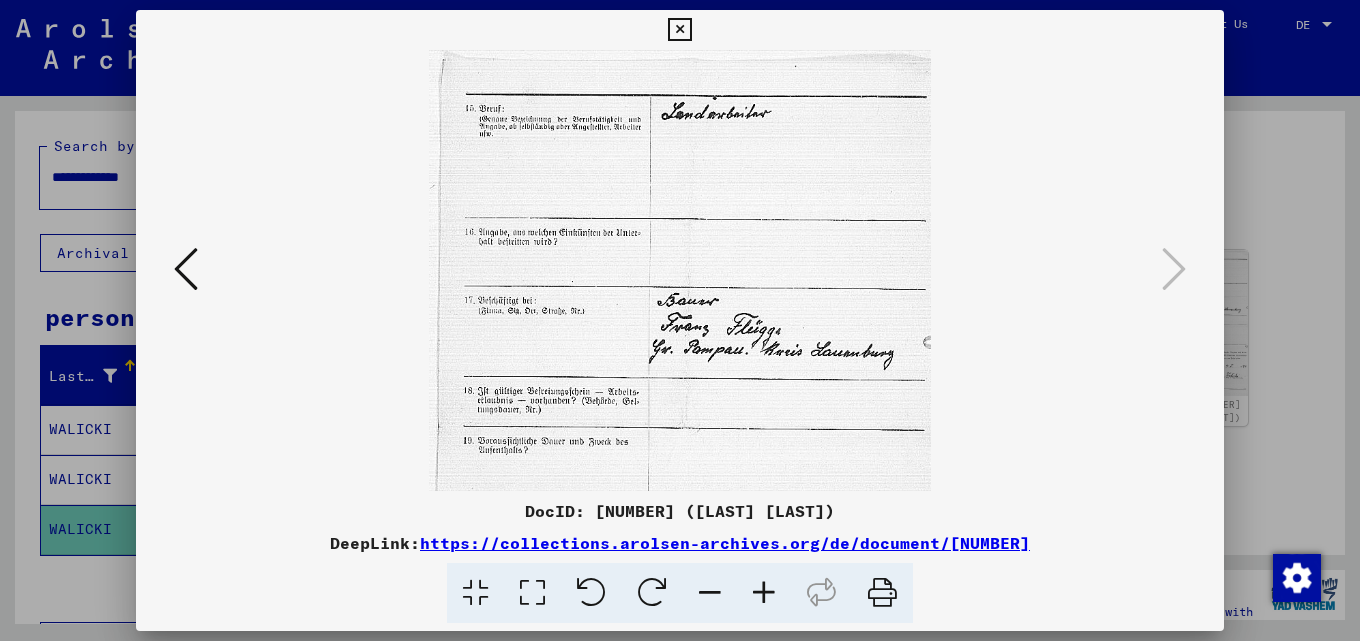 click at bounding box center (764, 593) 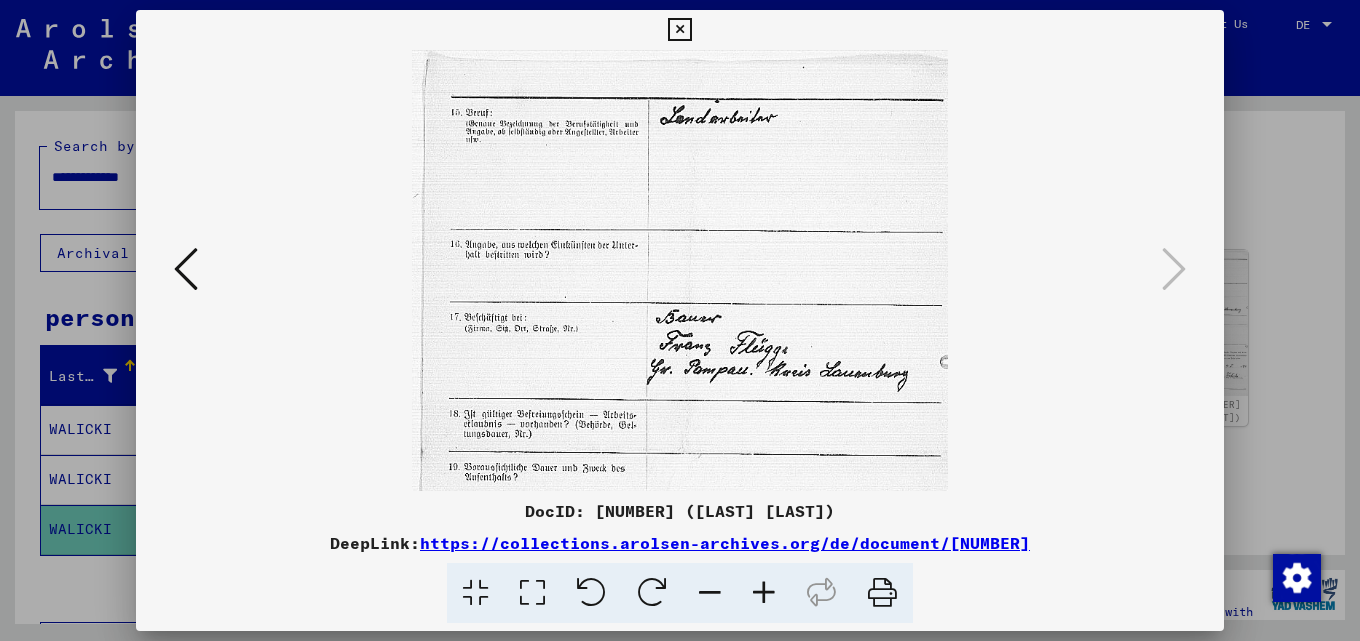 click at bounding box center [764, 593] 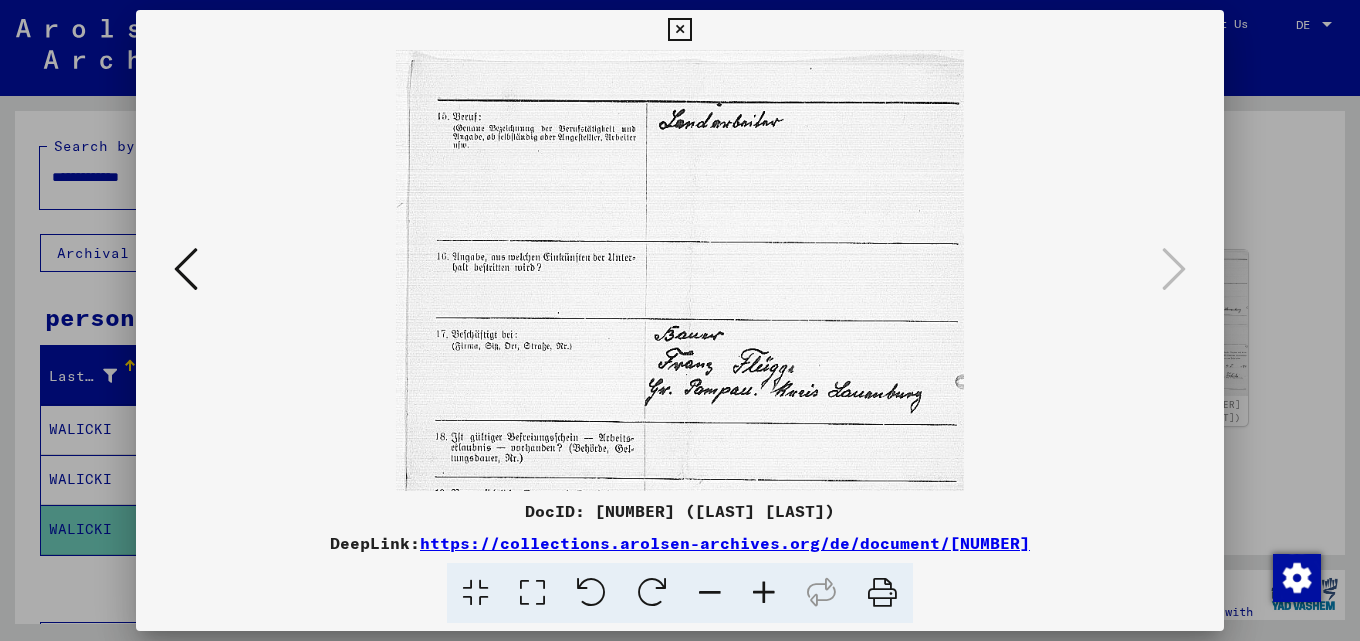click at bounding box center (764, 593) 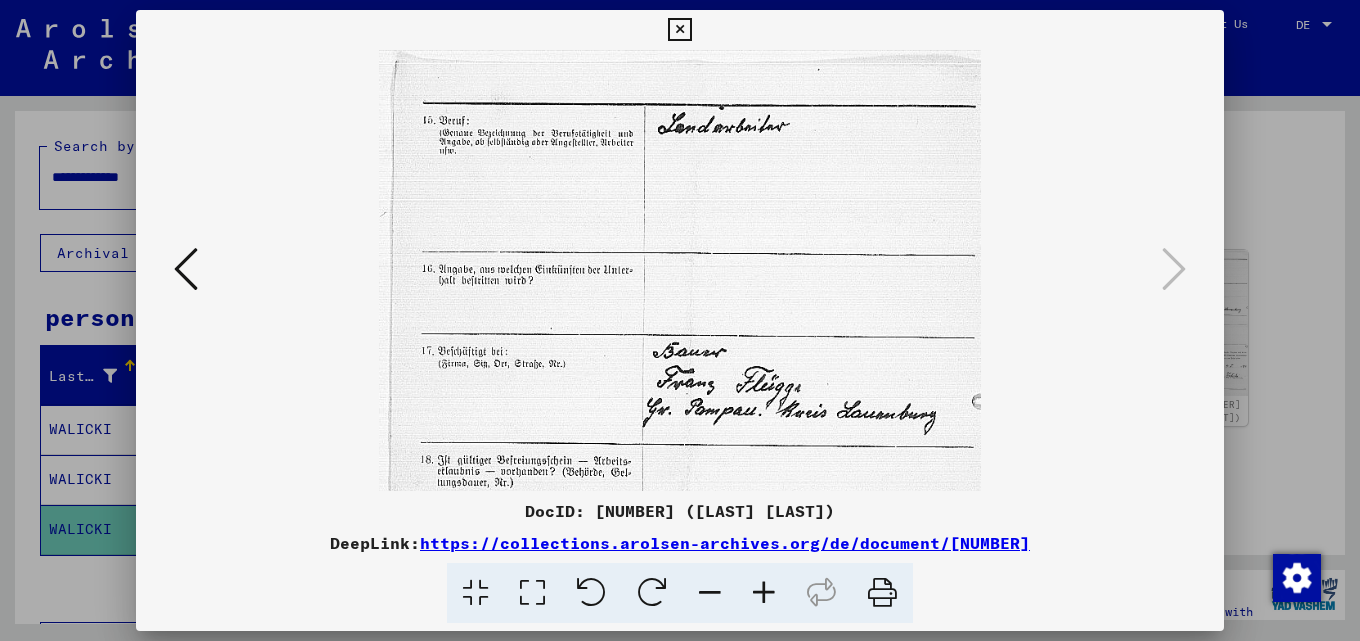 click at bounding box center [764, 593] 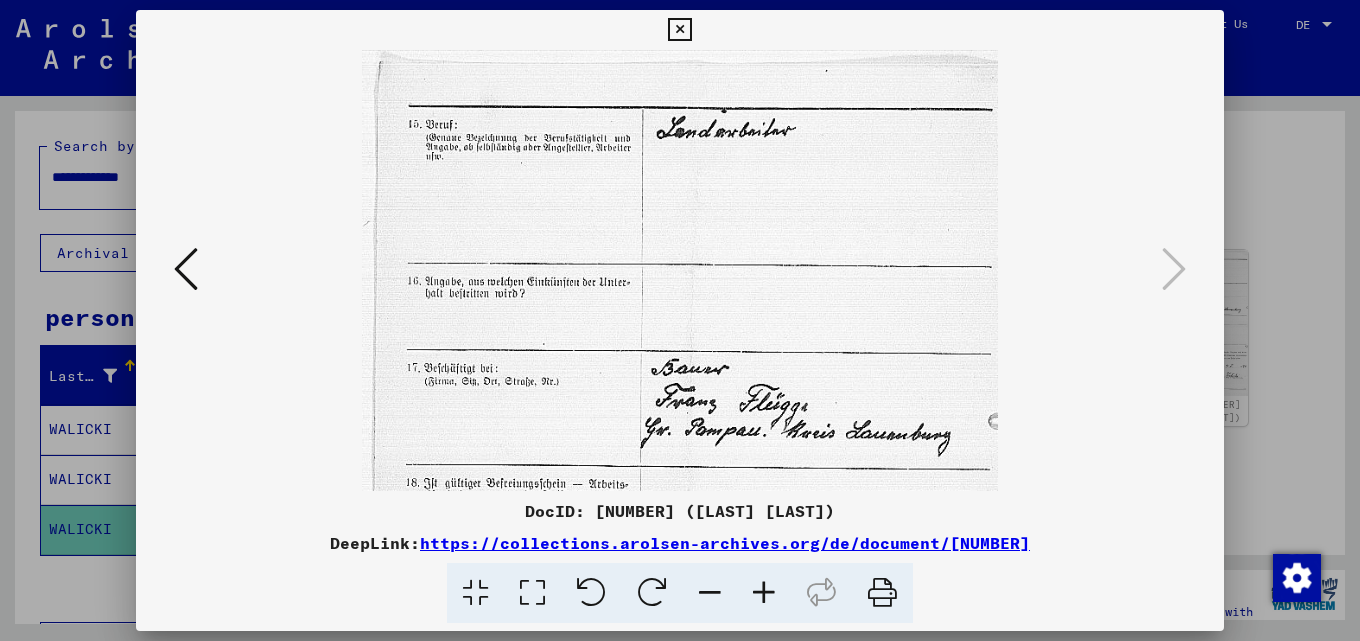 click at bounding box center [764, 593] 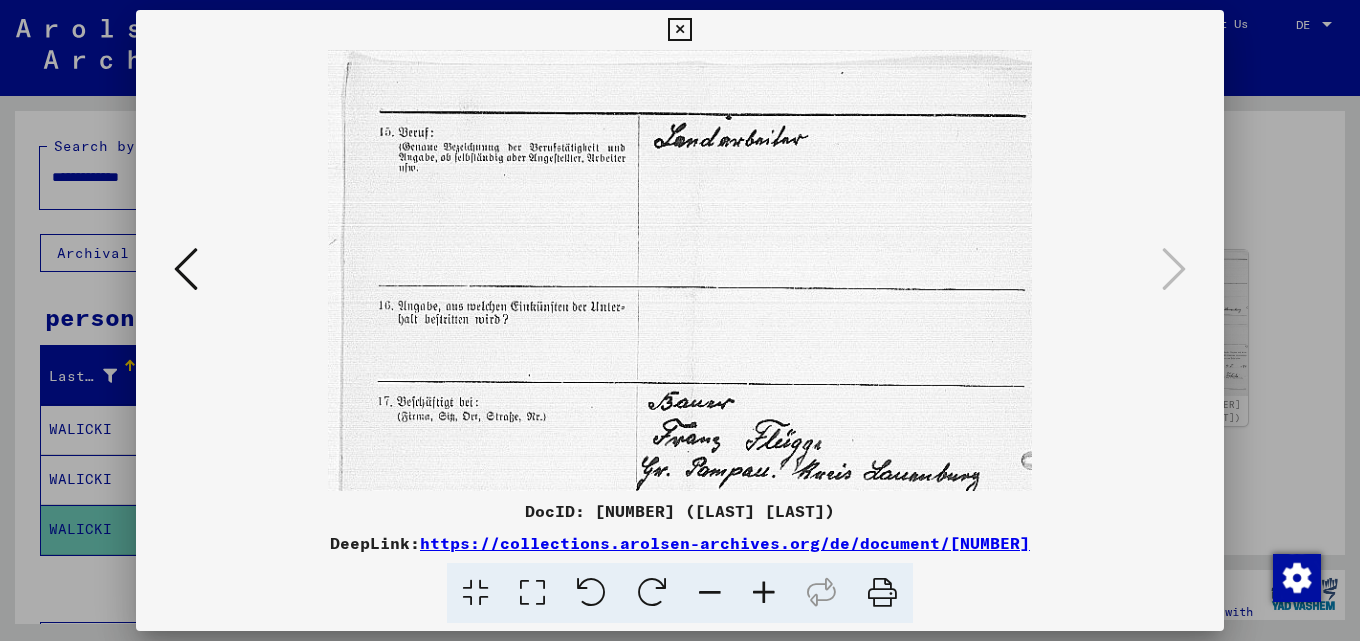 click at bounding box center (764, 593) 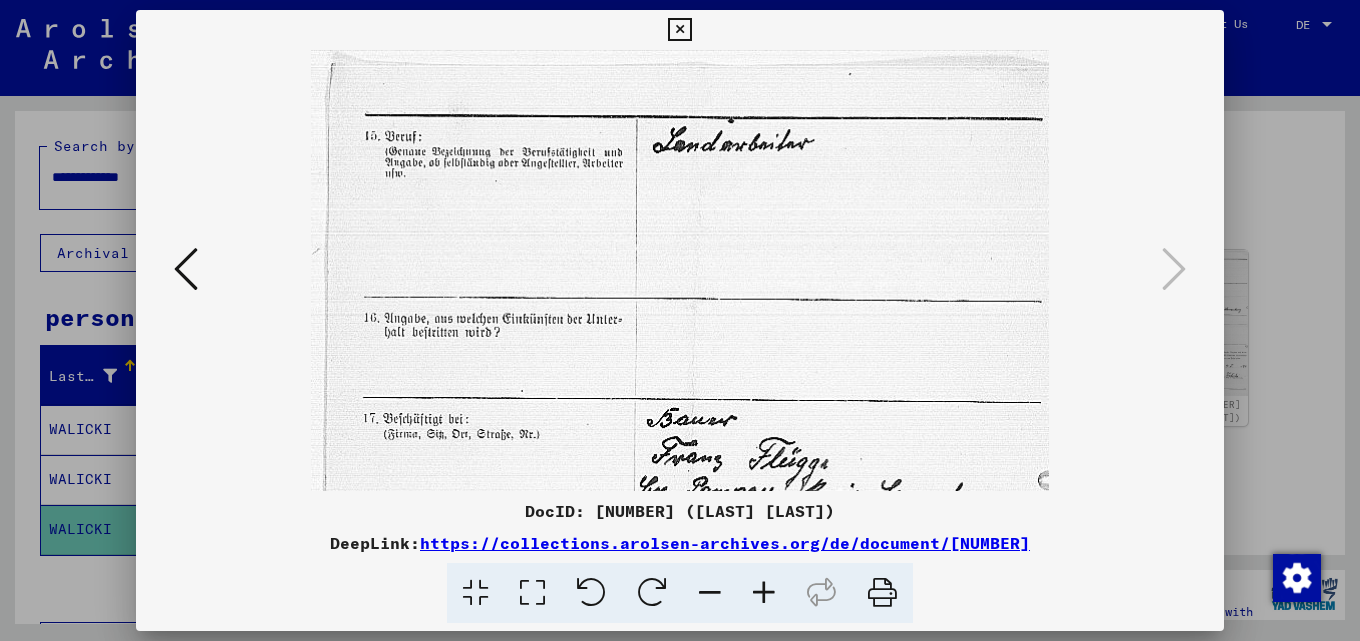 click at bounding box center [764, 593] 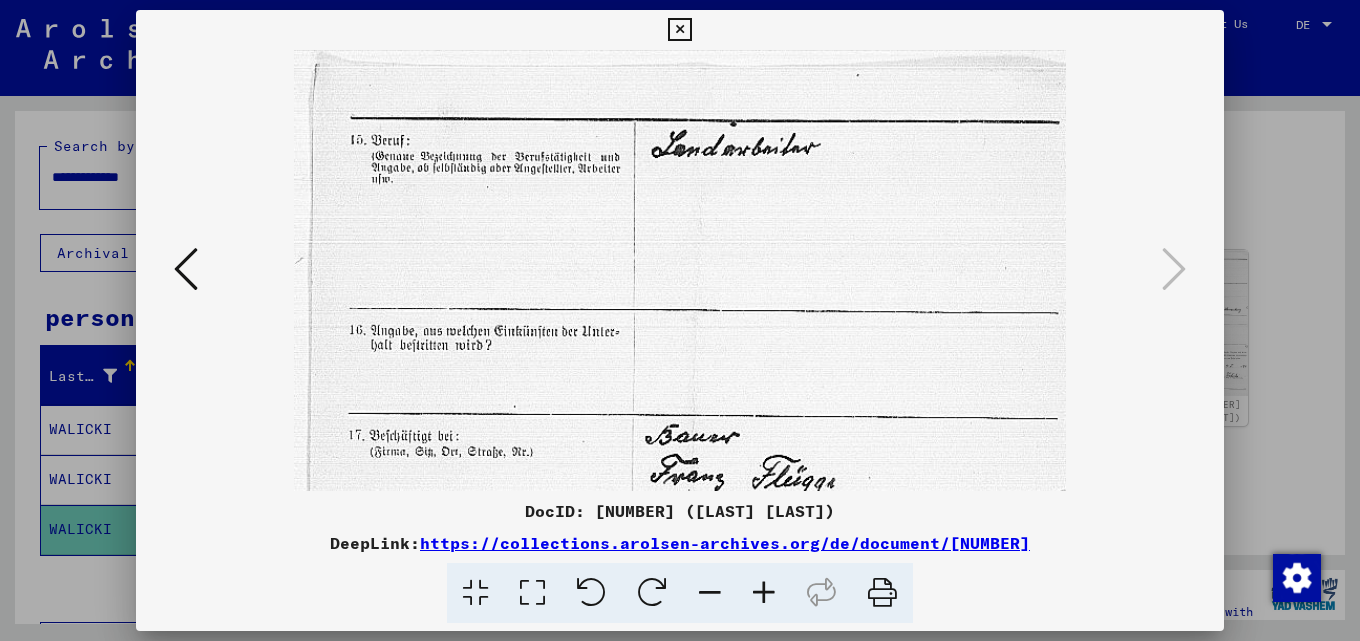 click at bounding box center (764, 593) 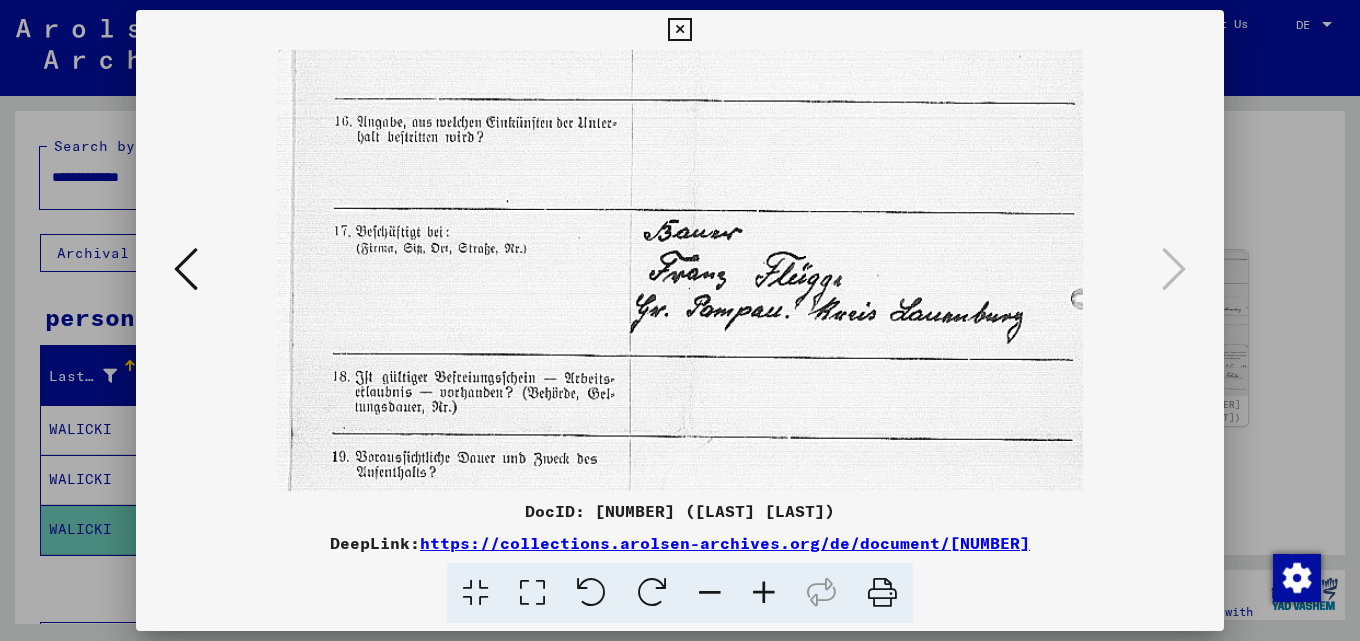 scroll, scrollTop: 279, scrollLeft: 0, axis: vertical 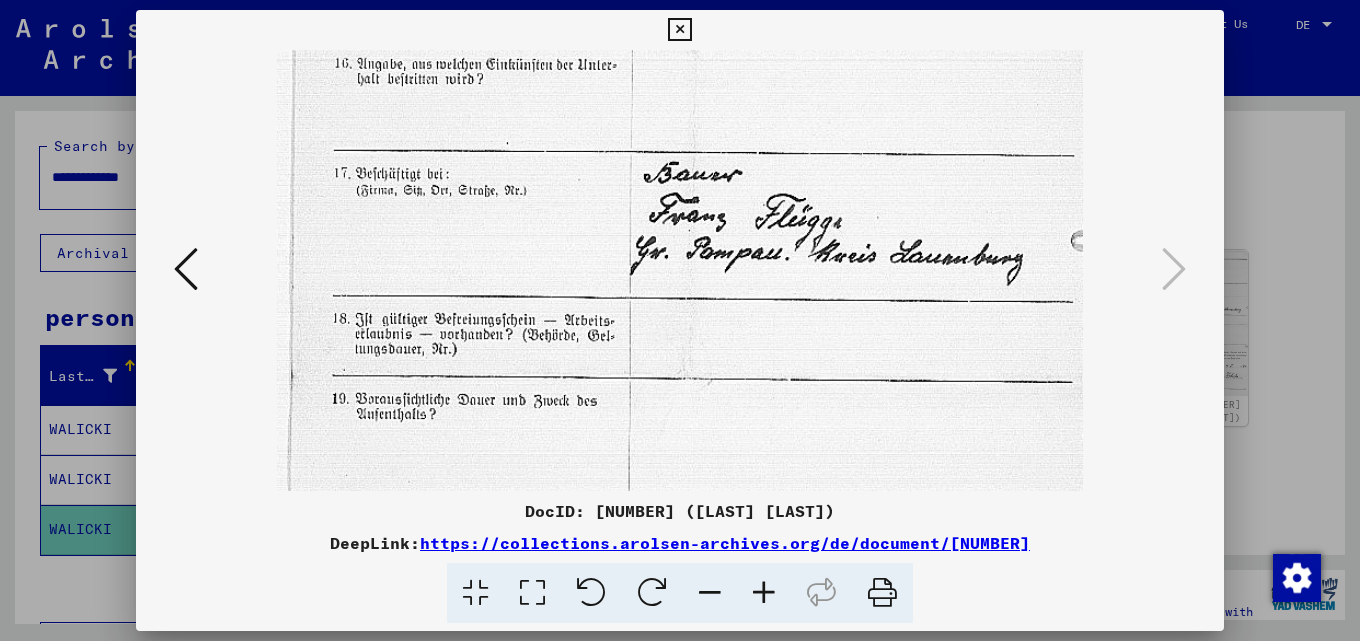 drag, startPoint x: 920, startPoint y: 450, endPoint x: 895, endPoint y: 171, distance: 280.11783 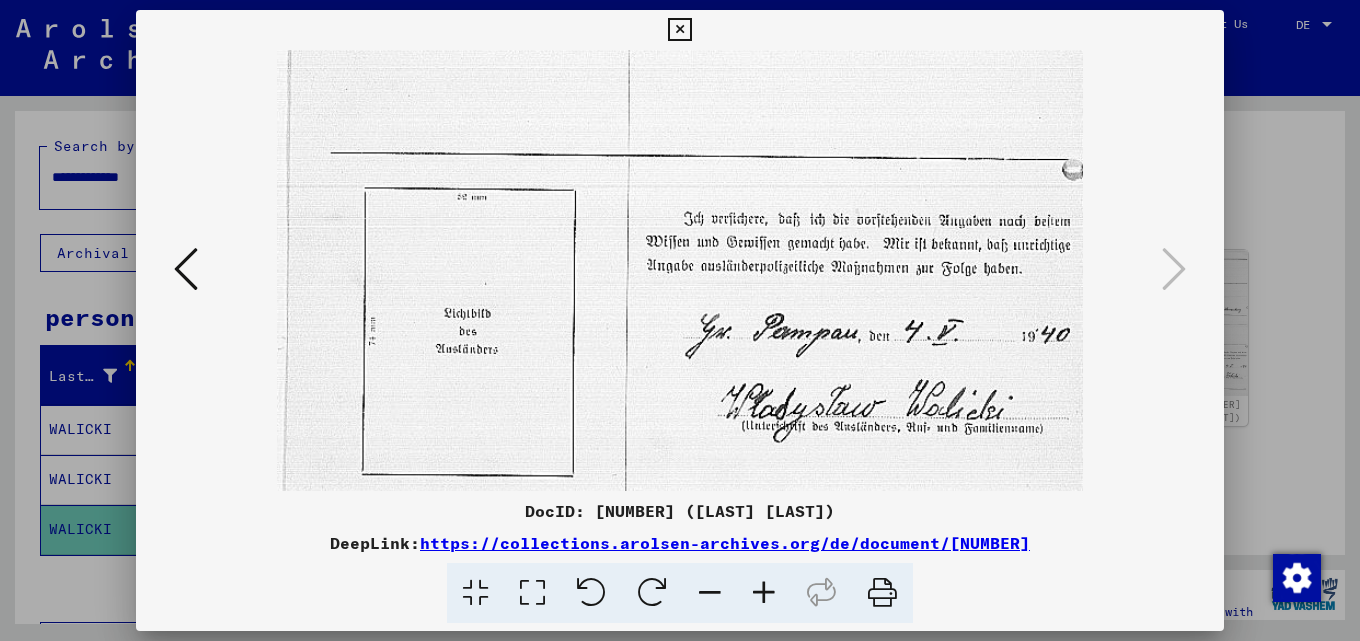 scroll, scrollTop: 666, scrollLeft: 0, axis: vertical 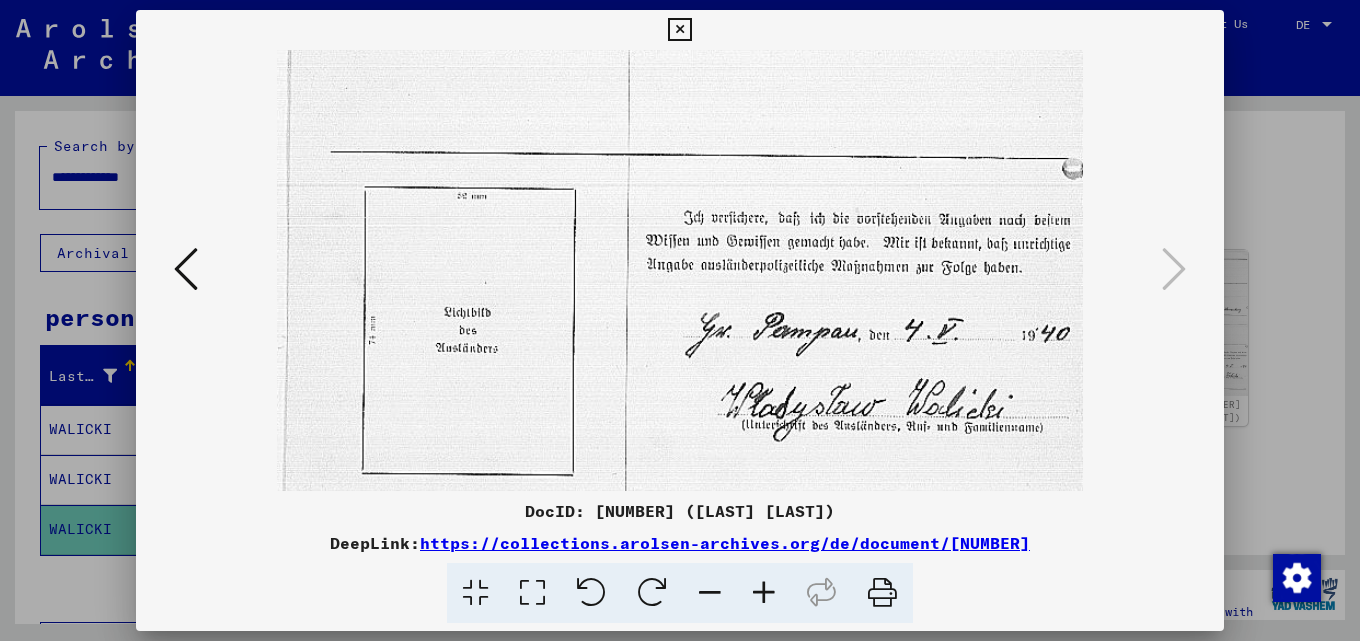drag, startPoint x: 901, startPoint y: 399, endPoint x: 894, endPoint y: 12, distance: 387.0633 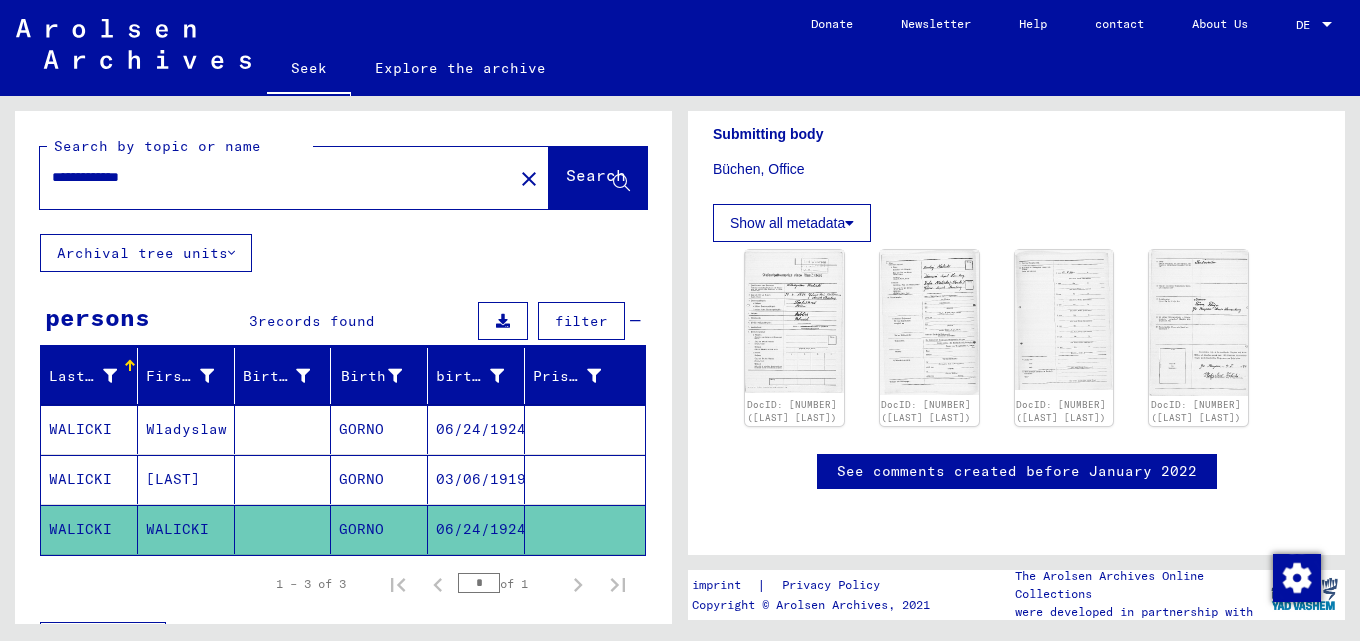 drag, startPoint x: 123, startPoint y: 171, endPoint x: 0, endPoint y: 165, distance: 123.146255 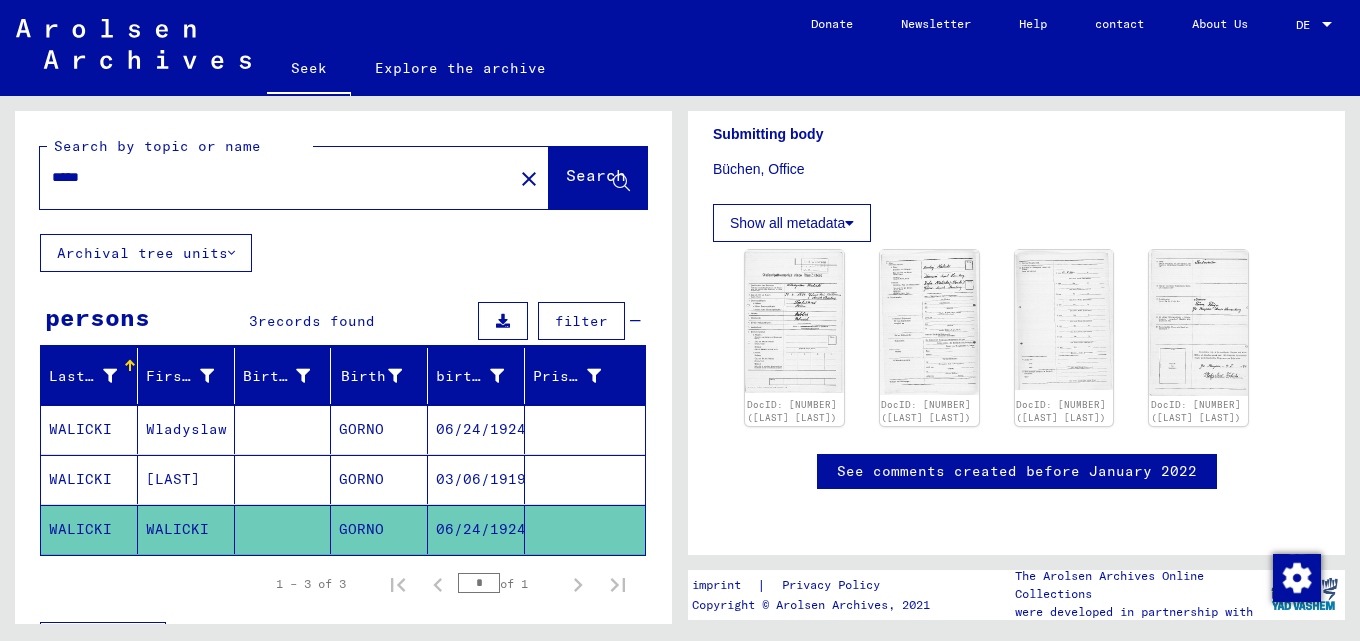 type on "*****" 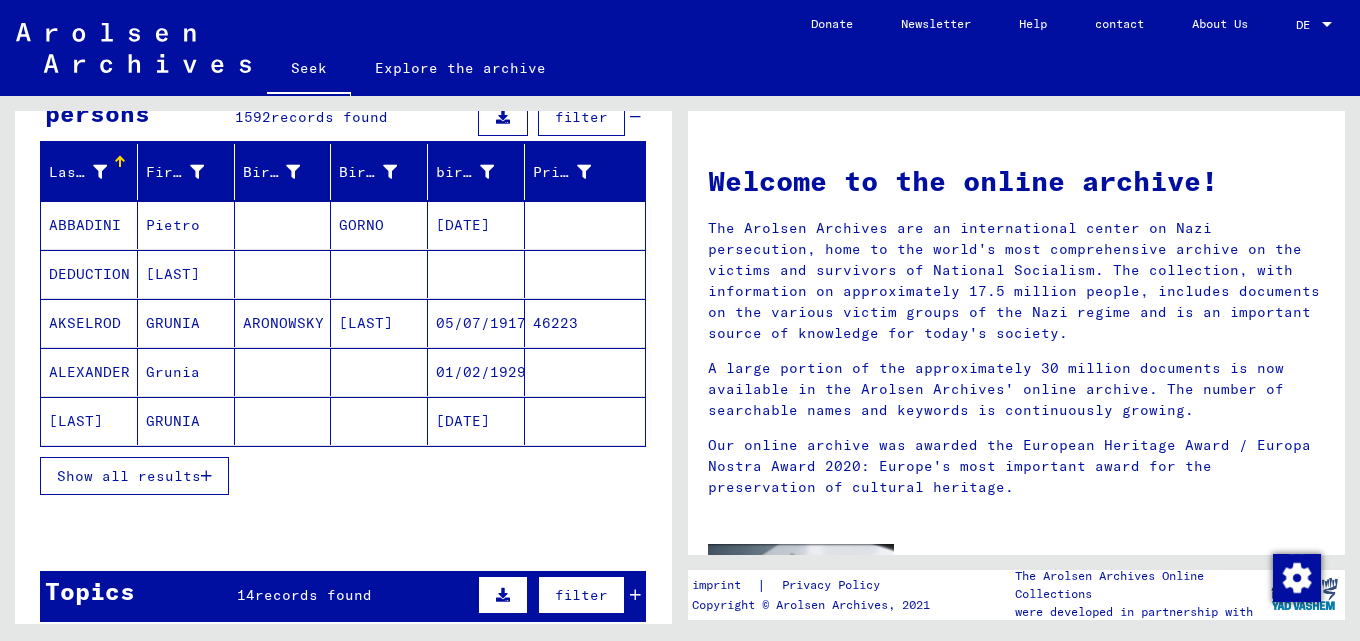 scroll, scrollTop: 207, scrollLeft: 0, axis: vertical 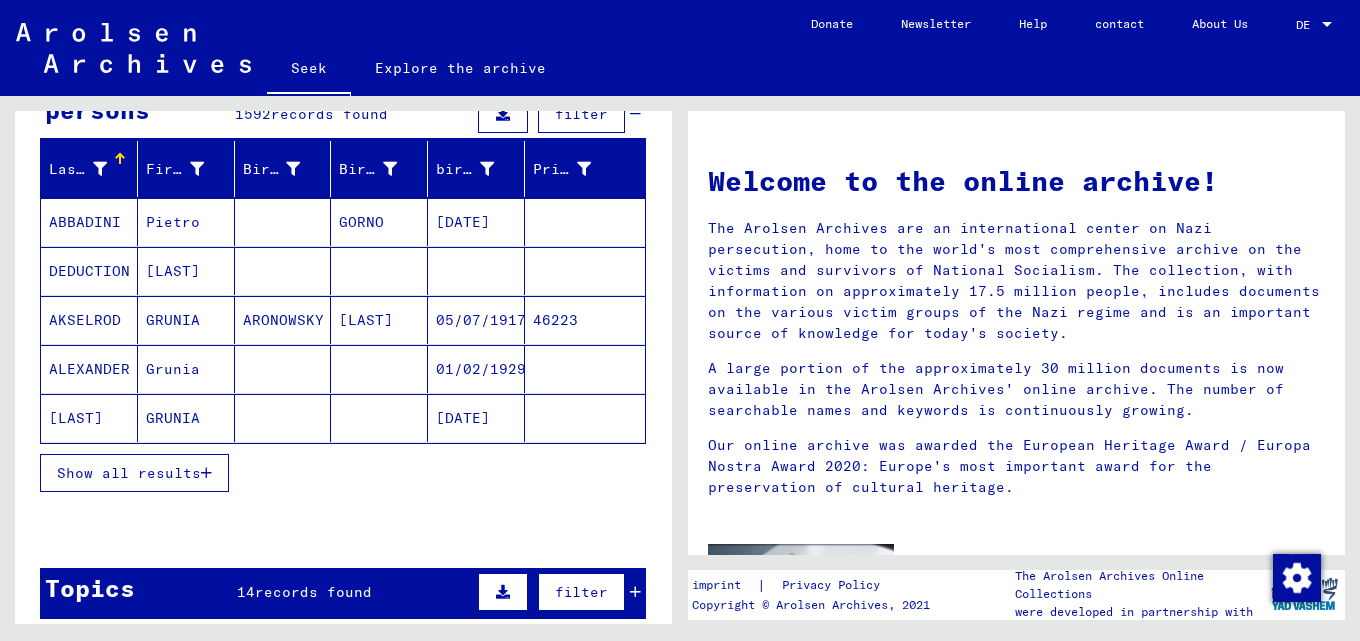 click on "Show all results" at bounding box center [134, 473] 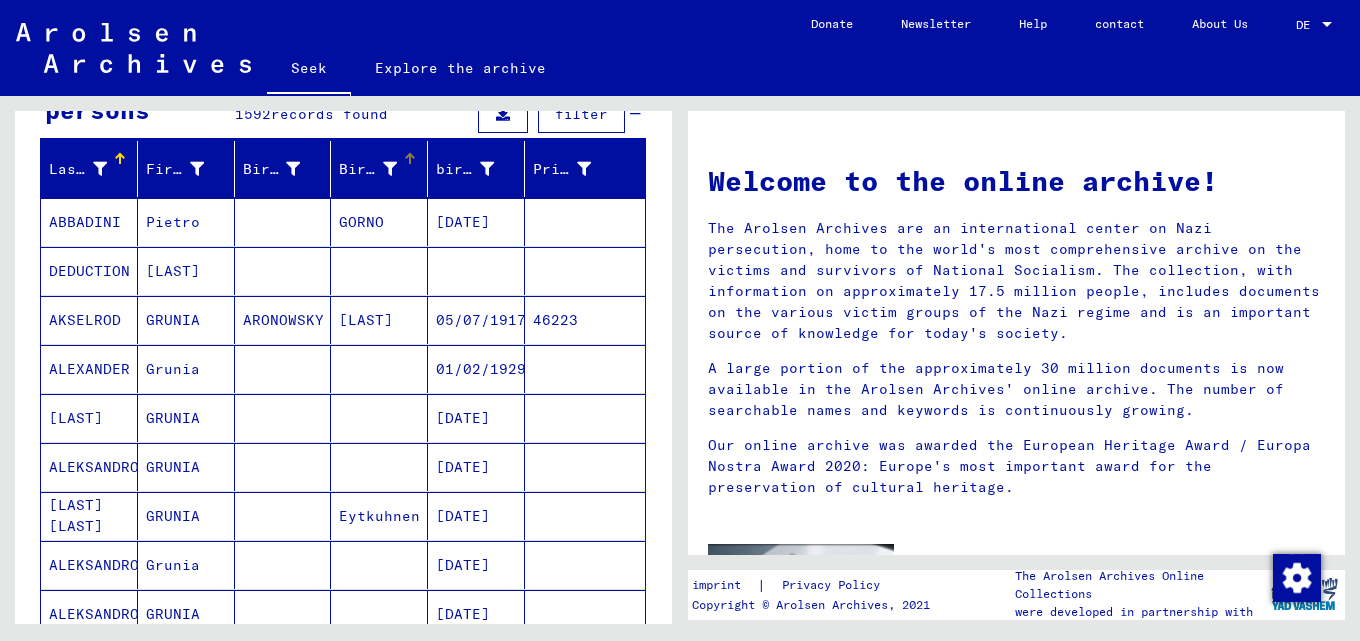 click at bounding box center (390, 169) 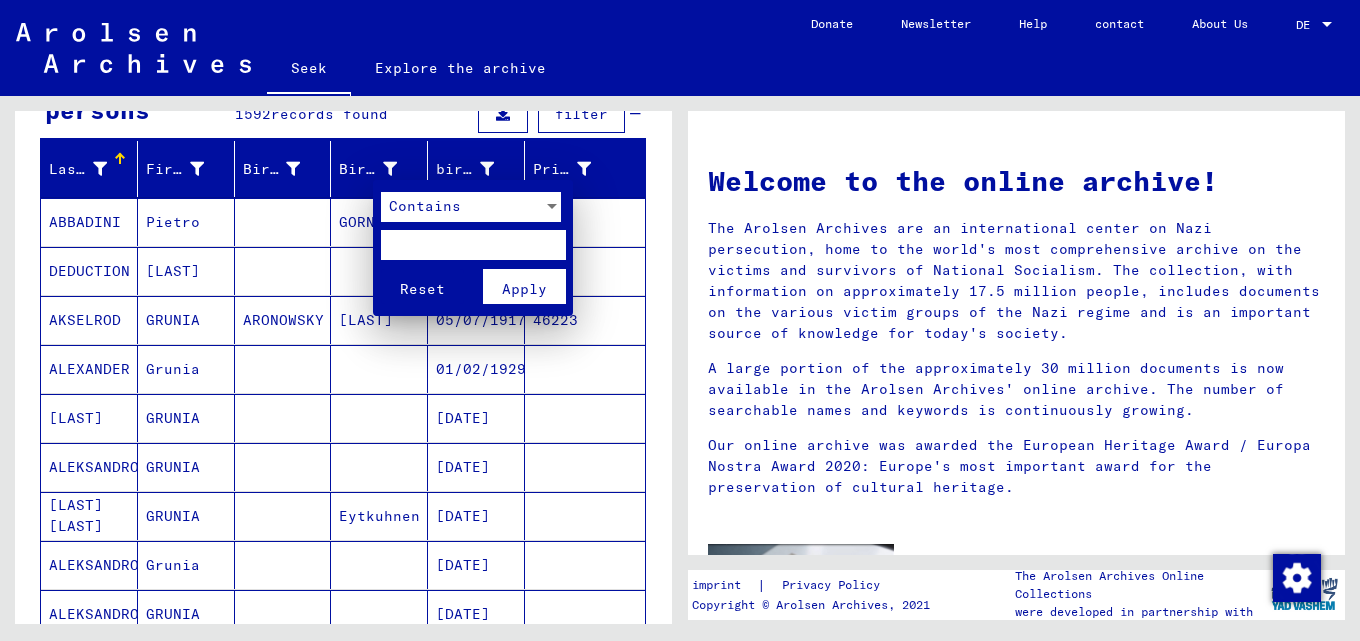 click at bounding box center (473, 245) 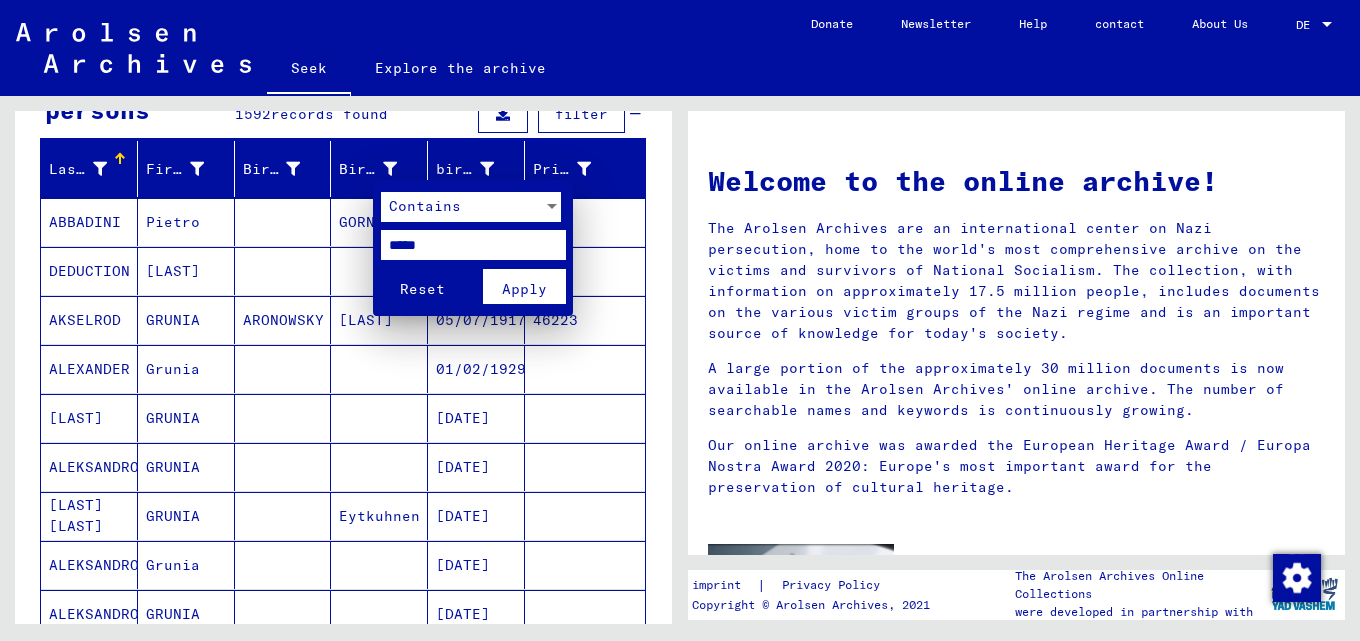 type on "*****" 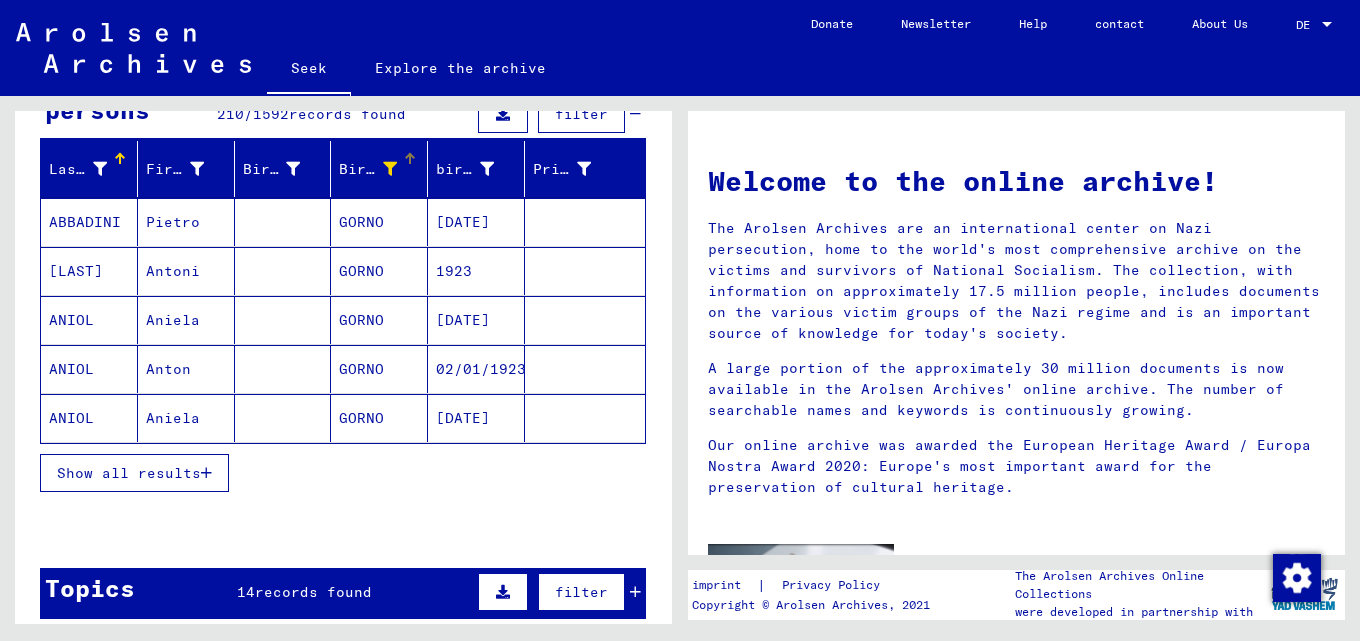 click on "Show all results" at bounding box center [134, 473] 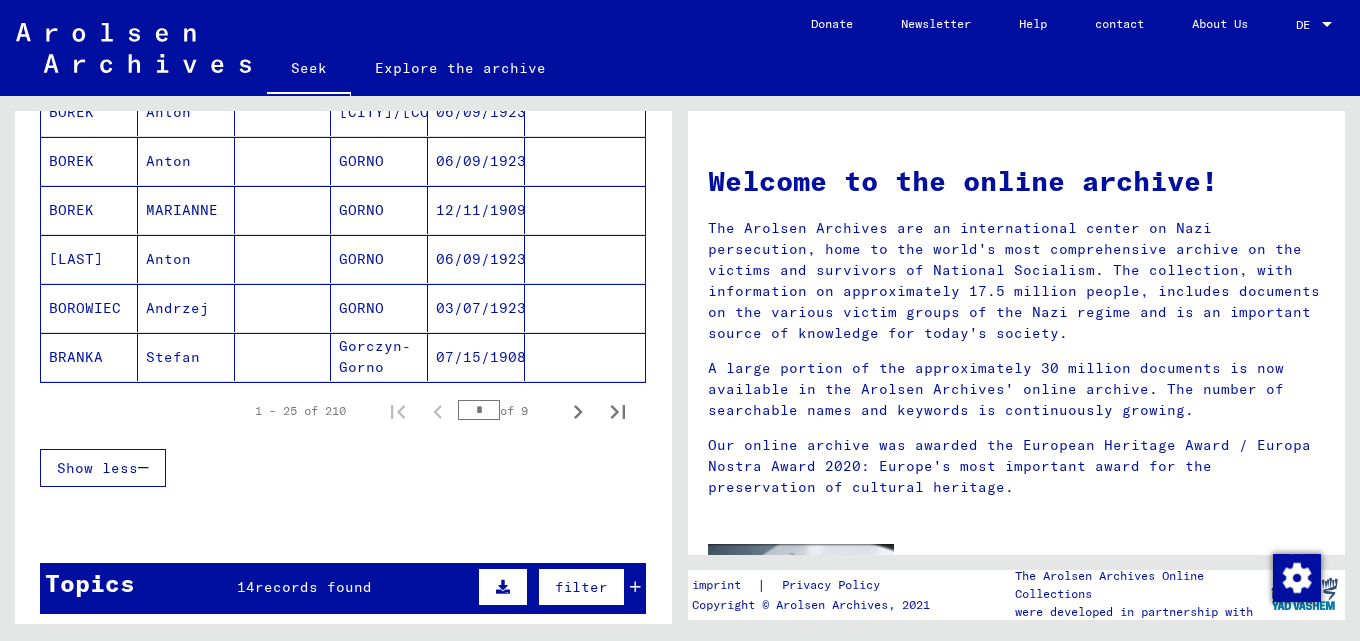 scroll, scrollTop: 1281, scrollLeft: 0, axis: vertical 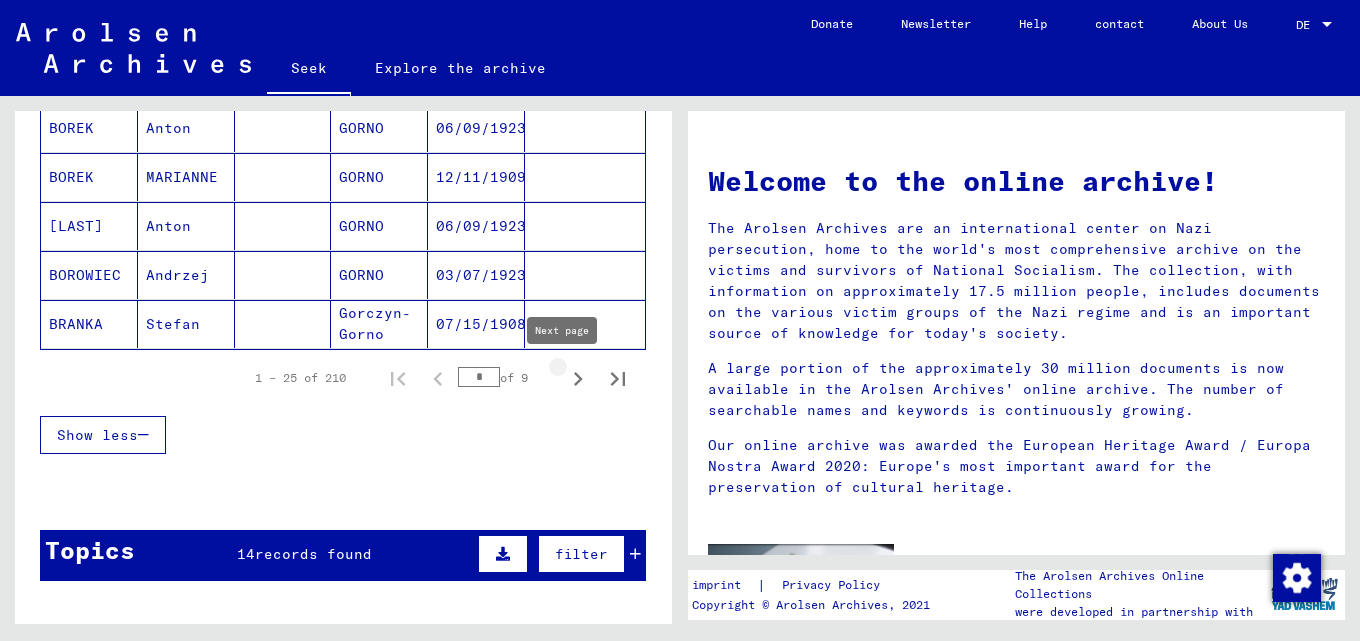 click 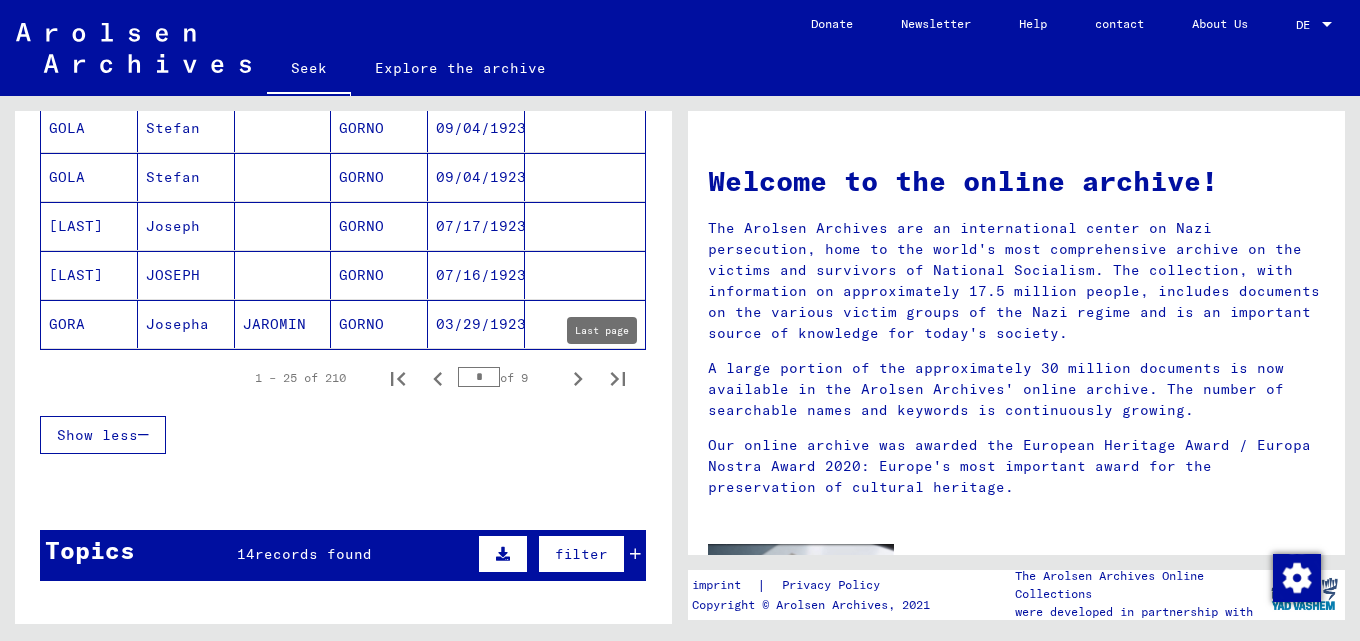 click 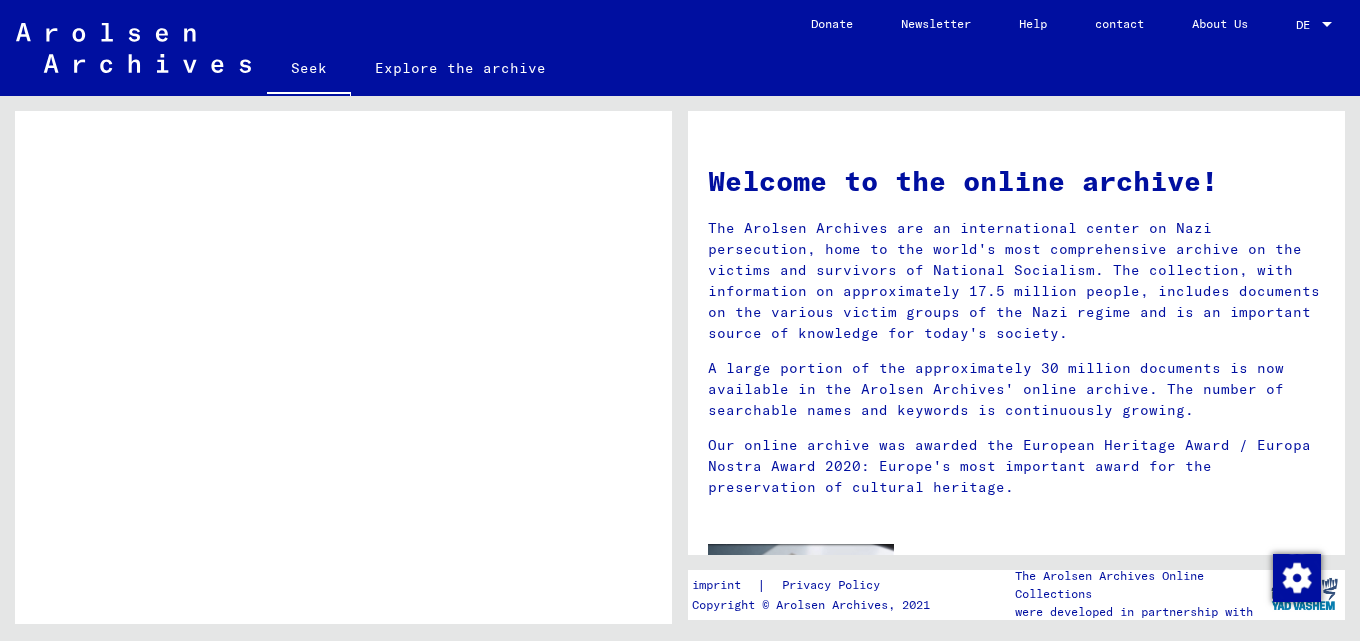 scroll, scrollTop: 1043, scrollLeft: 0, axis: vertical 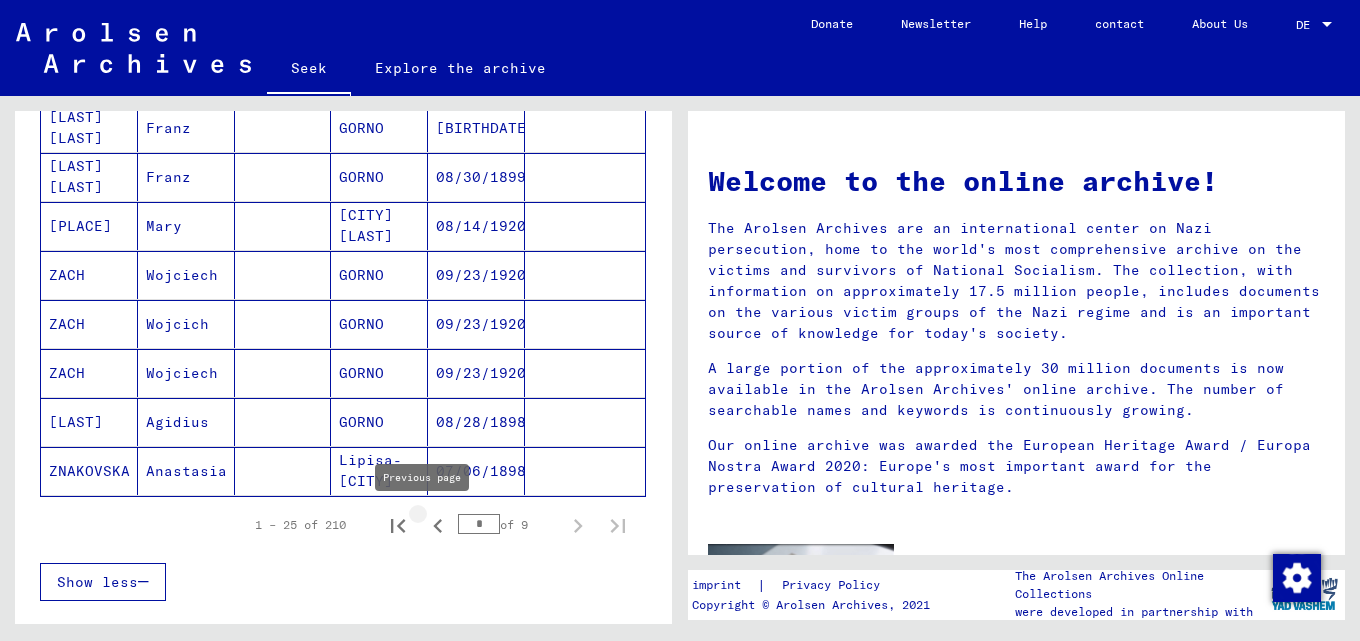 click 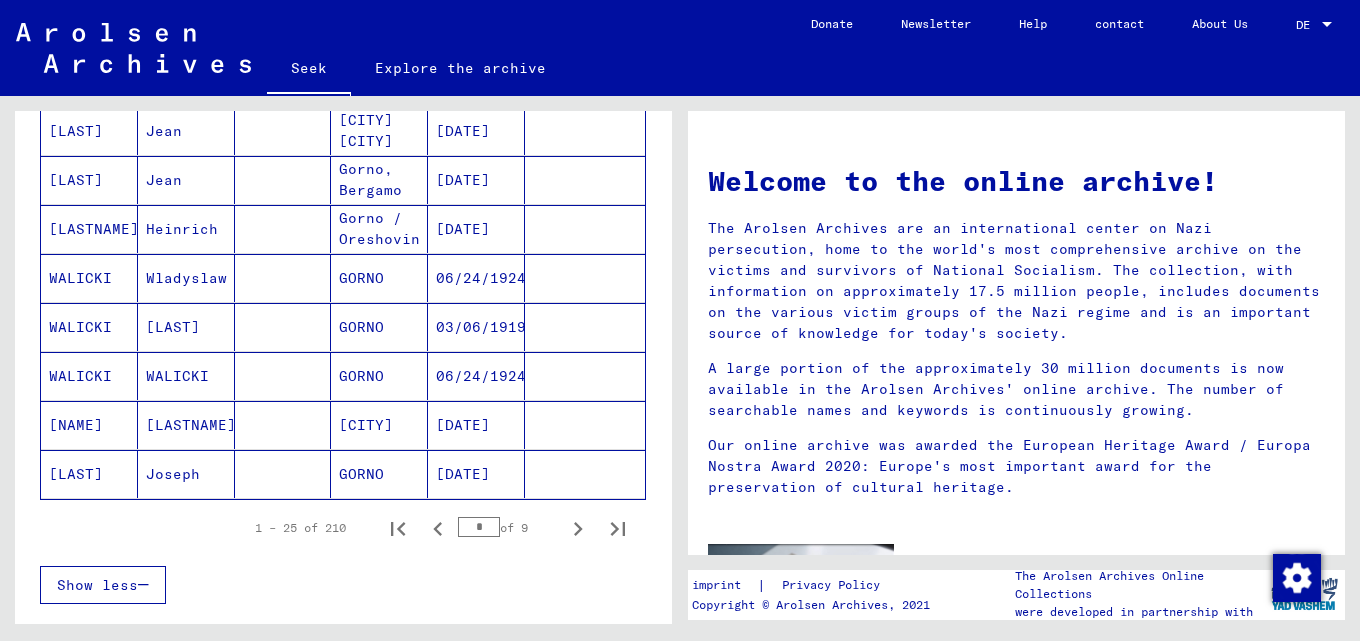 scroll, scrollTop: 1140, scrollLeft: 0, axis: vertical 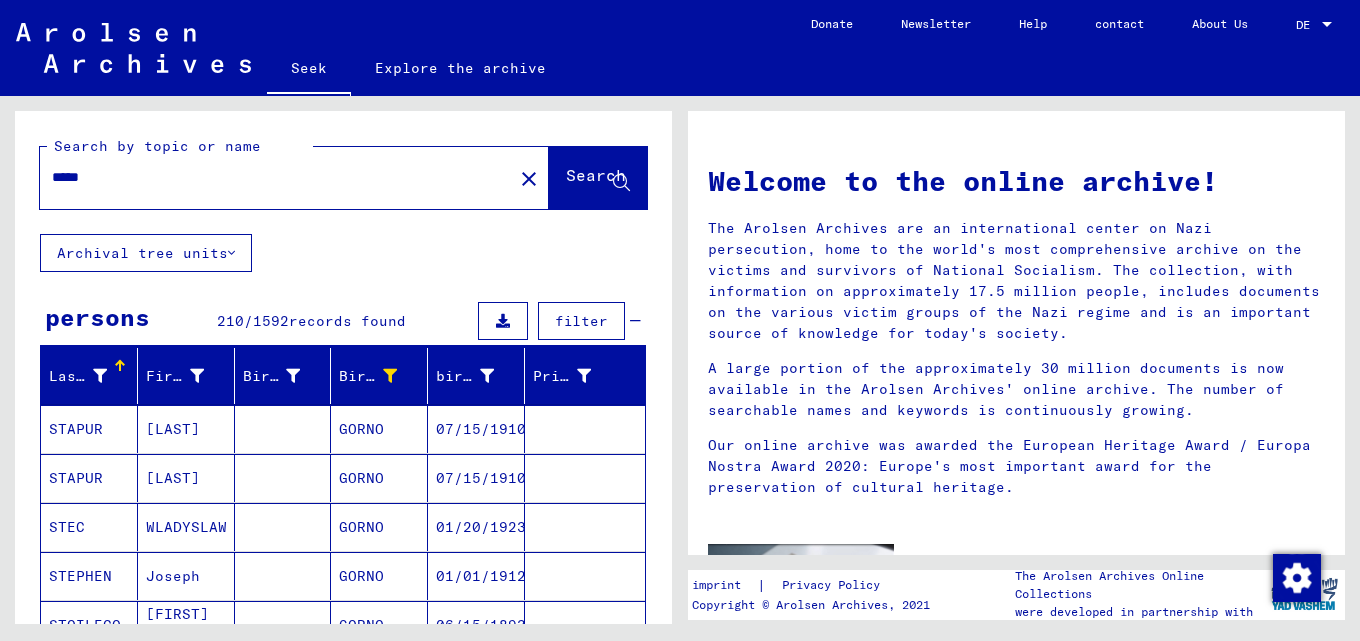 drag, startPoint x: 115, startPoint y: 182, endPoint x: 0, endPoint y: 171, distance: 115.52489 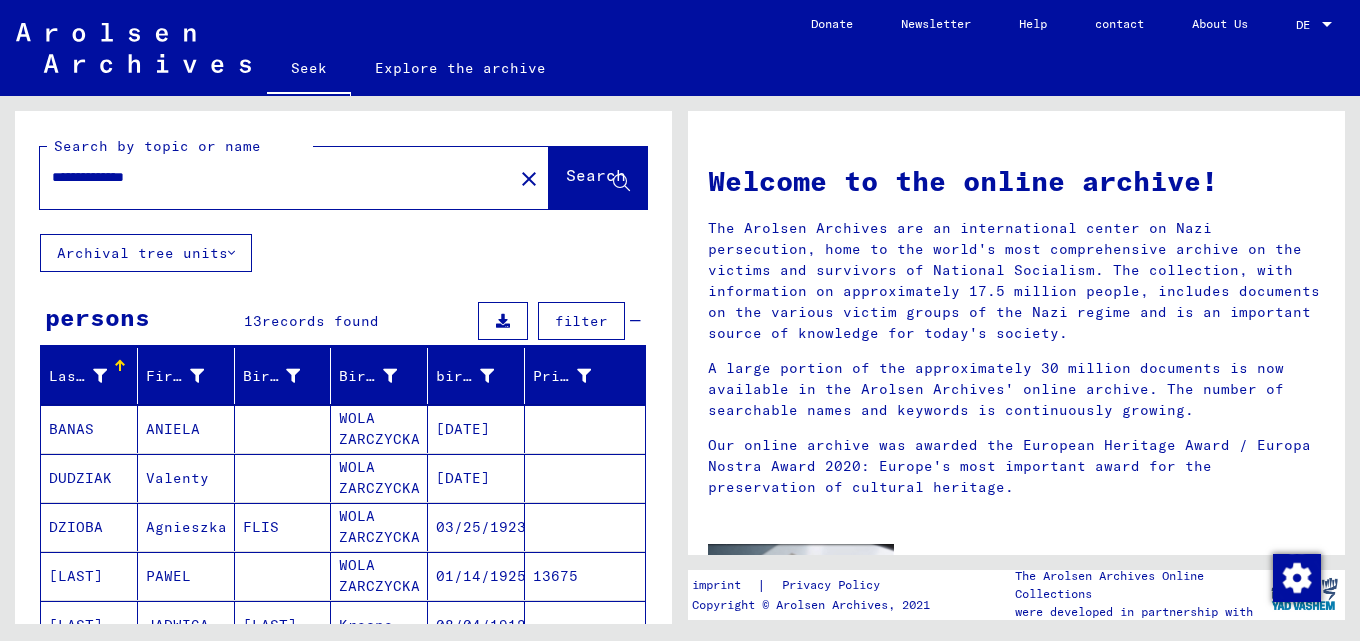 click on "Last name" at bounding box center (89, 376) 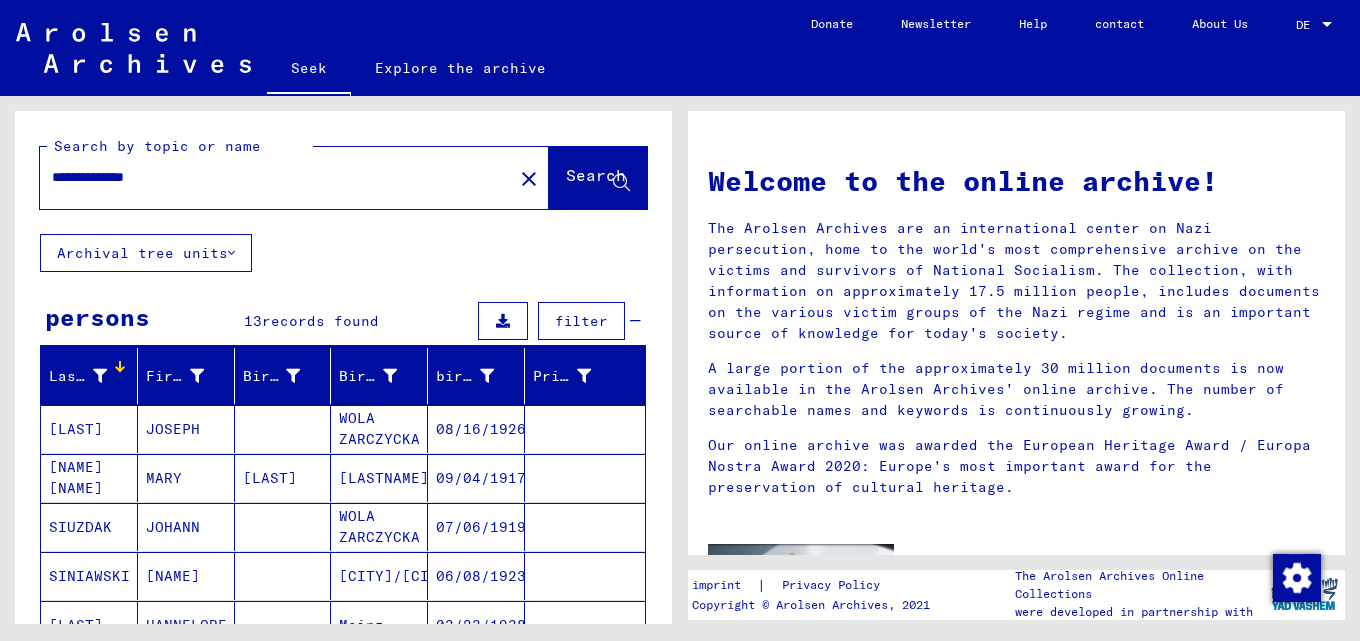 click on "Last name" at bounding box center (89, 376) 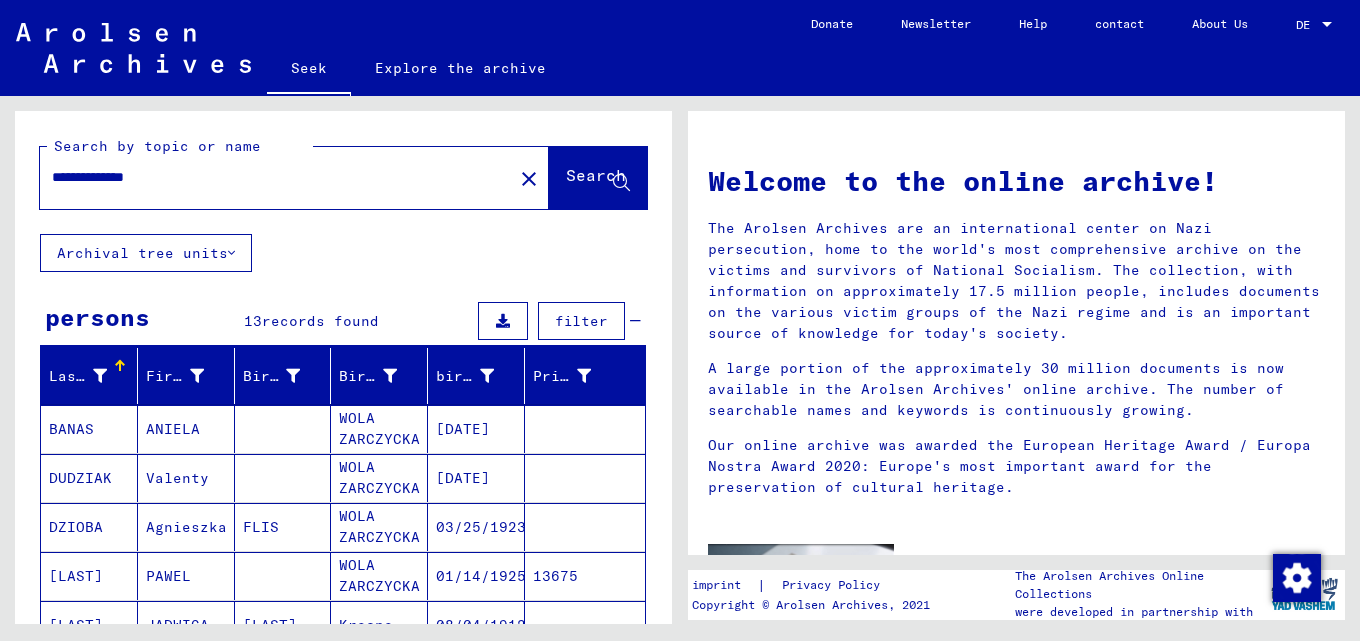 click on "filter" at bounding box center [581, 321] 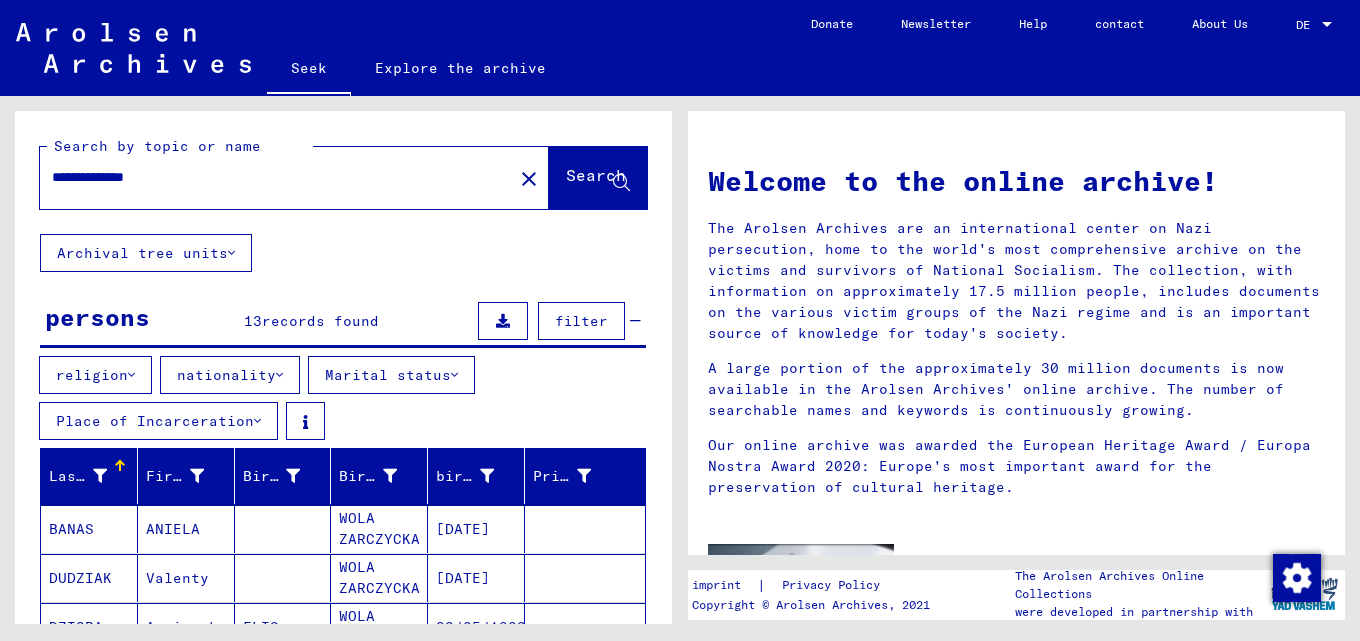 click on "filter" at bounding box center [581, 321] 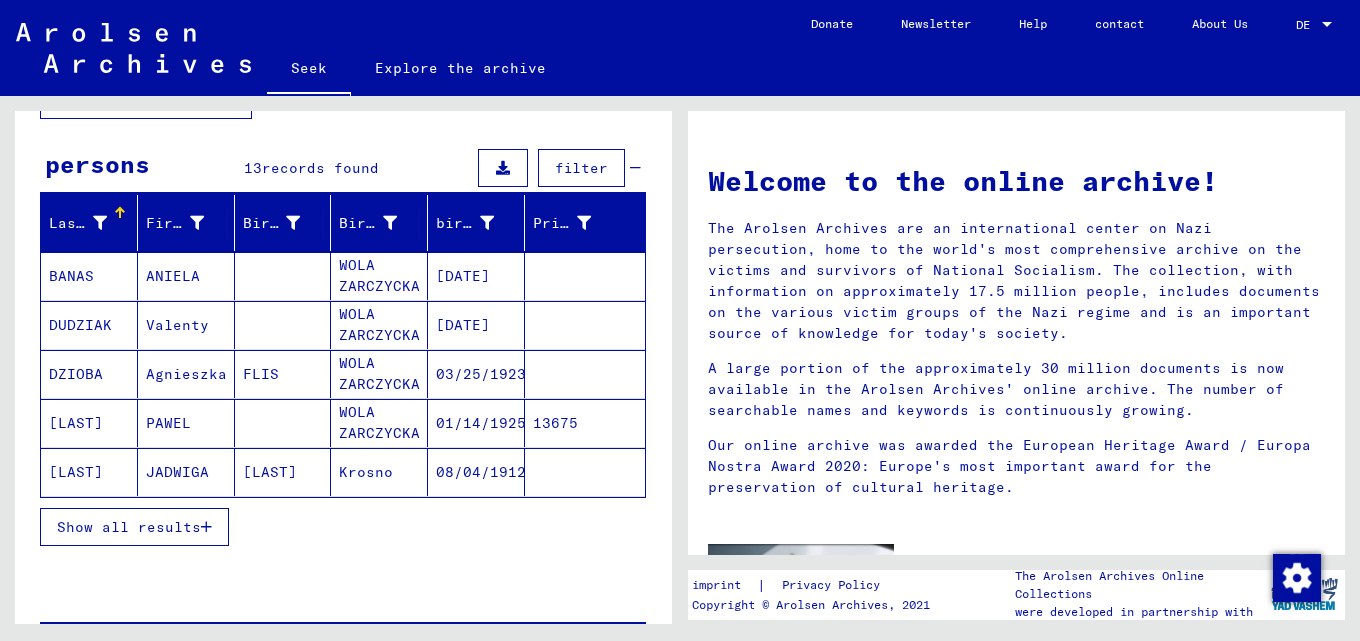 scroll, scrollTop: 163, scrollLeft: 0, axis: vertical 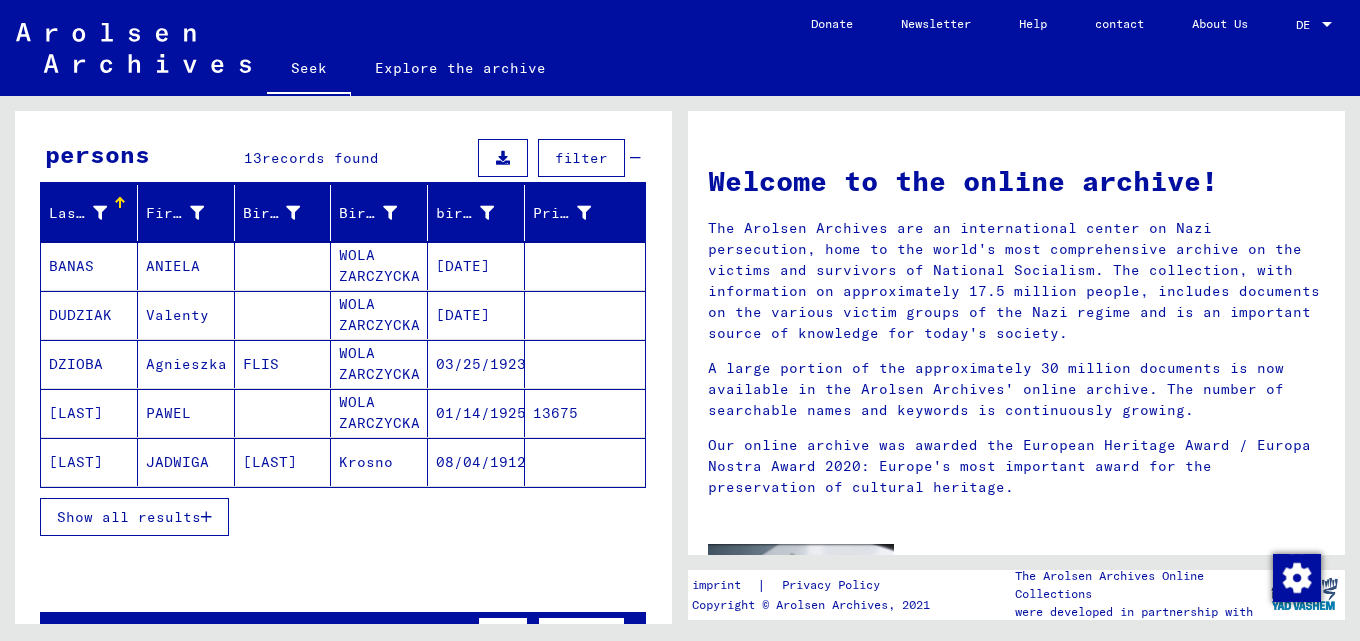 click on "Show all results" at bounding box center [129, 517] 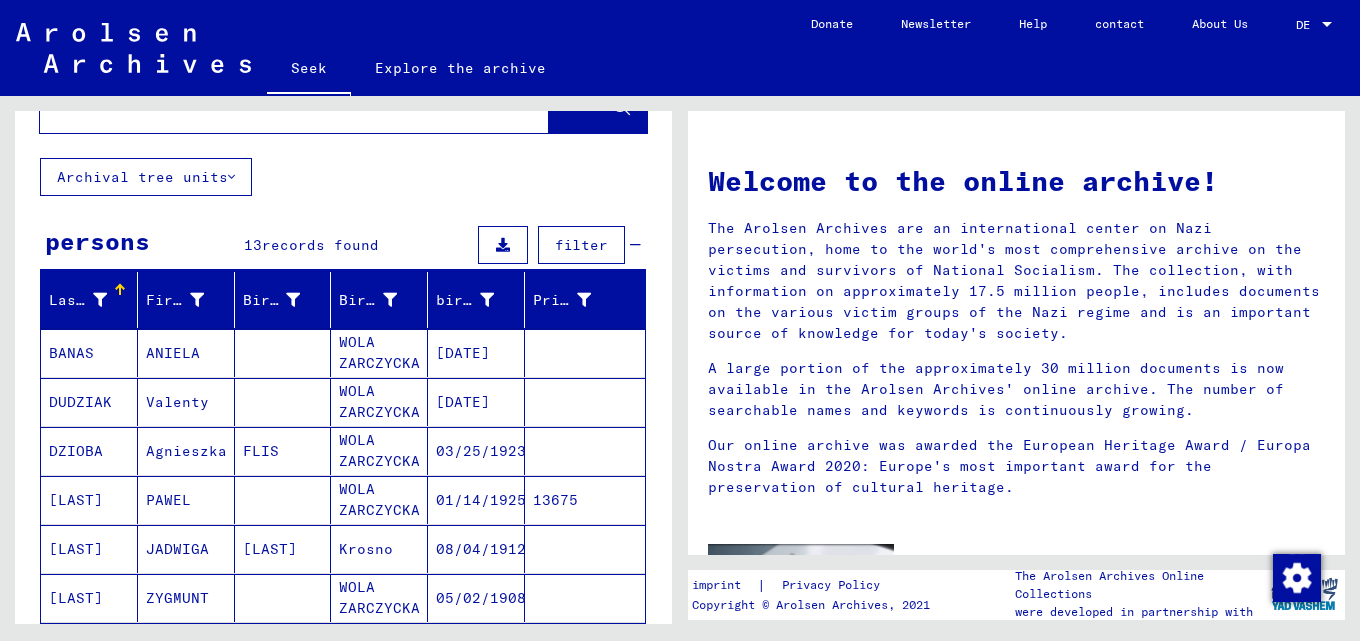 scroll, scrollTop: 51, scrollLeft: 0, axis: vertical 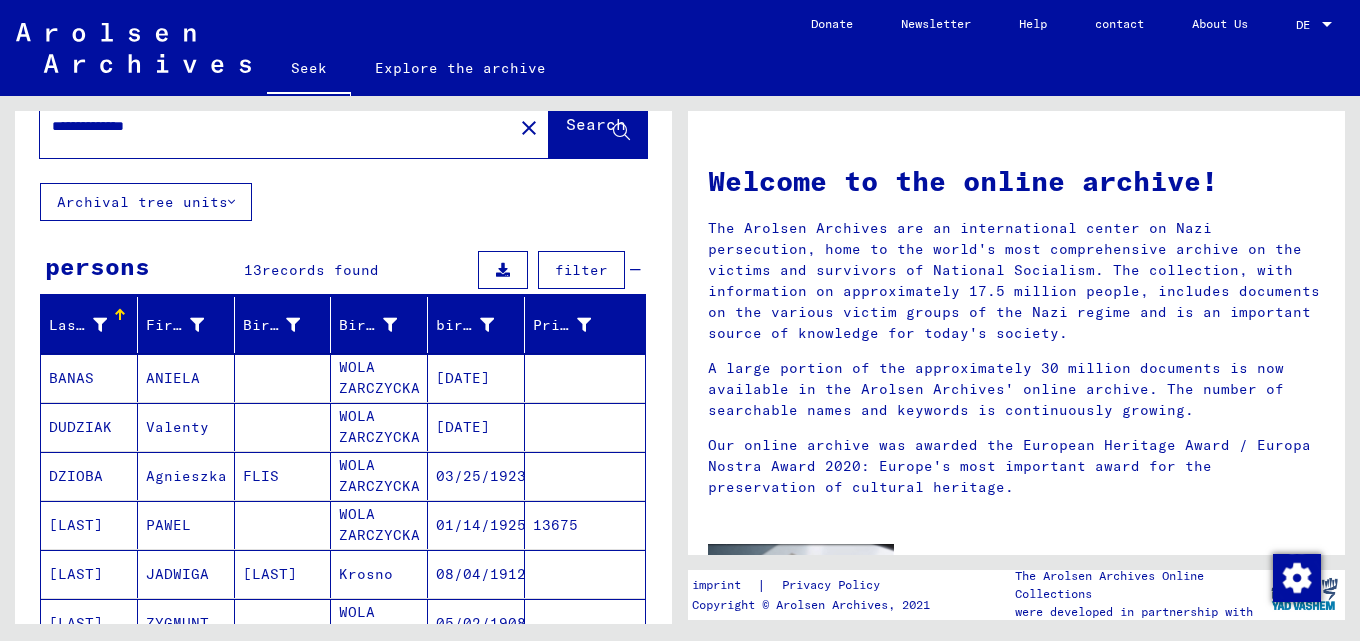 drag, startPoint x: 96, startPoint y: 124, endPoint x: 0, endPoint y: 122, distance: 96.02083 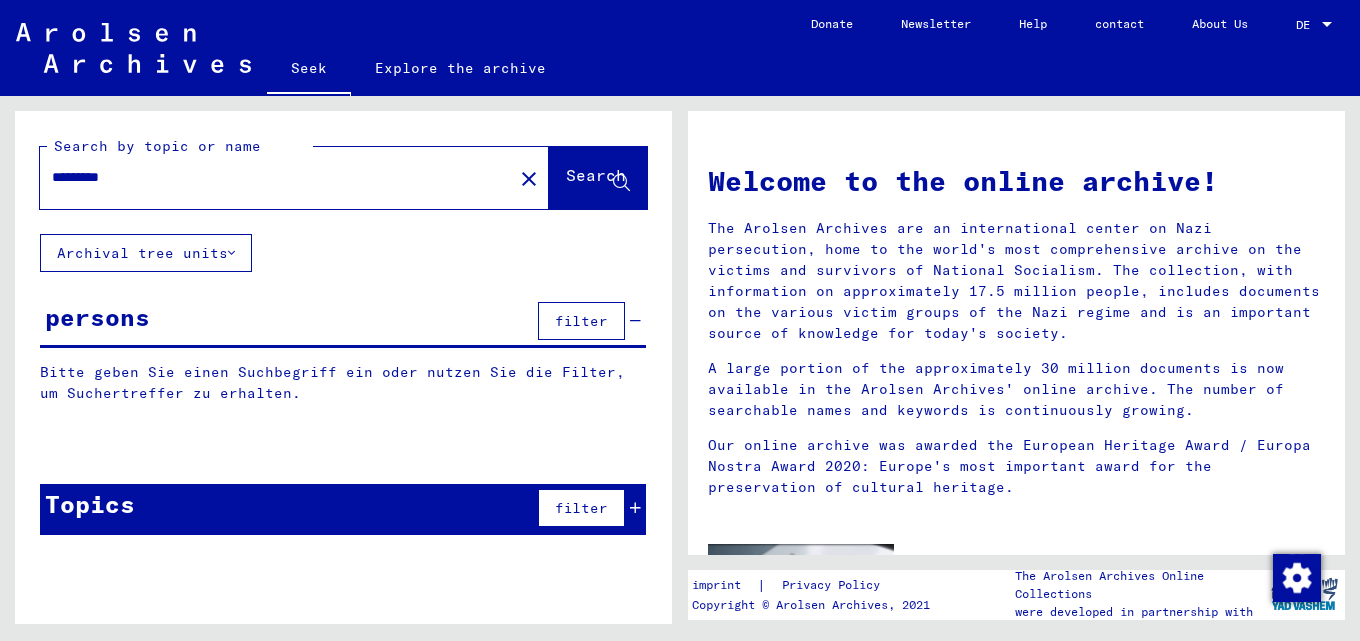scroll, scrollTop: 0, scrollLeft: 0, axis: both 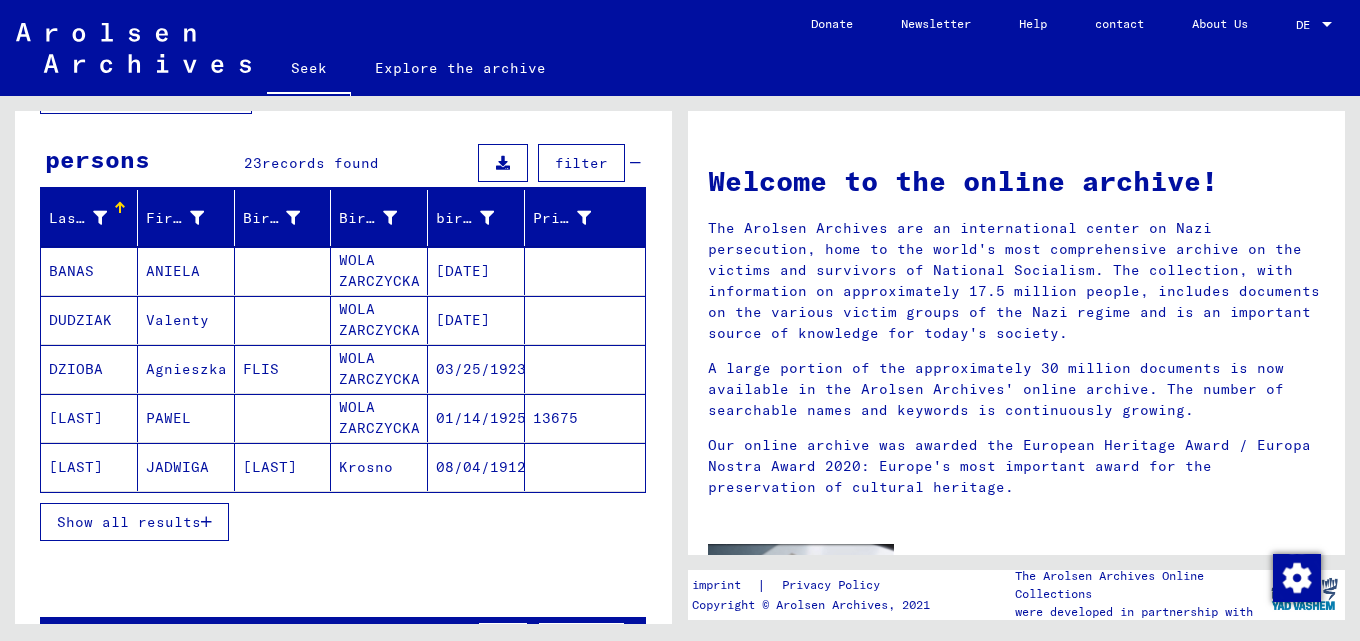 click on "Show all results" at bounding box center (129, 522) 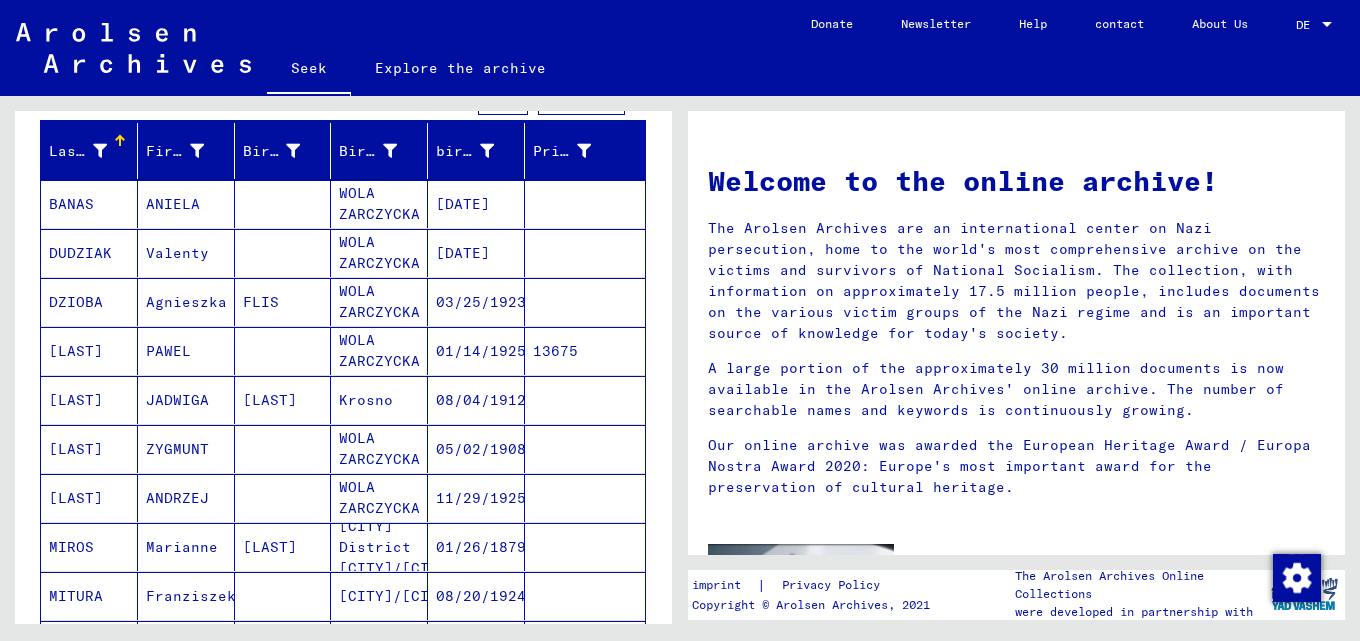 scroll, scrollTop: 198, scrollLeft: 0, axis: vertical 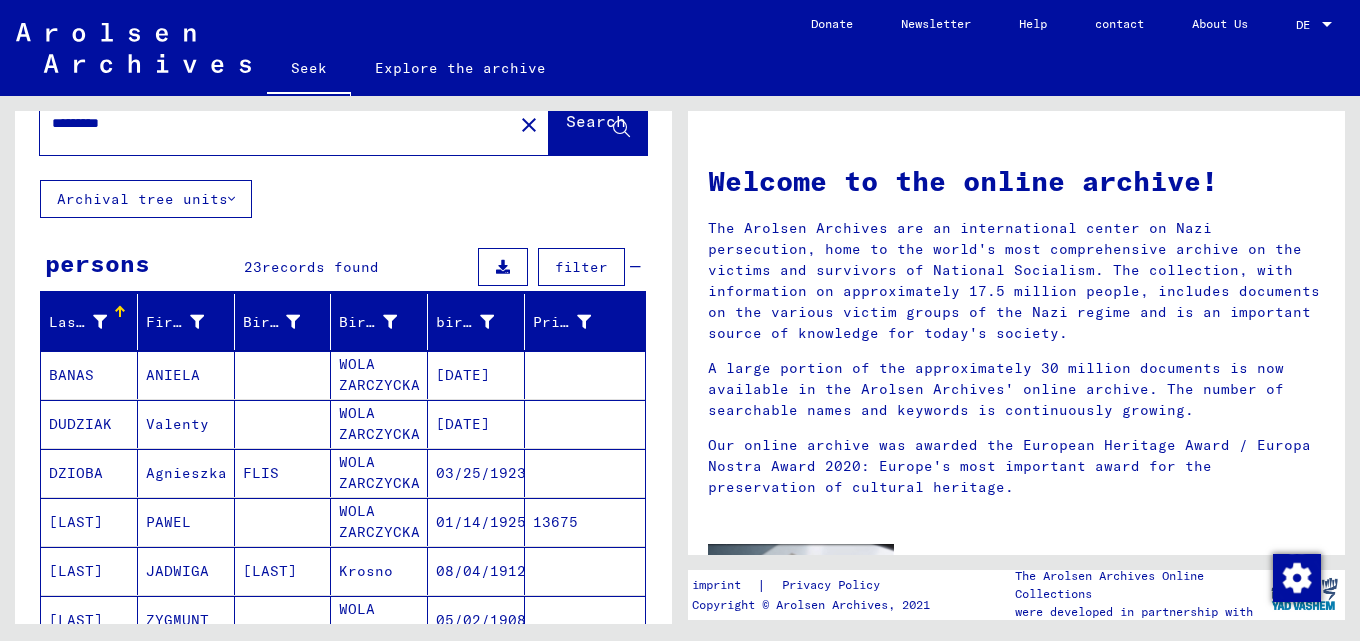 drag, startPoint x: 155, startPoint y: 127, endPoint x: 0, endPoint y: 126, distance: 155.00322 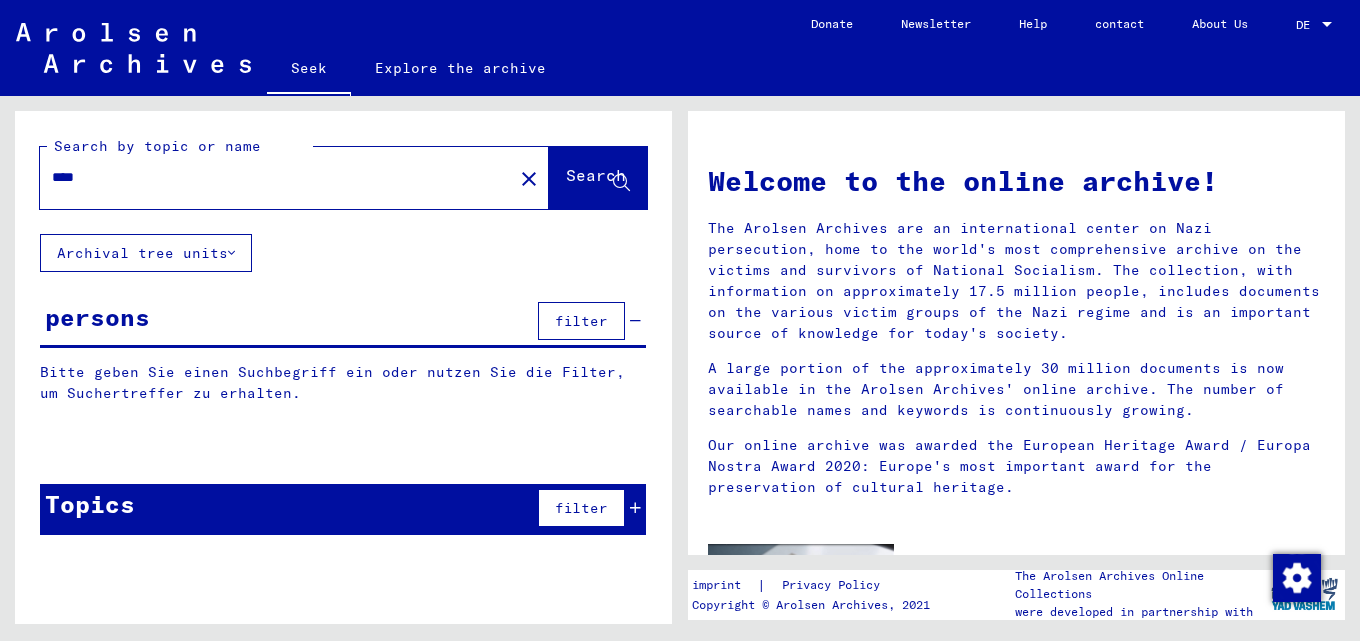 scroll, scrollTop: 0, scrollLeft: 0, axis: both 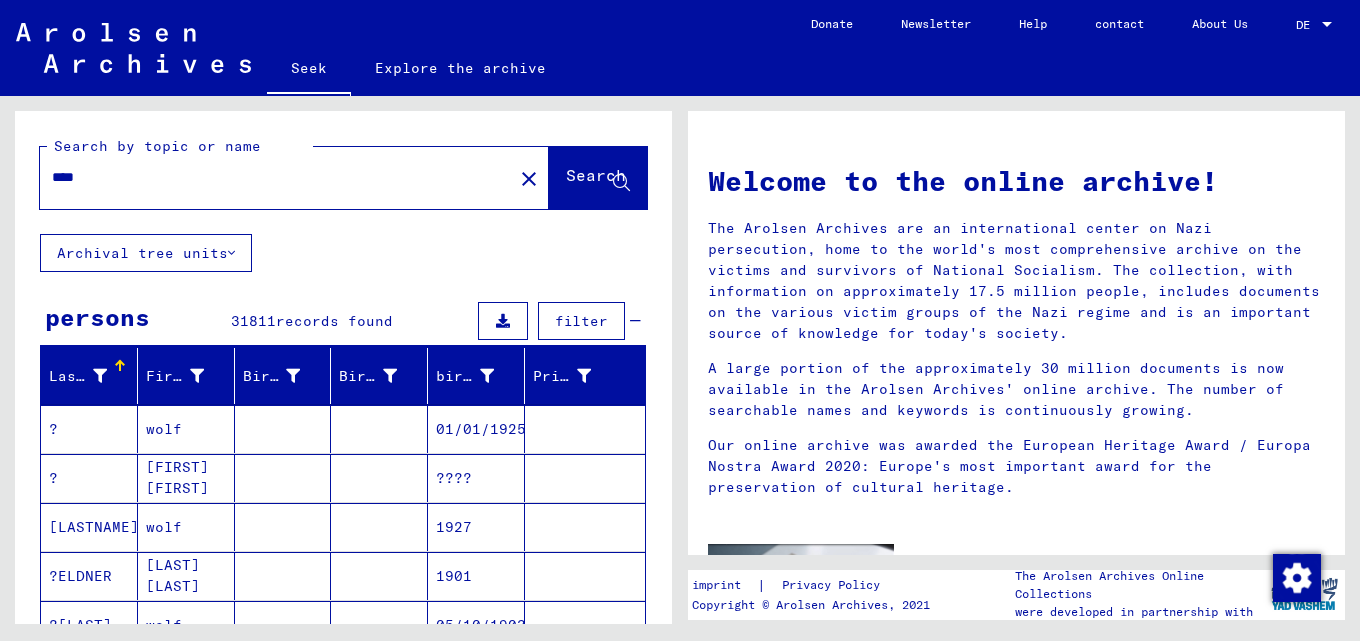 drag, startPoint x: 114, startPoint y: 179, endPoint x: 17, endPoint y: 177, distance: 97.020615 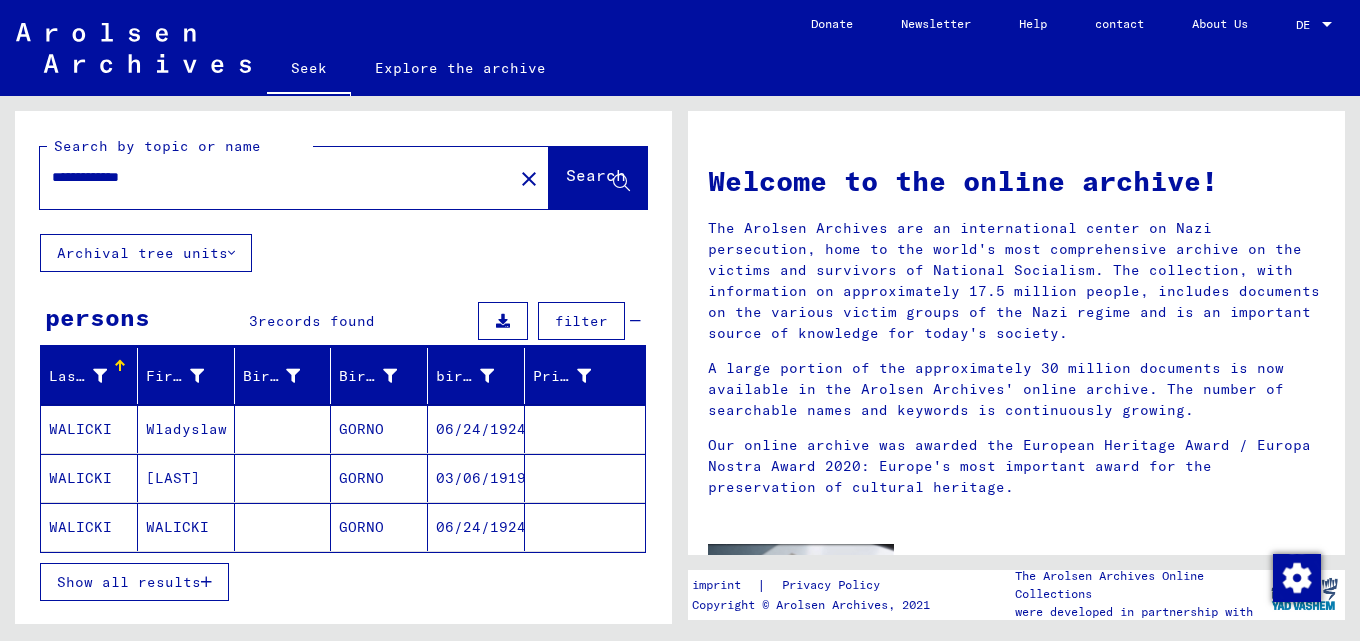 drag, startPoint x: 173, startPoint y: 176, endPoint x: 0, endPoint y: 151, distance: 174.79703 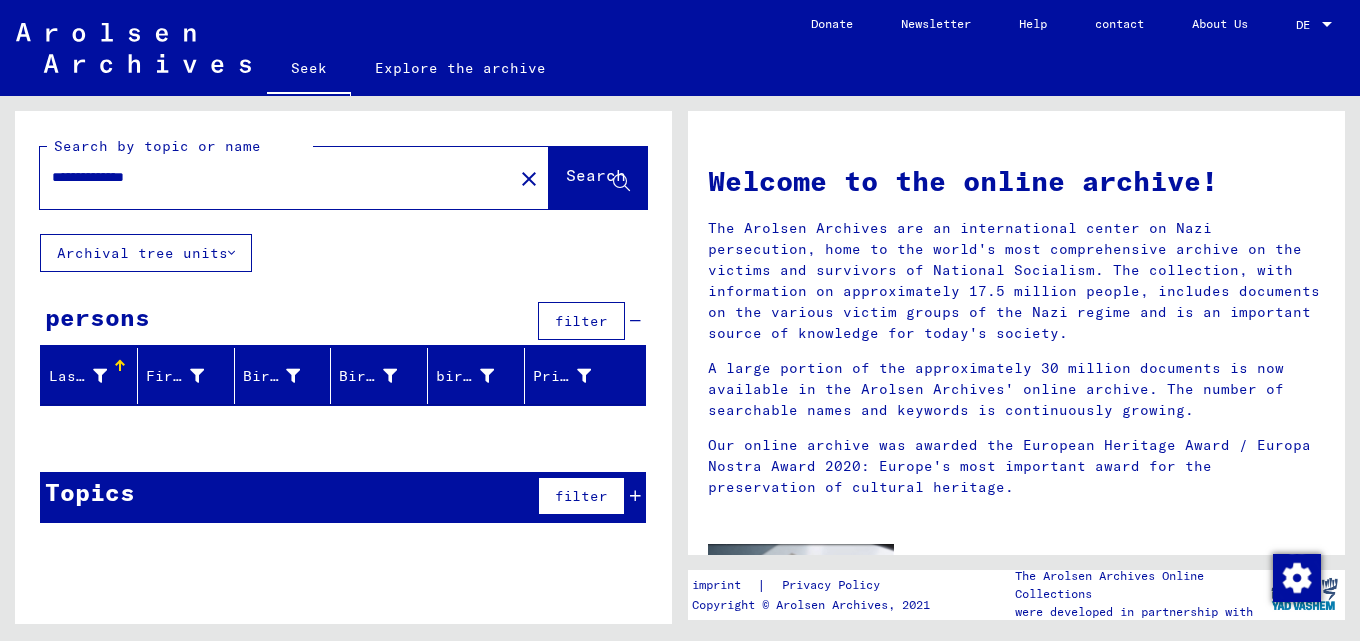 drag, startPoint x: 123, startPoint y: 175, endPoint x: 0, endPoint y: 143, distance: 127.09445 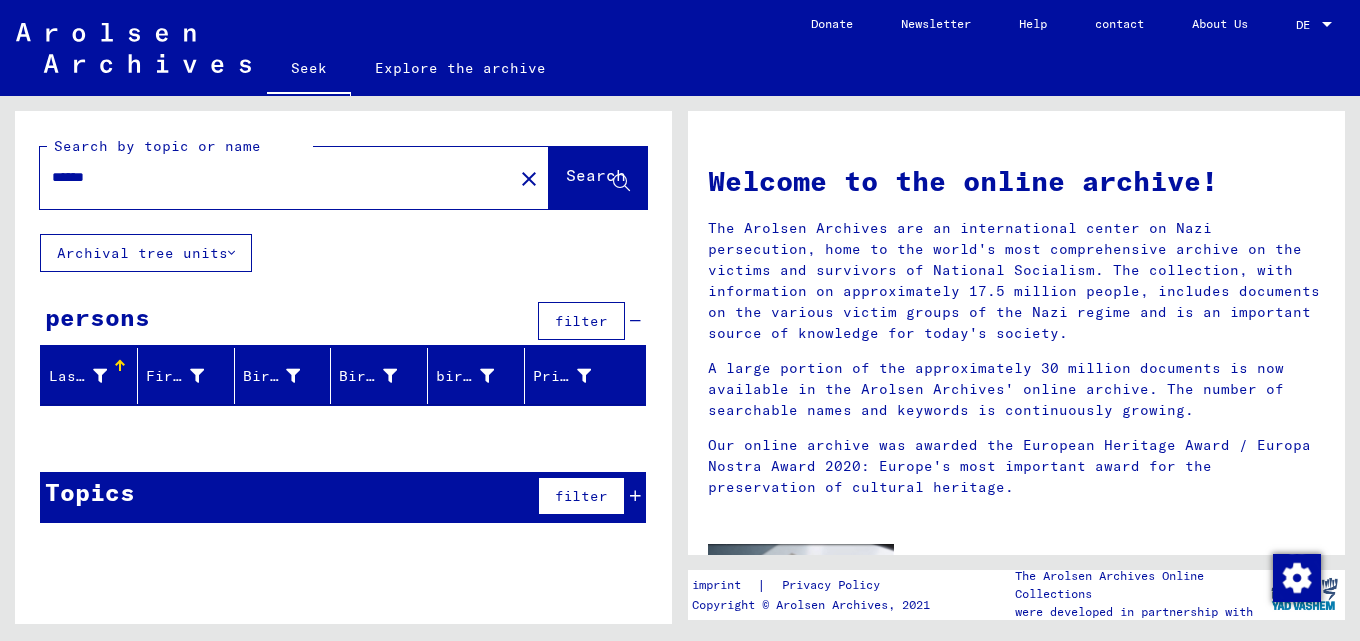 drag, startPoint x: 143, startPoint y: 175, endPoint x: 0, endPoint y: 150, distance: 145.16887 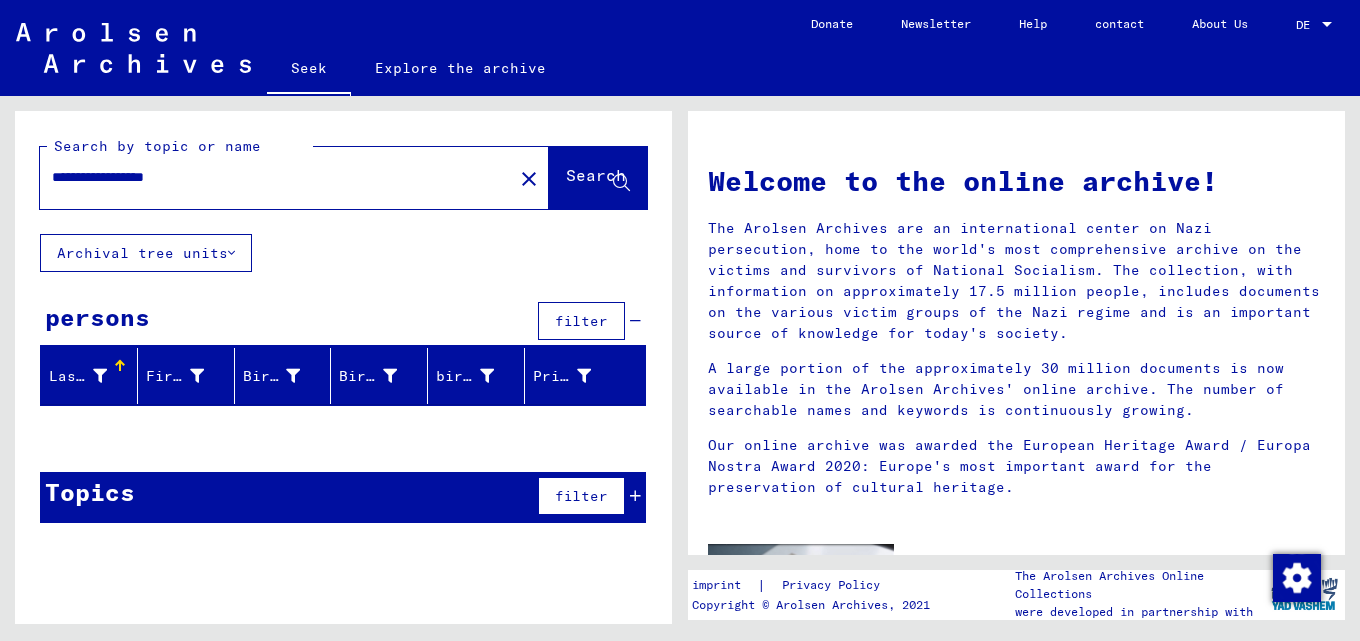 drag, startPoint x: 123, startPoint y: 169, endPoint x: 0, endPoint y: 111, distance: 135.98897 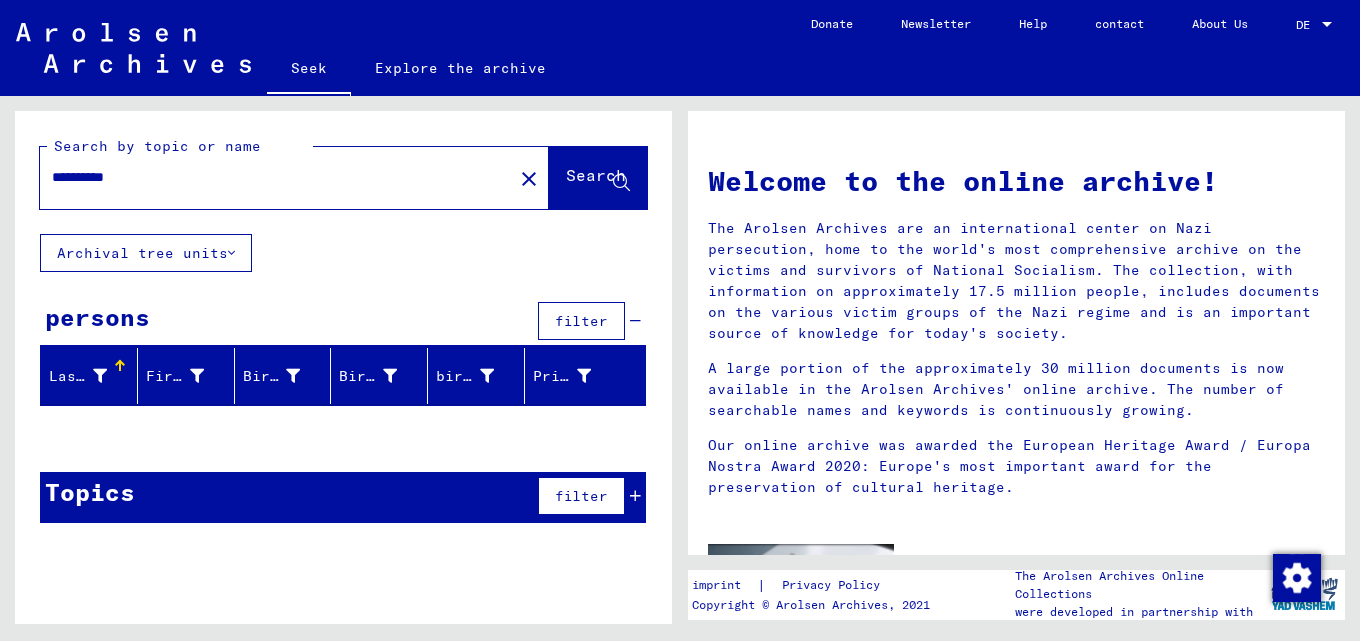type on "**********" 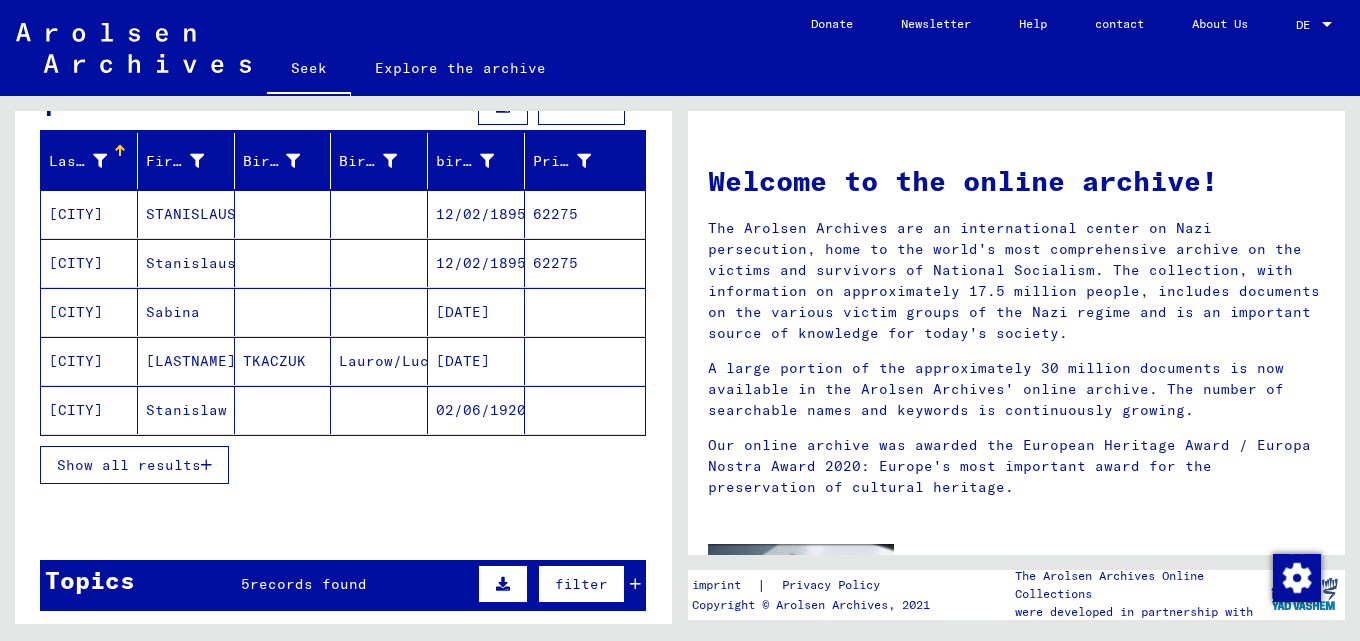 scroll, scrollTop: 240, scrollLeft: 0, axis: vertical 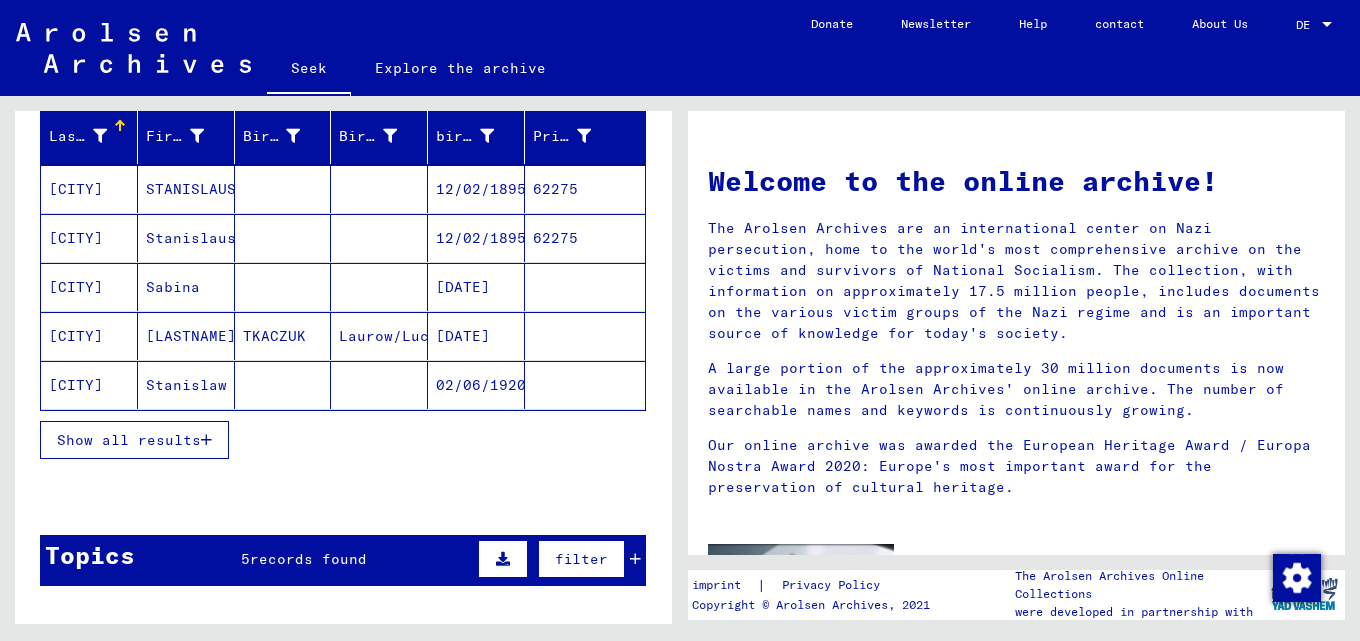 click on "Show all results" at bounding box center [129, 440] 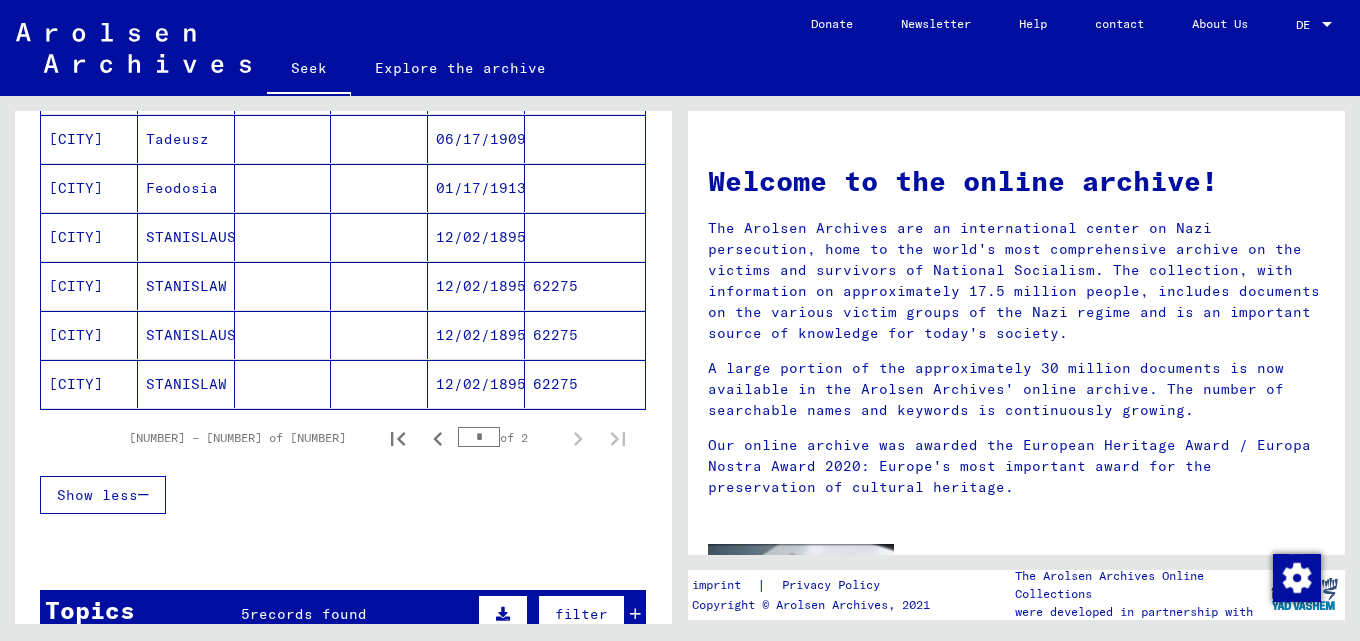 scroll, scrollTop: 1310, scrollLeft: 0, axis: vertical 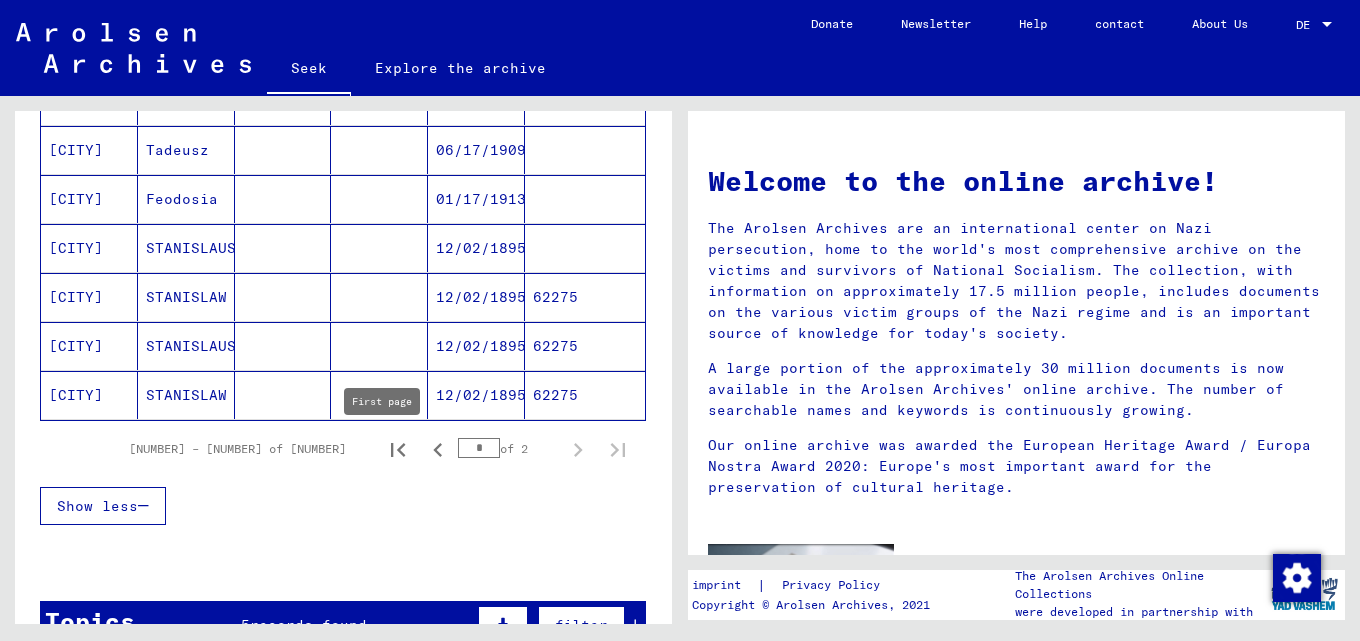 click 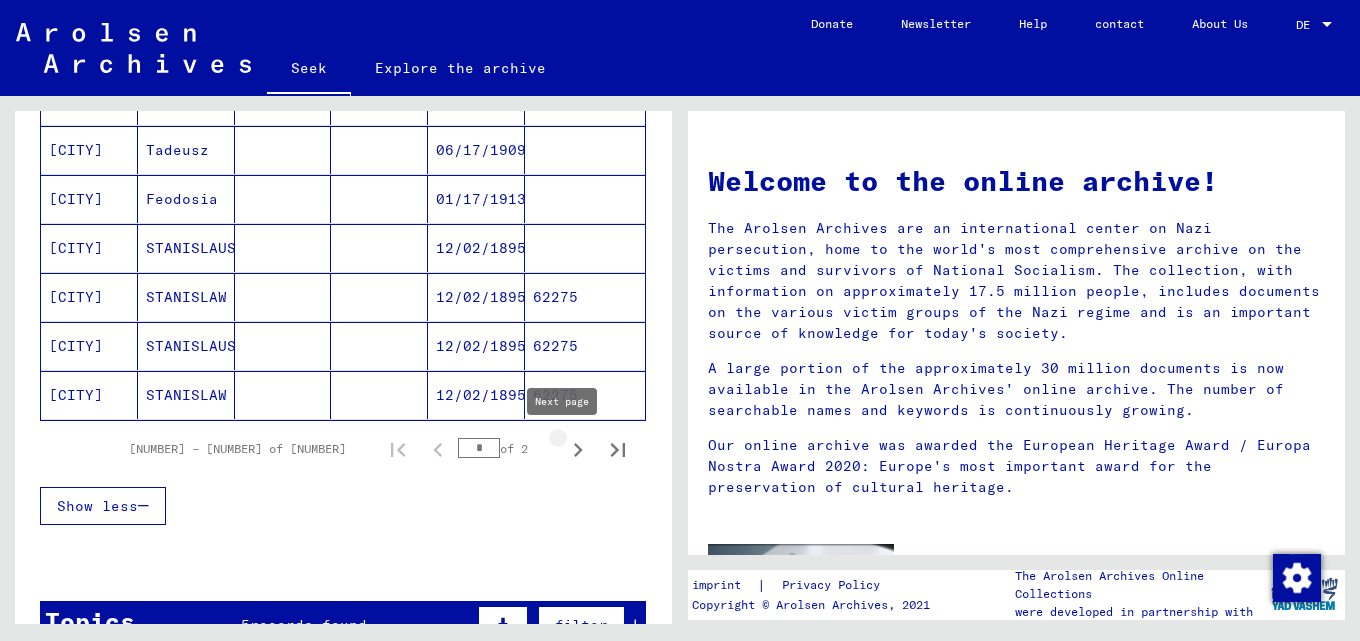 click 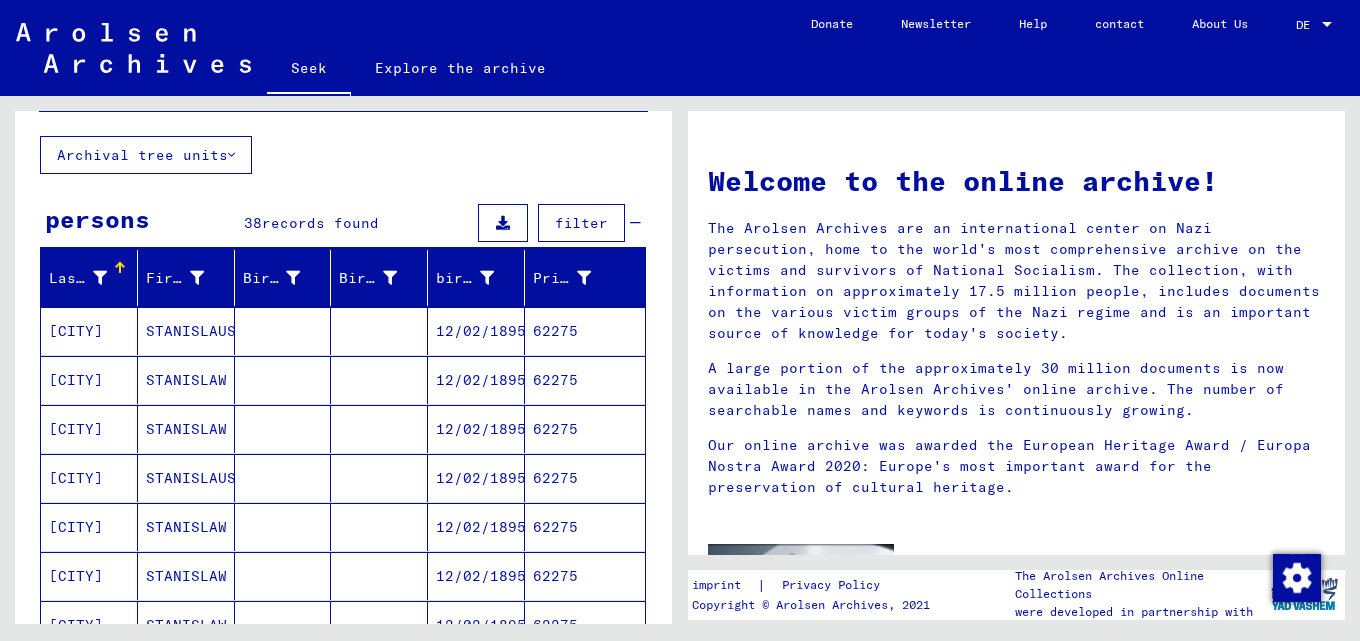scroll, scrollTop: 70, scrollLeft: 0, axis: vertical 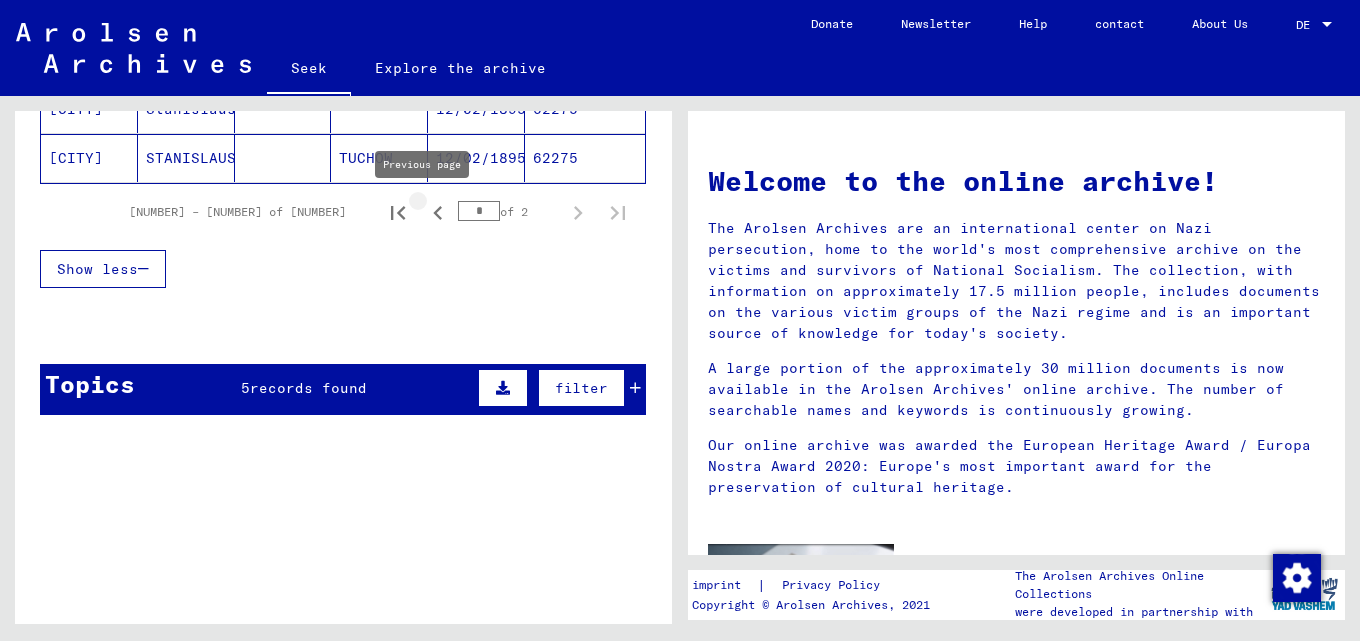 click 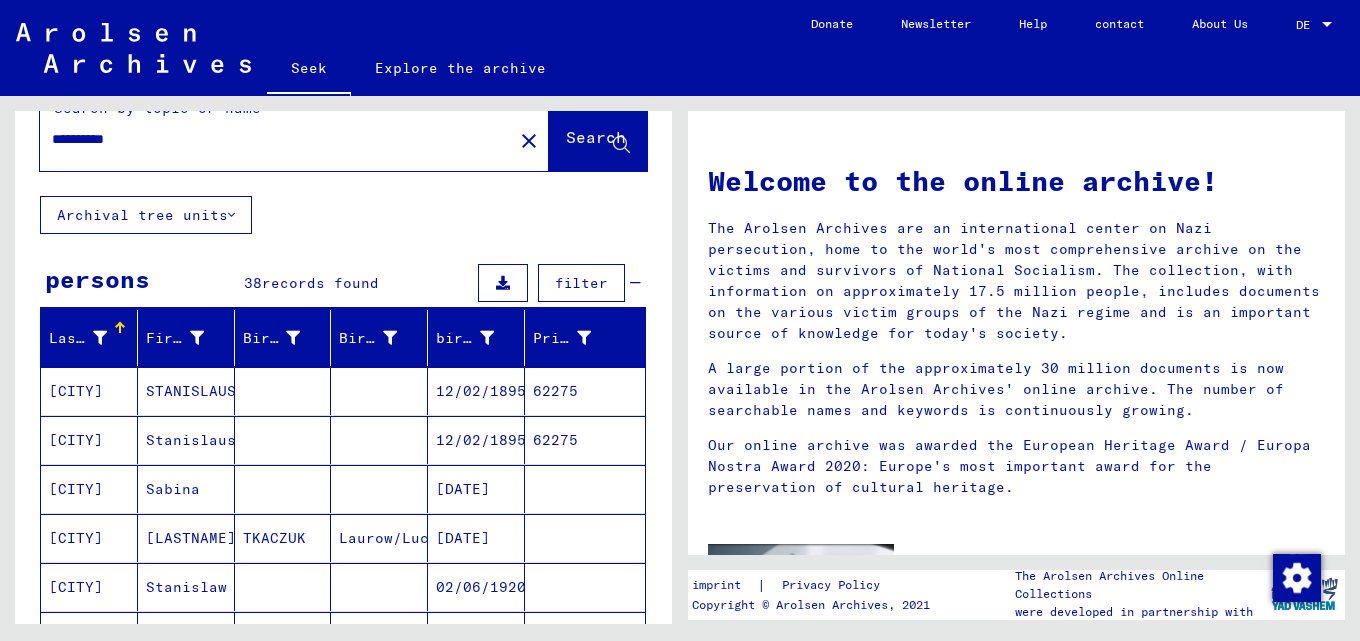 scroll, scrollTop: 0, scrollLeft: 0, axis: both 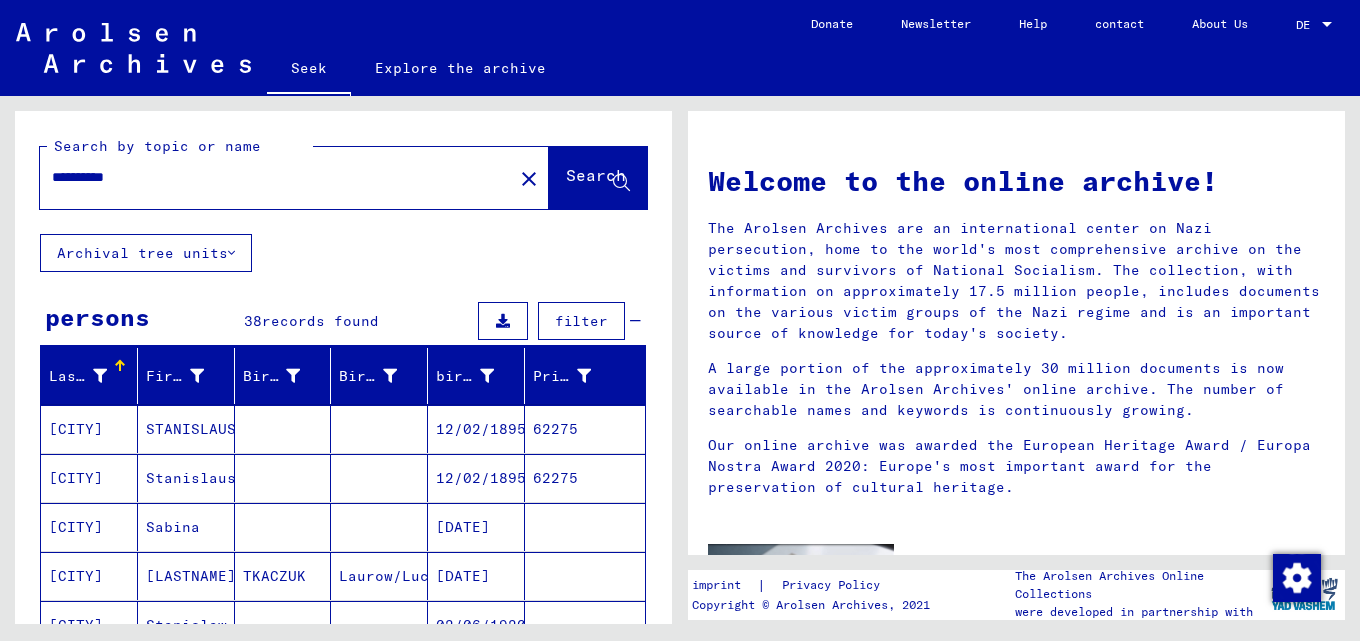 drag, startPoint x: 181, startPoint y: 174, endPoint x: 0, endPoint y: 202, distance: 183.15294 